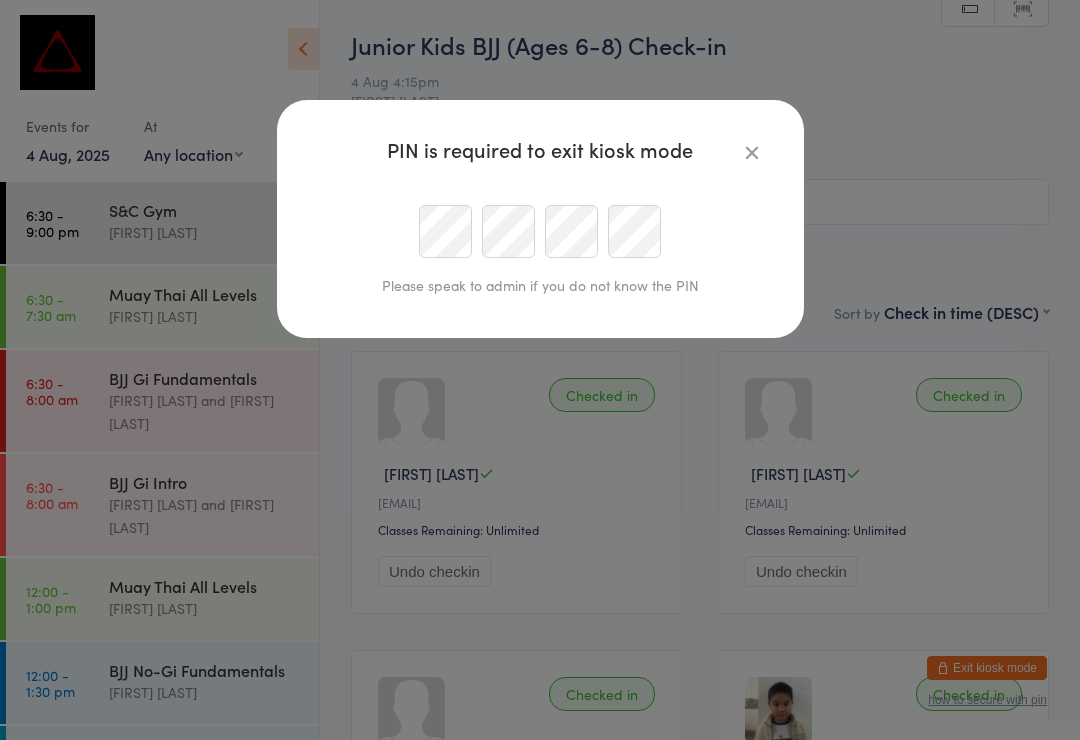 scroll, scrollTop: 191, scrollLeft: 0, axis: vertical 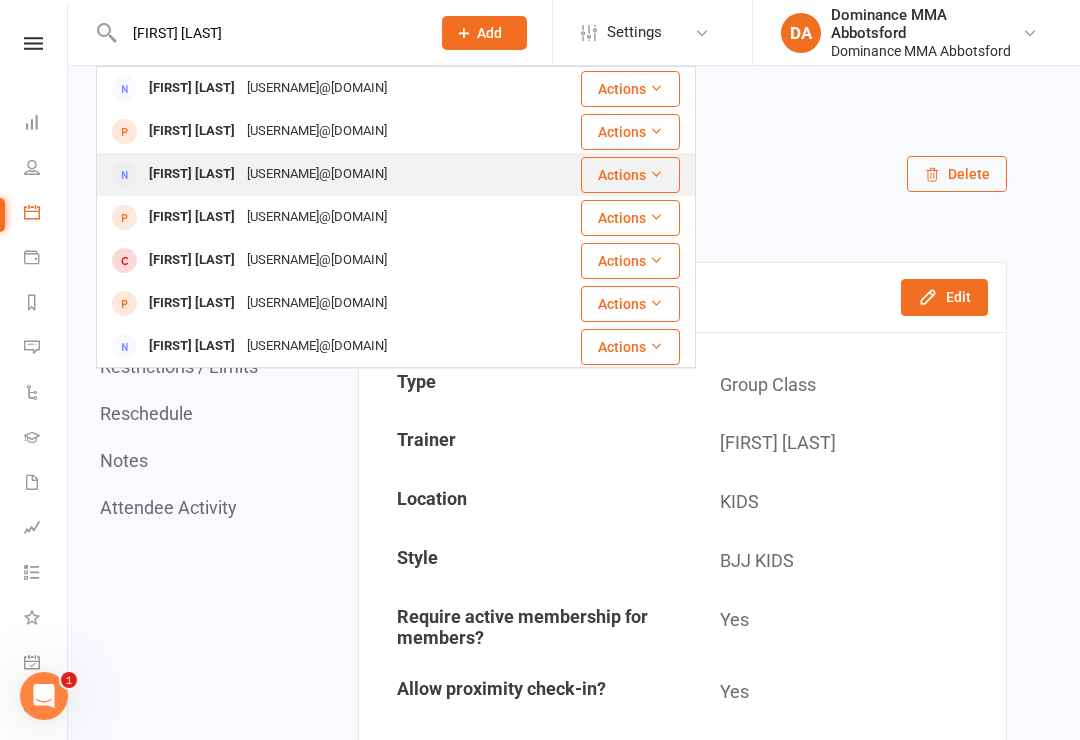 type on "[FIRST] [LAST]" 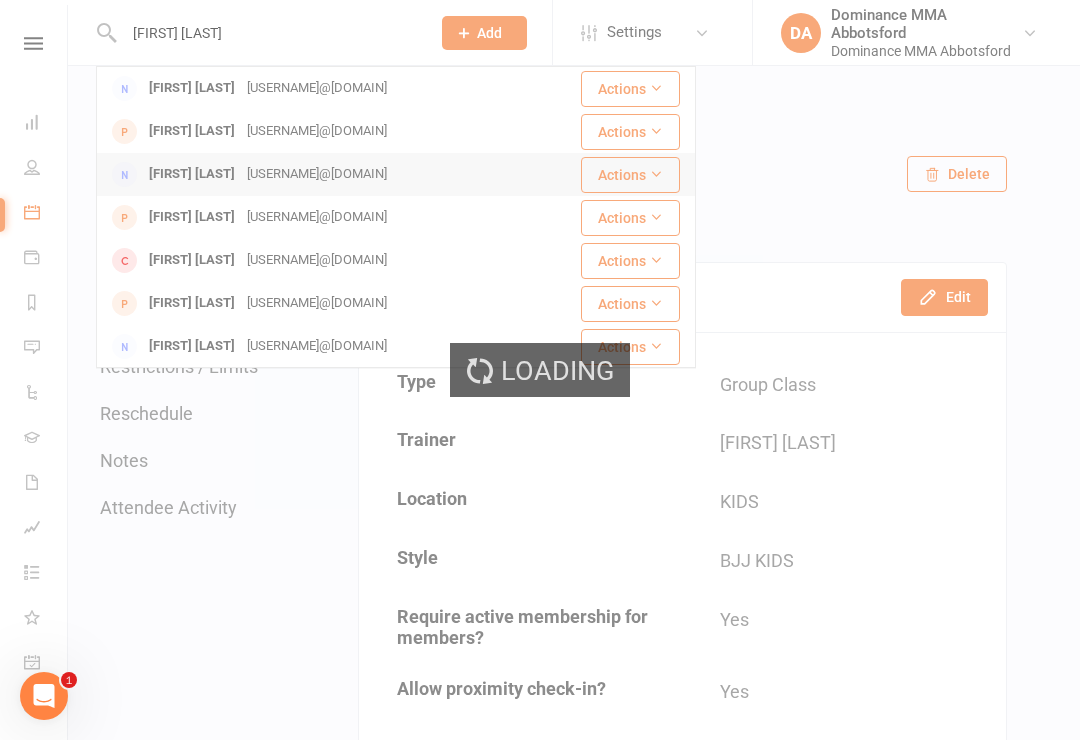 type 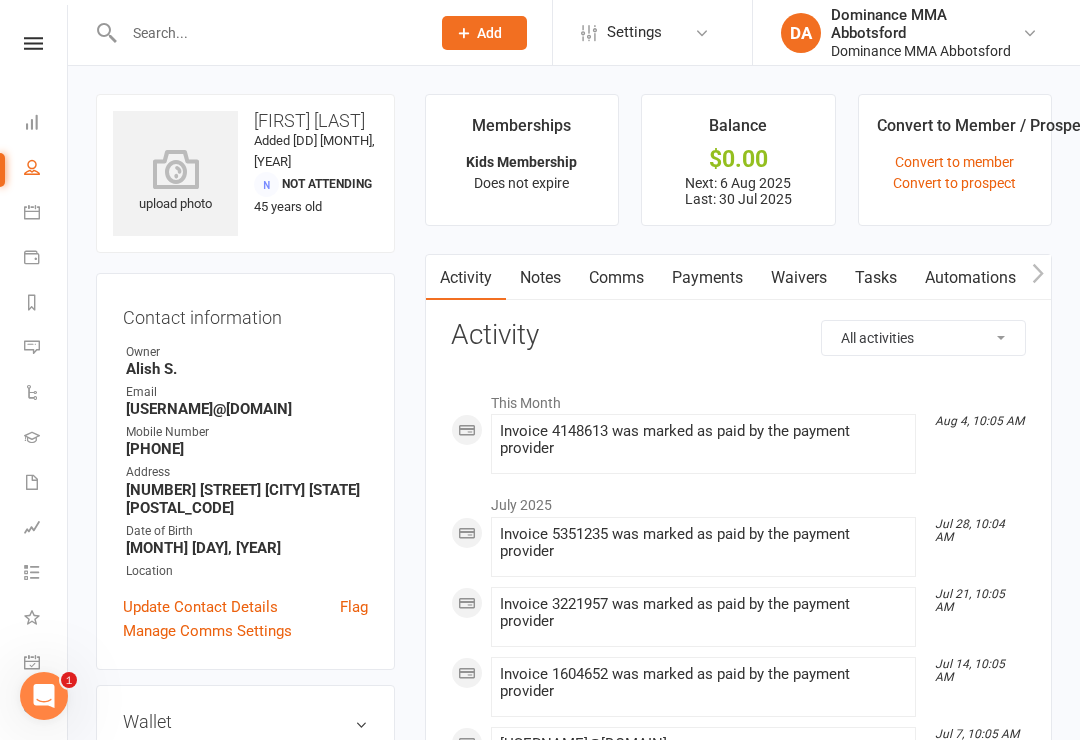 click on "Waivers" at bounding box center (799, 278) 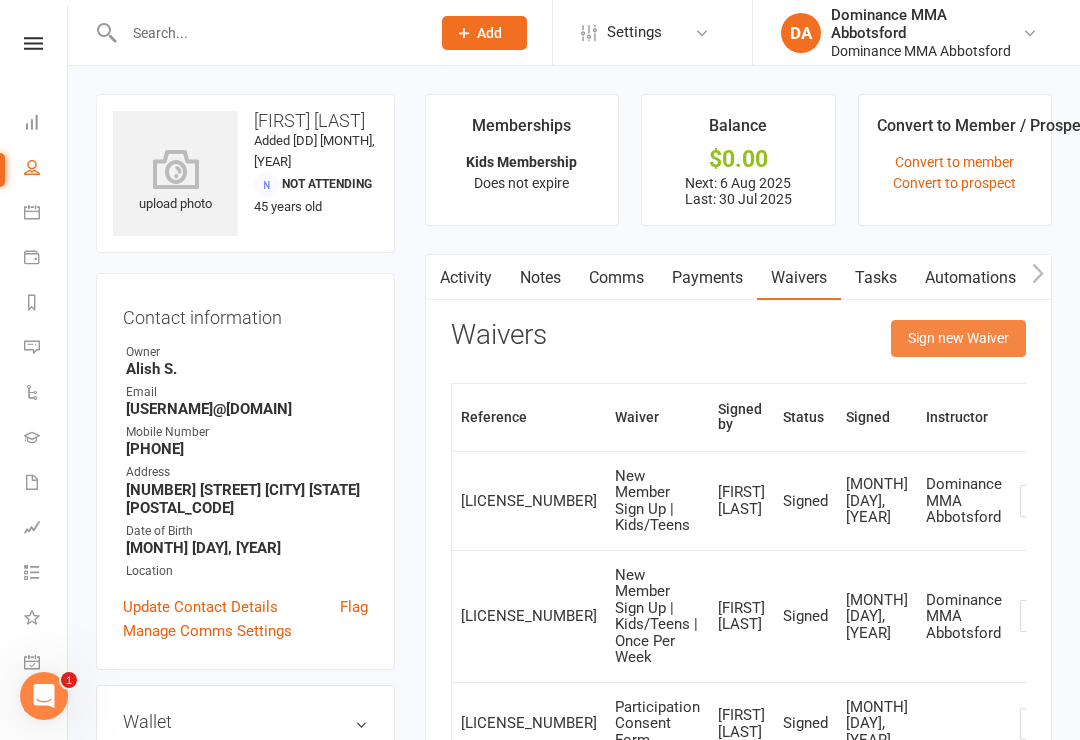 click on "Sign new Waiver" at bounding box center (958, 338) 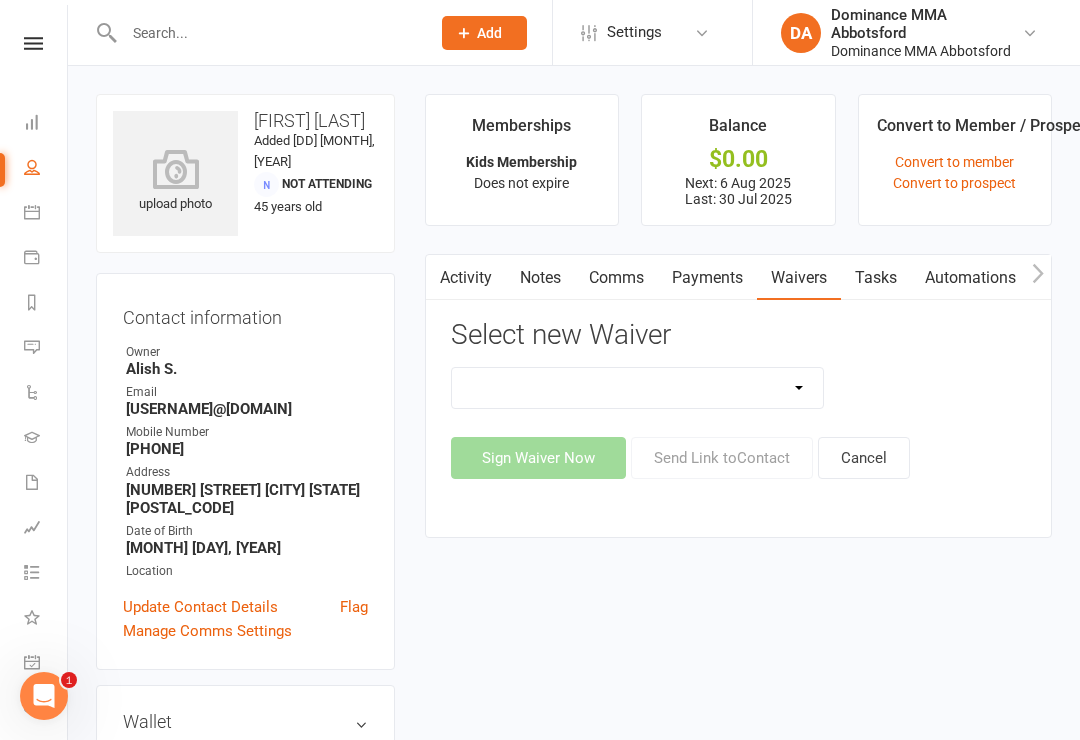 click on "Member | Cancellation | Adults Member | Cancellation | Kids/Teens Member | Injury Report Form (FOH staff use only) Member | Suspension | Adults Member | Suspension | Kids/Teens New Member Agreement Form | Adults Paid in Full | 10% New Member Agreement Form | Adults Paid in Full | F.I.F.O 1/2 Time New Member Agreement Form | Foundation S&C Paid in Full | 10% New Member Agreement Form | Kids/Teens Paid in Full | 10% New Member Sign Up | Adults New Member Sign Up | Adults | 10th Birthday Special New Member Sign Up | Adults | $120 Off Special New Member Sign Up | Adults | Once Per Week New Member Sign Up | Kids/Teens New Member Sign Up | Kids/Teens | 10th Birthday Special New Member Sign Up | Kids/Teens | Once Per Week New Member Sign up | S&C Gym FOUNDATION | 10th Birthday" at bounding box center (638, 388) 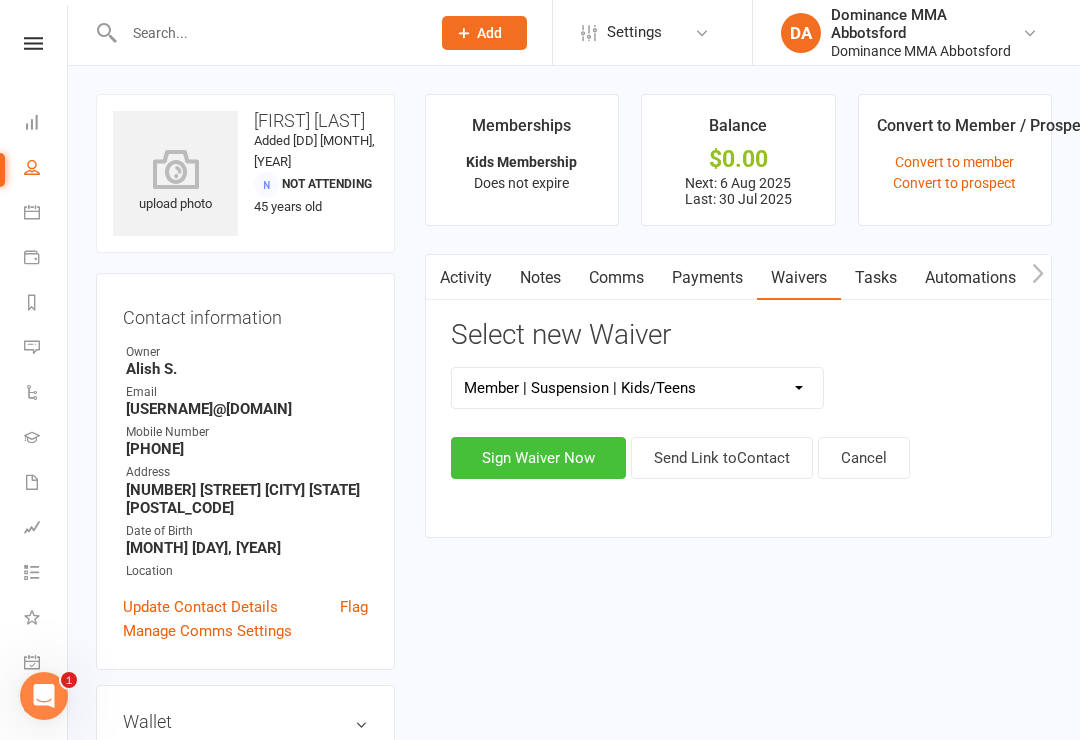 click on "Sign Waiver Now" at bounding box center [538, 458] 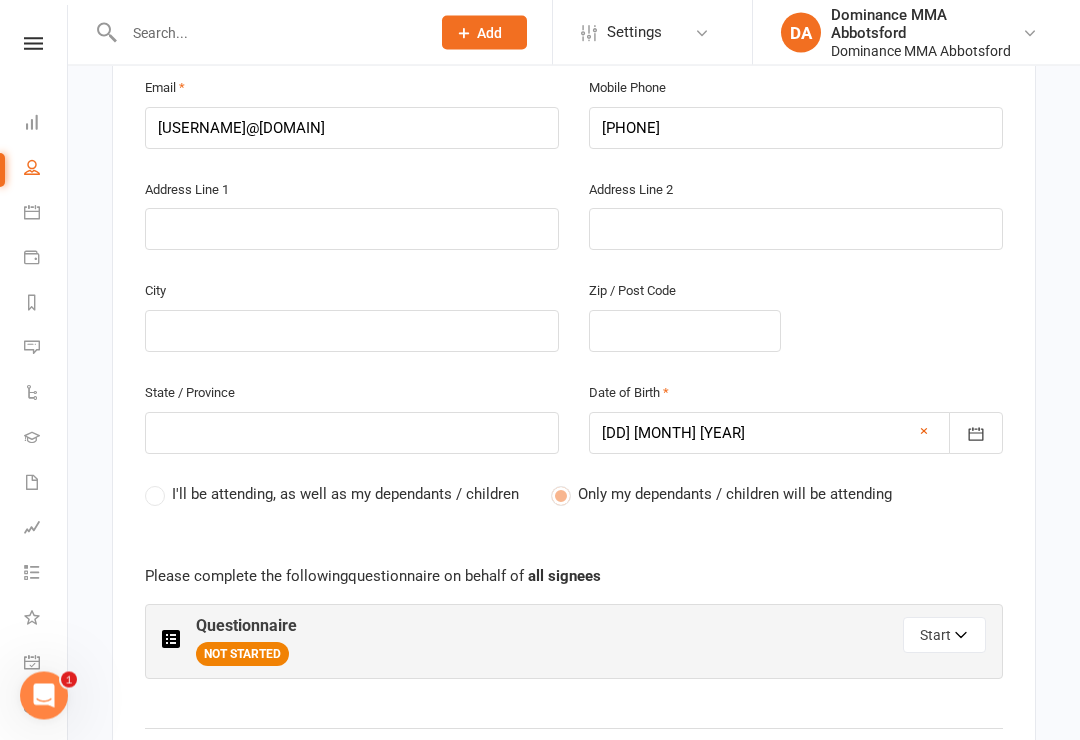 scroll, scrollTop: 667, scrollLeft: 0, axis: vertical 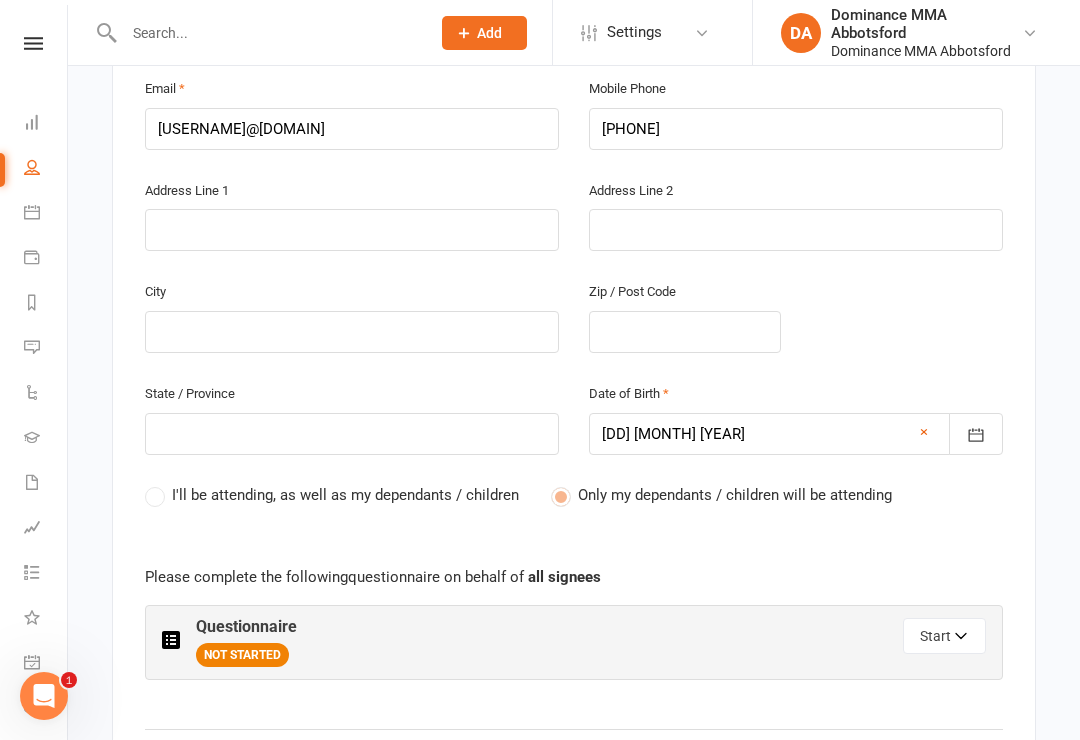 click on "Questionnaire NOT STARTED Start" at bounding box center (574, 642) 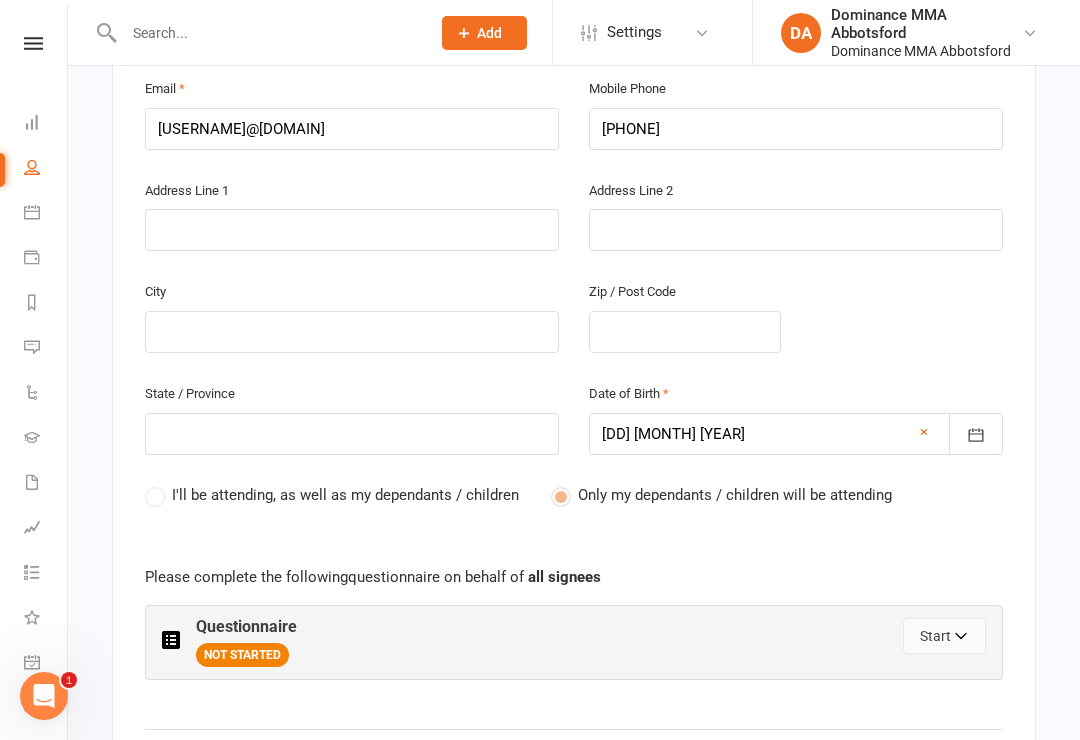 click 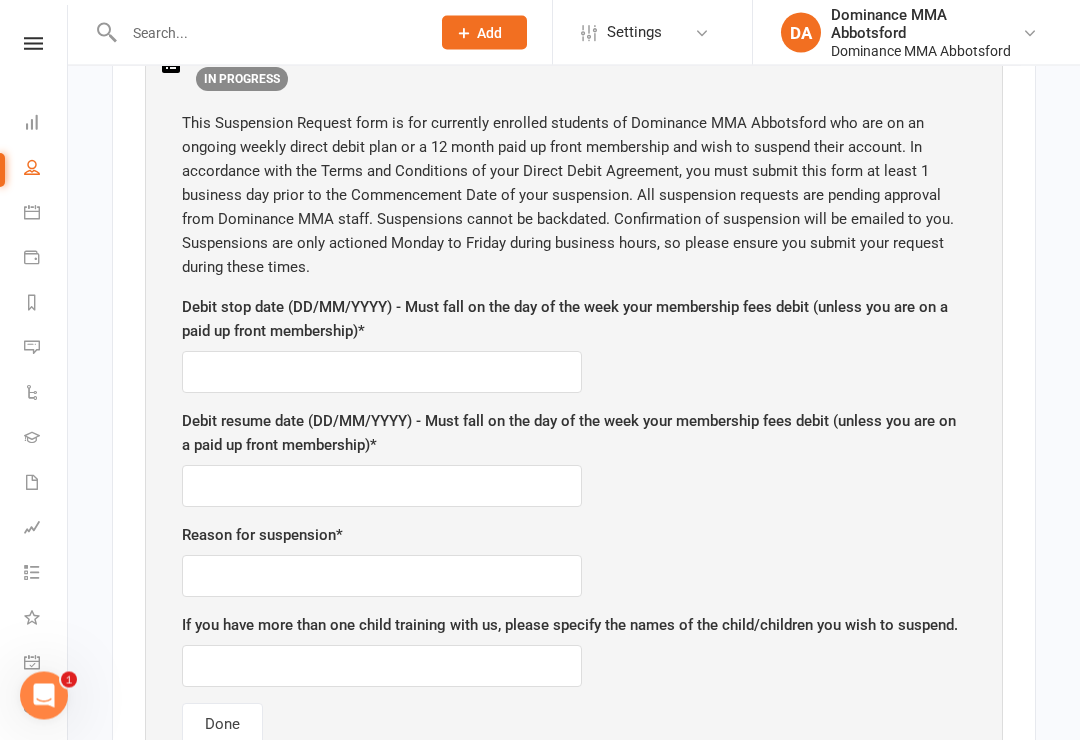 scroll, scrollTop: 1241, scrollLeft: 0, axis: vertical 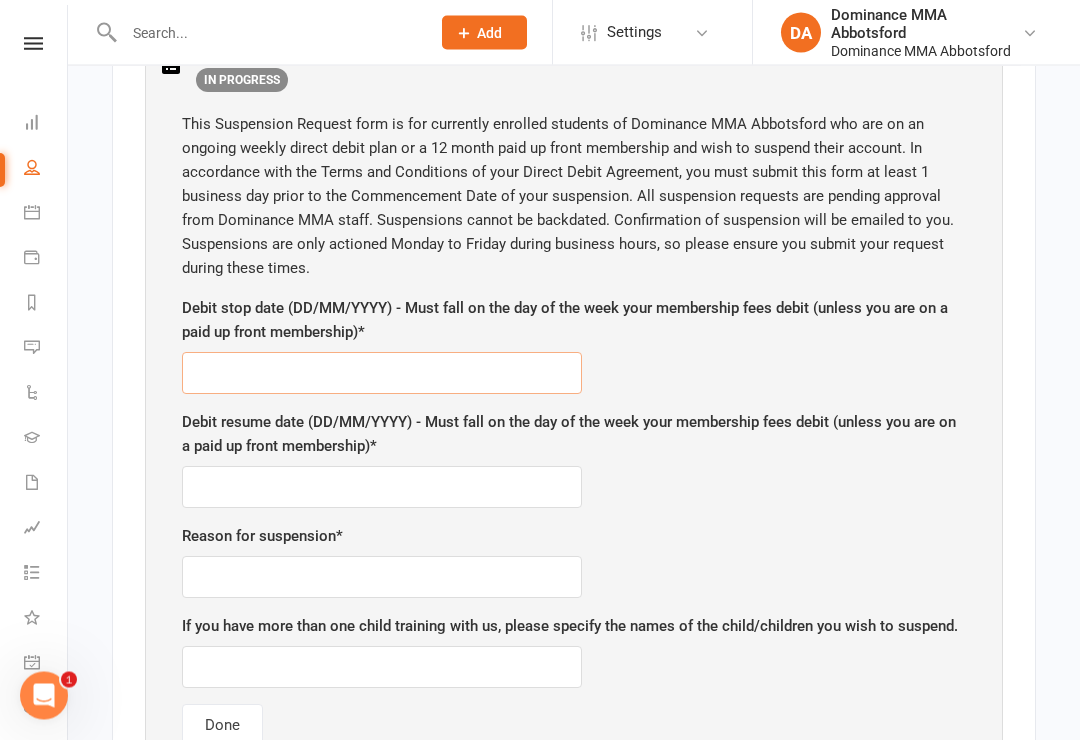 click at bounding box center (382, 374) 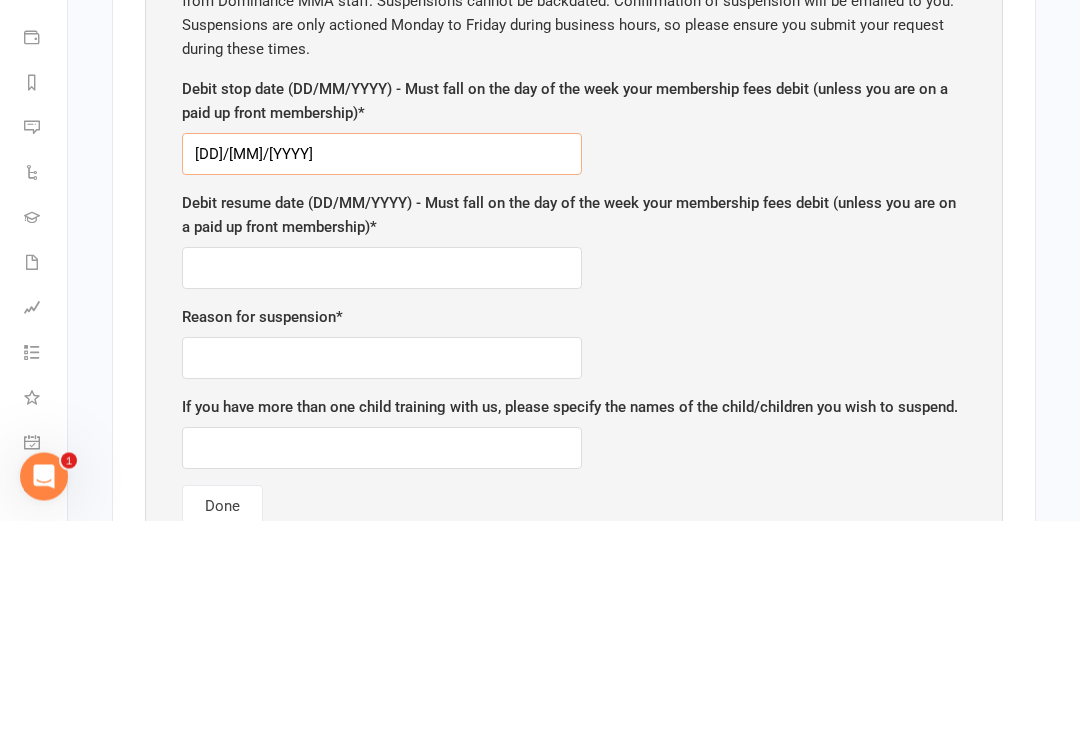 type on "06/08/2025" 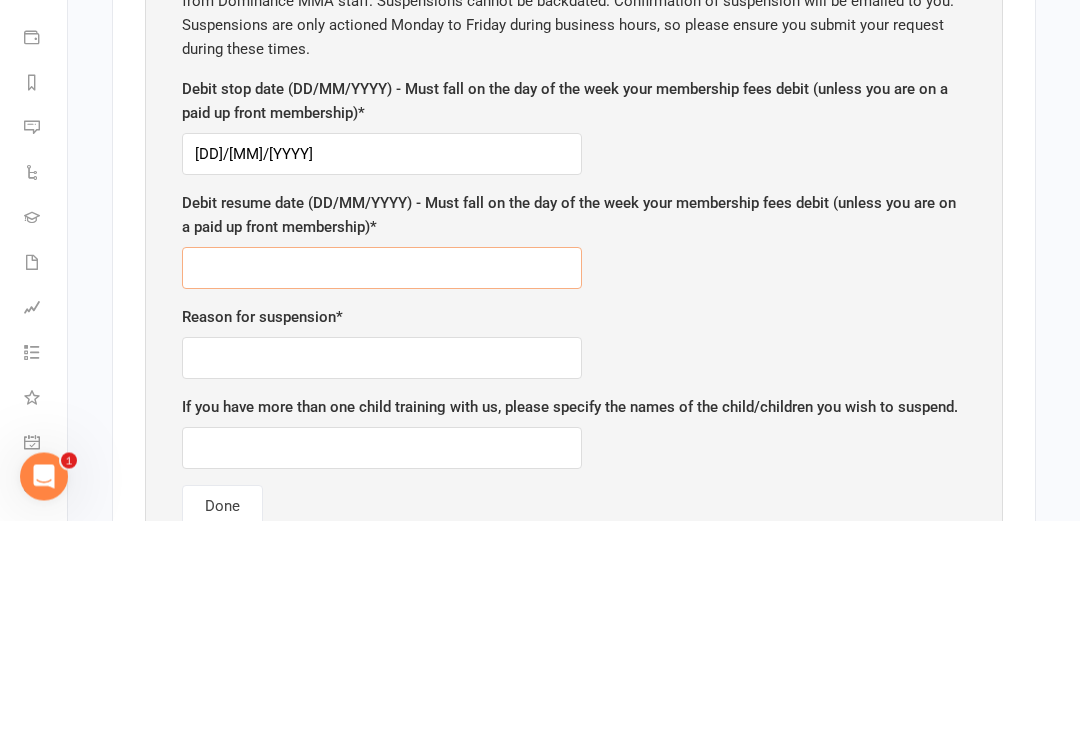 click at bounding box center (382, 488) 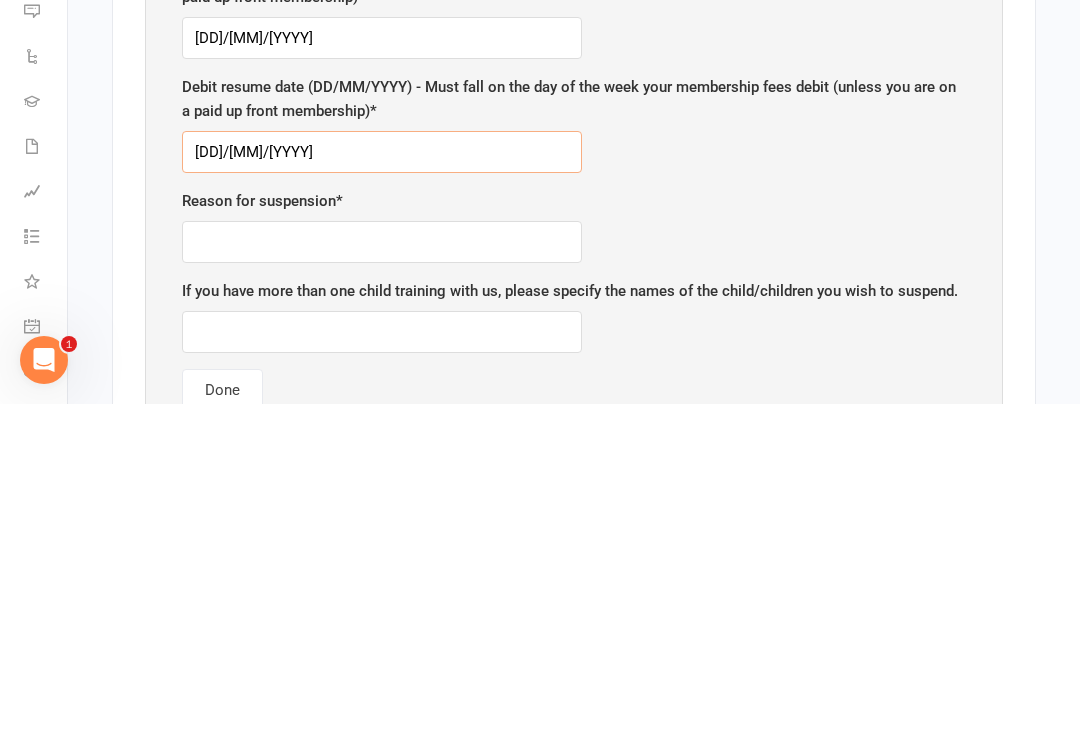 type on "15/08/2025" 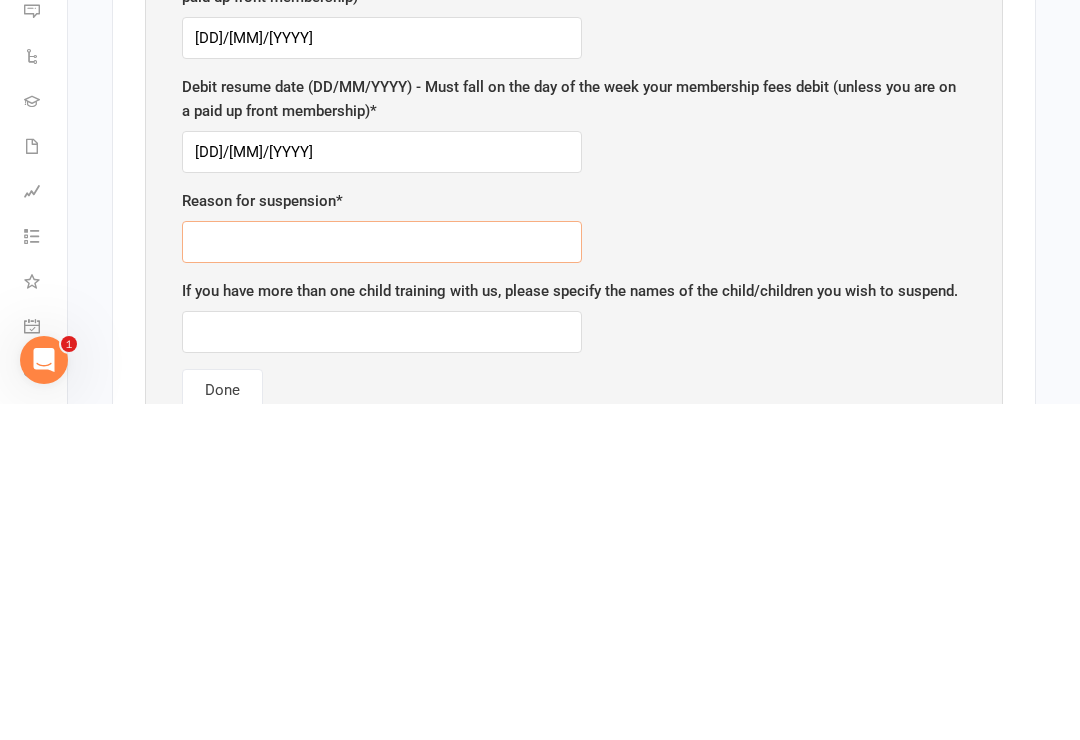 click at bounding box center [382, 578] 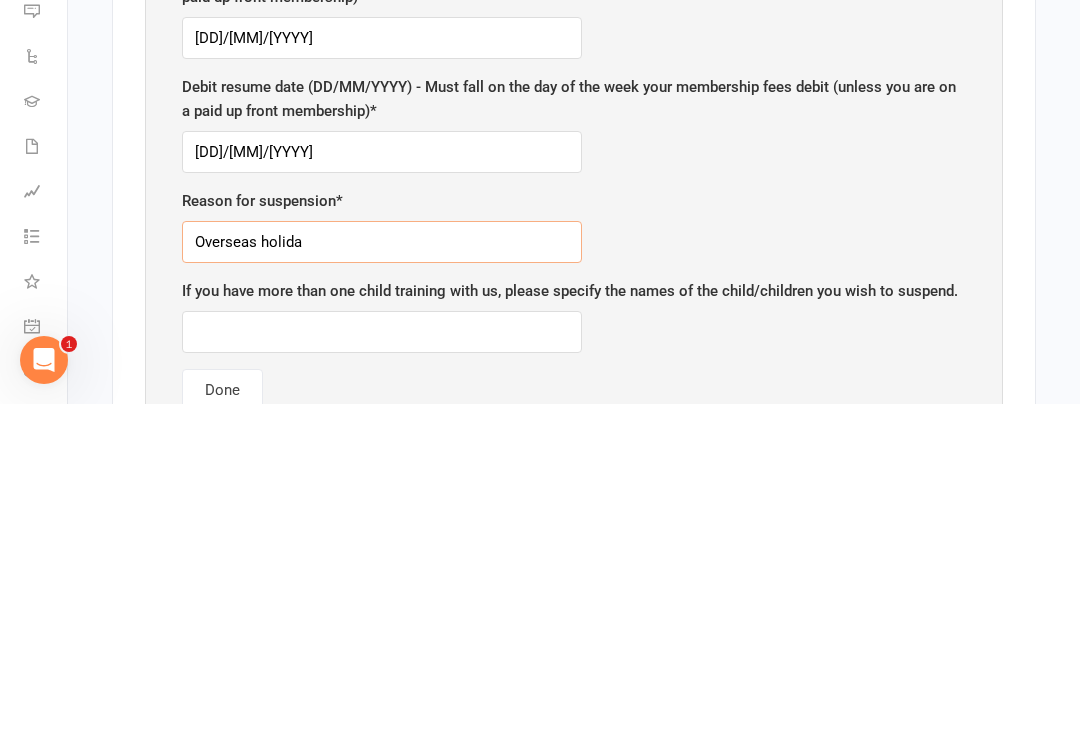 type on "Overseas holiday" 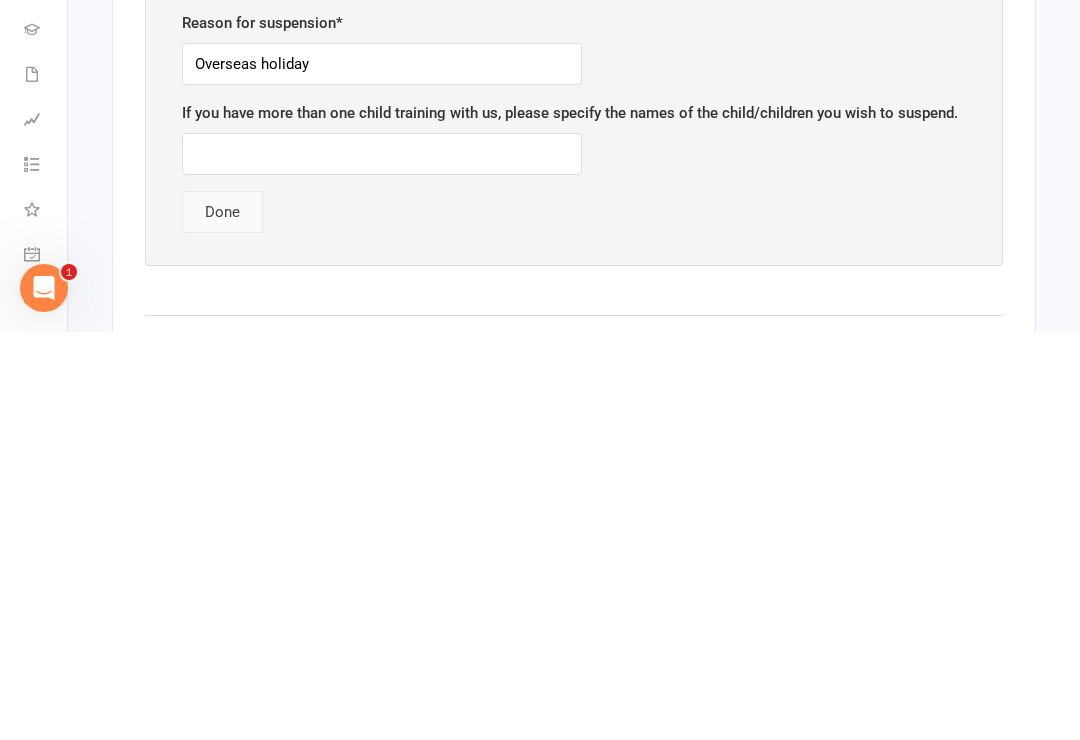 click on "Done" at bounding box center [222, 620] 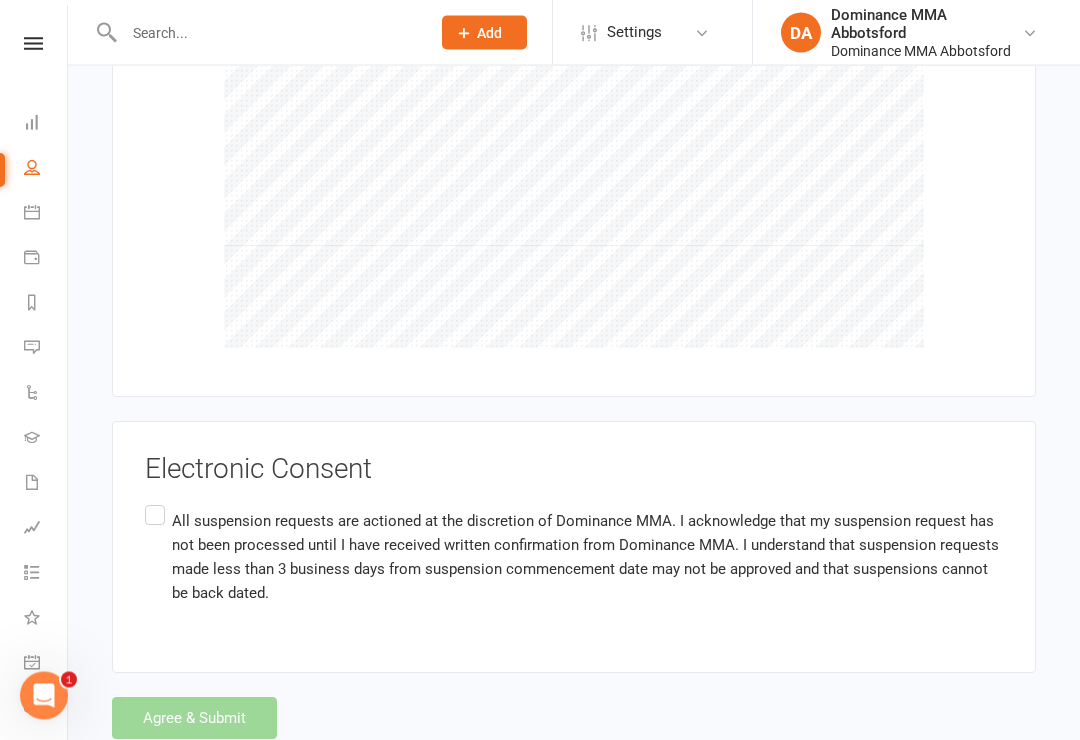 scroll, scrollTop: 2137, scrollLeft: 0, axis: vertical 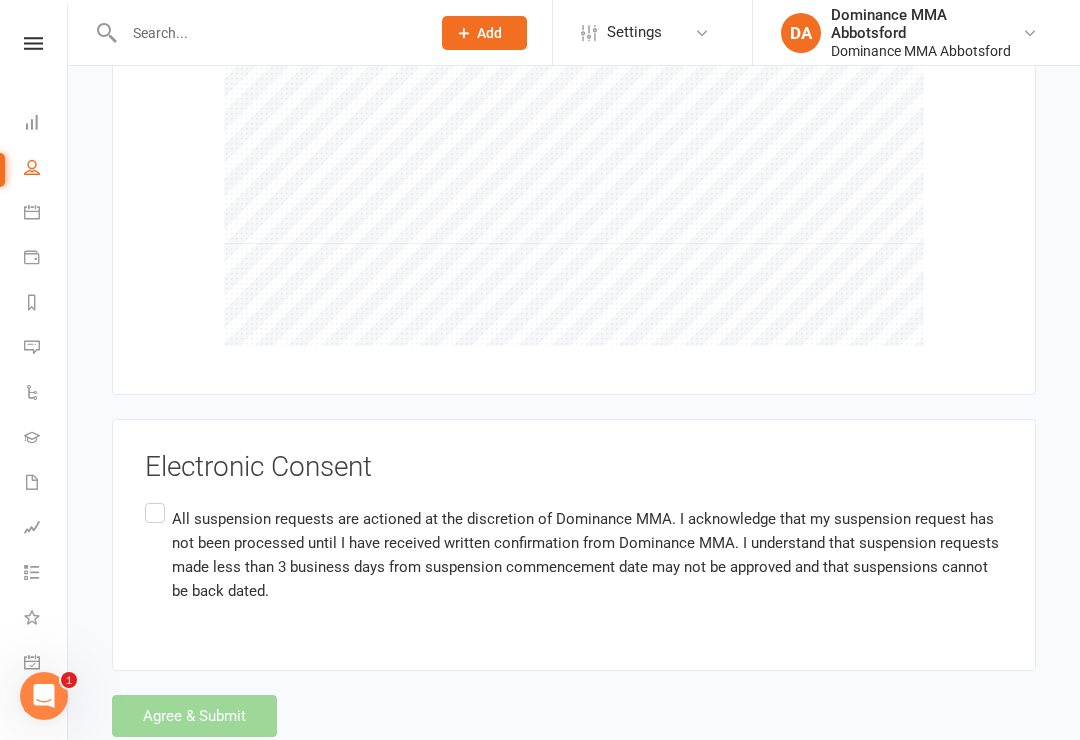 click on "All suspension requests are actioned at the discretion of Dominance MMA. I acknowledge that my suspension request has not been processed until I have received written confirmation from Dominance MMA. I understand that suspension requests made less than 3 business days from suspension commencement date may not be approved and that suspensions cannot be back dated." at bounding box center [587, 555] 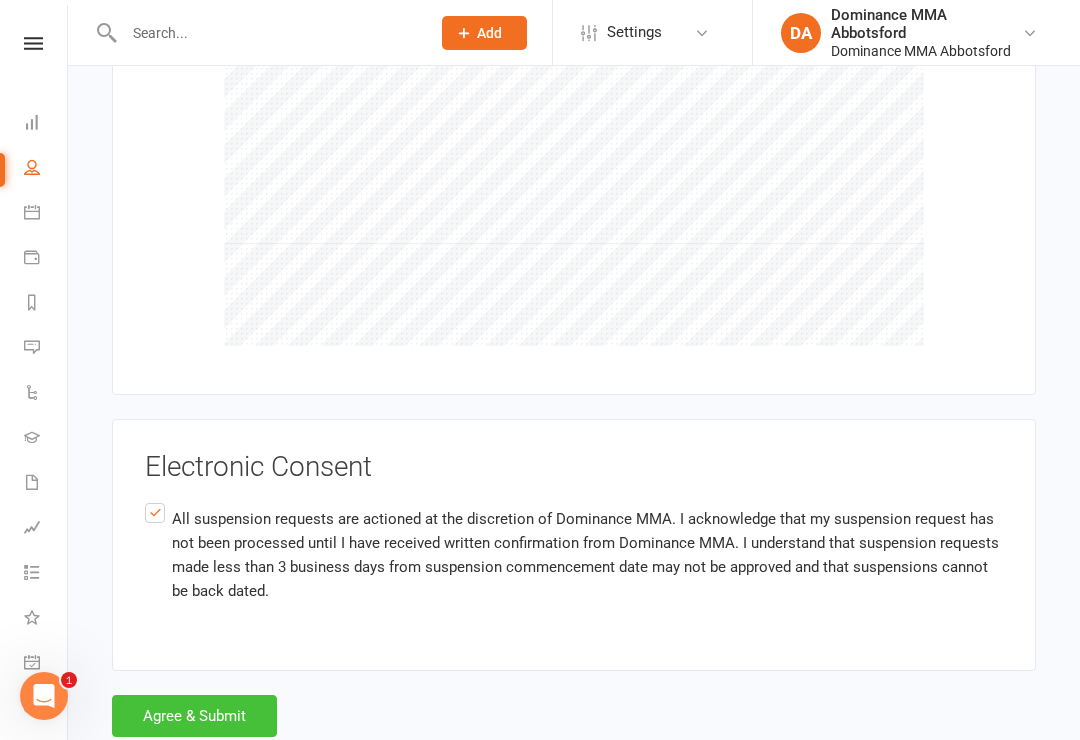 click on "Agree & Submit" at bounding box center (194, 716) 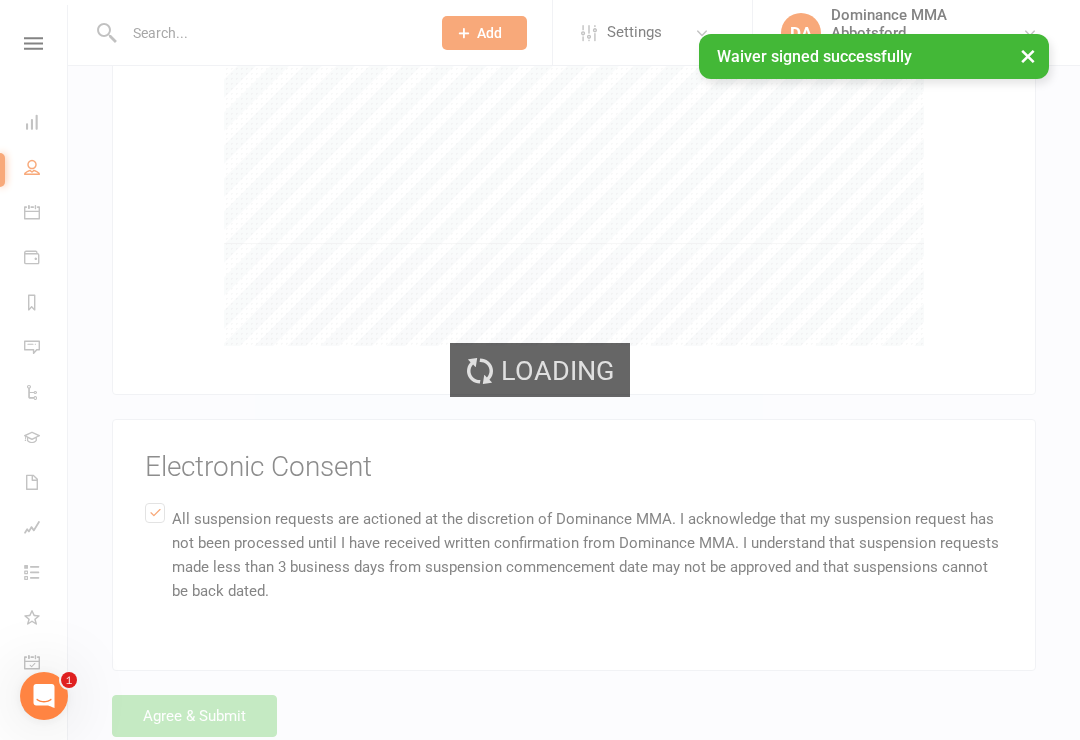scroll, scrollTop: 0, scrollLeft: 0, axis: both 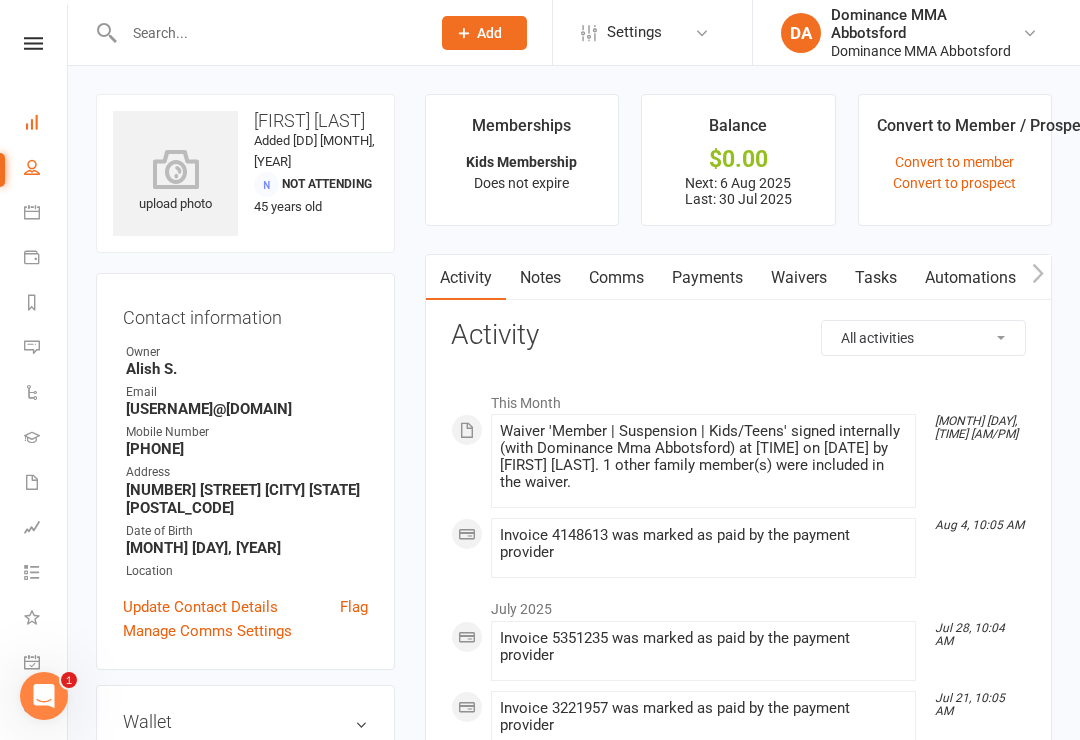 click on "Dashboard" at bounding box center [46, 124] 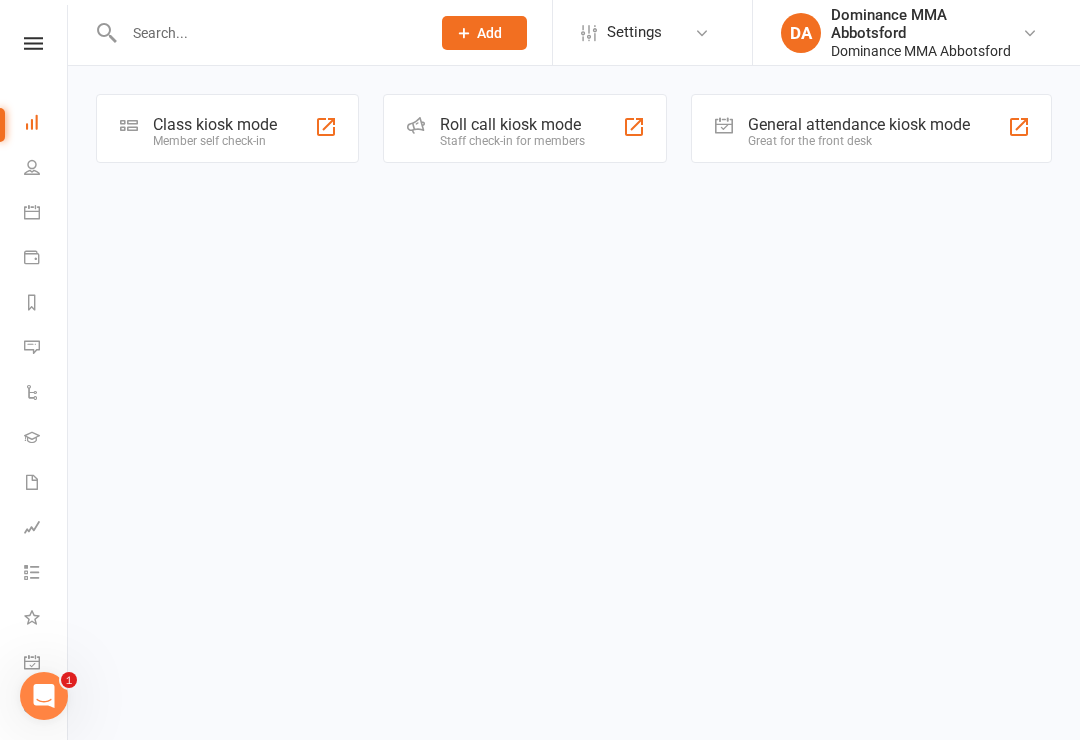 click on "Class kiosk mode" at bounding box center (215, 124) 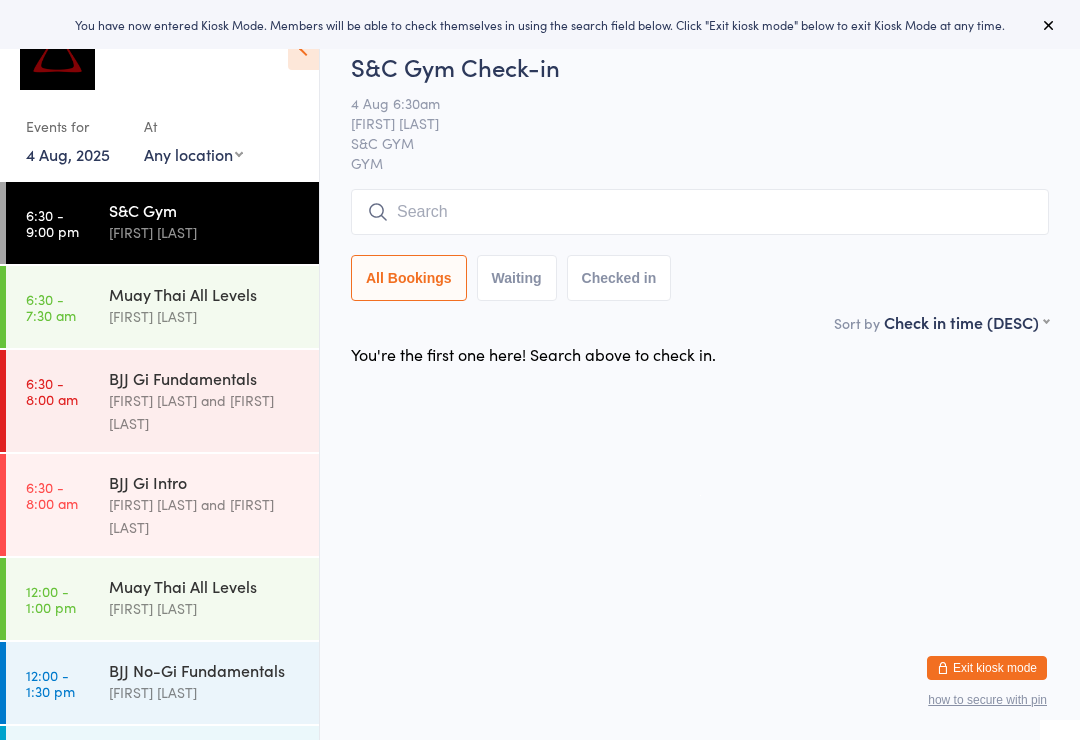 scroll, scrollTop: 0, scrollLeft: 0, axis: both 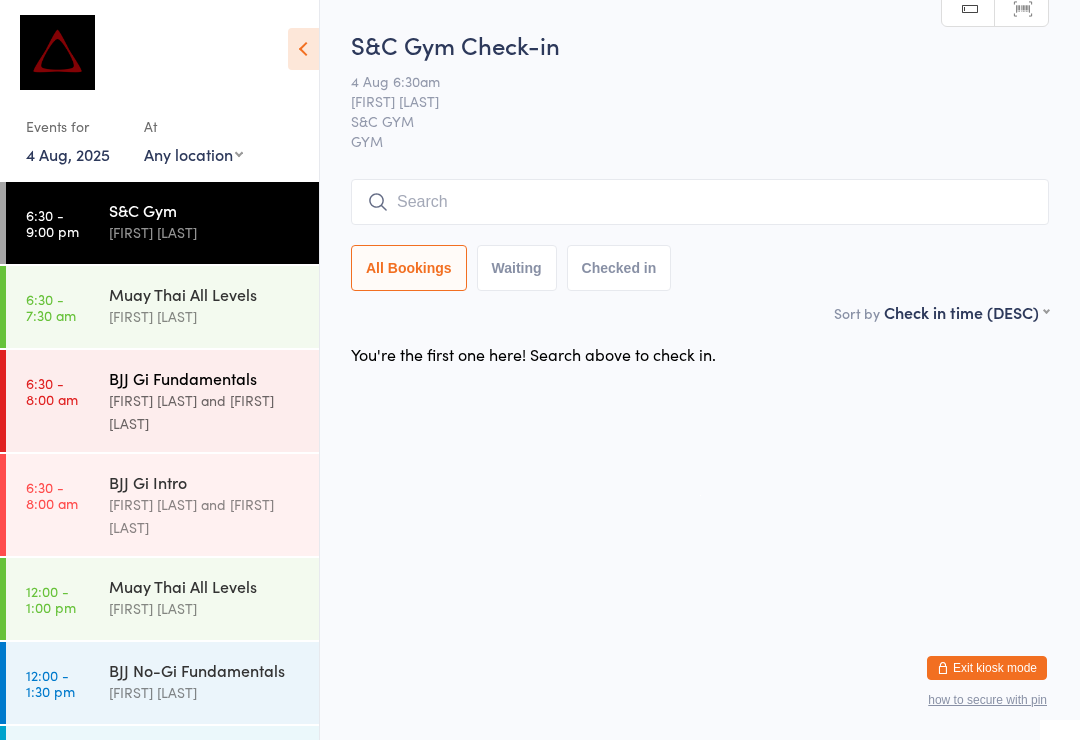 click on "[FIRST] [LAST] and [FIRST] [LAST]" at bounding box center (205, 412) 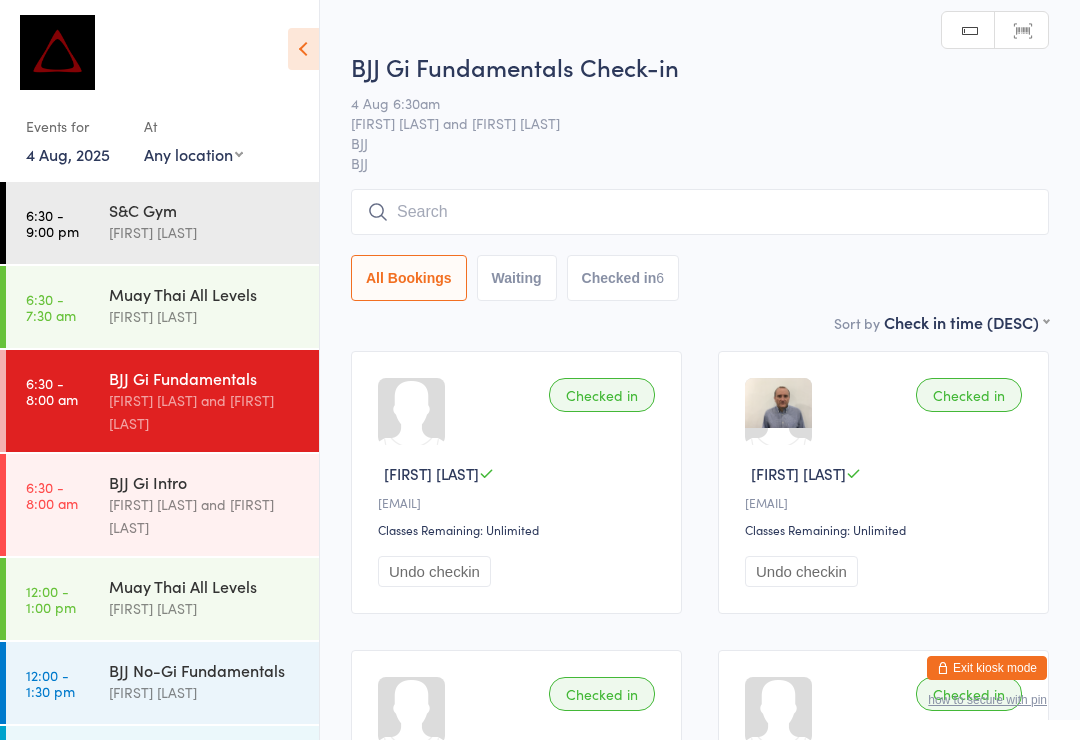 click at bounding box center (700, 212) 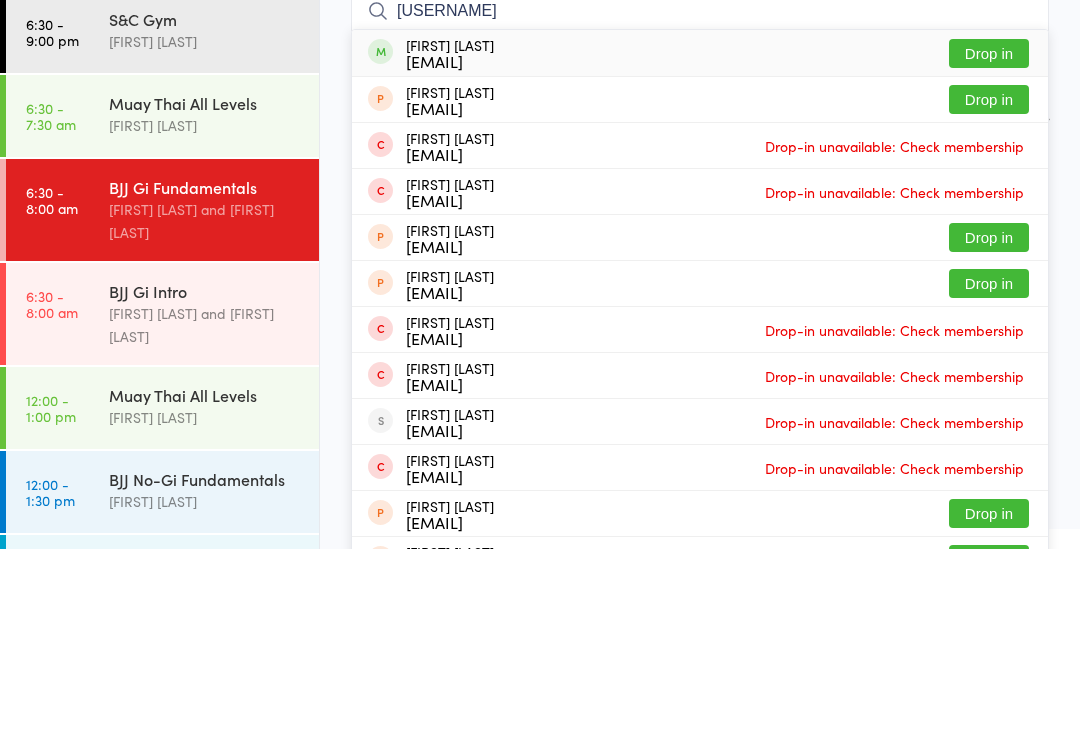 type on "[USERNAME]" 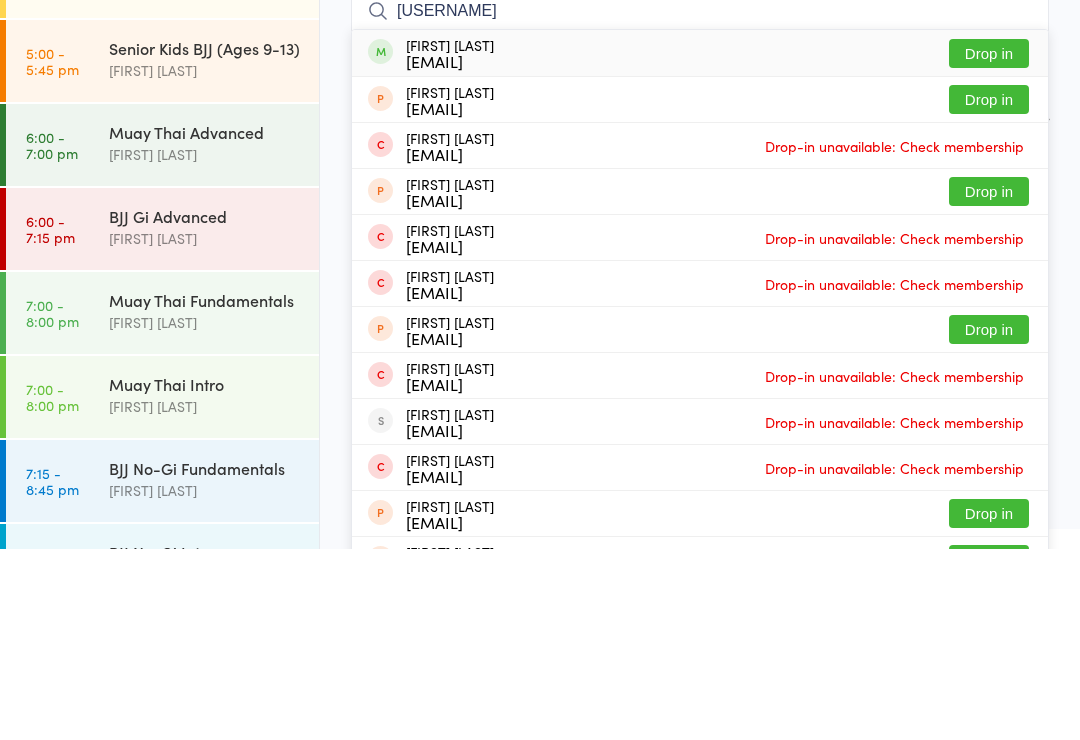 scroll, scrollTop: 786, scrollLeft: 0, axis: vertical 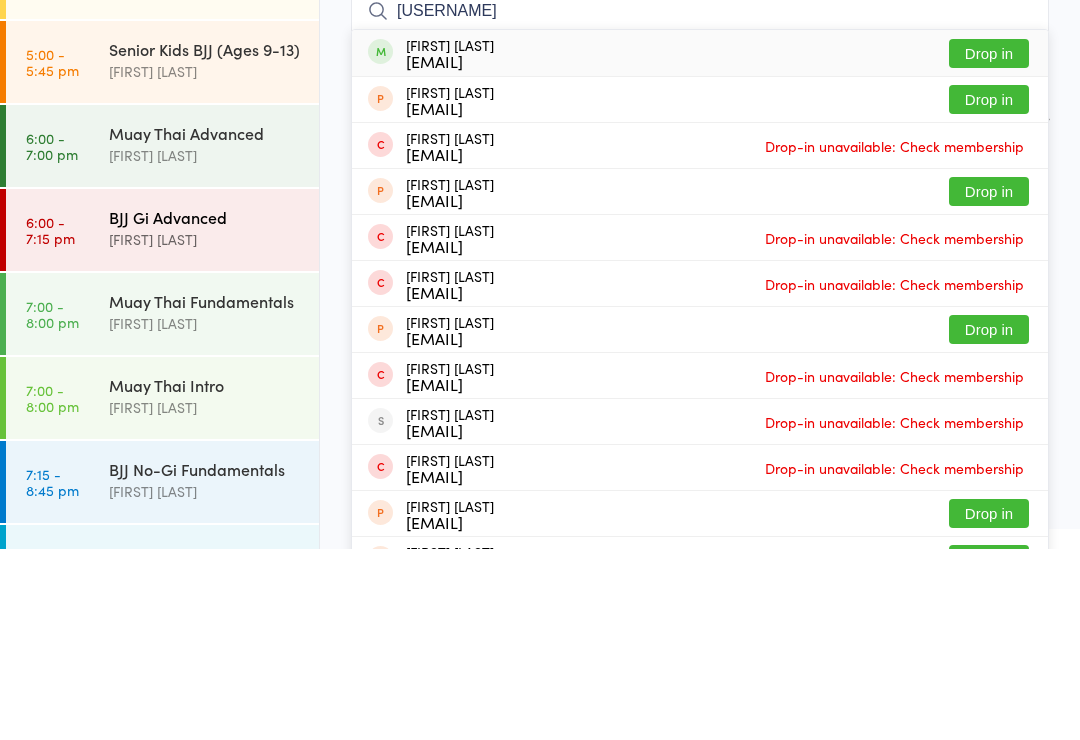 click on "[FIRST] [LAST]" at bounding box center [205, 430] 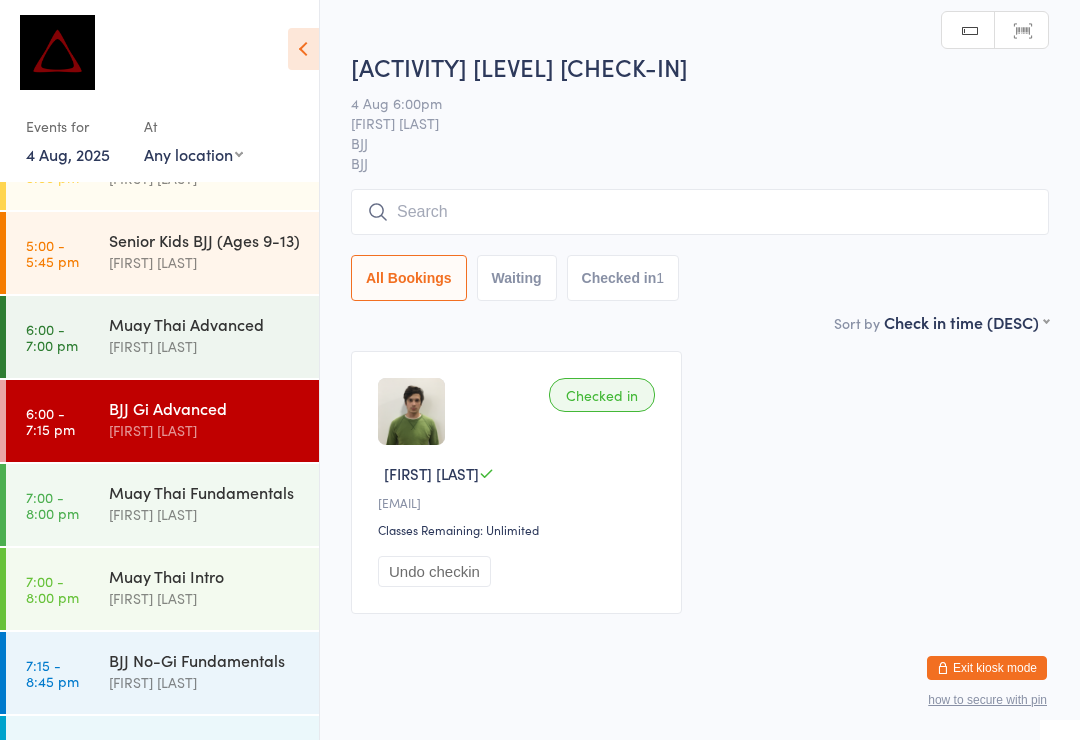 click at bounding box center (700, 212) 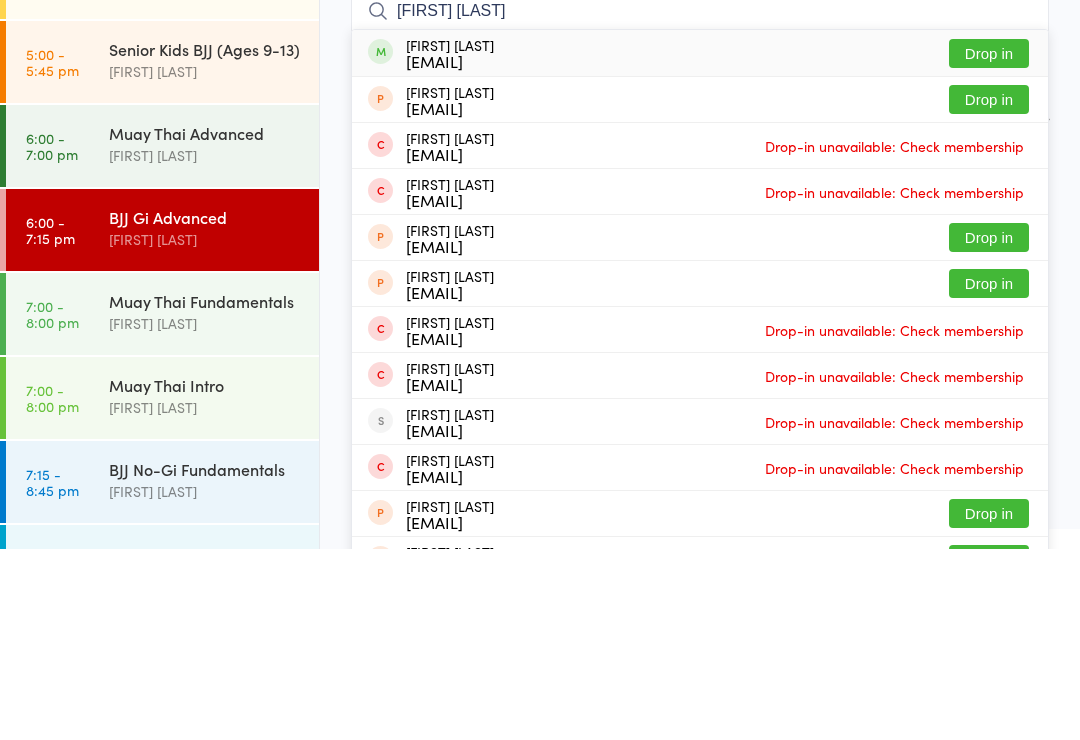 type on "Danbennett" 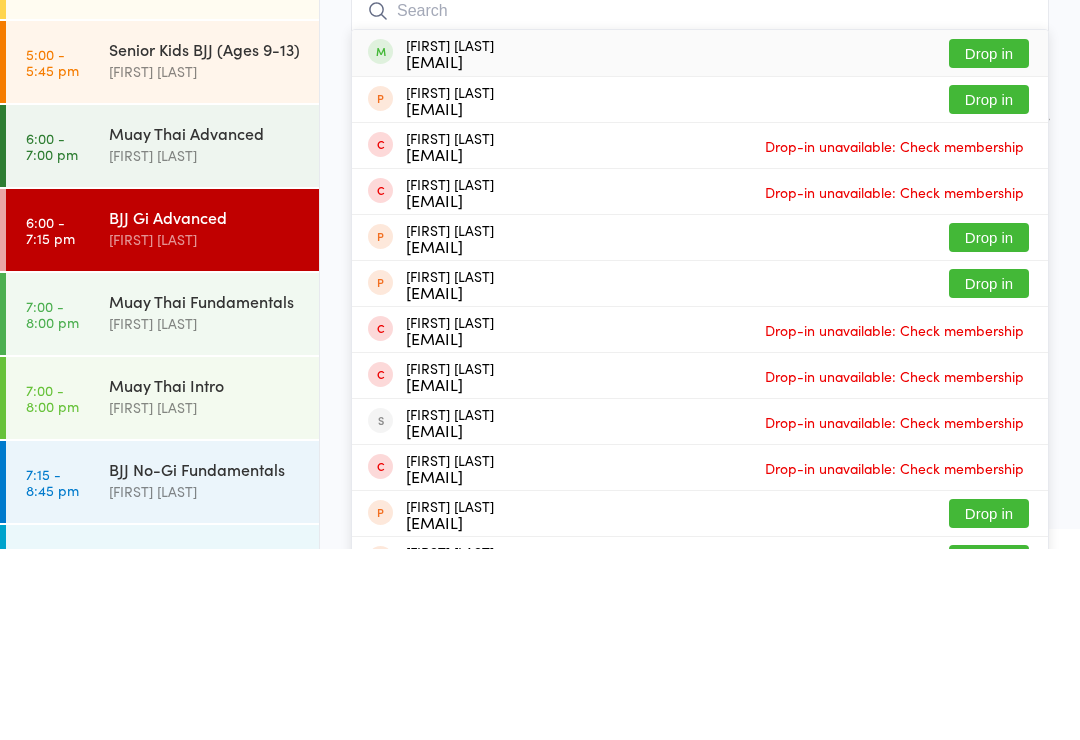 scroll, scrollTop: 38, scrollLeft: 0, axis: vertical 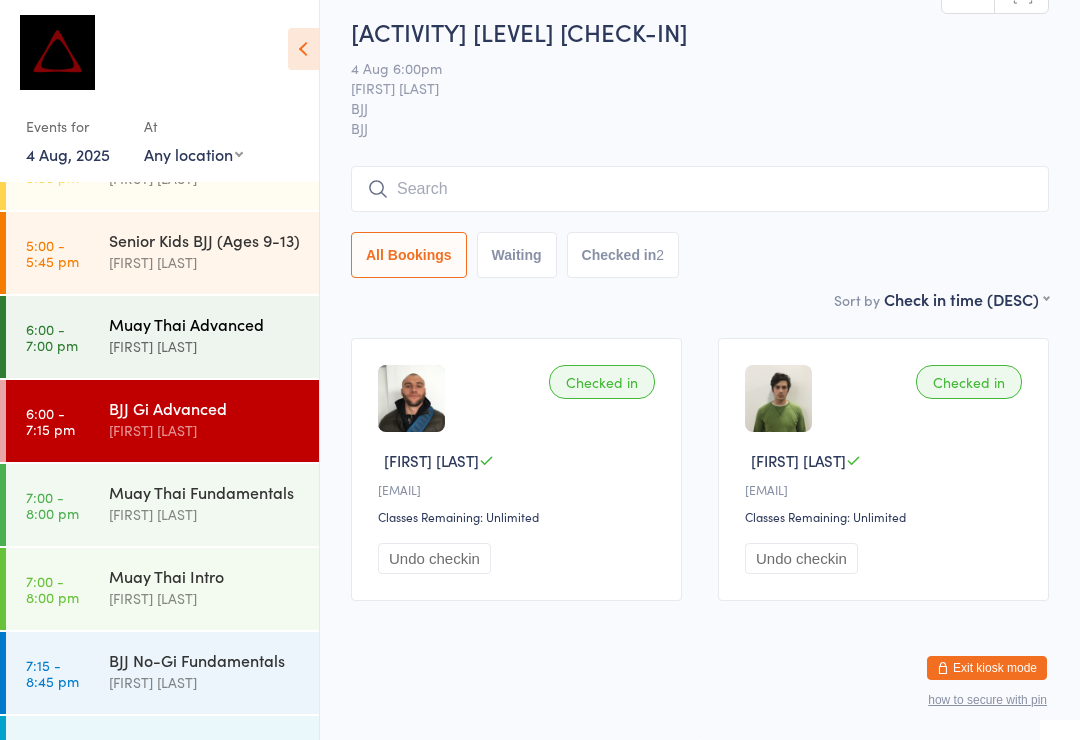 click on "[FIRST] [LAST]" at bounding box center (205, 346) 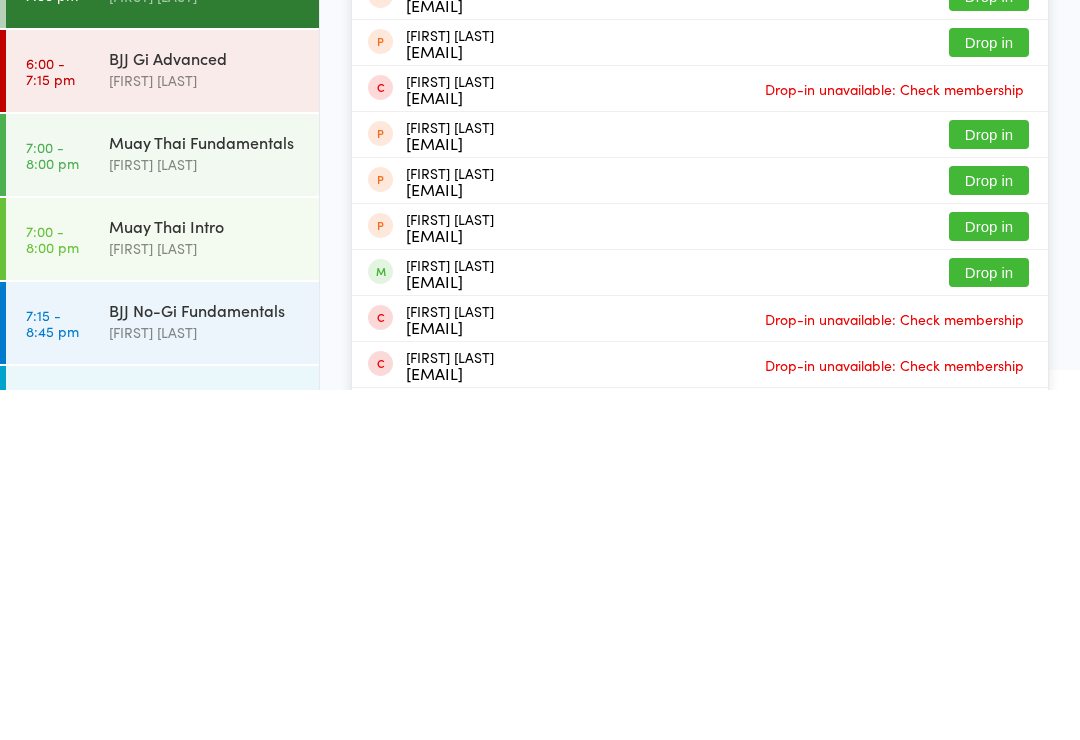 type on "Hugo" 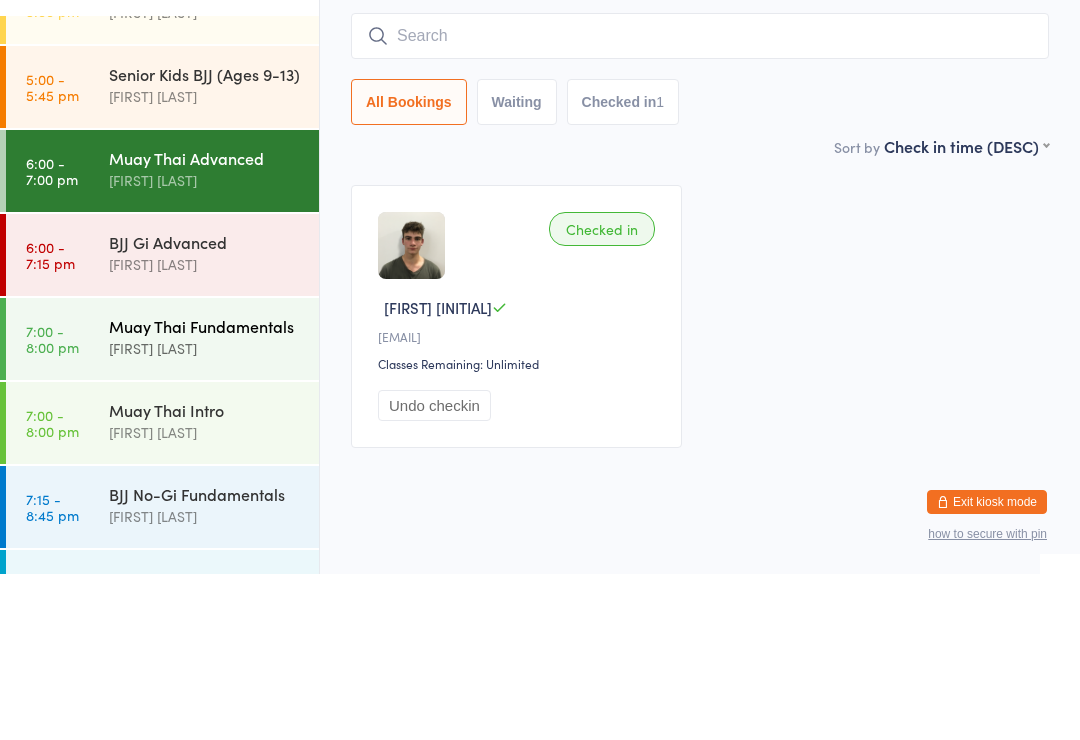 click on "Muay Thai Fundamentals Lachlan Dart" at bounding box center (214, 503) 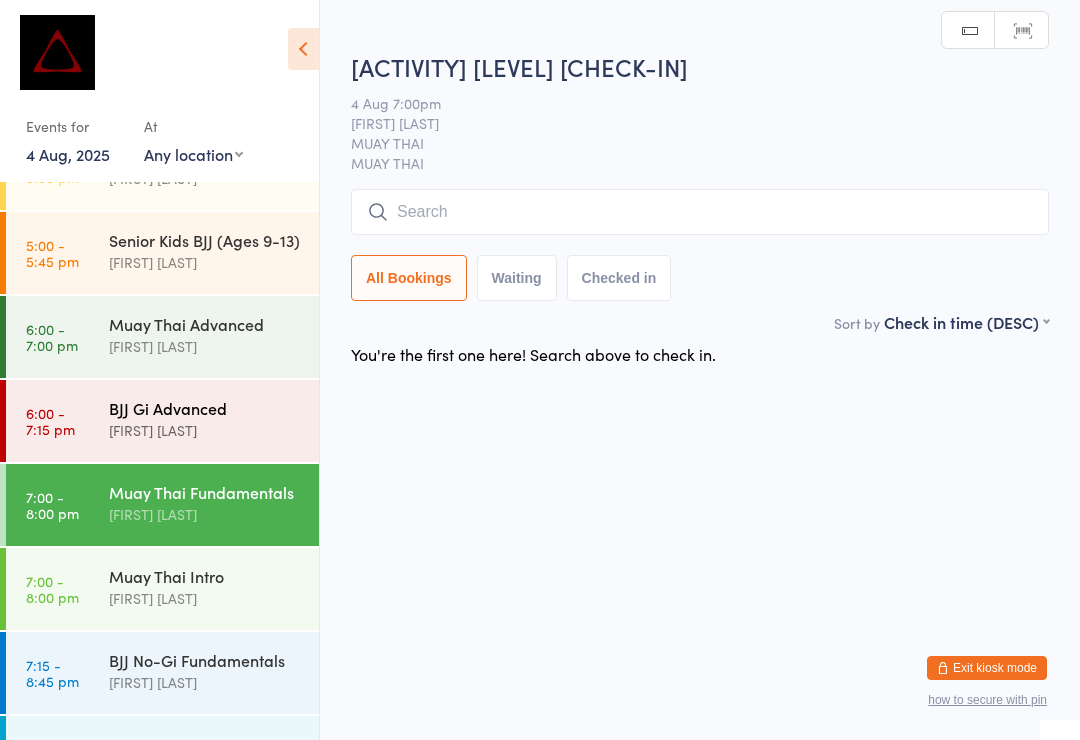 click on "[FIRST] [LAST]" at bounding box center (205, 430) 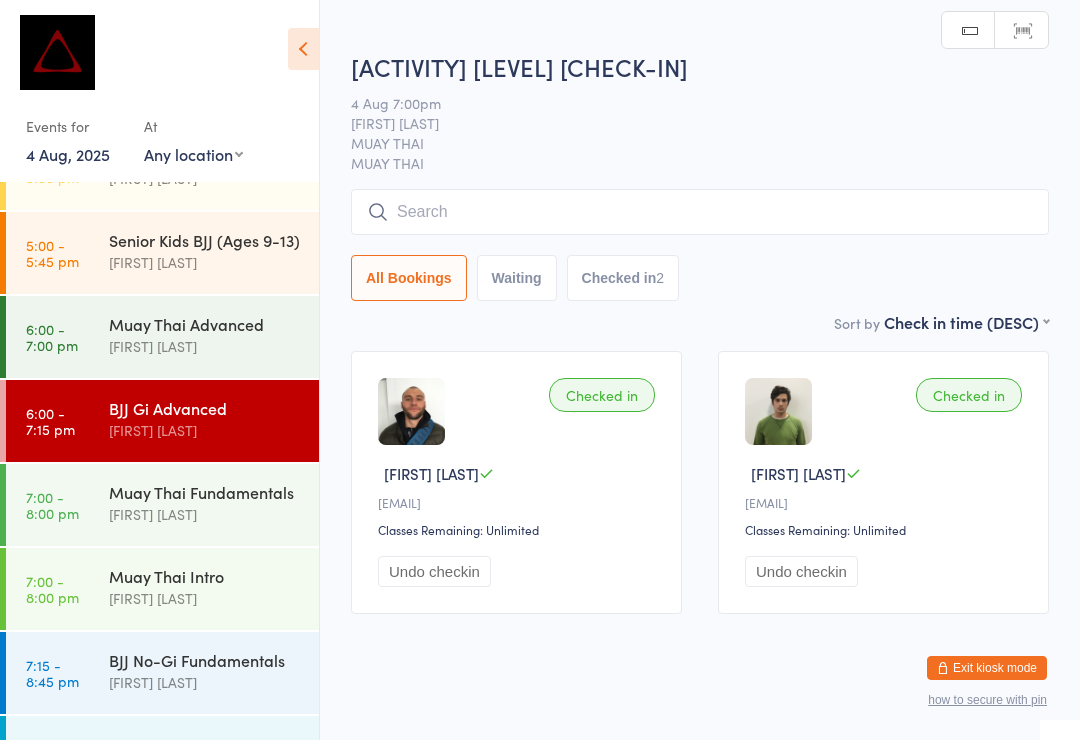 click at bounding box center (700, 212) 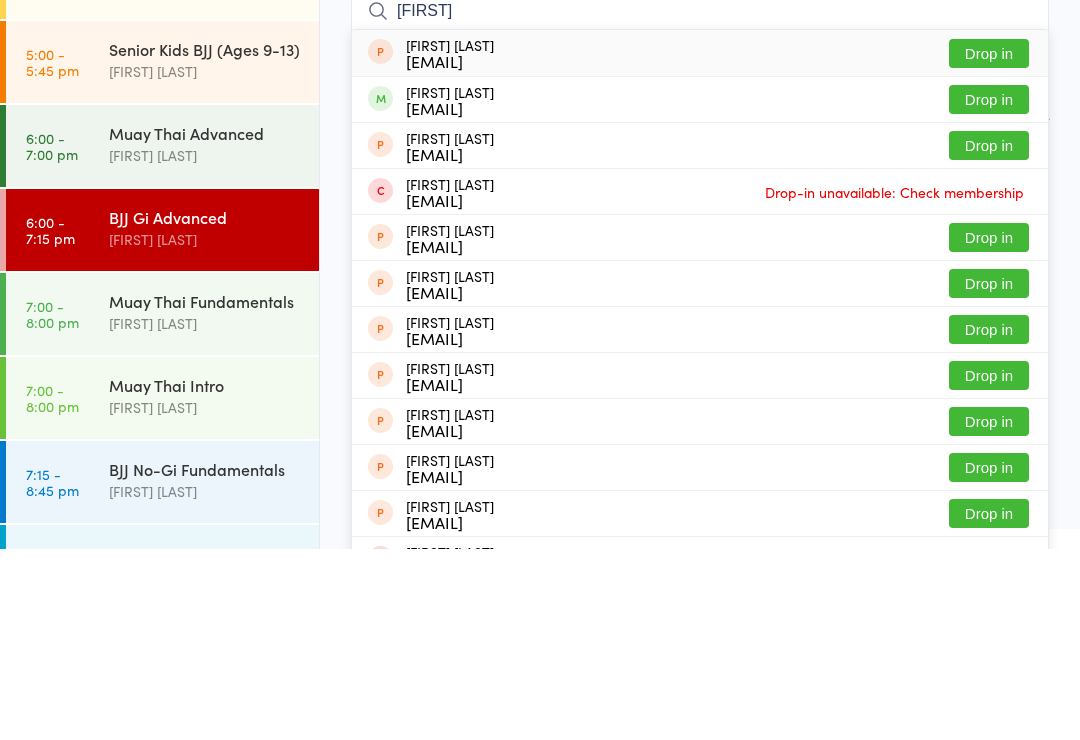 type on "Charlotte" 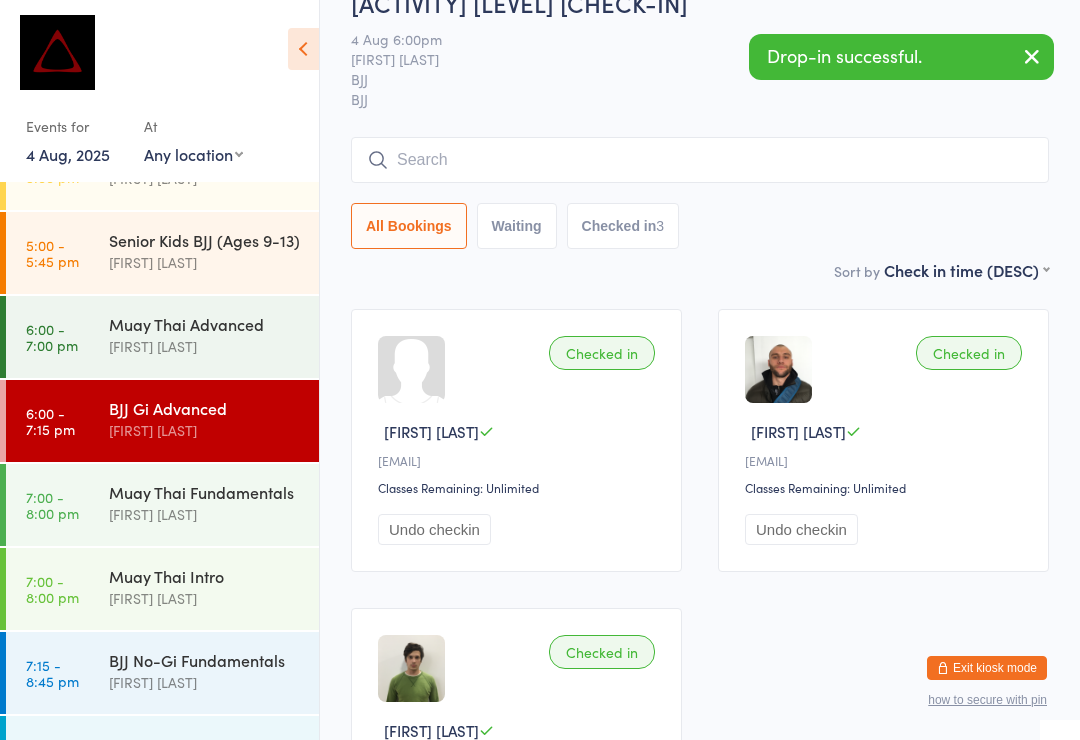 scroll, scrollTop: 75, scrollLeft: 0, axis: vertical 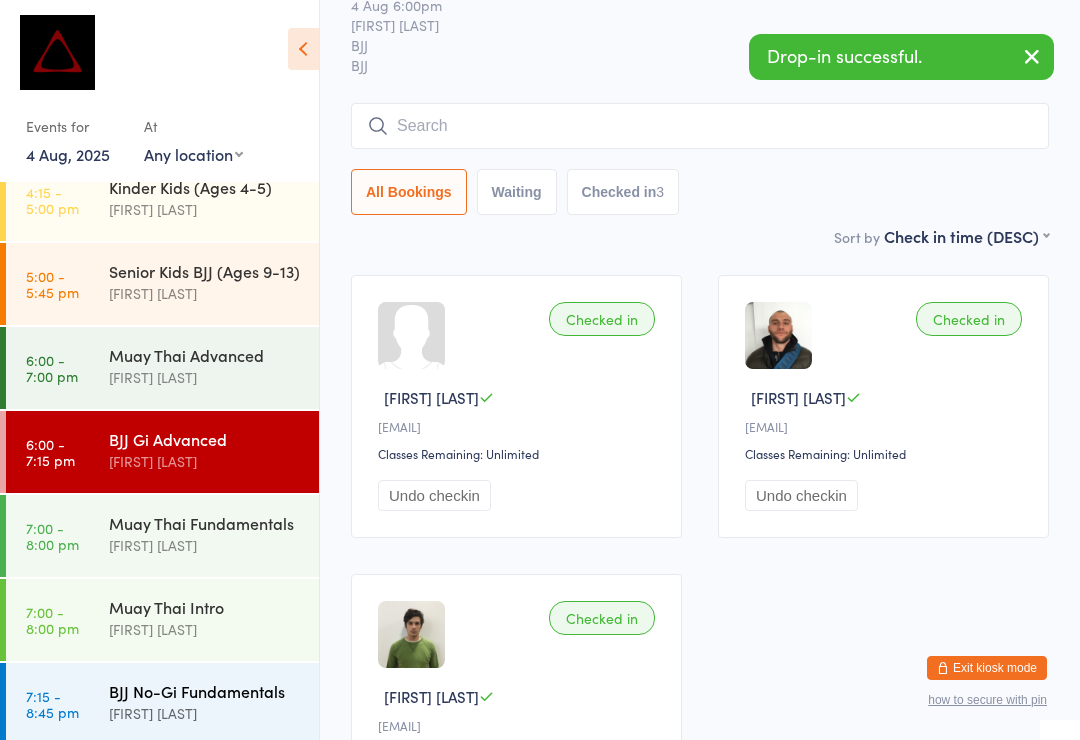 click on "BJJ No-Gi Fundamentals" at bounding box center (205, 691) 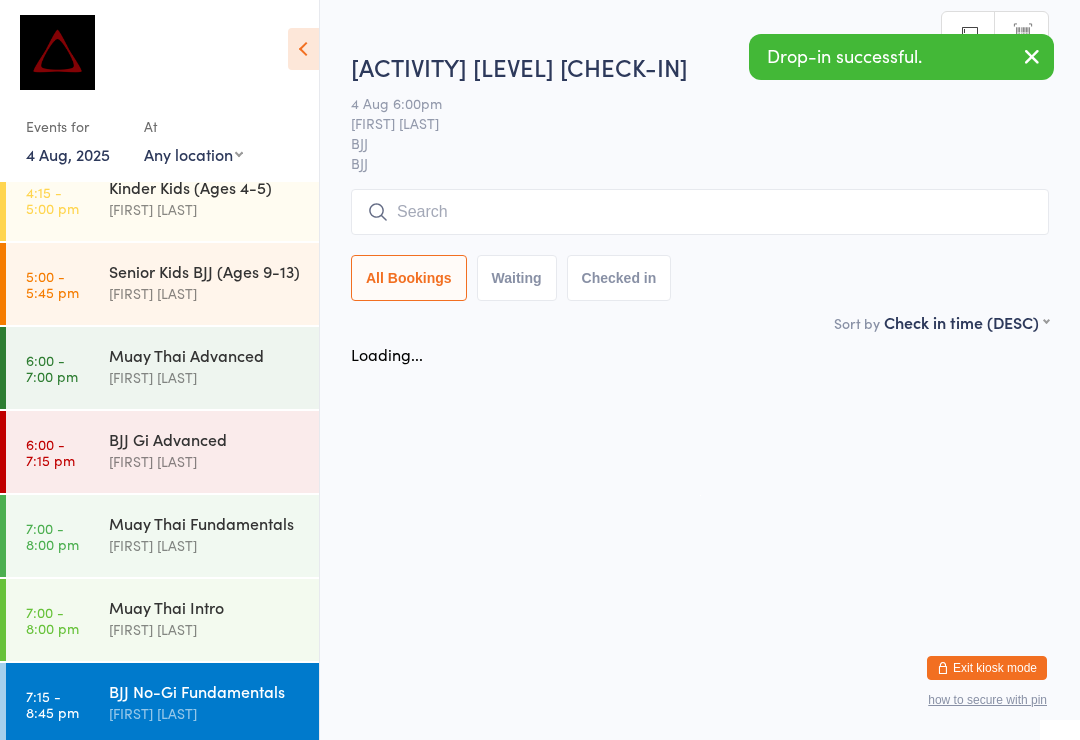 scroll, scrollTop: 0, scrollLeft: 0, axis: both 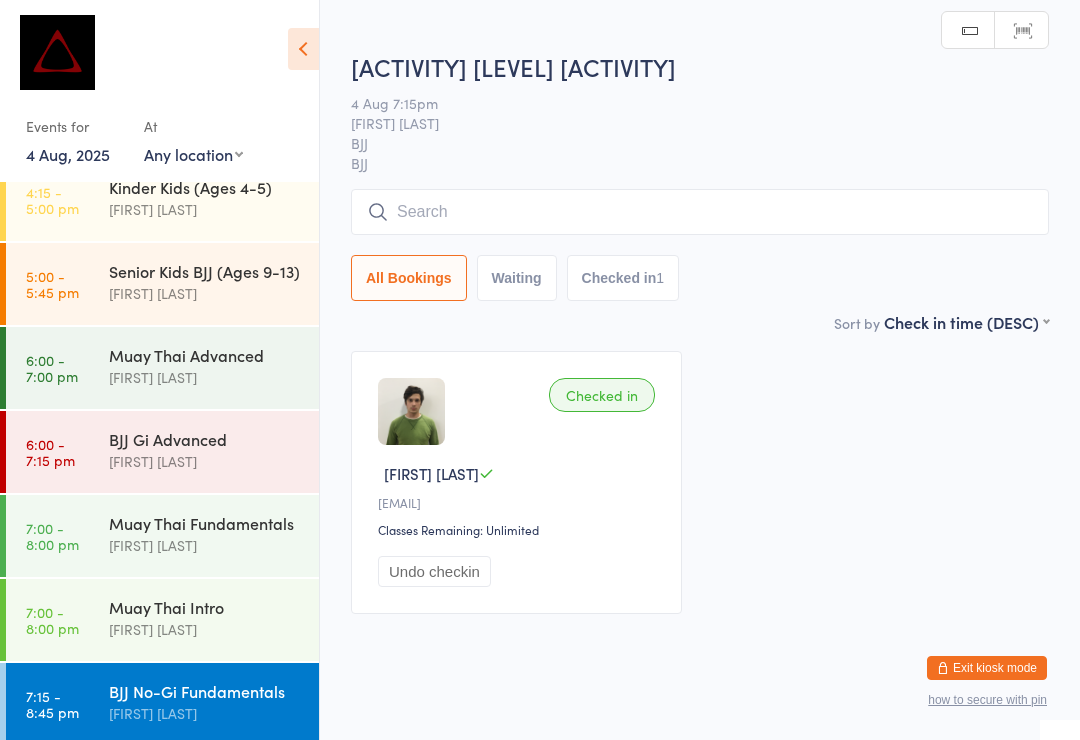 click at bounding box center [700, 212] 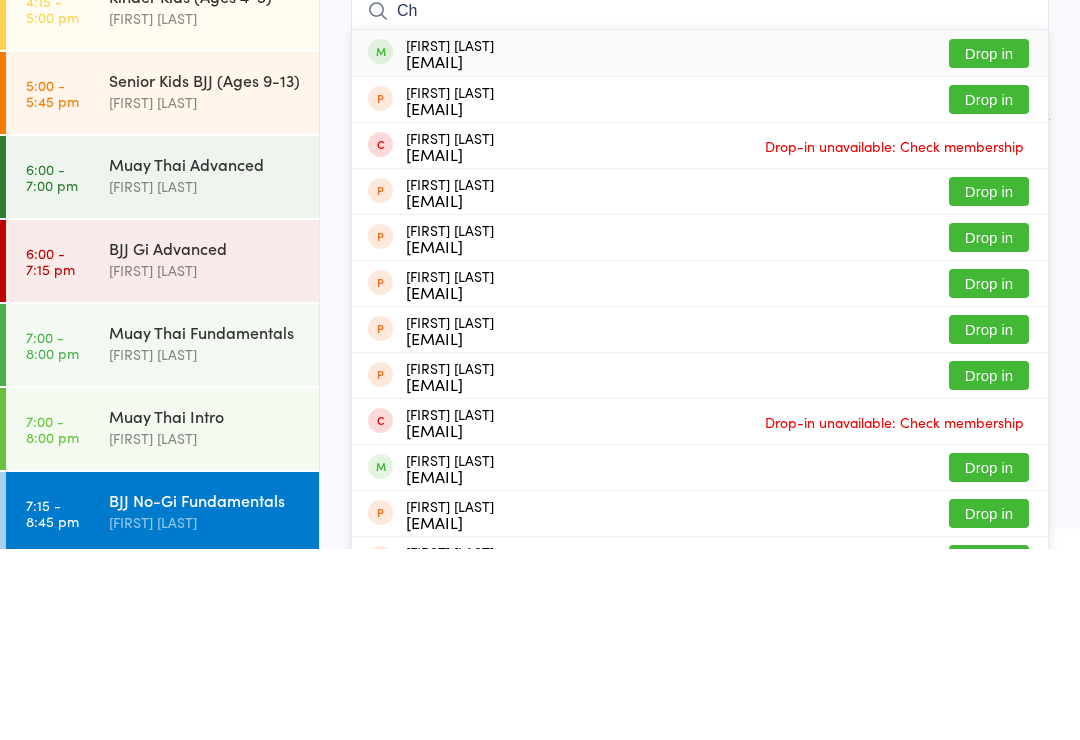 type on "C" 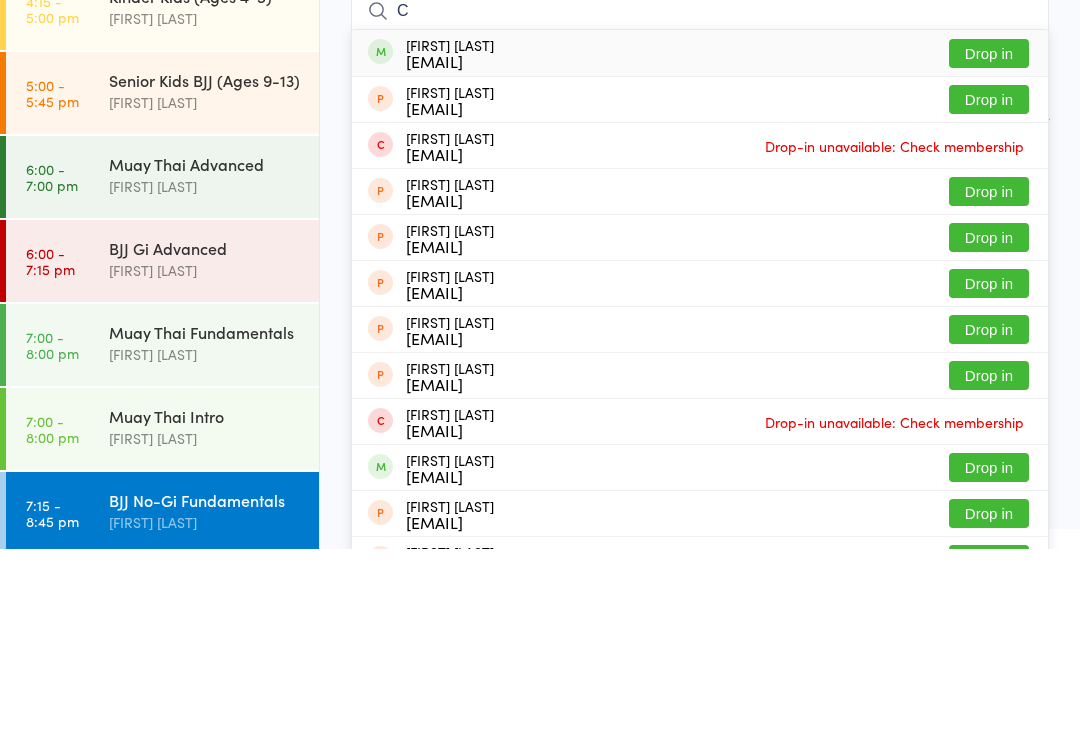 type 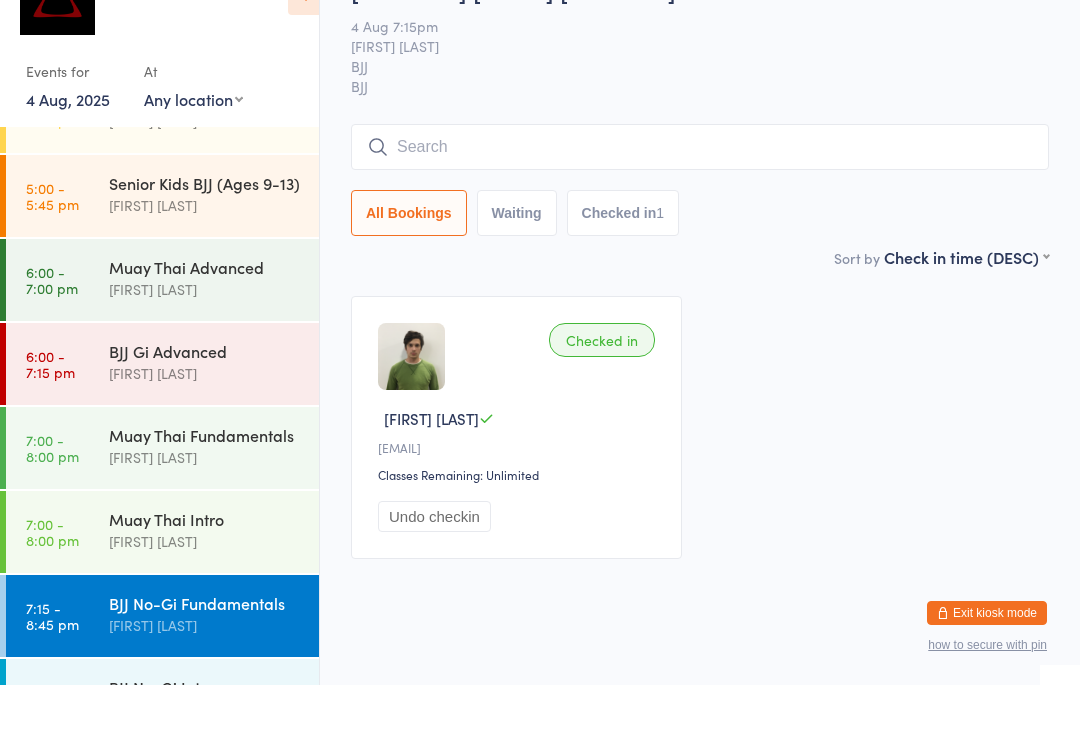 scroll, scrollTop: 786, scrollLeft: 0, axis: vertical 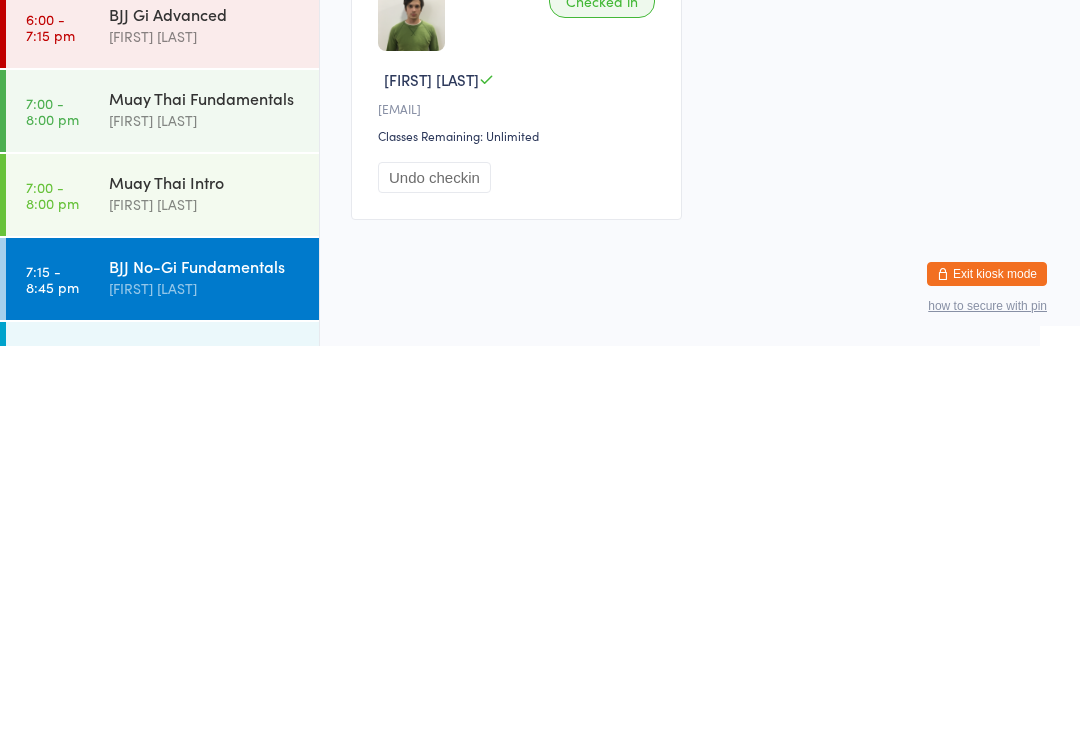 click on "[FIRST] [LAST]" at bounding box center (205, 682) 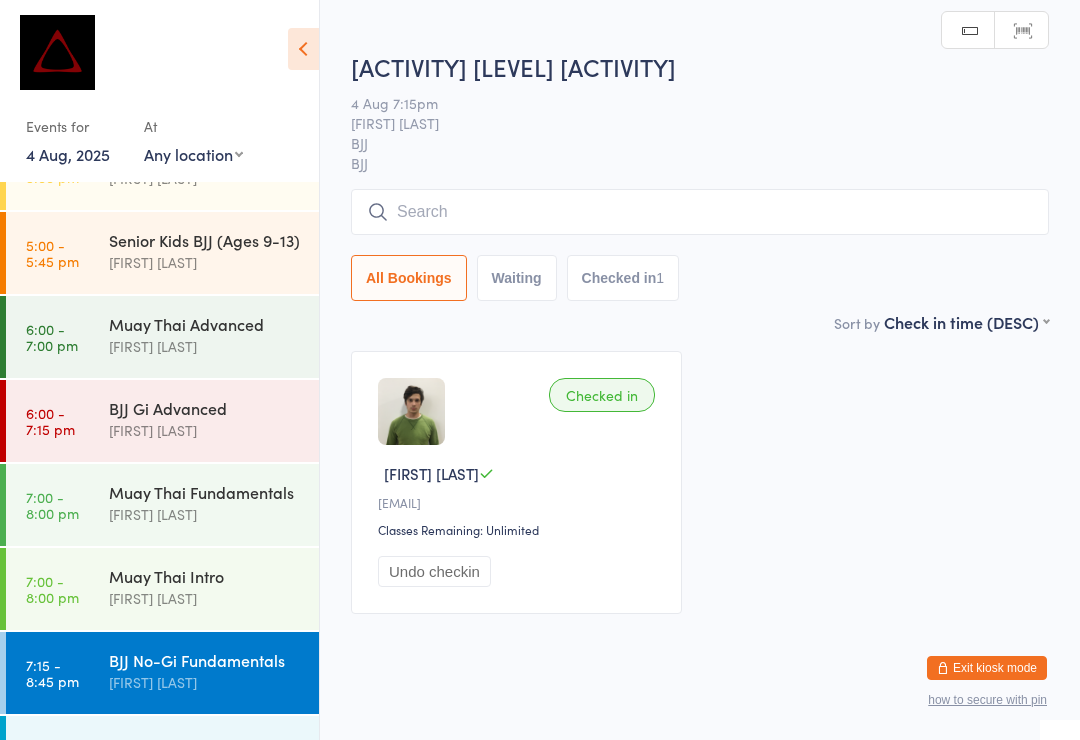 click at bounding box center [700, 212] 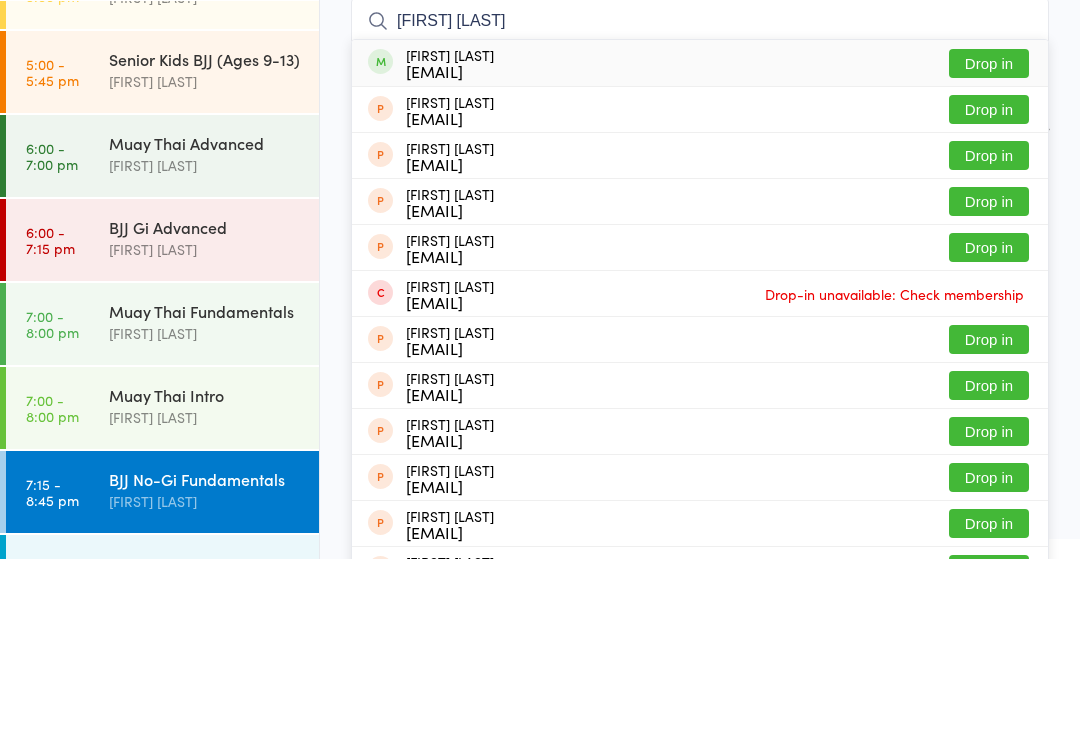 type on "Mohamed sadik" 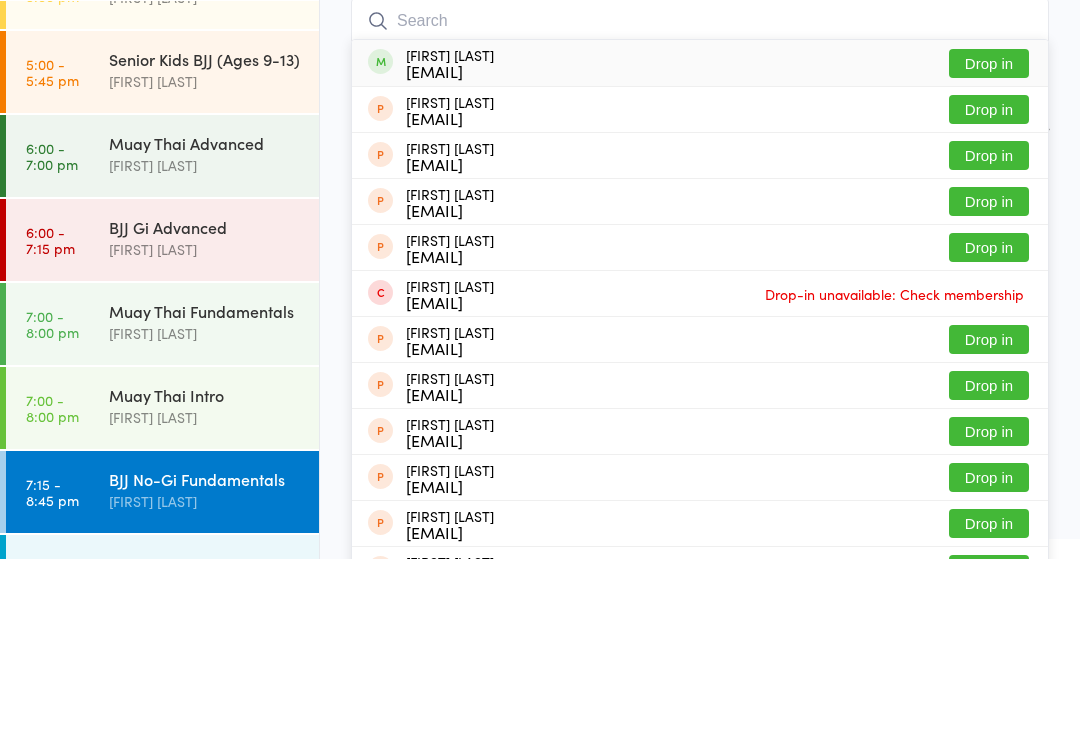 scroll, scrollTop: 38, scrollLeft: 0, axis: vertical 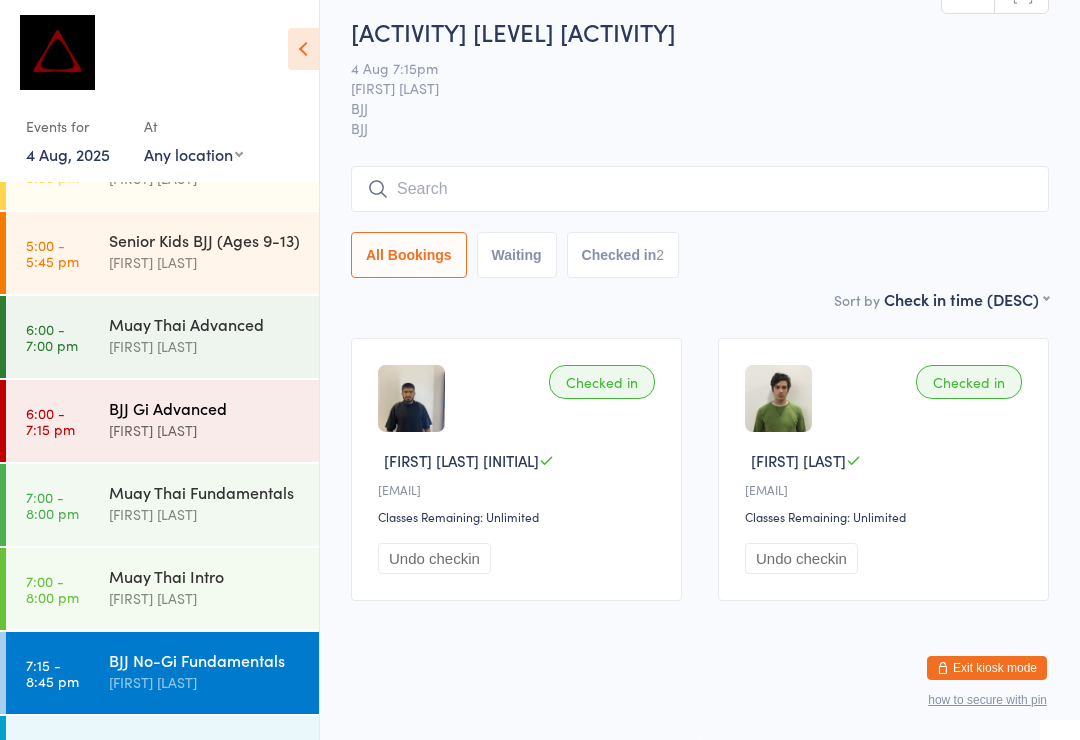 click on "BJJ Gi Advanced David Hart" at bounding box center (214, 419) 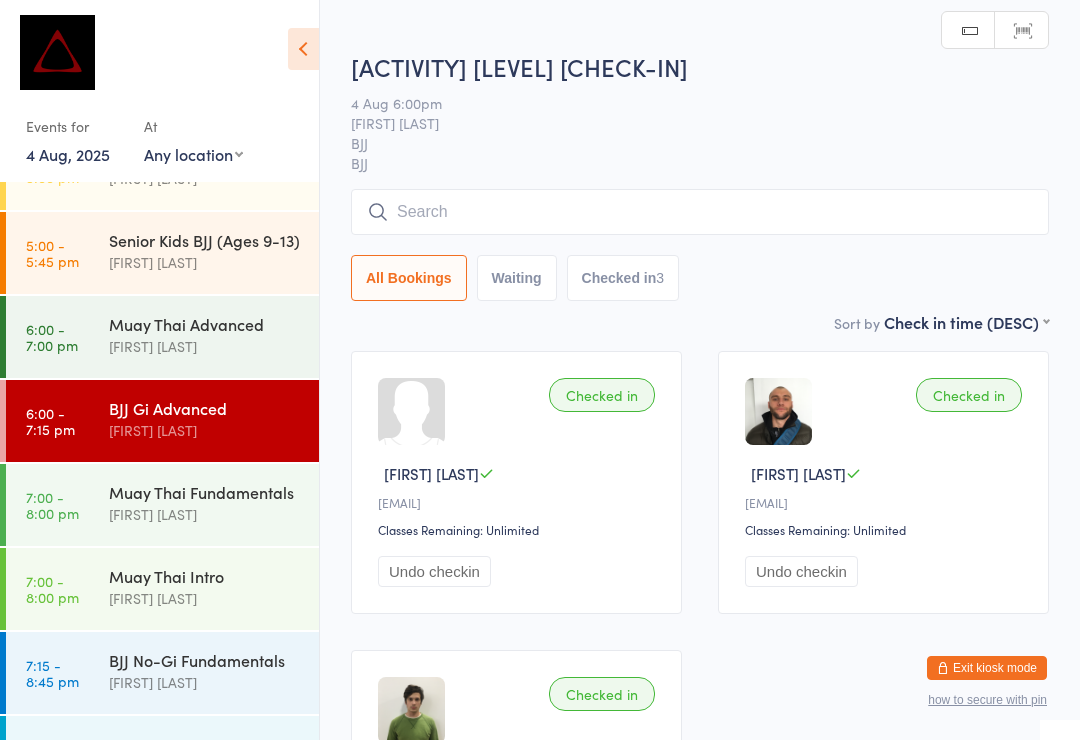 click at bounding box center [700, 212] 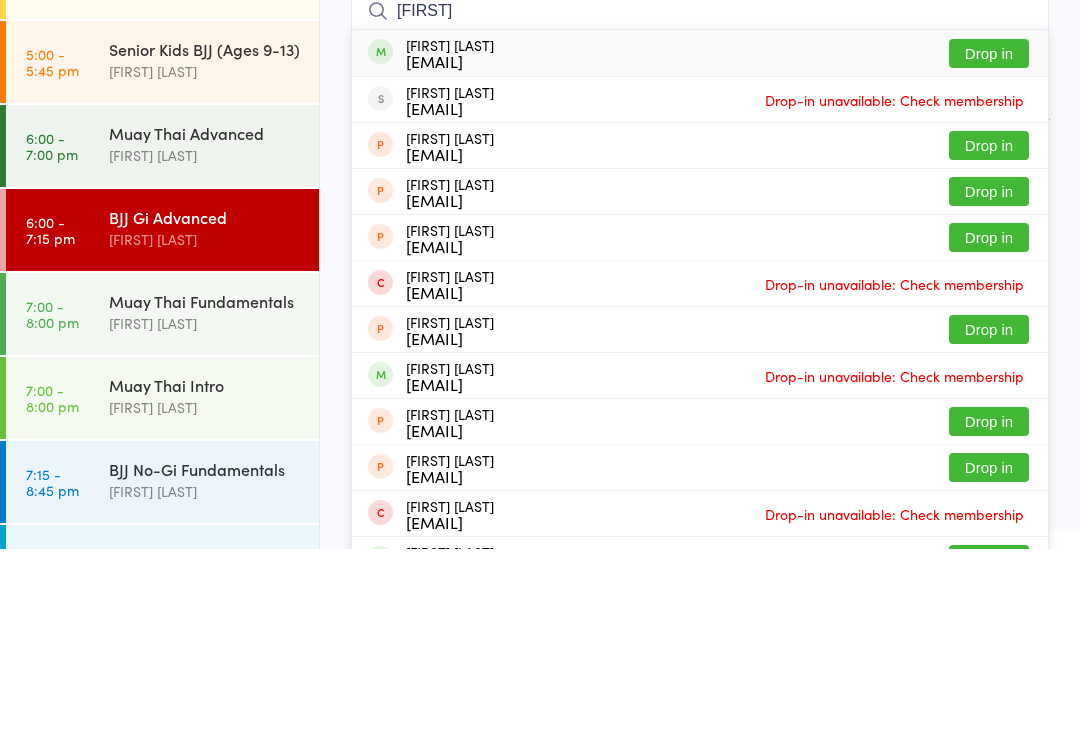 type on "Baylie" 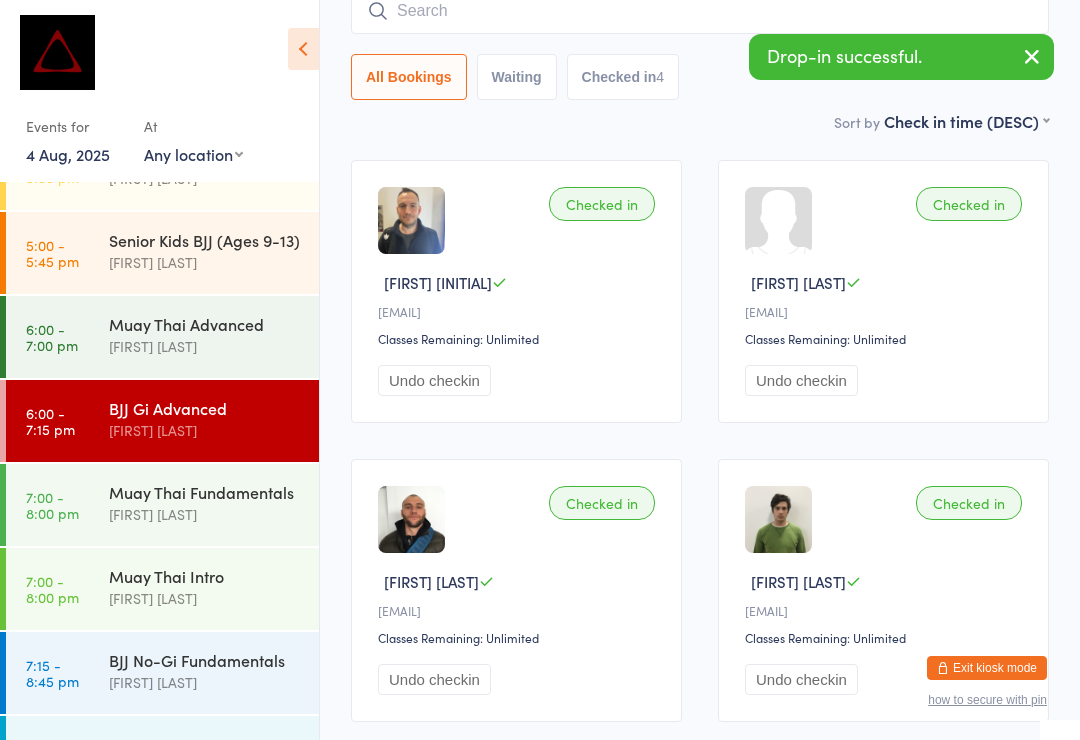 scroll, scrollTop: 271, scrollLeft: 0, axis: vertical 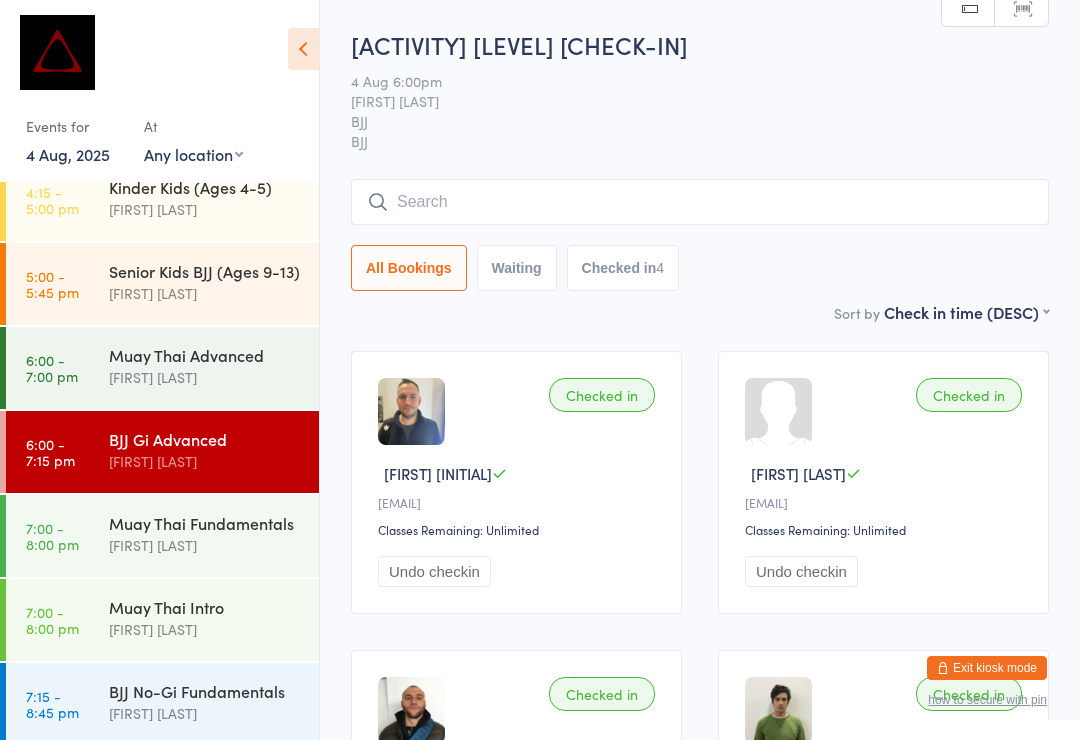 click at bounding box center [700, 202] 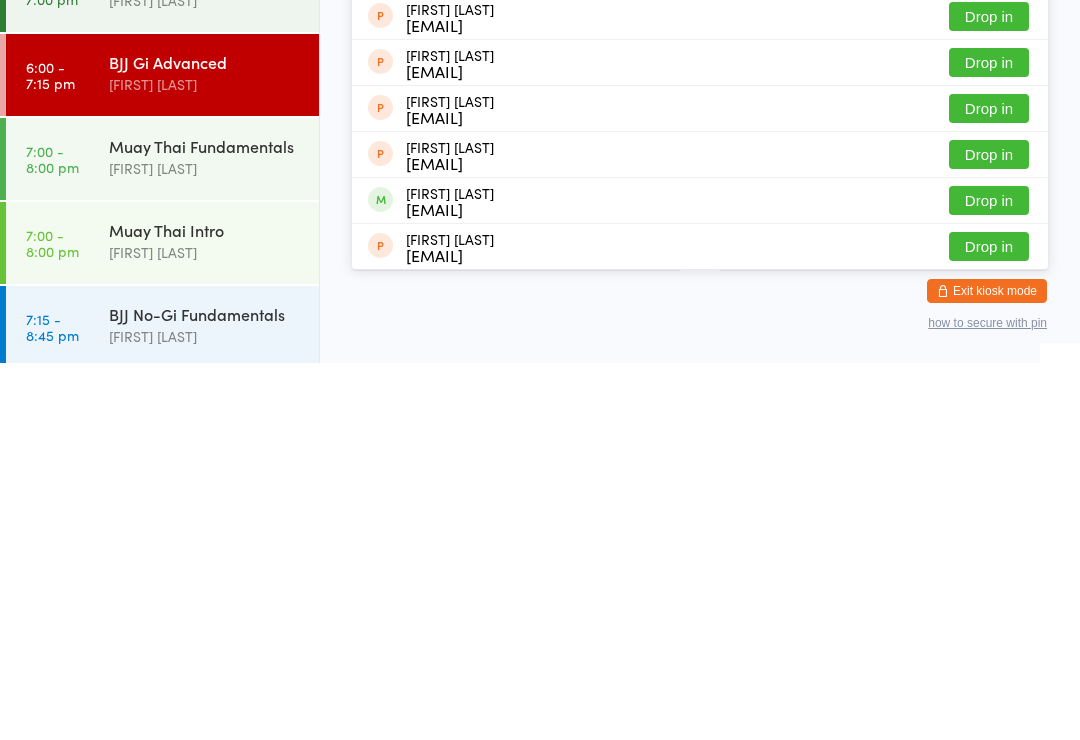 scroll, scrollTop: 267, scrollLeft: 0, axis: vertical 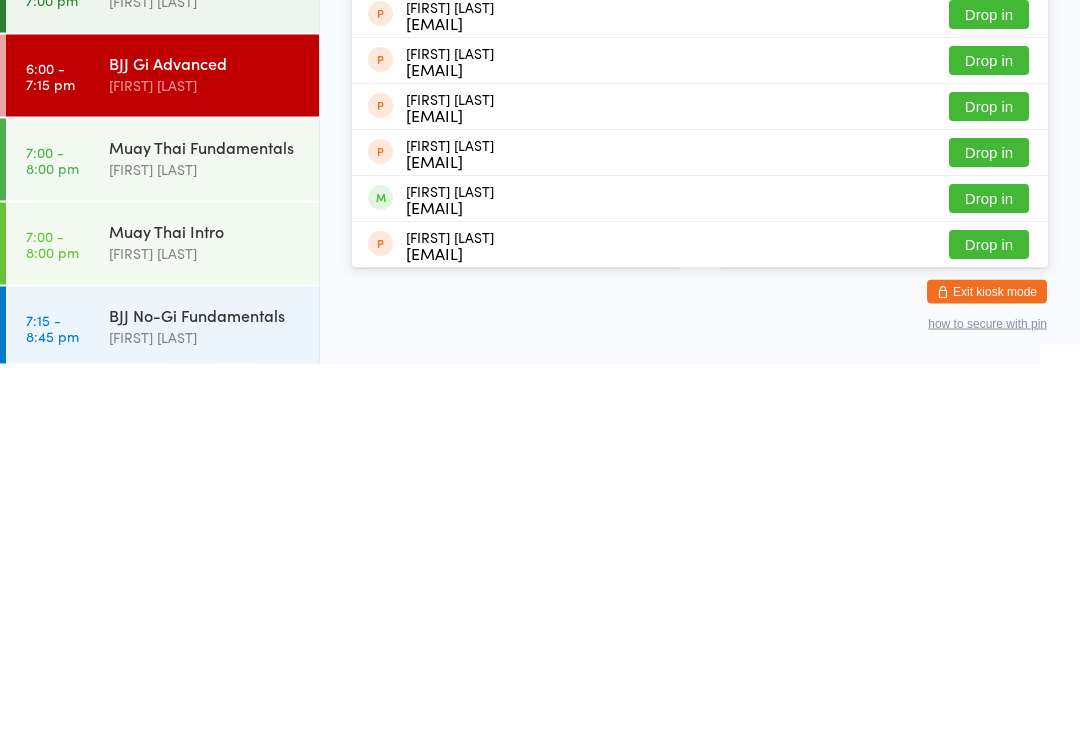 type on "Ange" 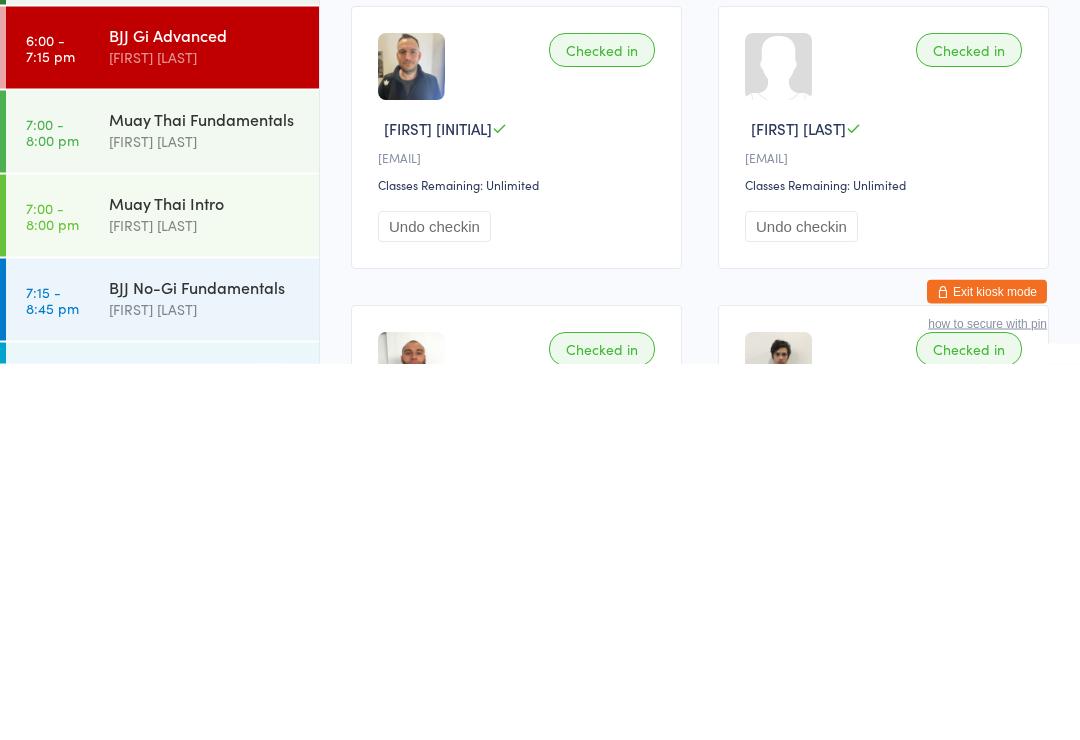 scroll, scrollTop: 782, scrollLeft: 0, axis: vertical 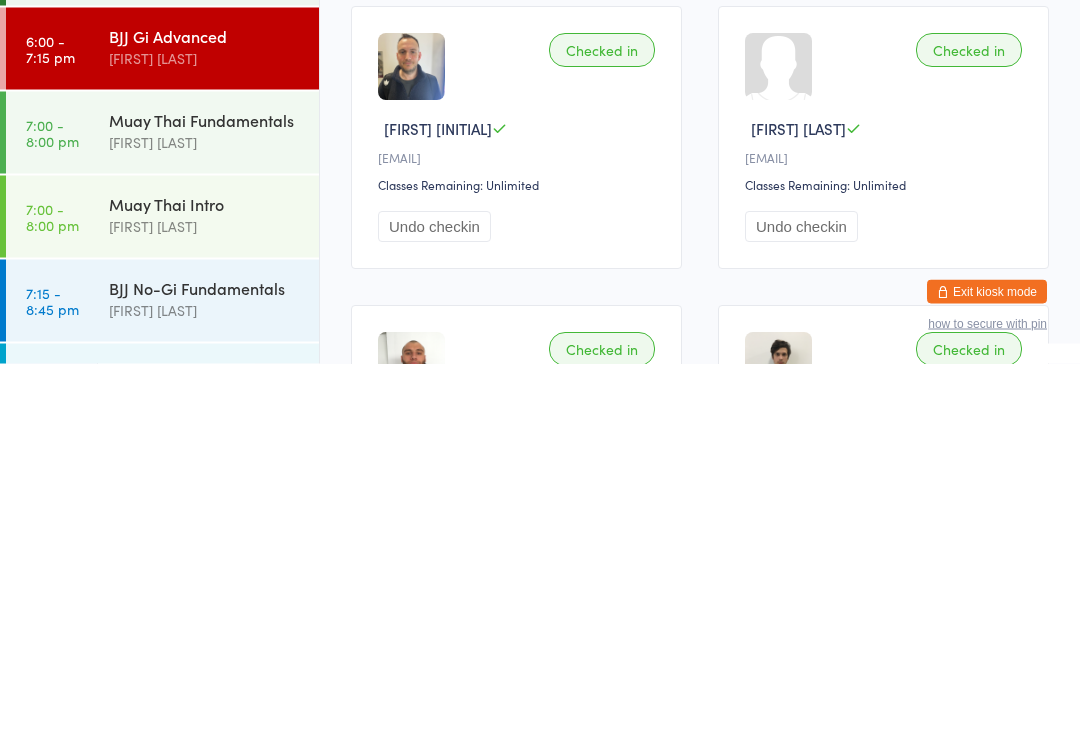 click on "7:15 - 8:30 pm BJJ No-Gi Intro David Hart and Max Viney" at bounding box center (162, 771) 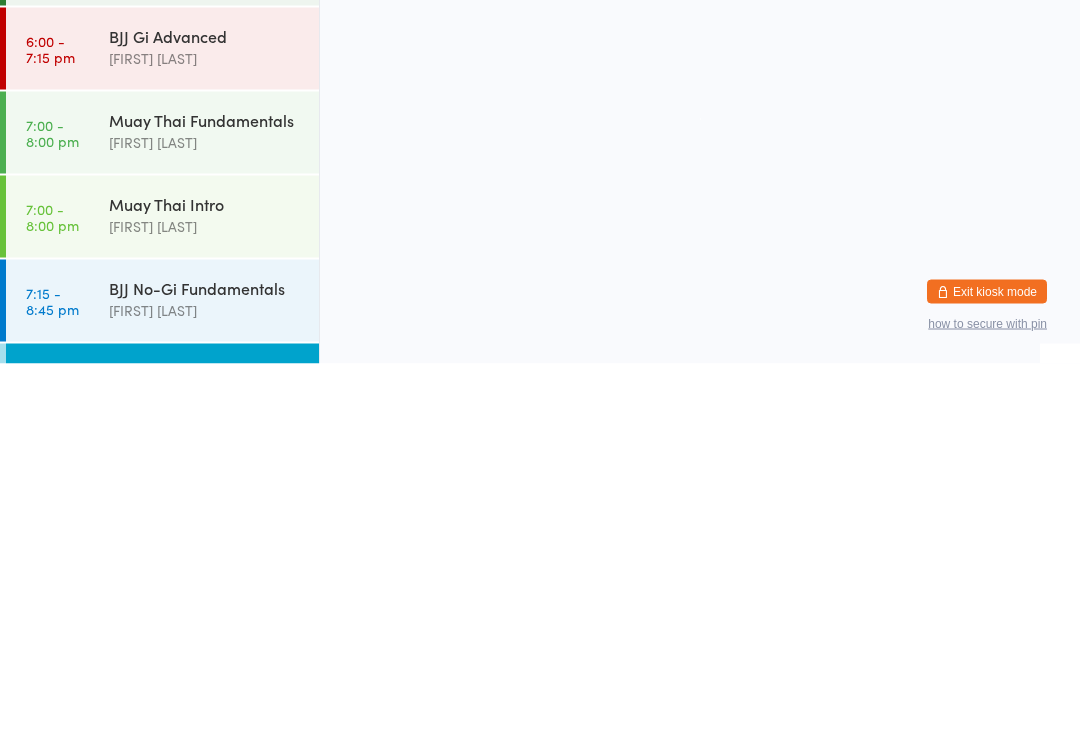 scroll, scrollTop: 0, scrollLeft: 0, axis: both 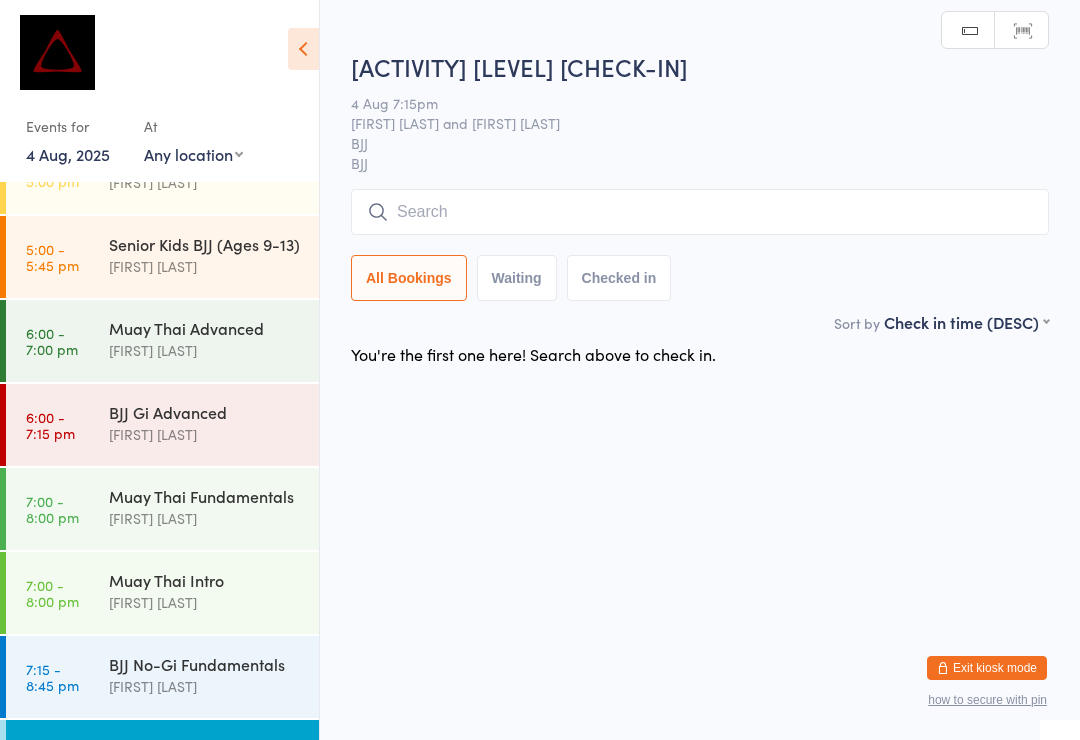 click at bounding box center (700, 212) 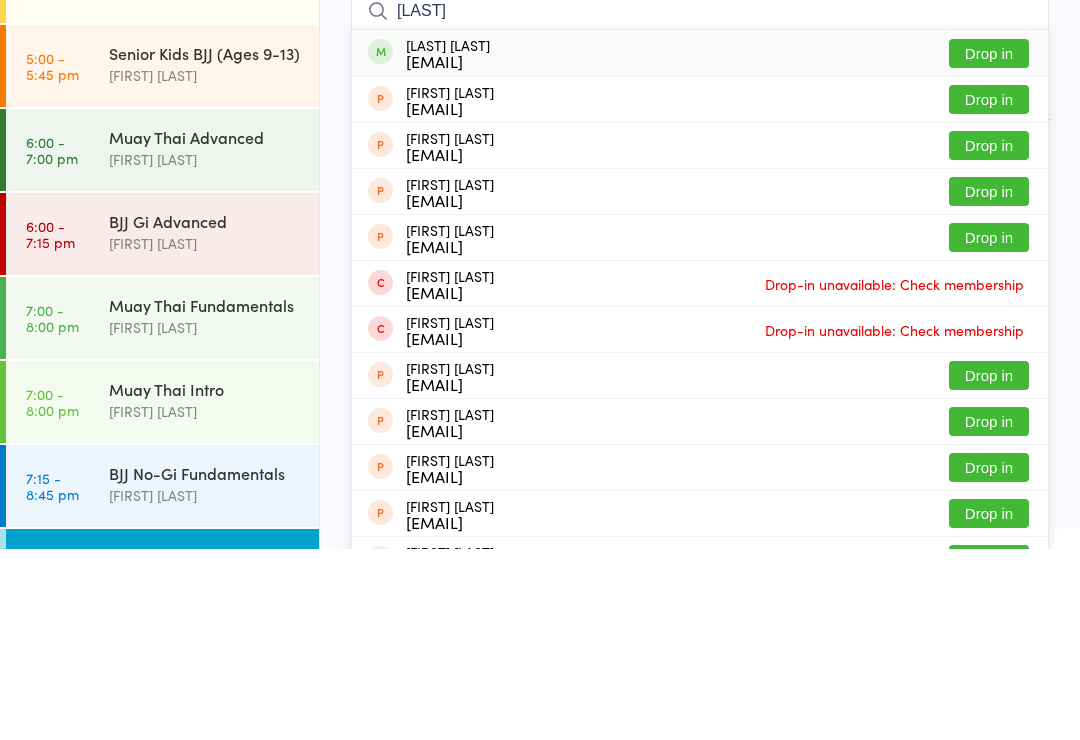 type on "Montgomery" 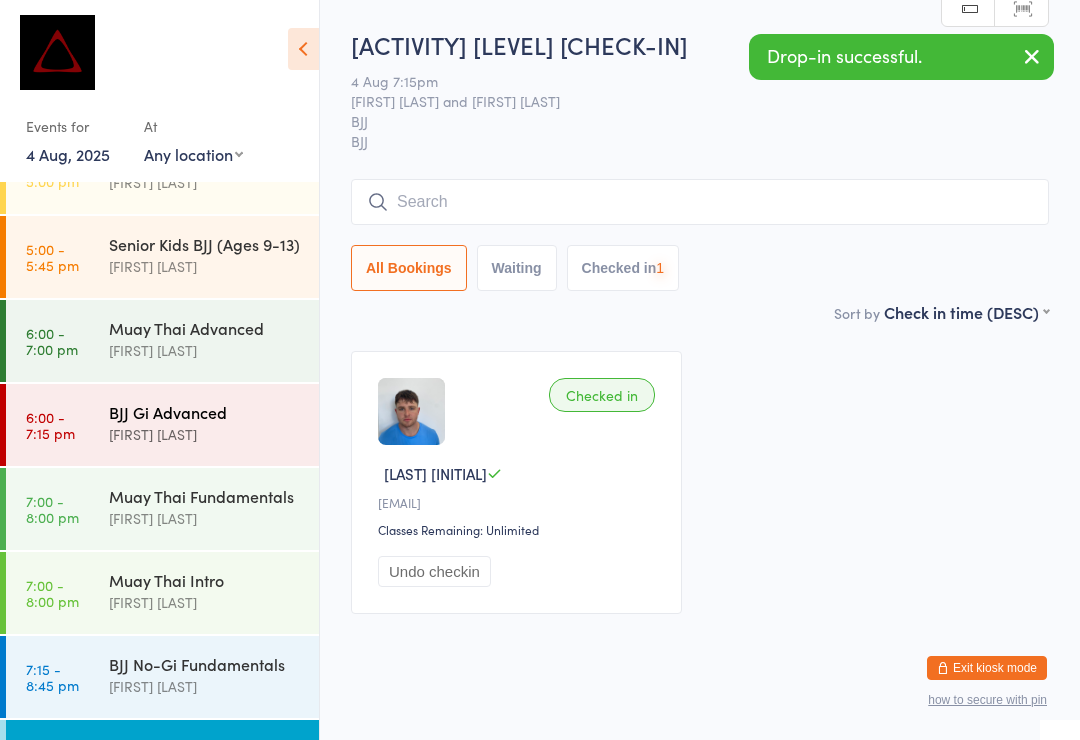 click on "6:00 - 7:15 pm" at bounding box center (50, 425) 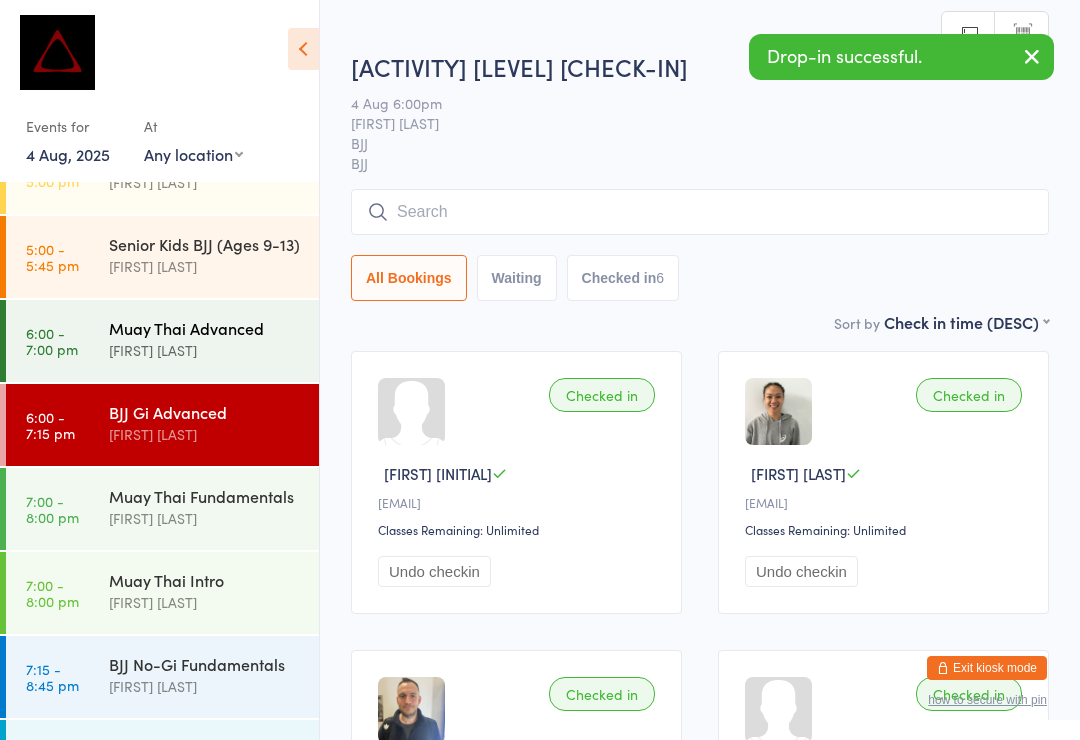 click on "6:00 - 7:00 pm Muay Thai Advanced Lachlan Dart" at bounding box center (162, 341) 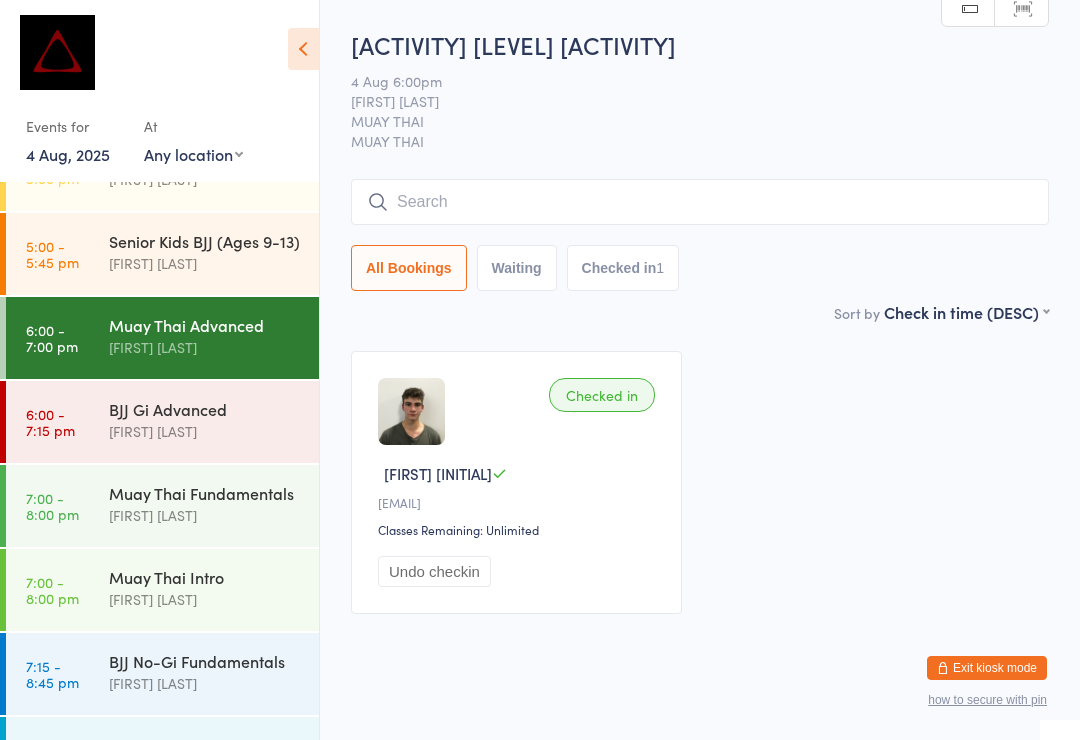 scroll, scrollTop: 784, scrollLeft: 0, axis: vertical 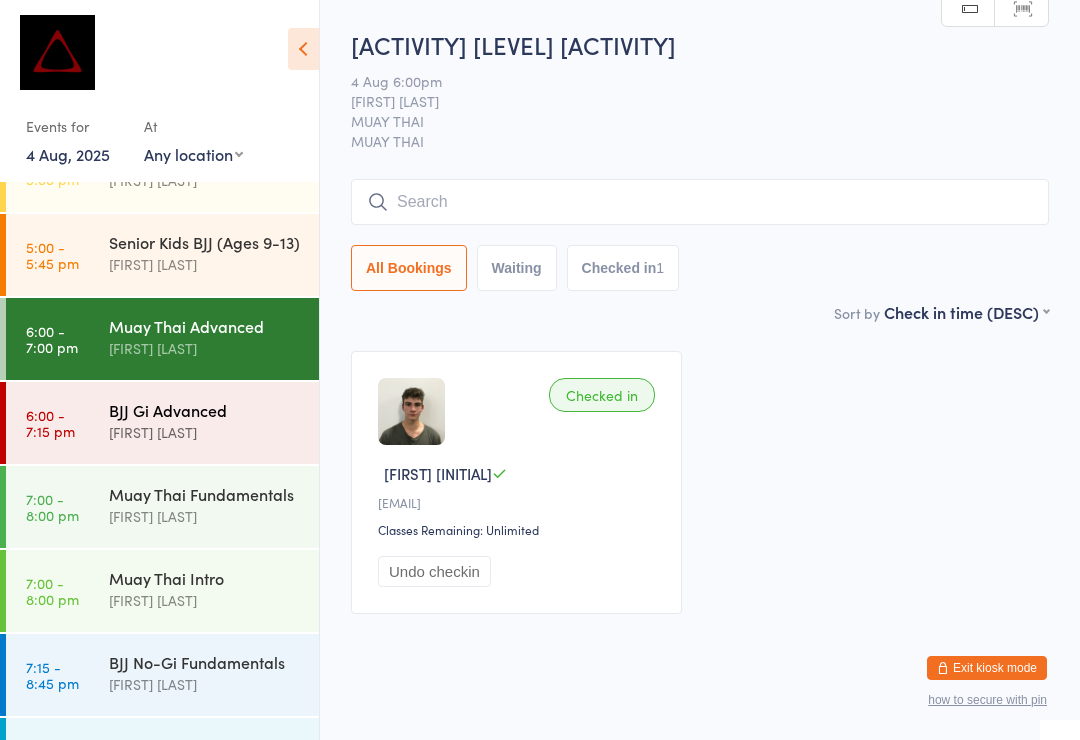 click on "BJJ Gi Advanced" at bounding box center (205, 410) 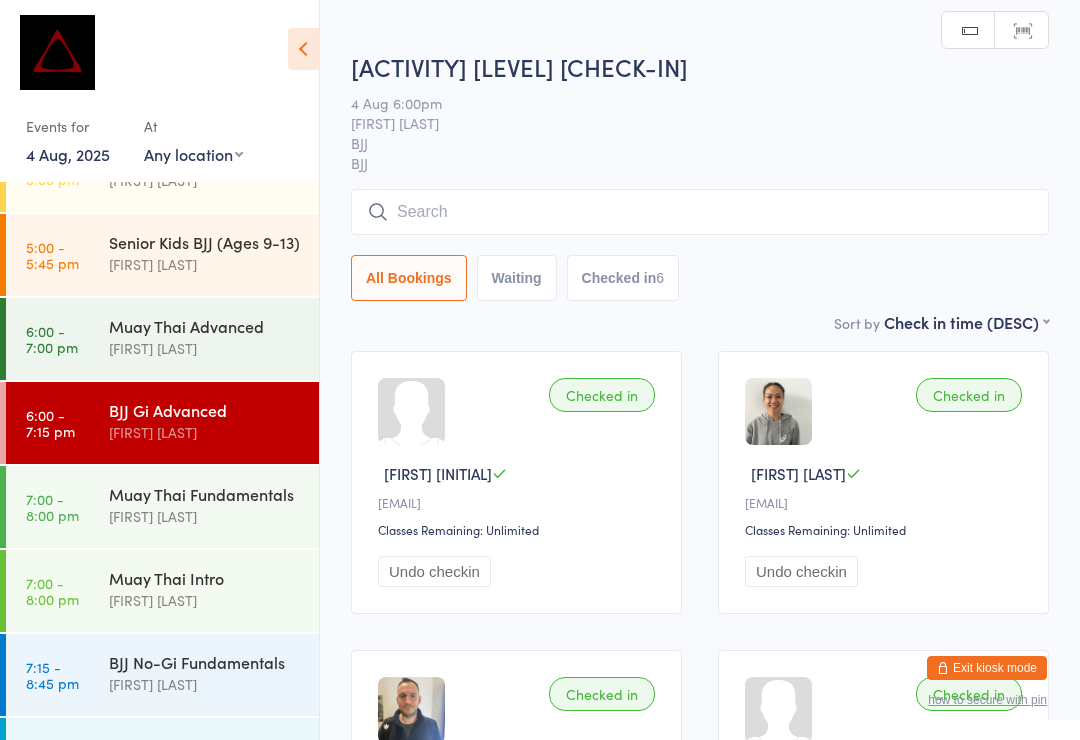 click at bounding box center [700, 212] 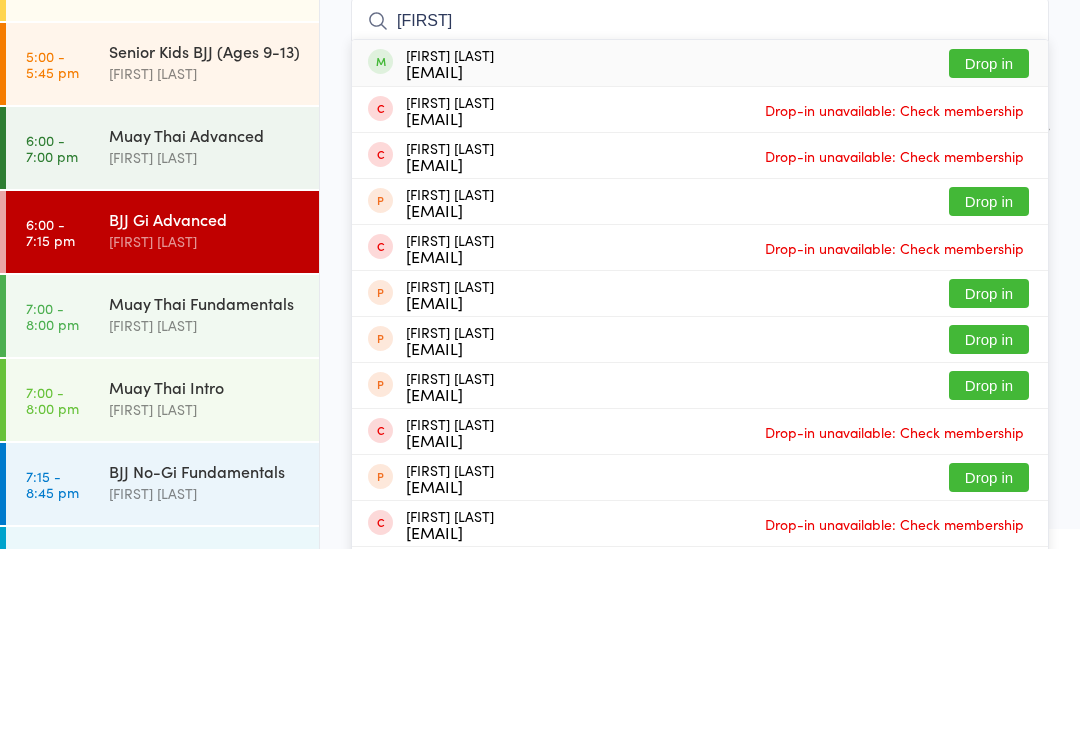 type on "Mayom" 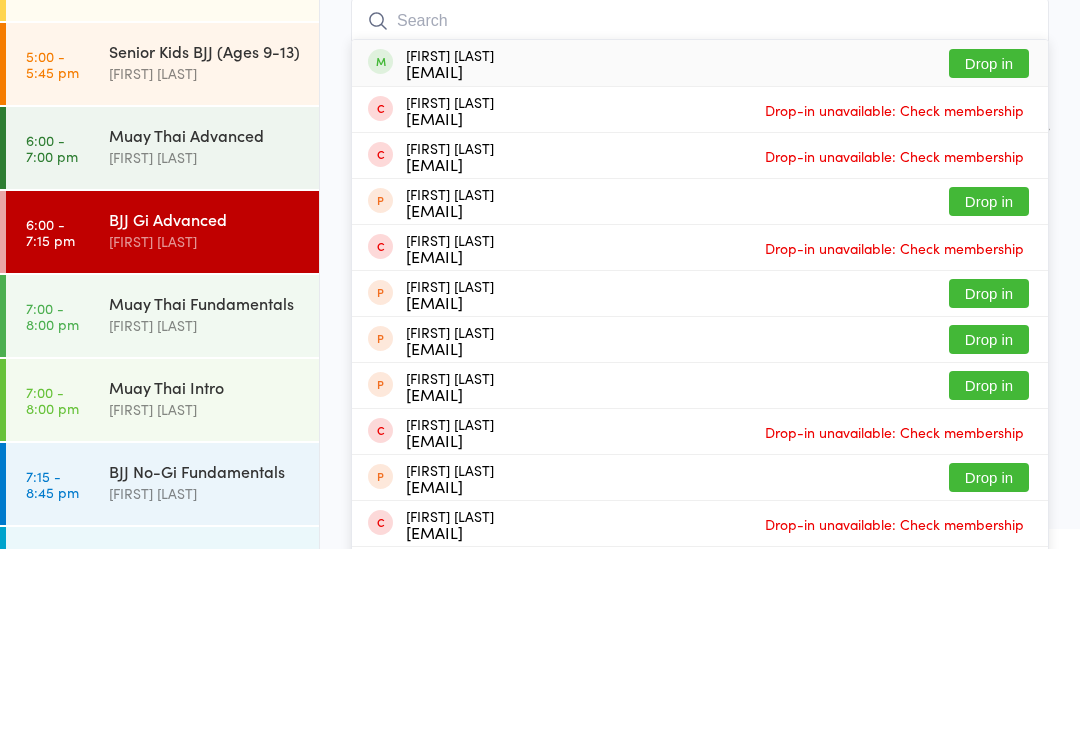 scroll, scrollTop: 191, scrollLeft: 0, axis: vertical 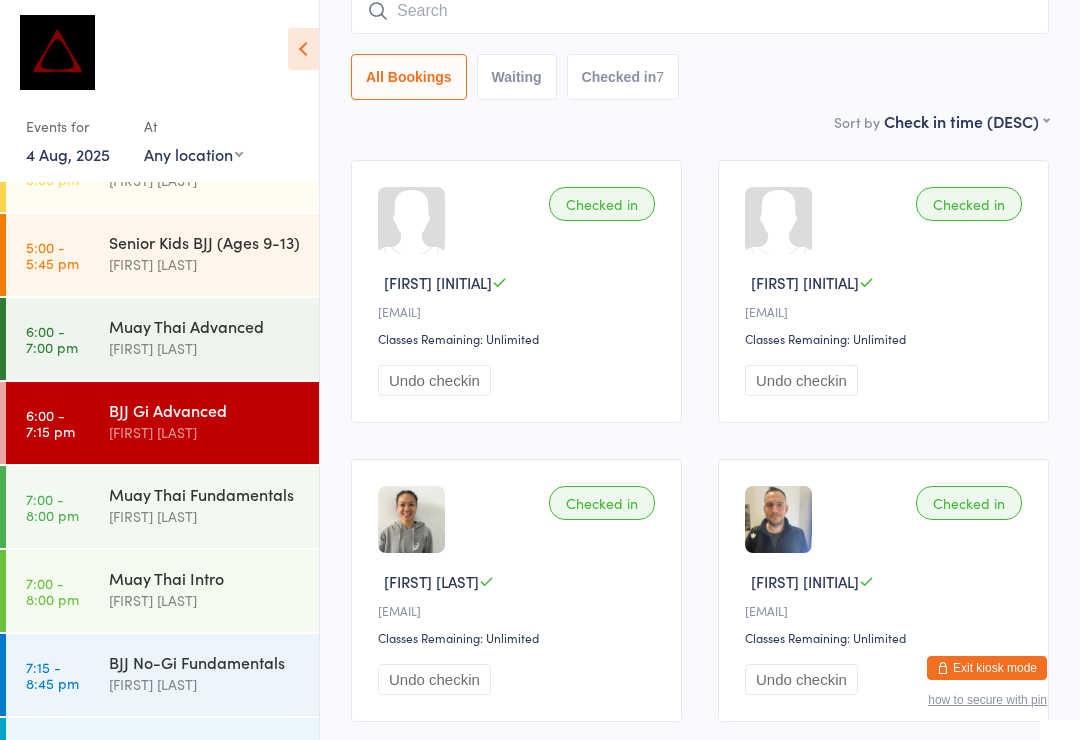 click at bounding box center (700, 11) 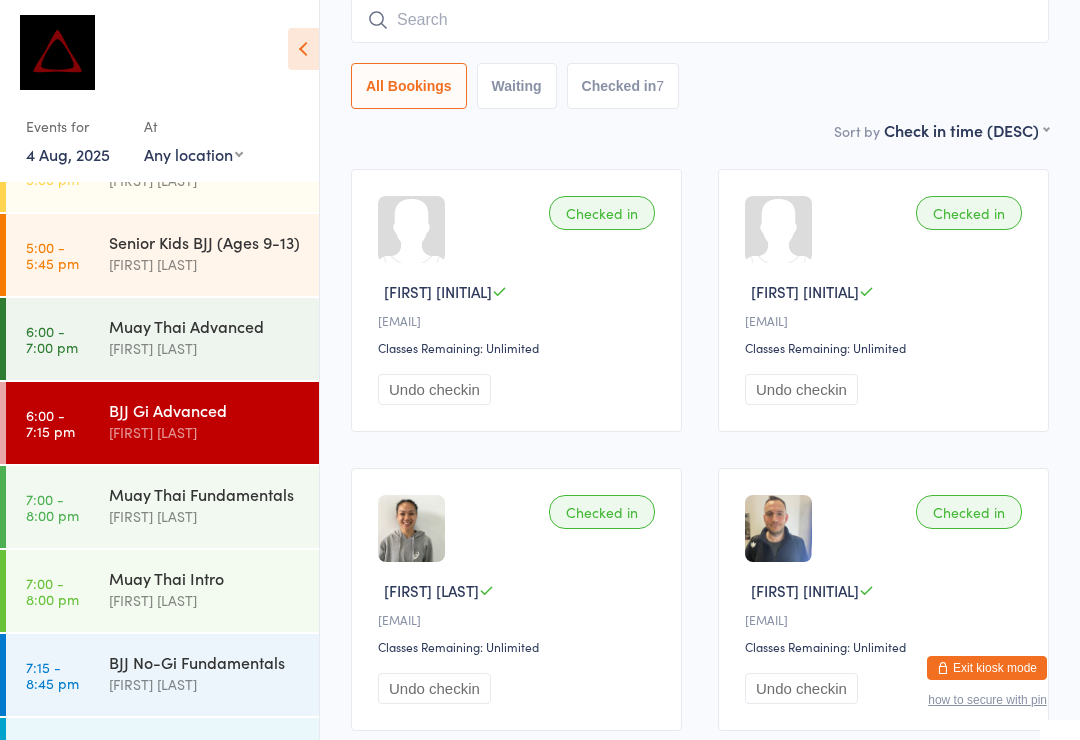 scroll, scrollTop: 181, scrollLeft: 0, axis: vertical 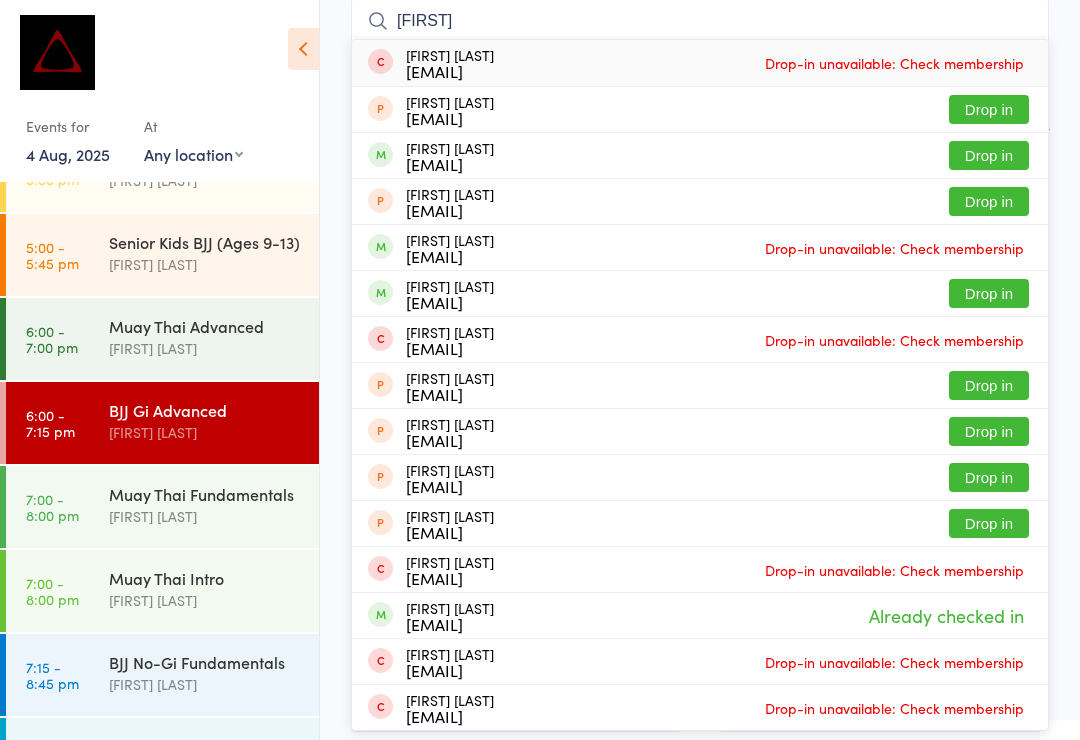 type on "Adriana" 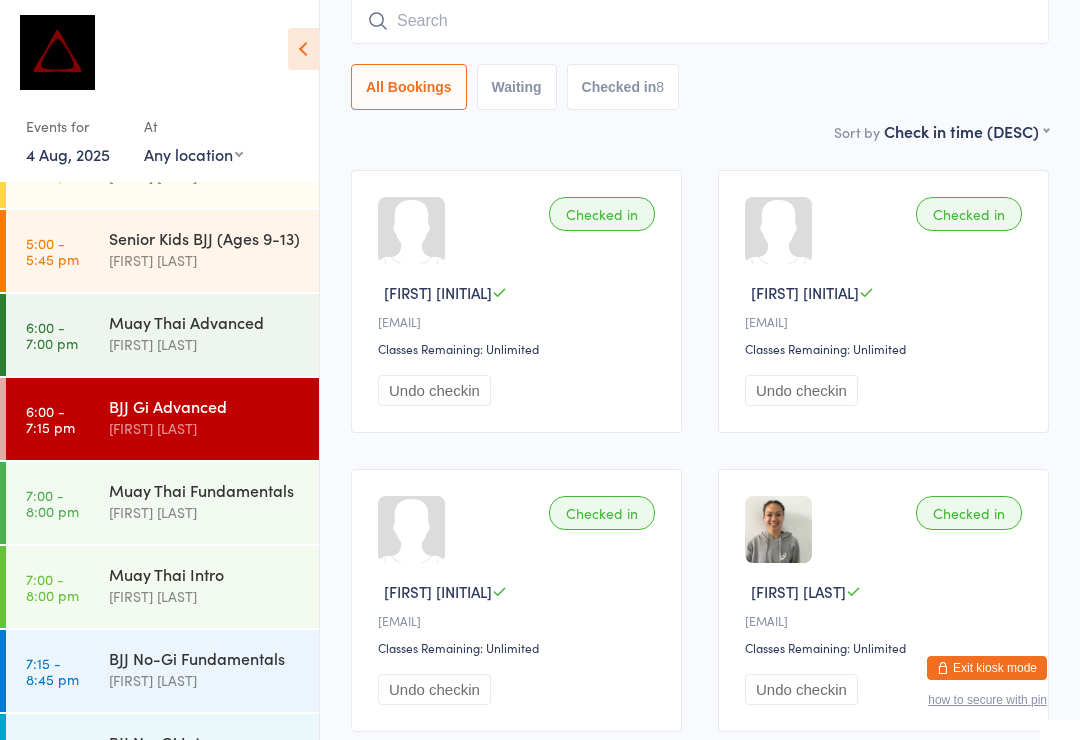scroll, scrollTop: 786, scrollLeft: 0, axis: vertical 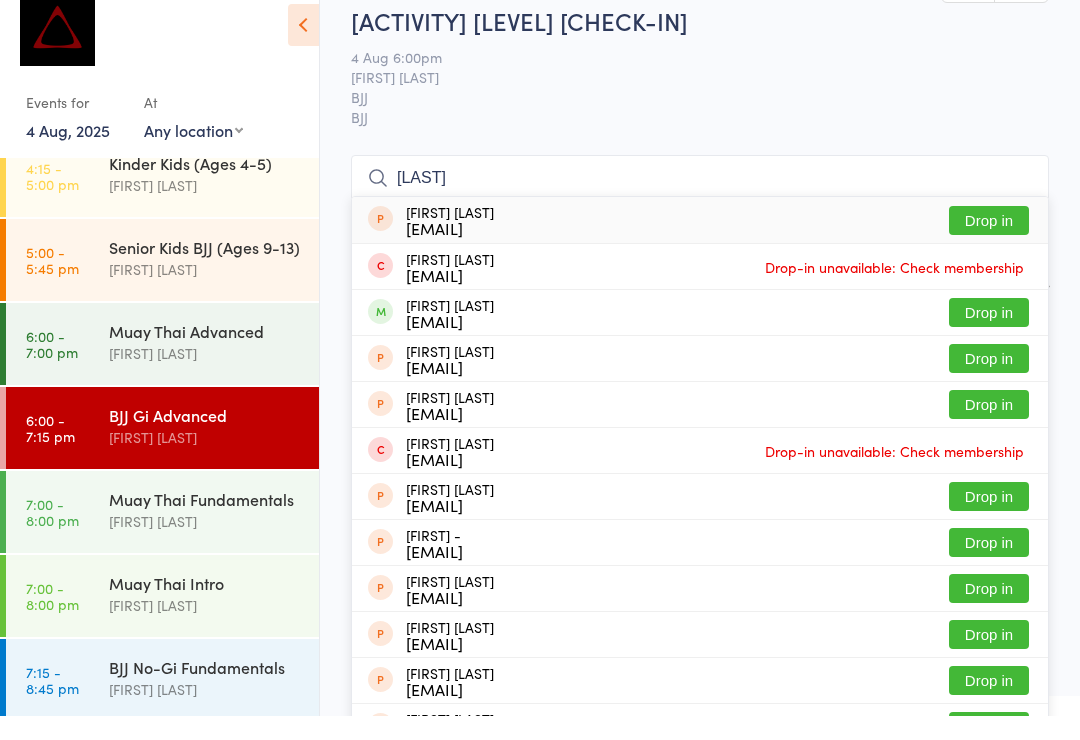type on "Kots" 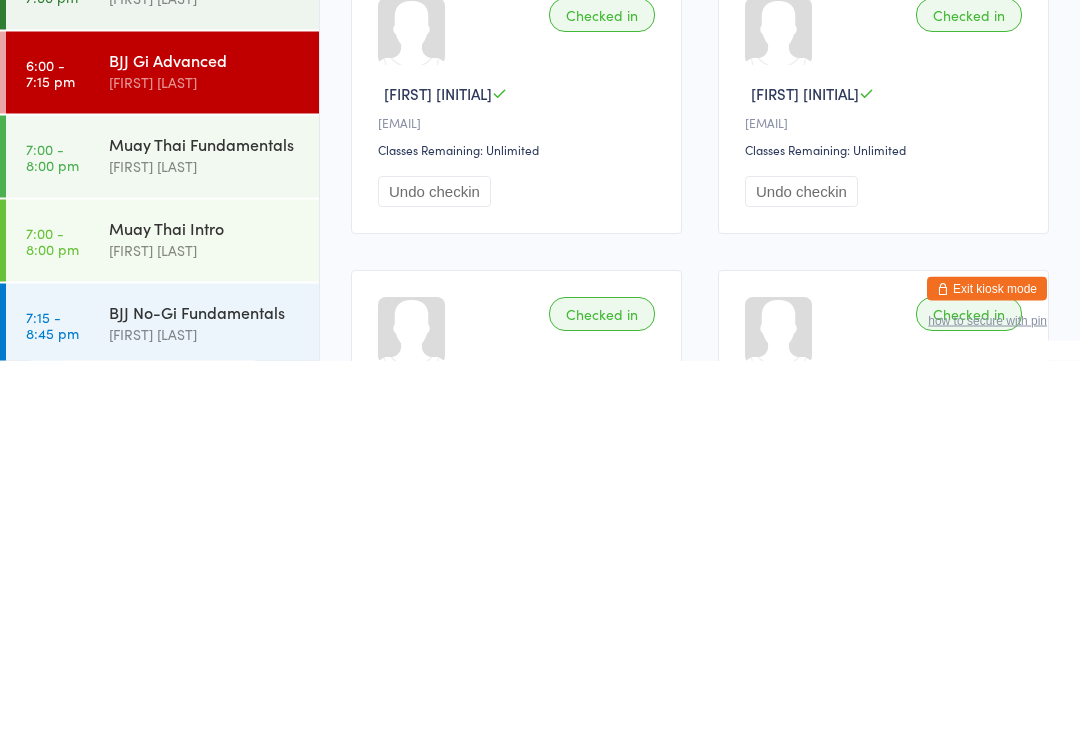 scroll, scrollTop: 35, scrollLeft: 0, axis: vertical 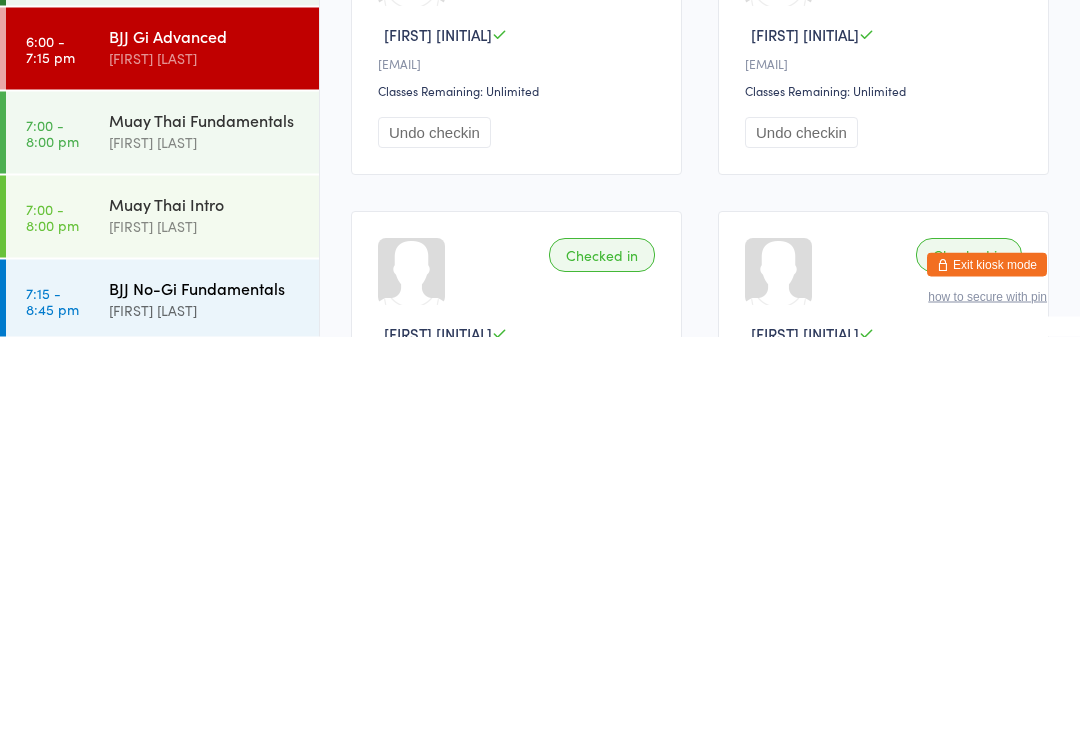 click on "[FIRST] [LAST]" at bounding box center (205, 713) 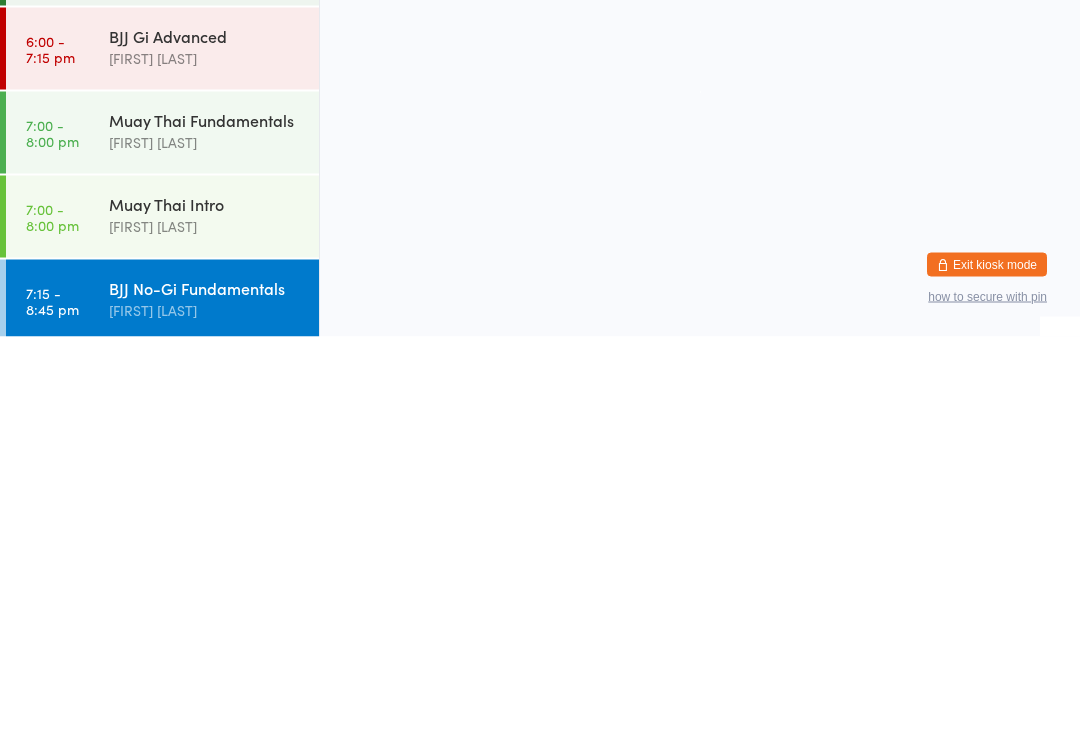 scroll, scrollTop: 0, scrollLeft: 0, axis: both 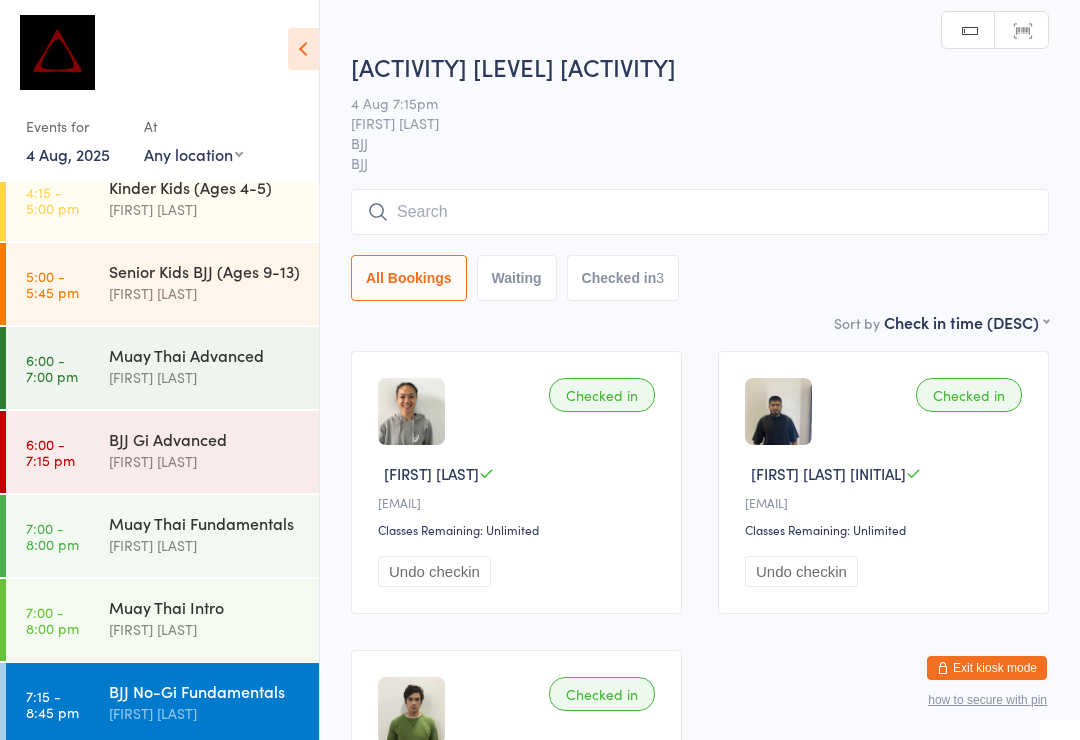 click at bounding box center [700, 212] 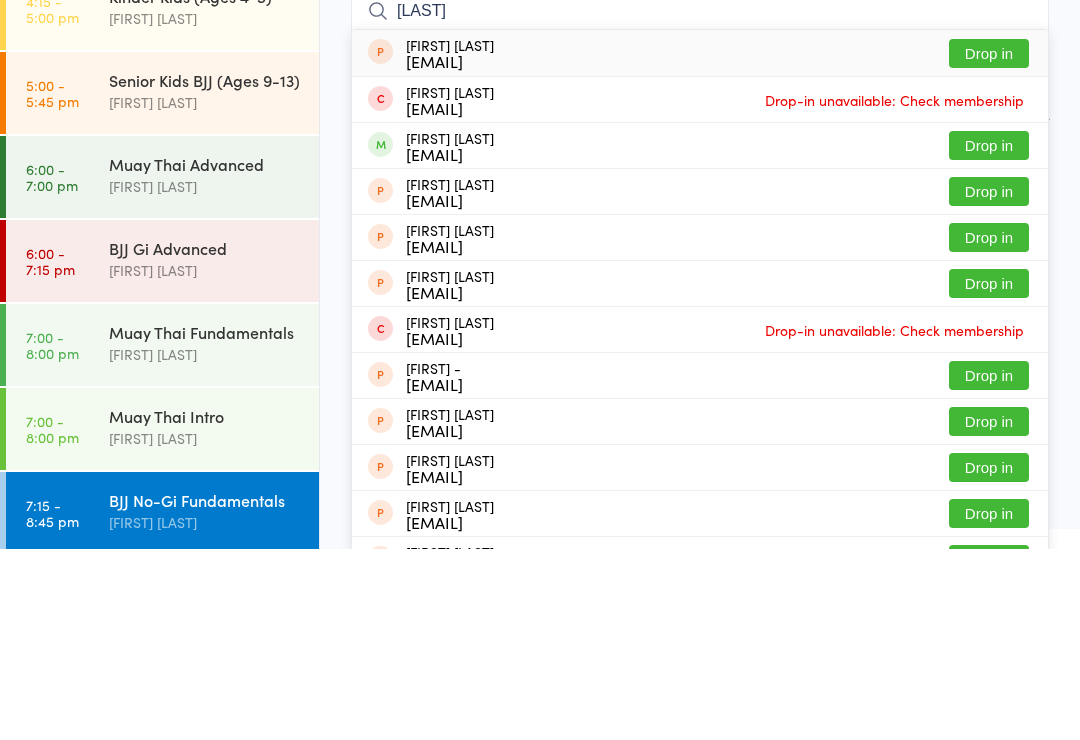 type on "Kots" 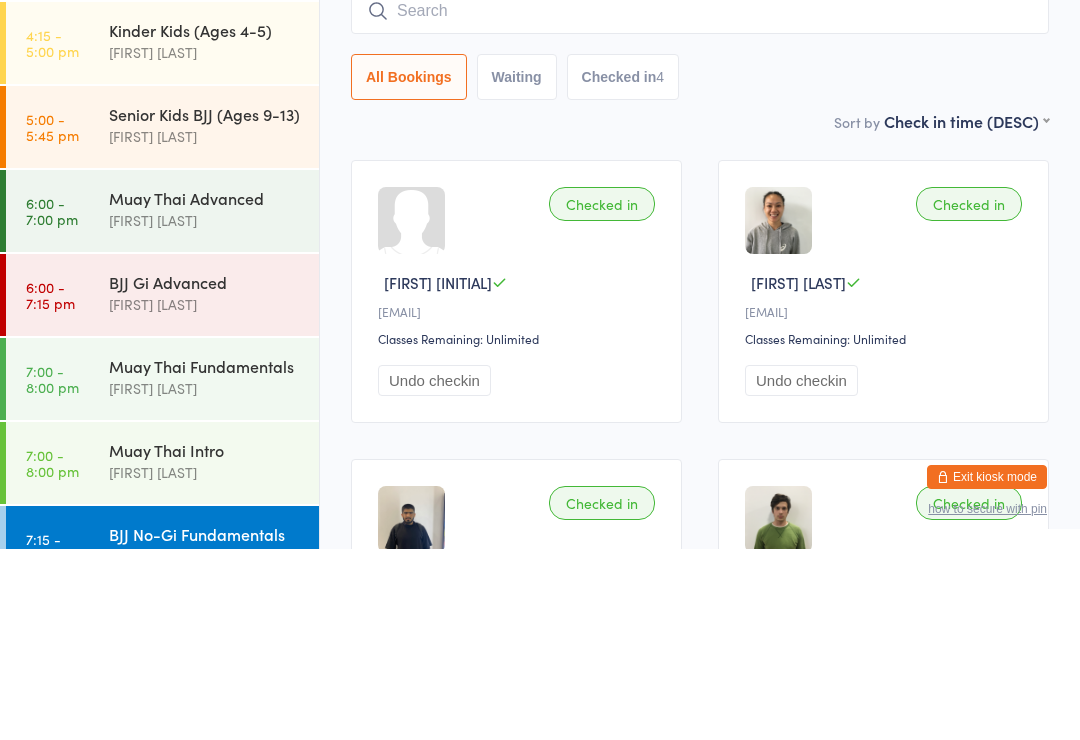 scroll, scrollTop: 709, scrollLeft: 0, axis: vertical 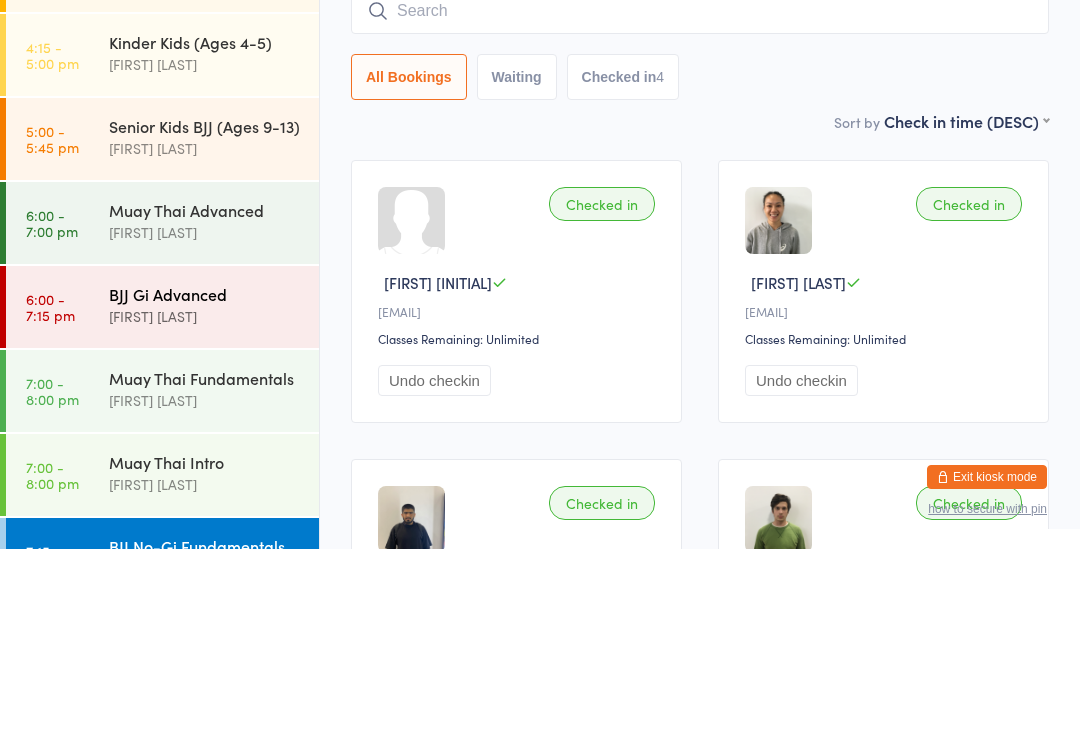 click on "6:00 - 7:15 pm BJJ Gi Advanced David Hart" at bounding box center [162, 498] 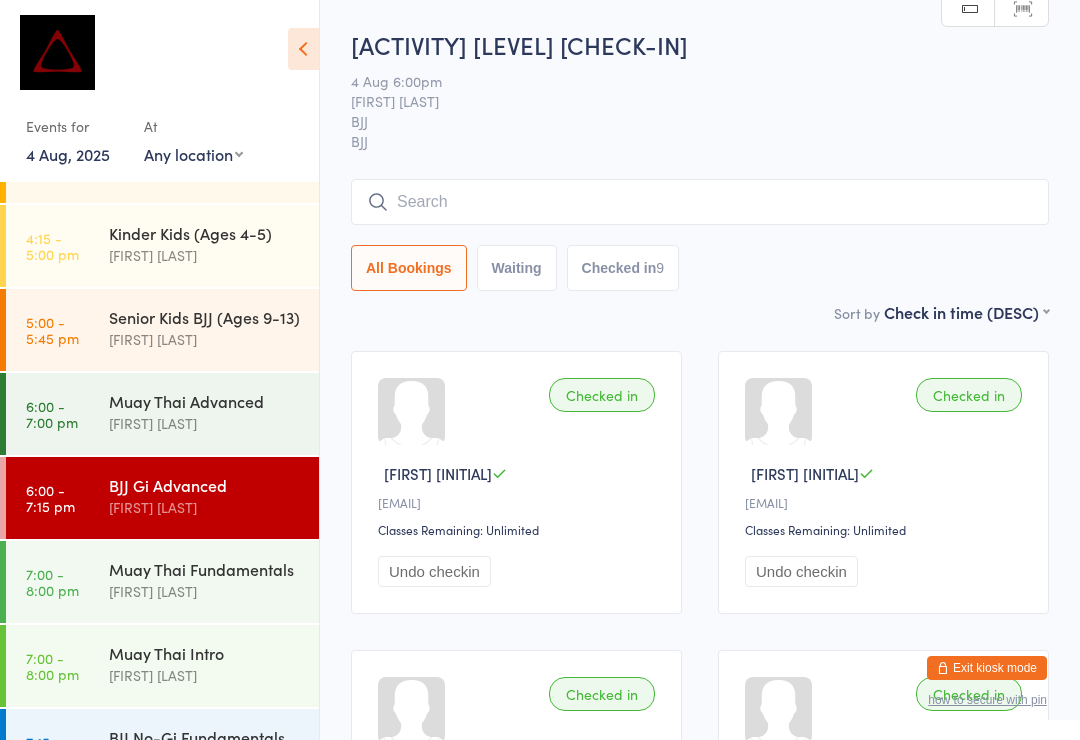 click at bounding box center (700, 202) 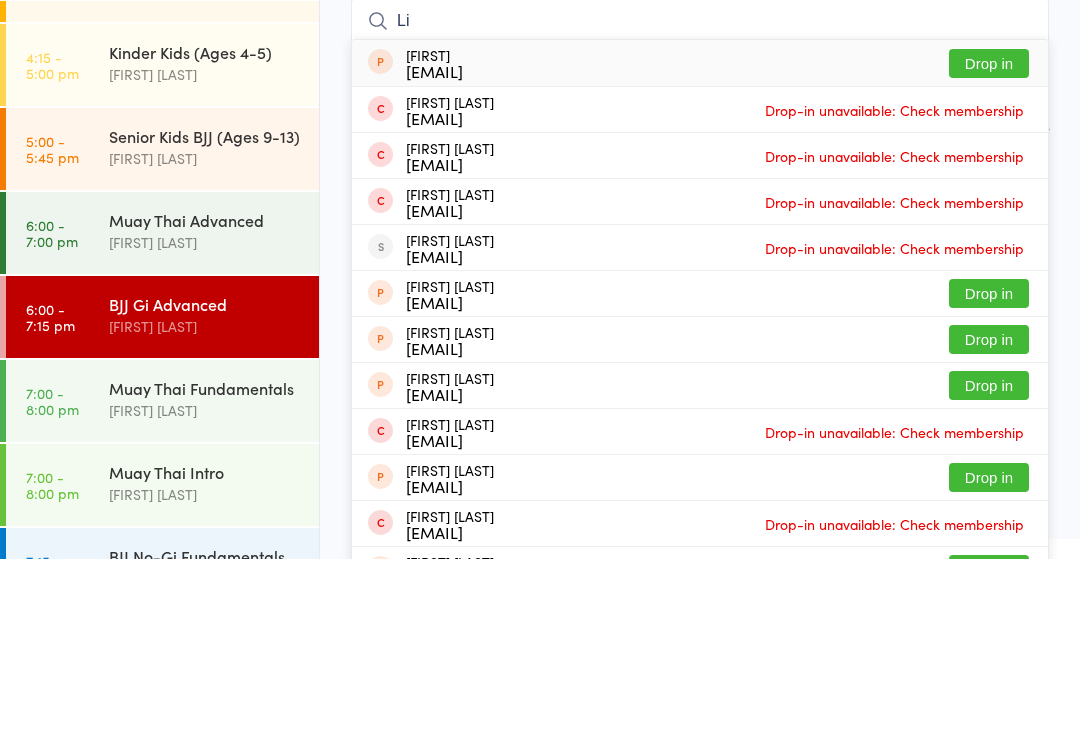 type on "L" 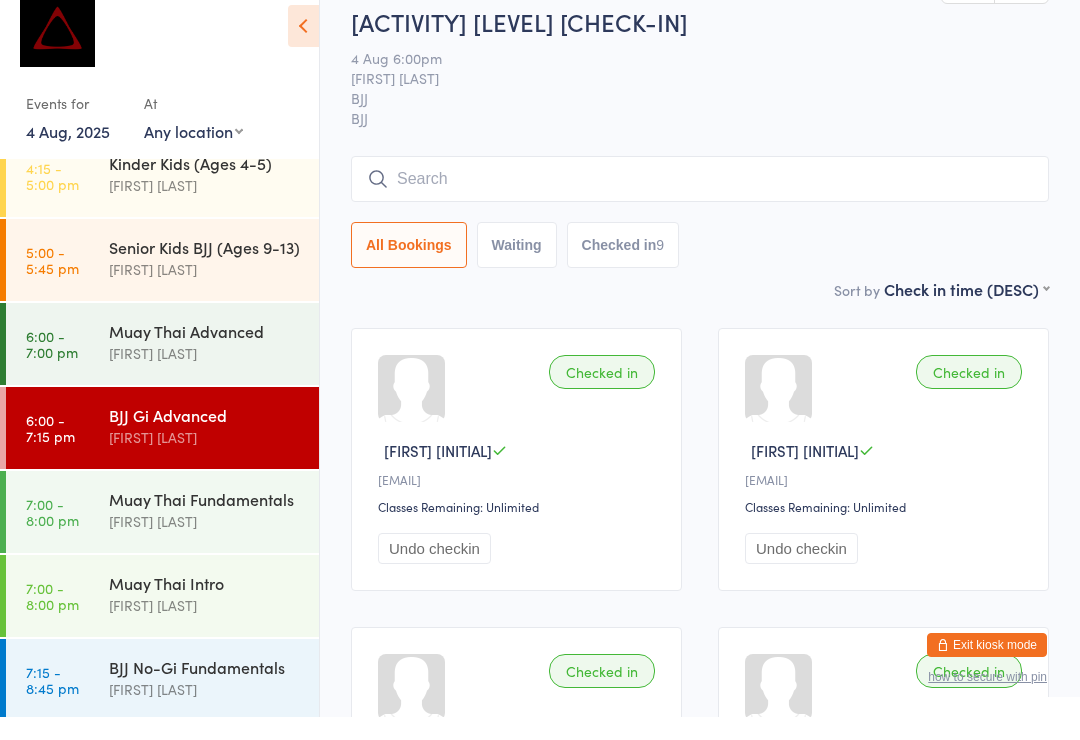 scroll, scrollTop: 755, scrollLeft: 0, axis: vertical 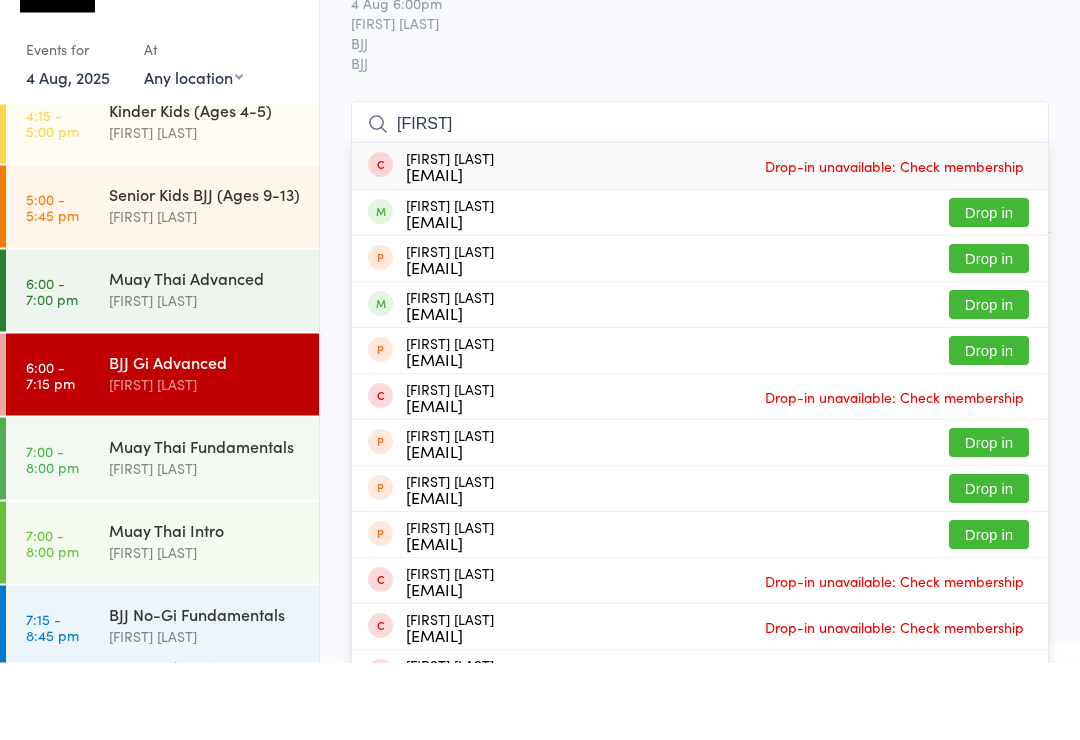 type on "Maxwell" 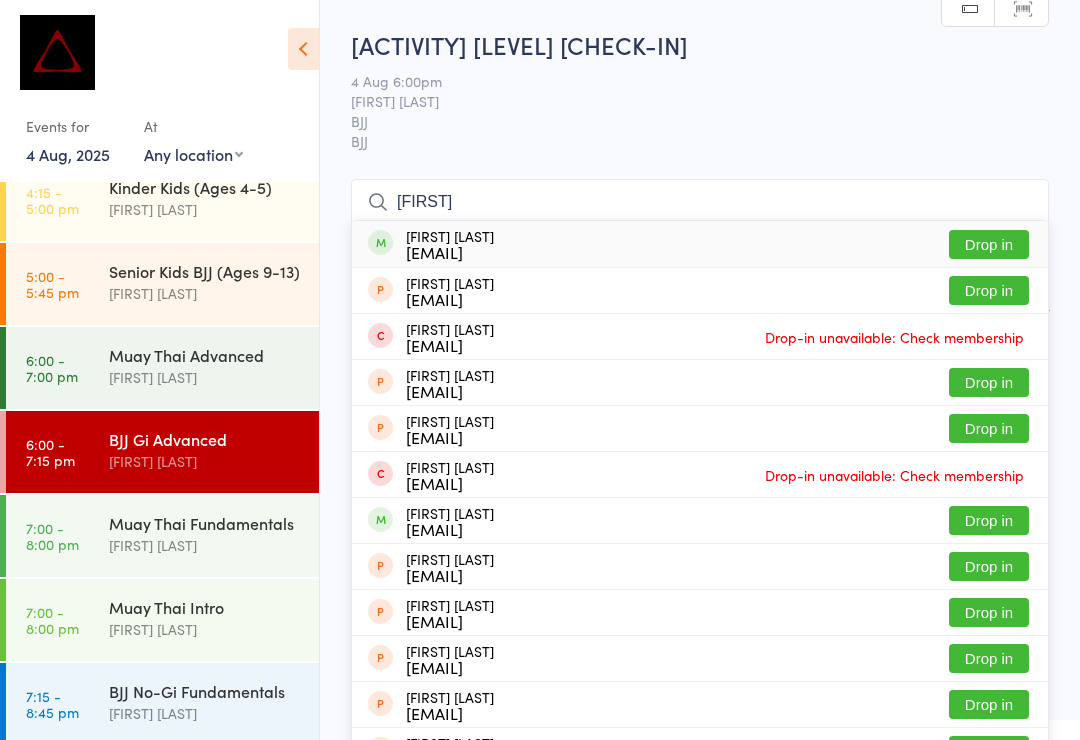 type on "Dana" 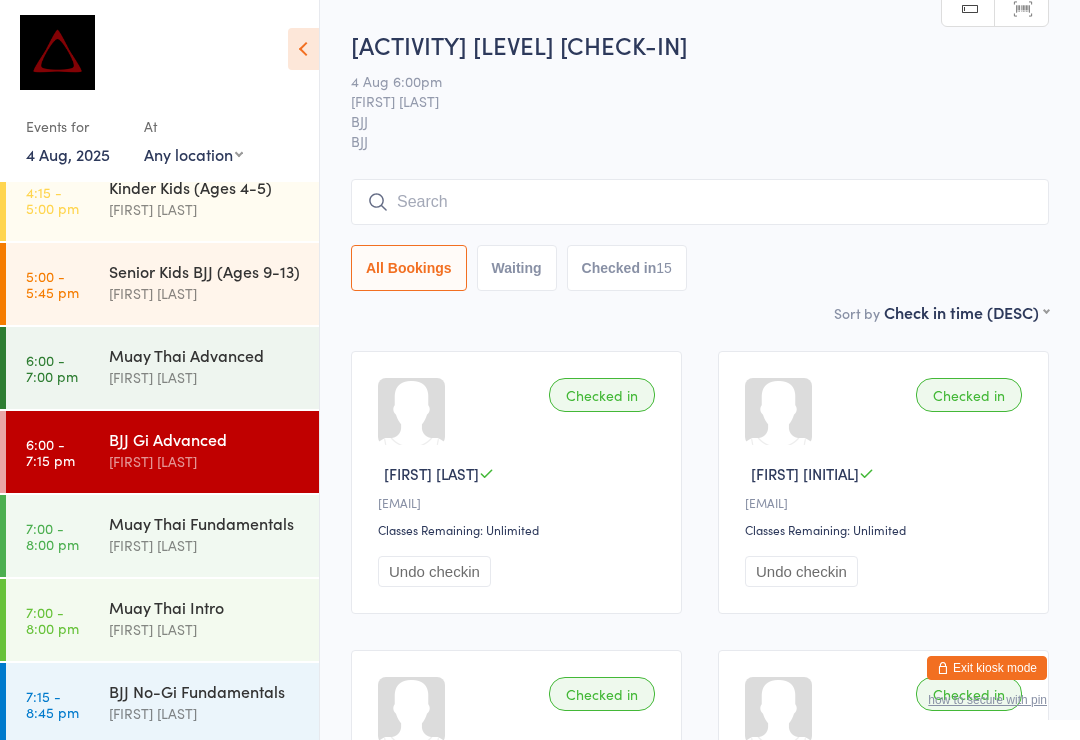 click at bounding box center [700, 202] 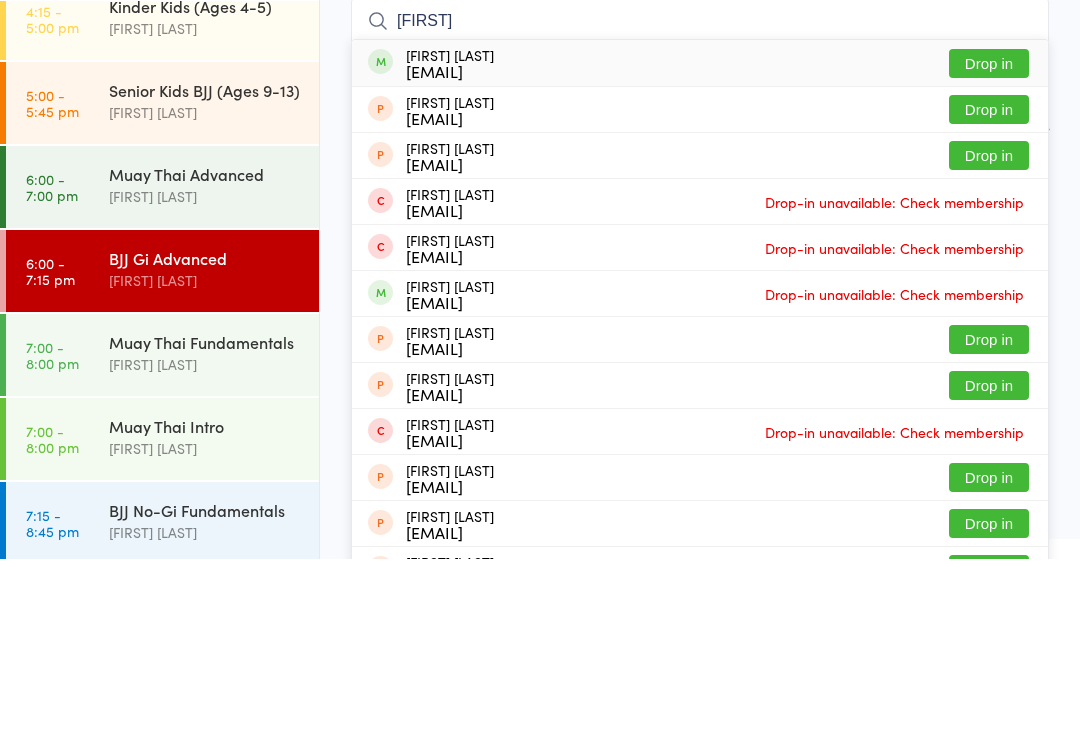 type on "Slee" 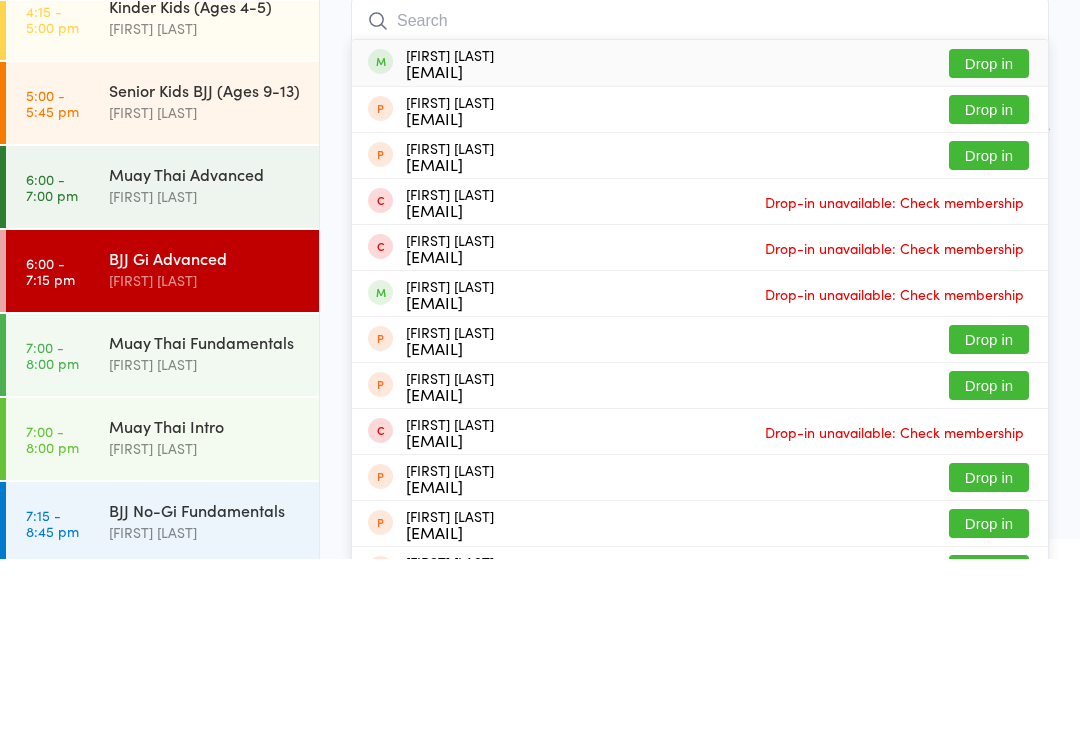 scroll, scrollTop: 181, scrollLeft: 0, axis: vertical 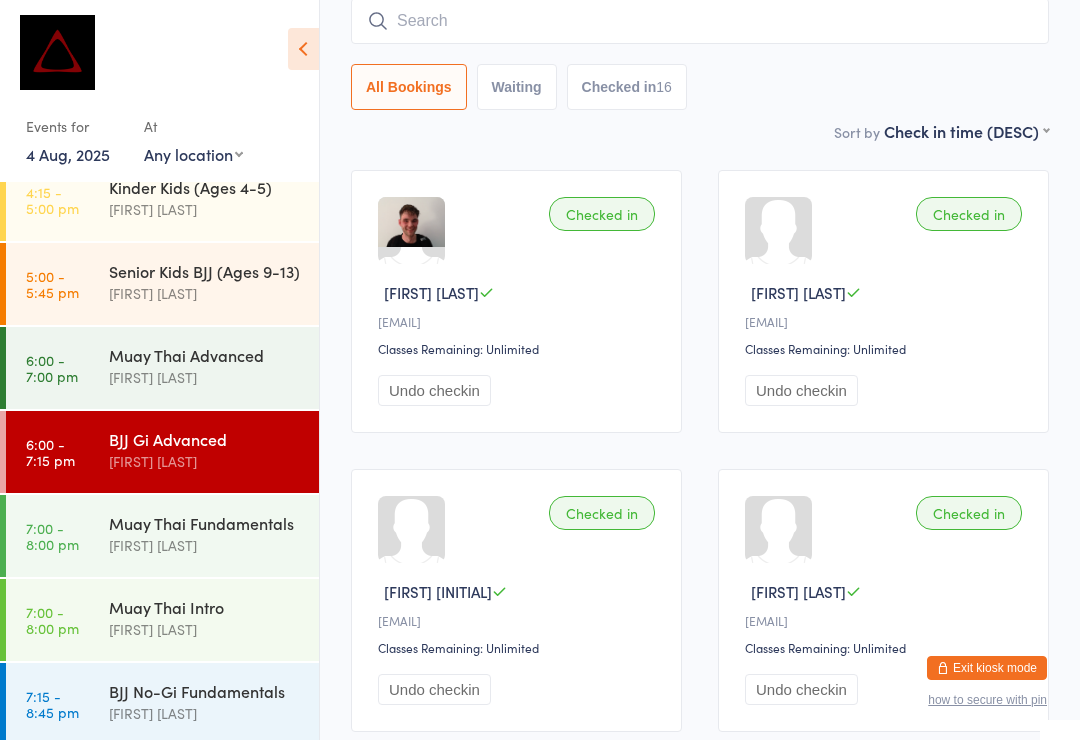 click at bounding box center [700, 21] 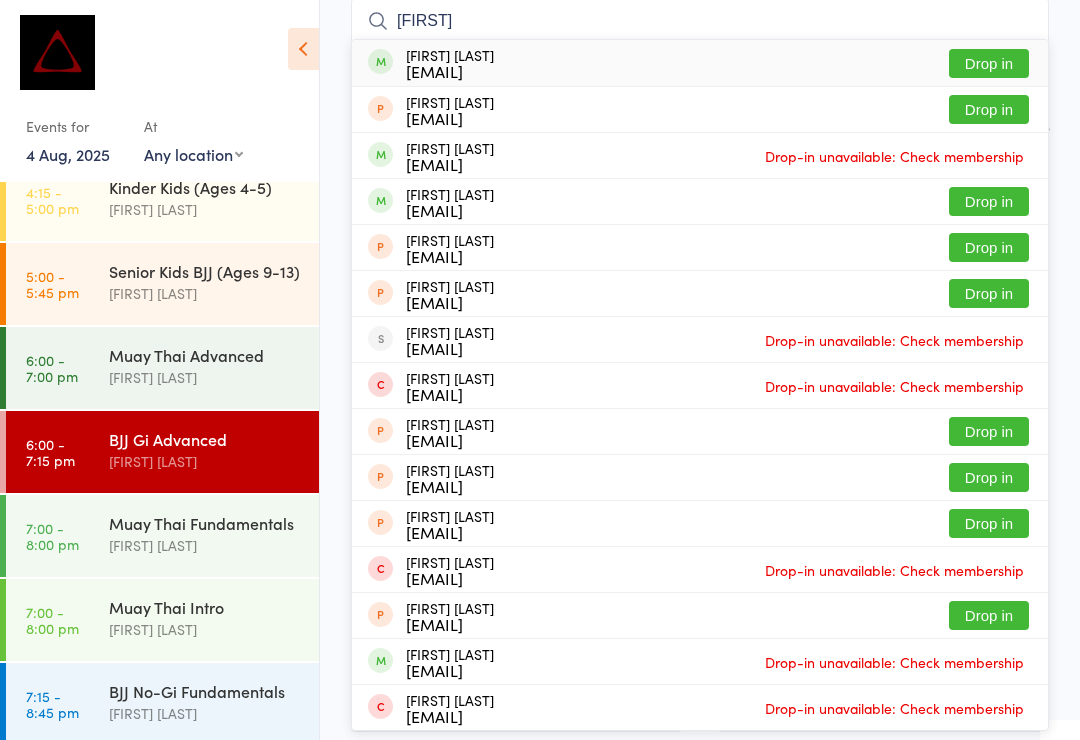 type on "Erika" 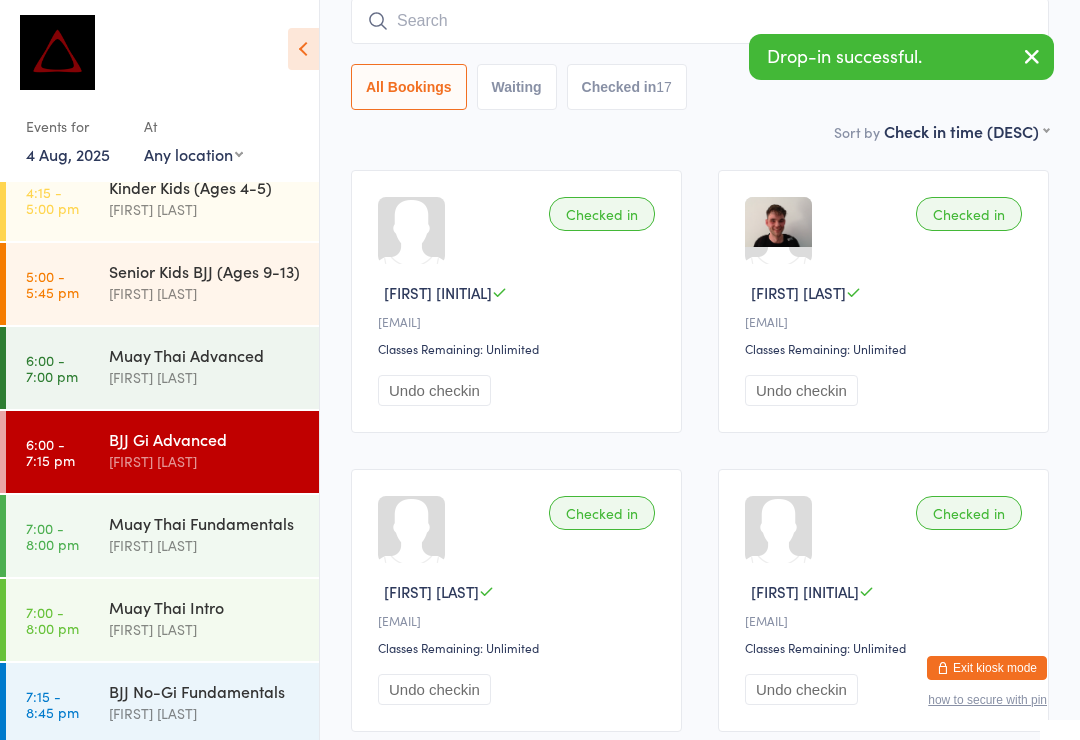 click at bounding box center [700, 21] 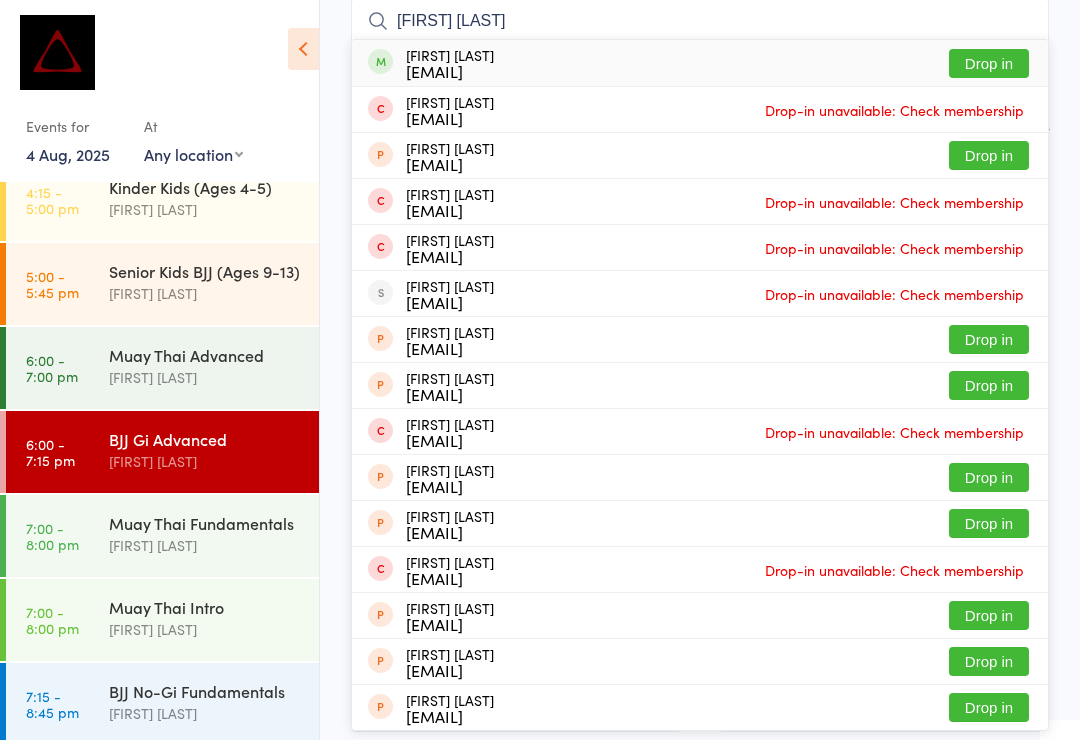 type on "Matthew jar" 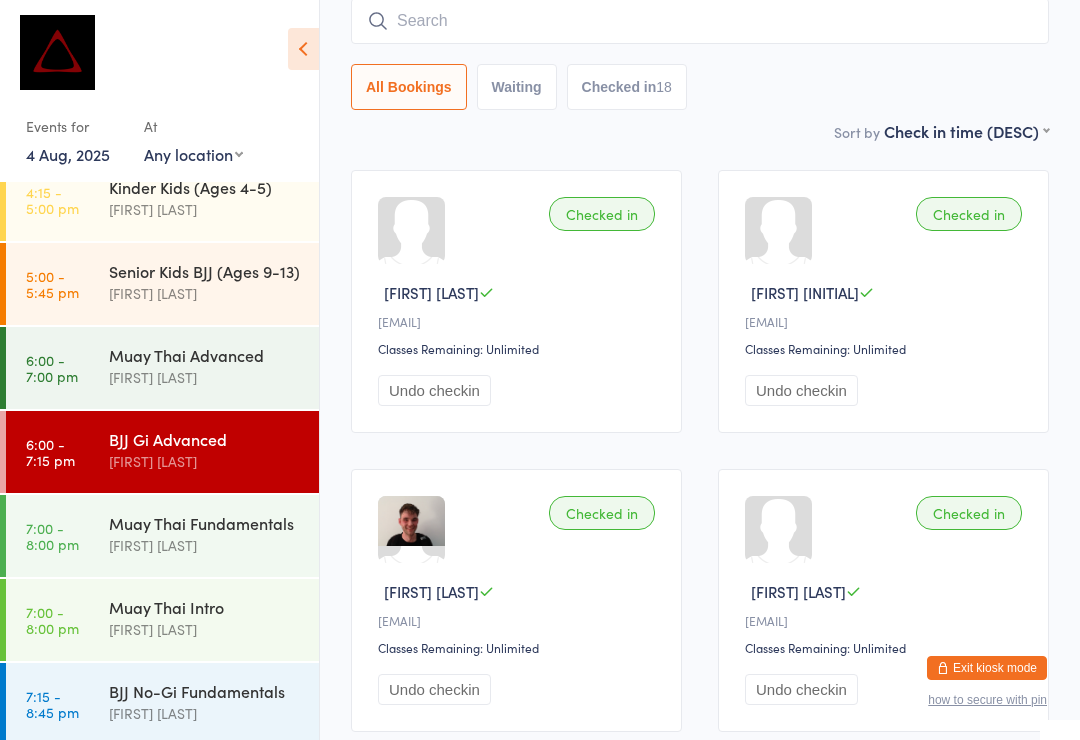 click at bounding box center [700, 21] 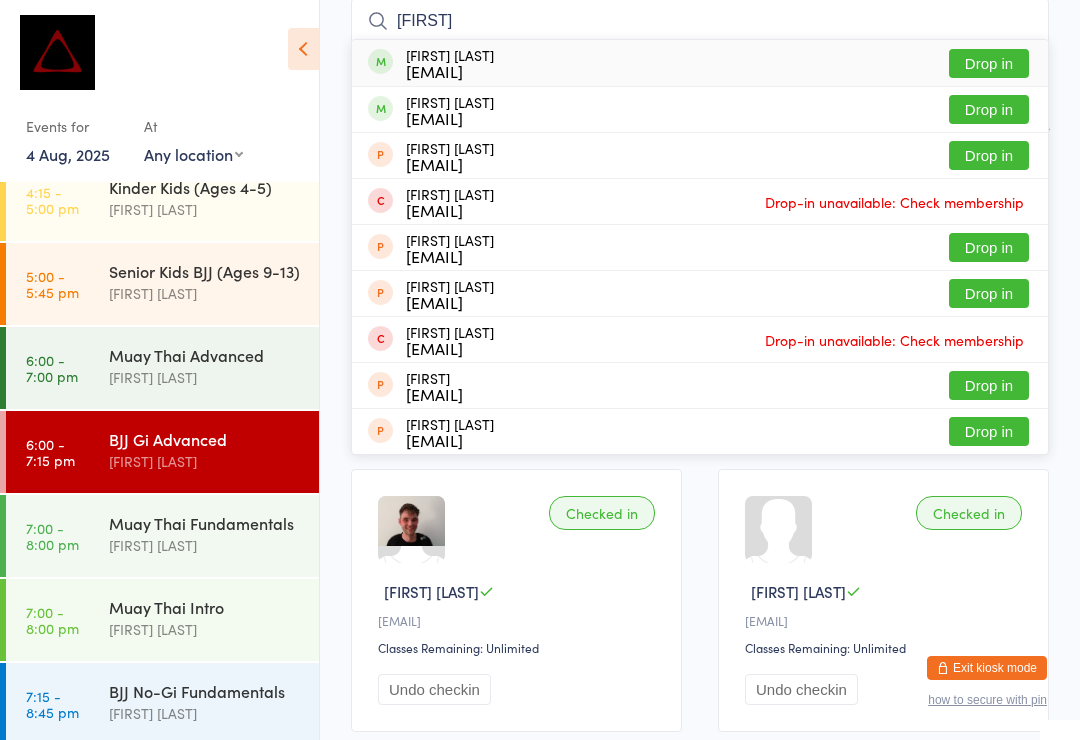 type on "Neyl" 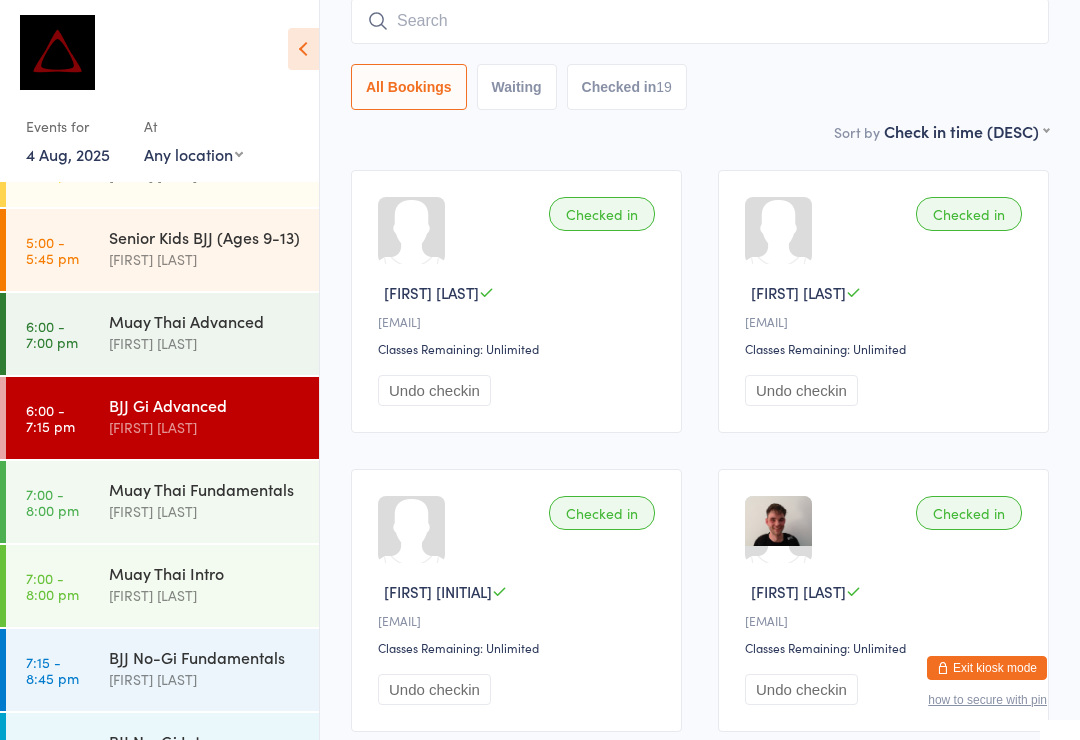 scroll, scrollTop: 786, scrollLeft: 0, axis: vertical 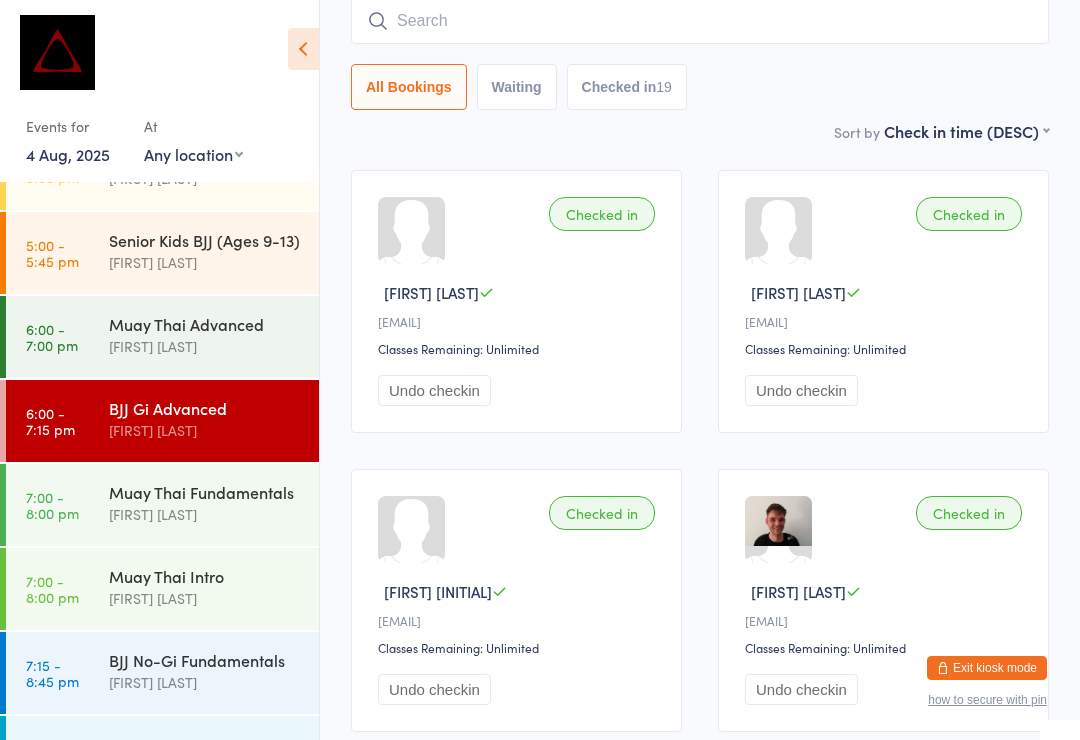 click on "[FIRST] [LAST] and [FIRST] [LAST]" at bounding box center (205, 778) 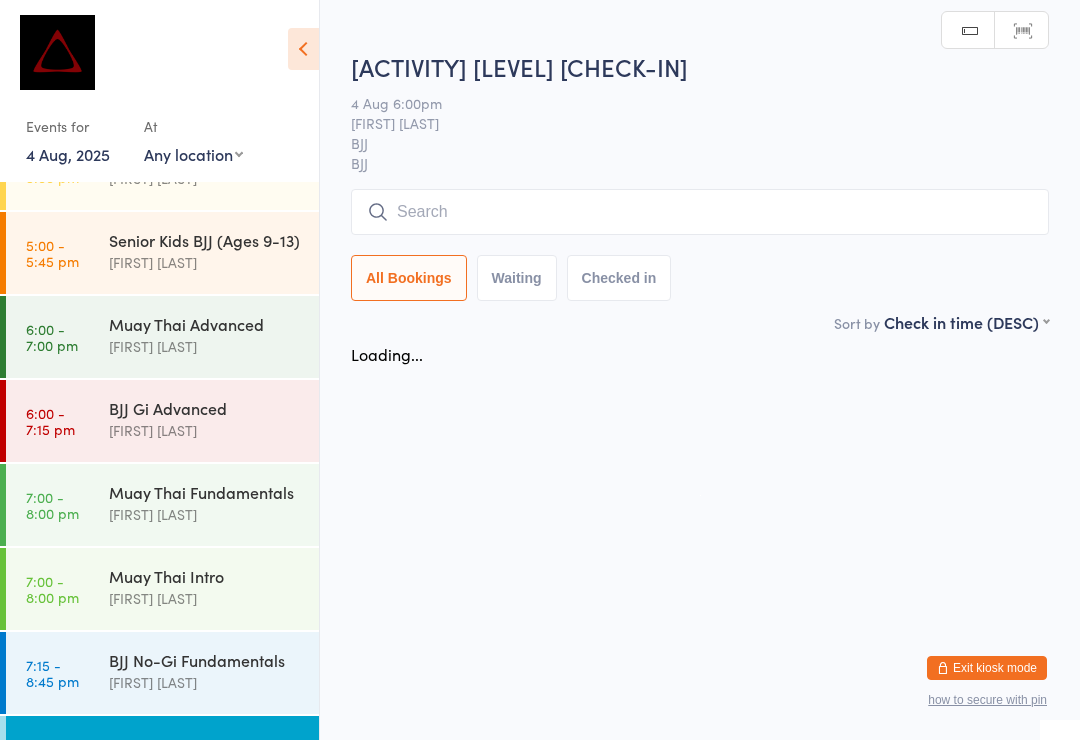 scroll, scrollTop: 0, scrollLeft: 0, axis: both 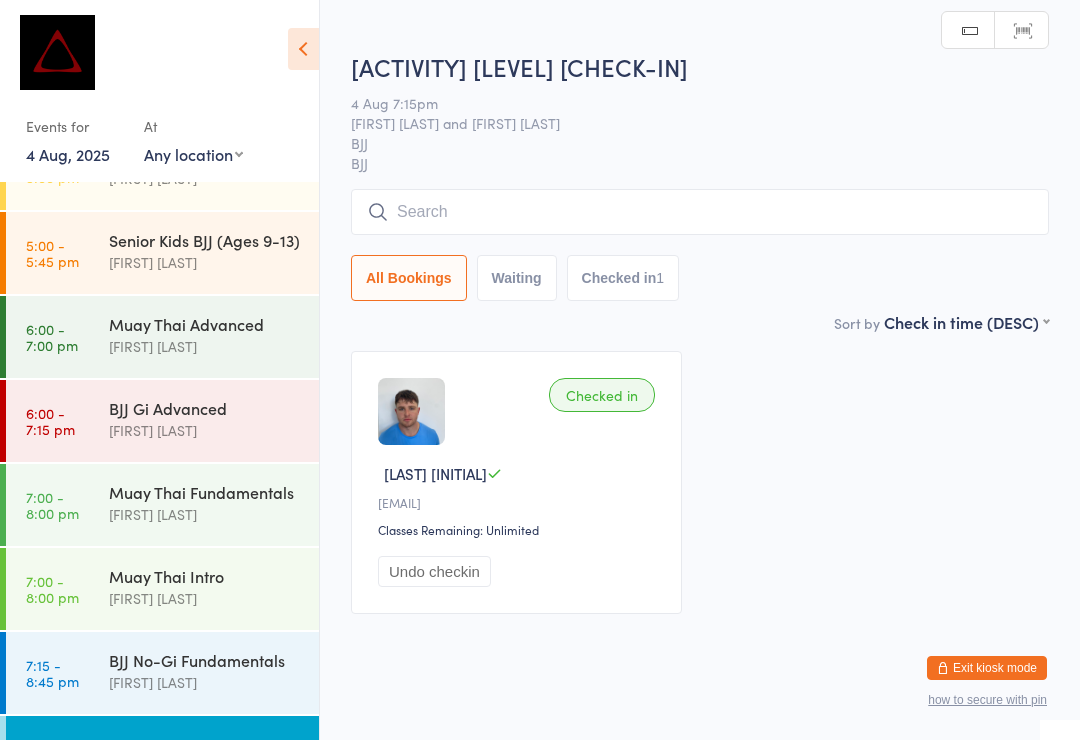 click at bounding box center [700, 212] 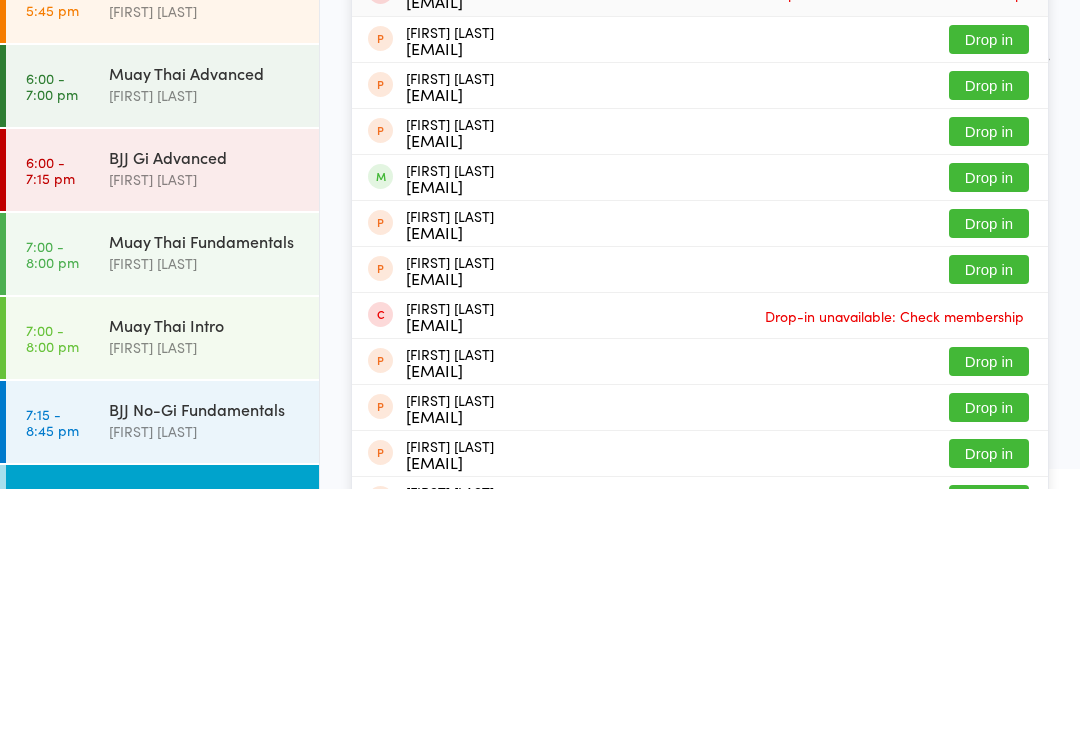 type on "Connor" 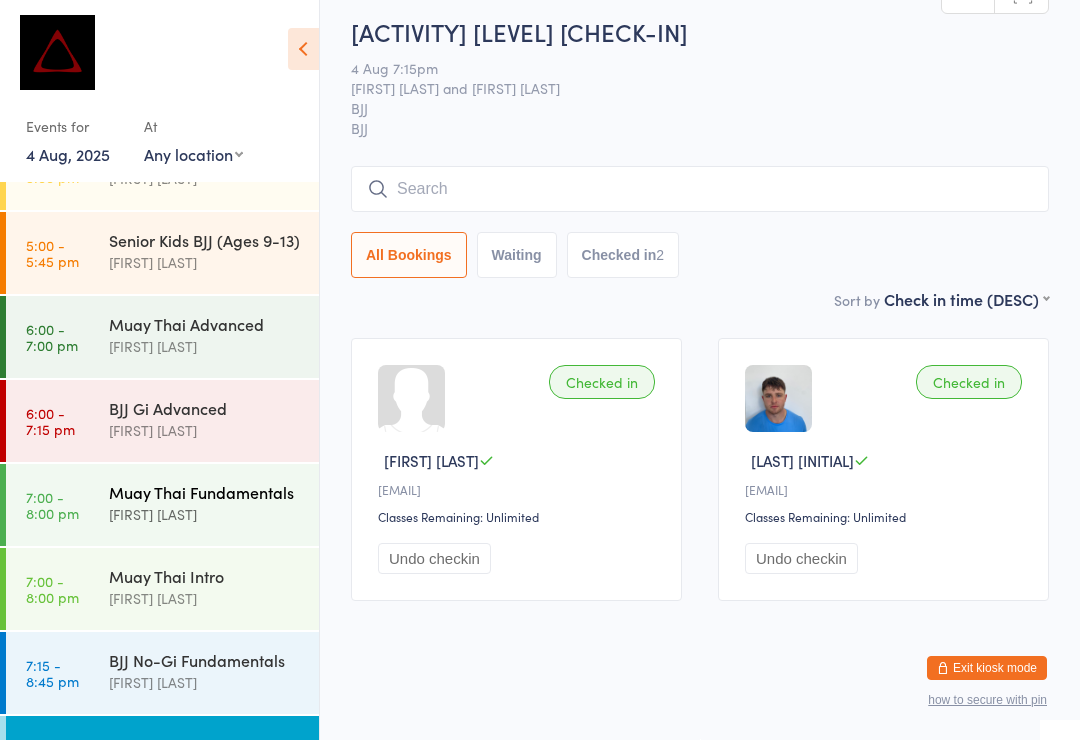 click on "Muay Thai Fundamentals" at bounding box center (205, 492) 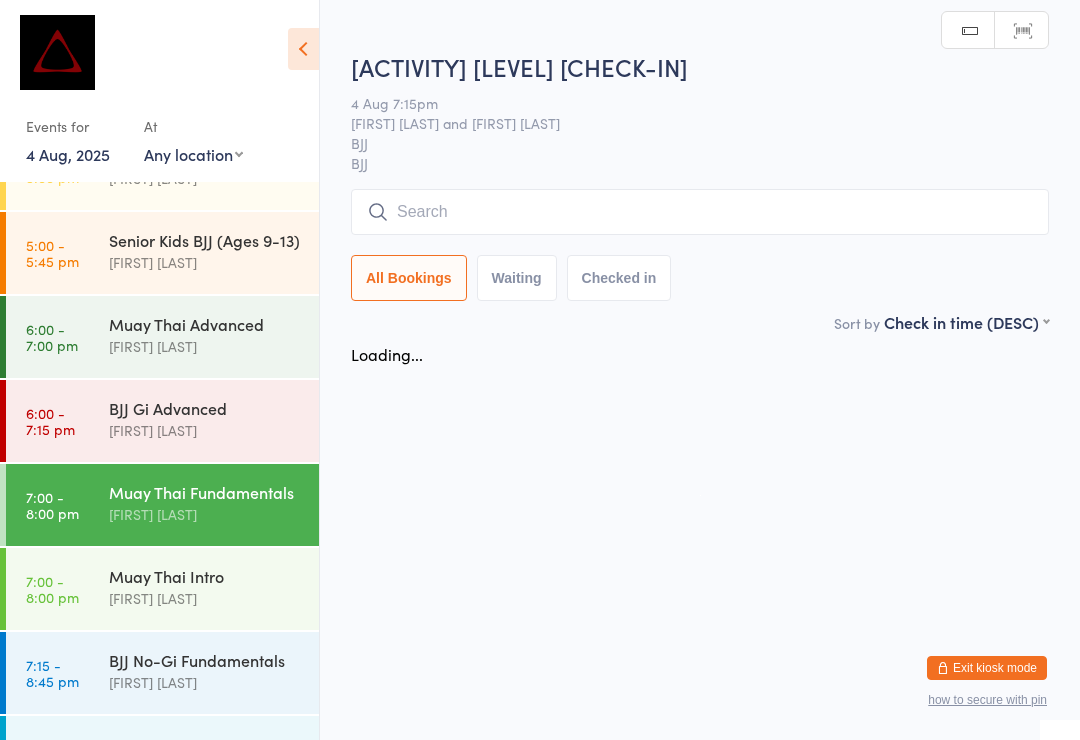 scroll, scrollTop: 0, scrollLeft: 0, axis: both 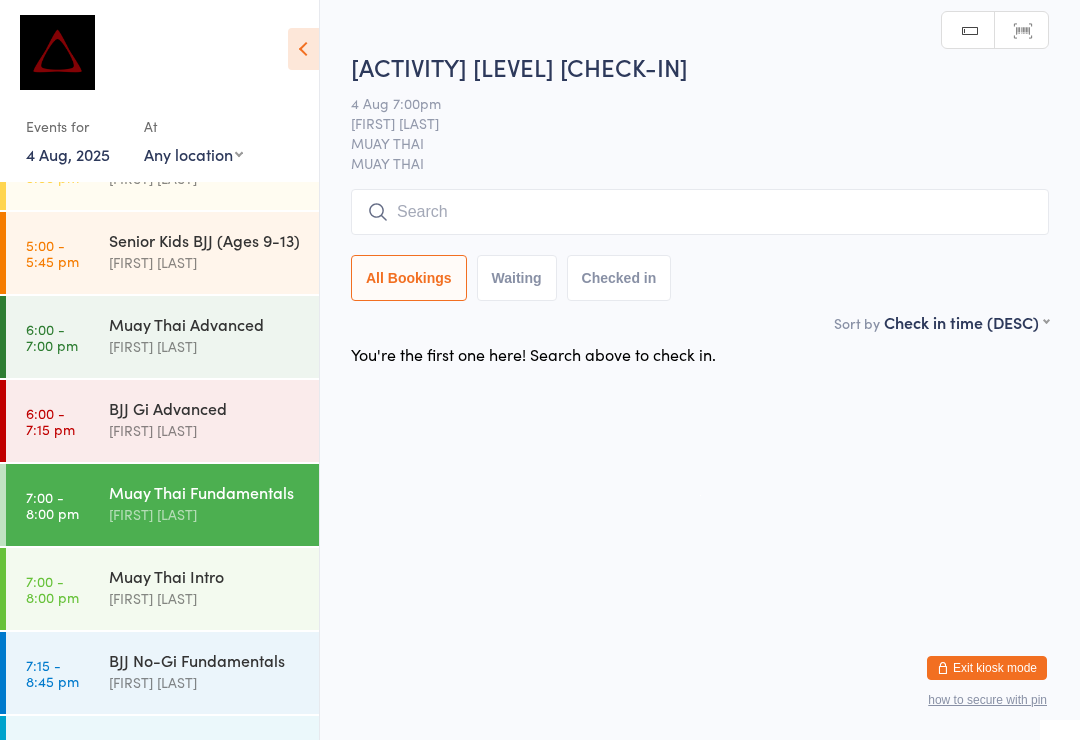 click at bounding box center (700, 212) 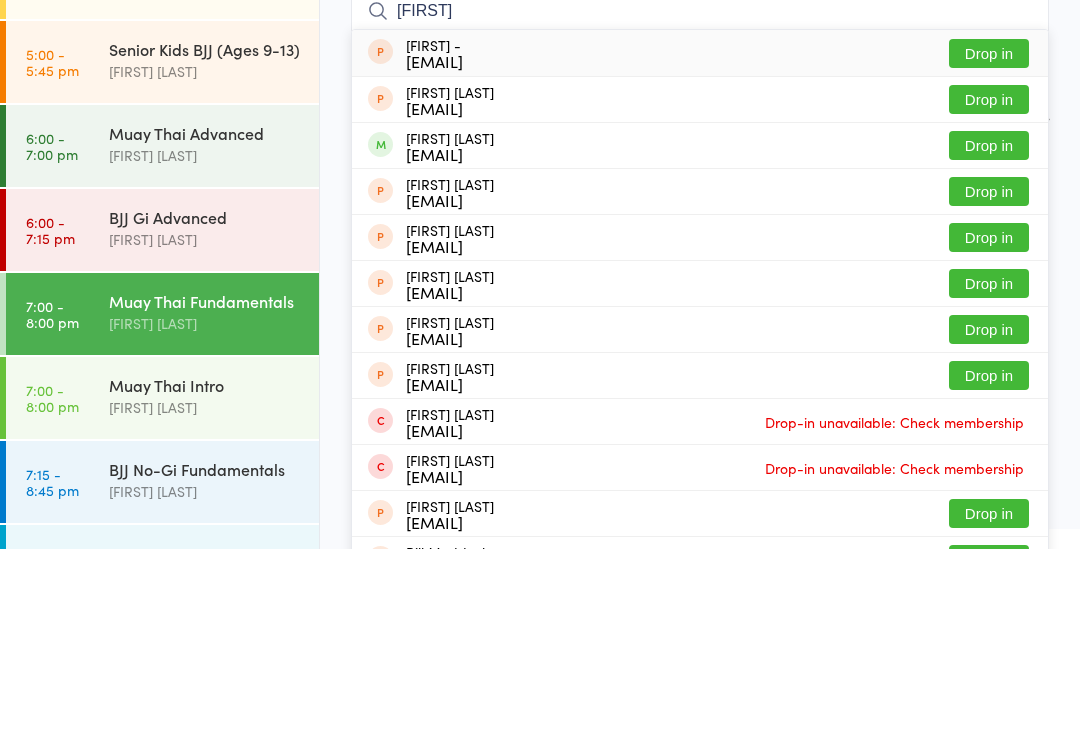 type on "Bila" 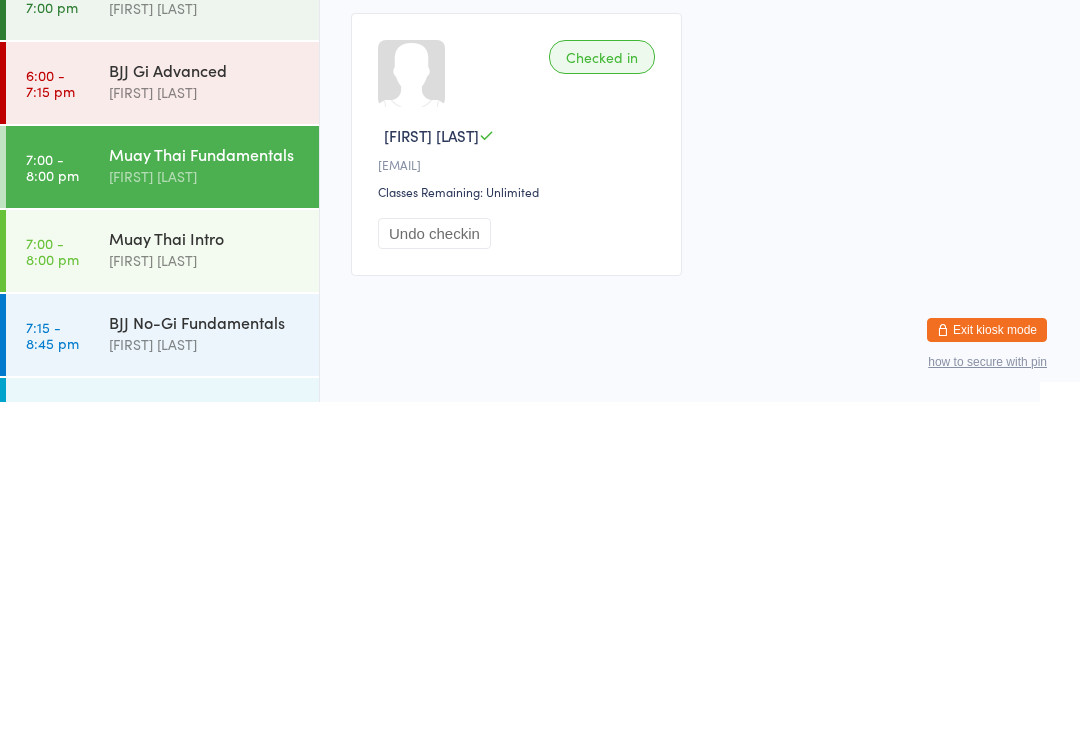 scroll, scrollTop: 38, scrollLeft: 0, axis: vertical 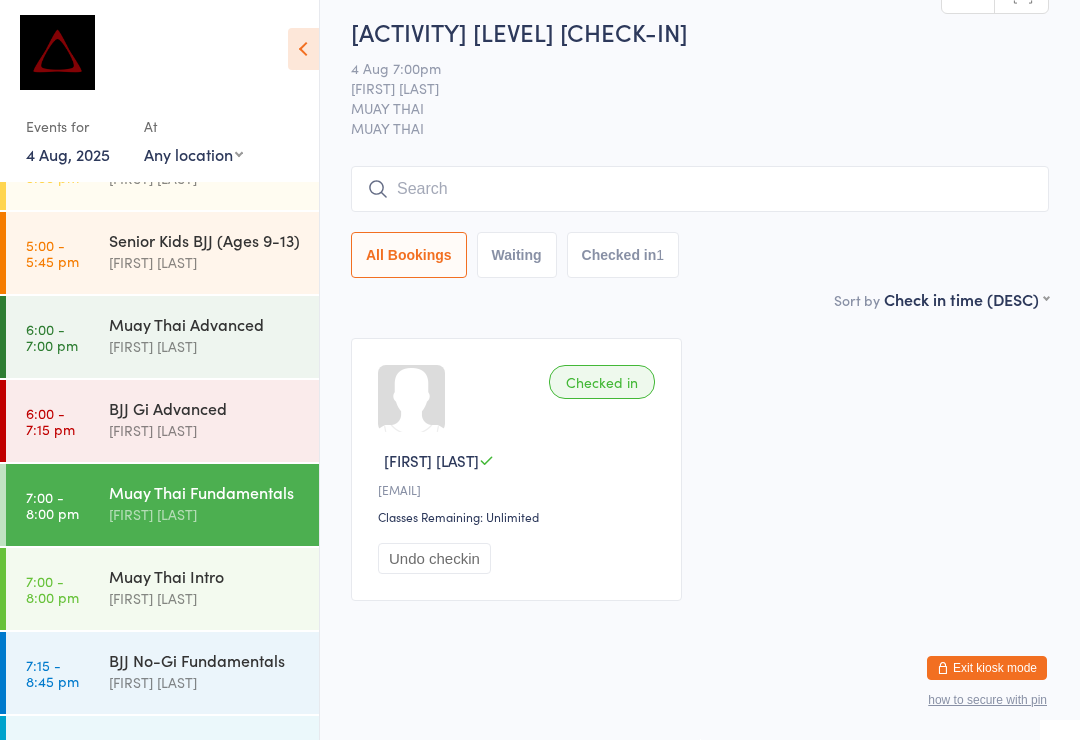 click on "[FIRST] [LAST] and [FIRST] [LAST]" at bounding box center [205, 778] 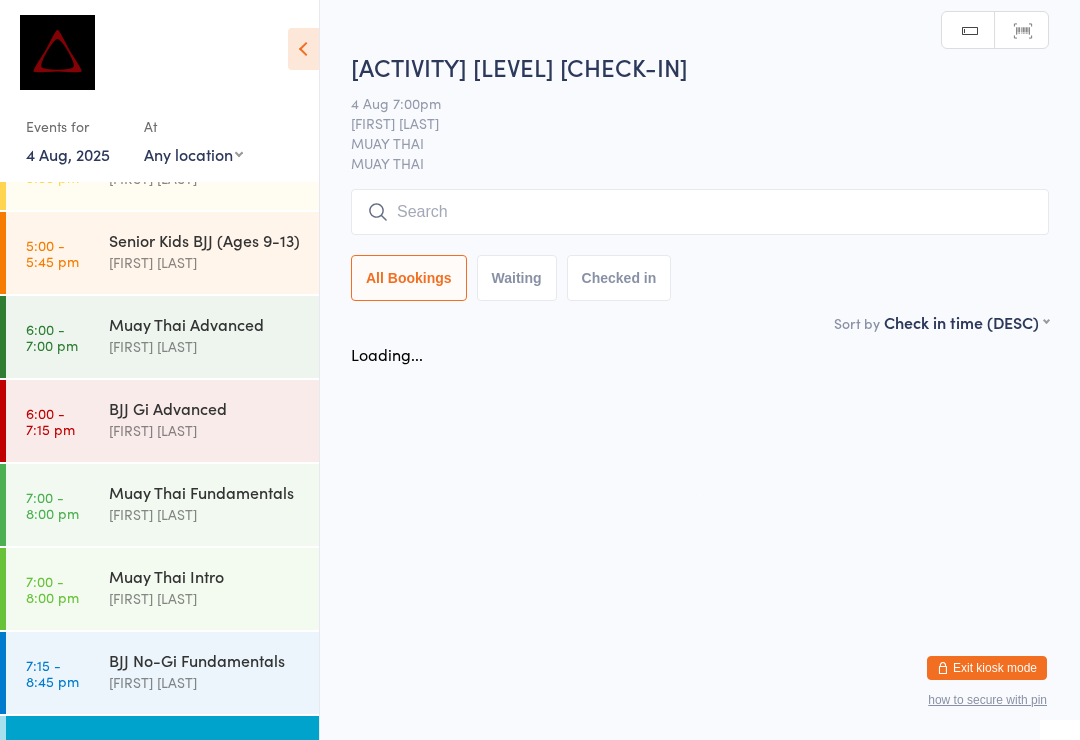 scroll, scrollTop: 0, scrollLeft: 0, axis: both 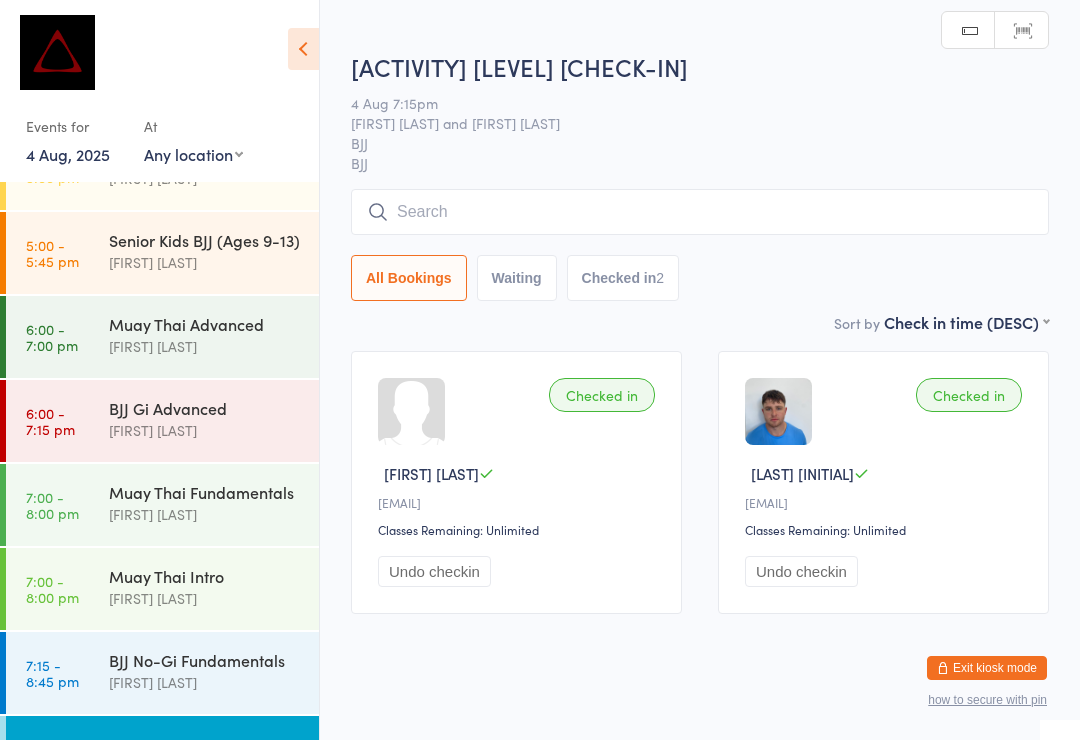 click at bounding box center [700, 212] 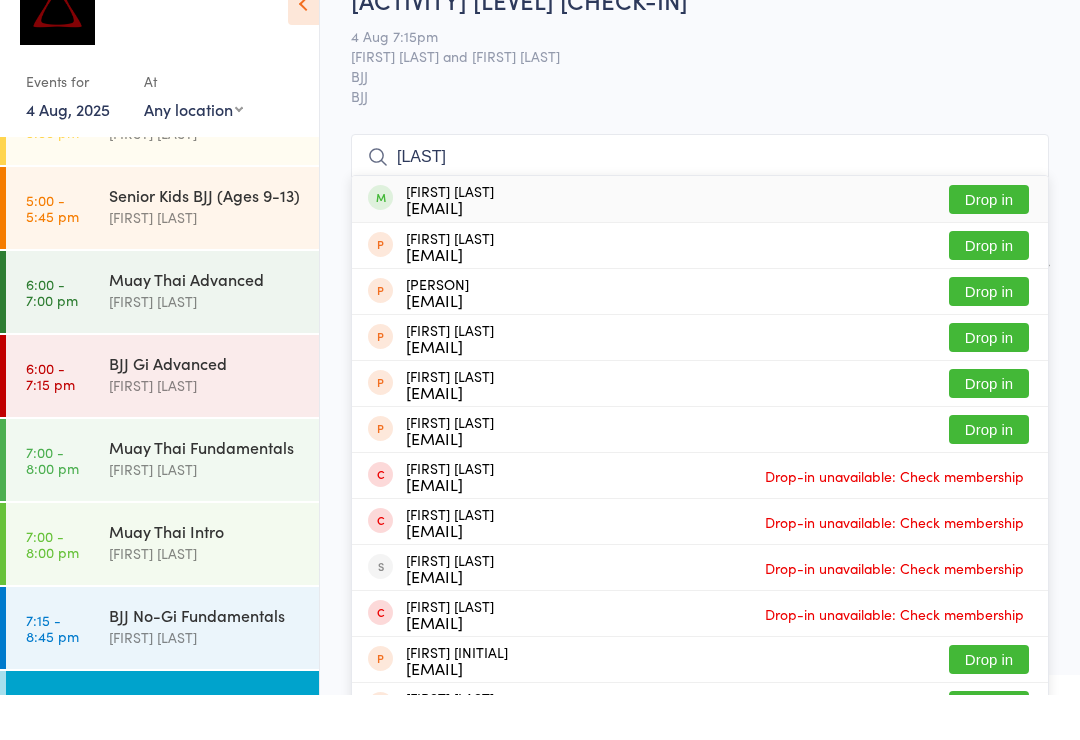 type on "Falcke" 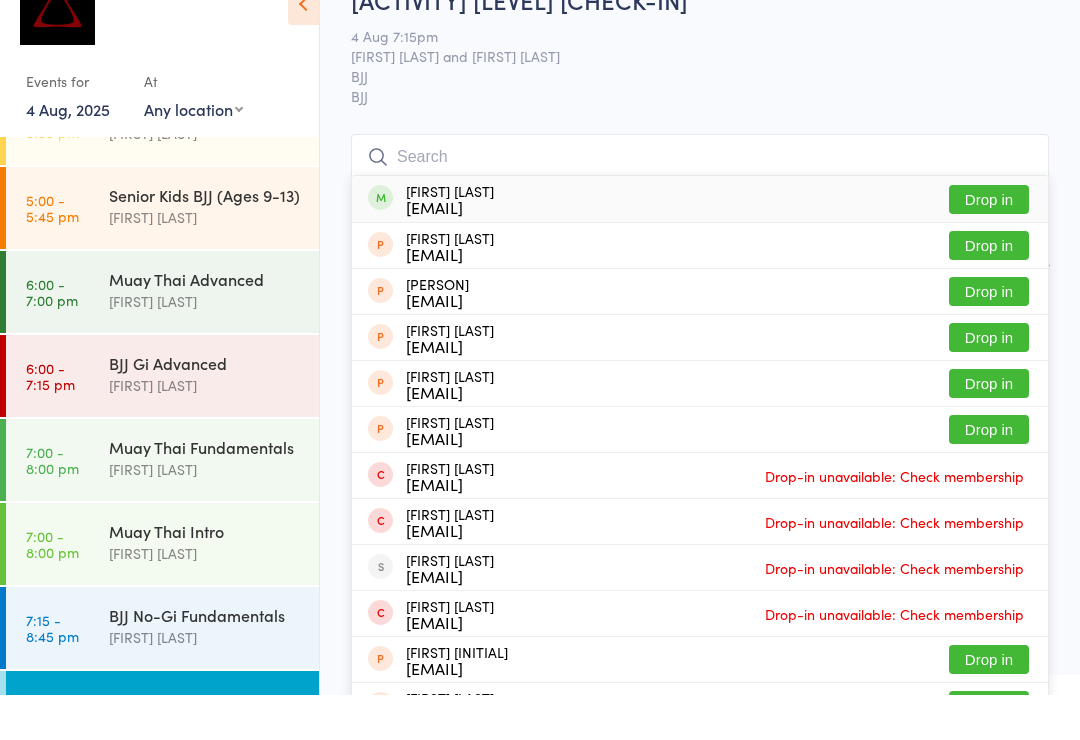 scroll, scrollTop: 38, scrollLeft: 0, axis: vertical 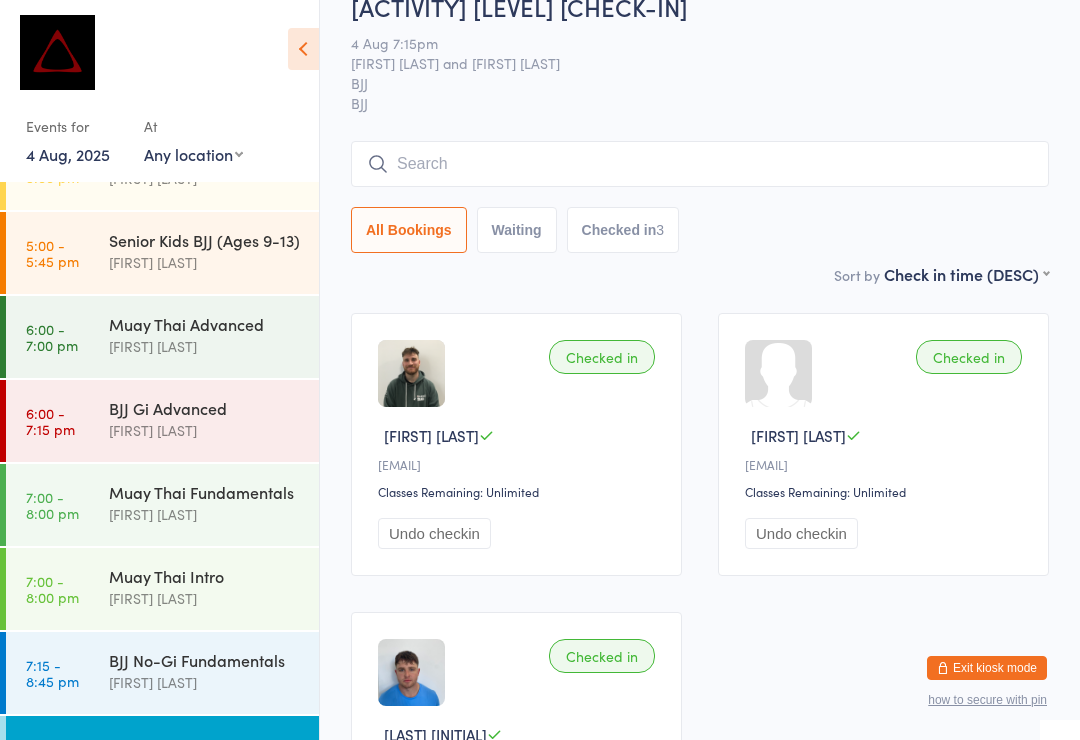 click on "Exit kiosk mode" at bounding box center [987, 668] 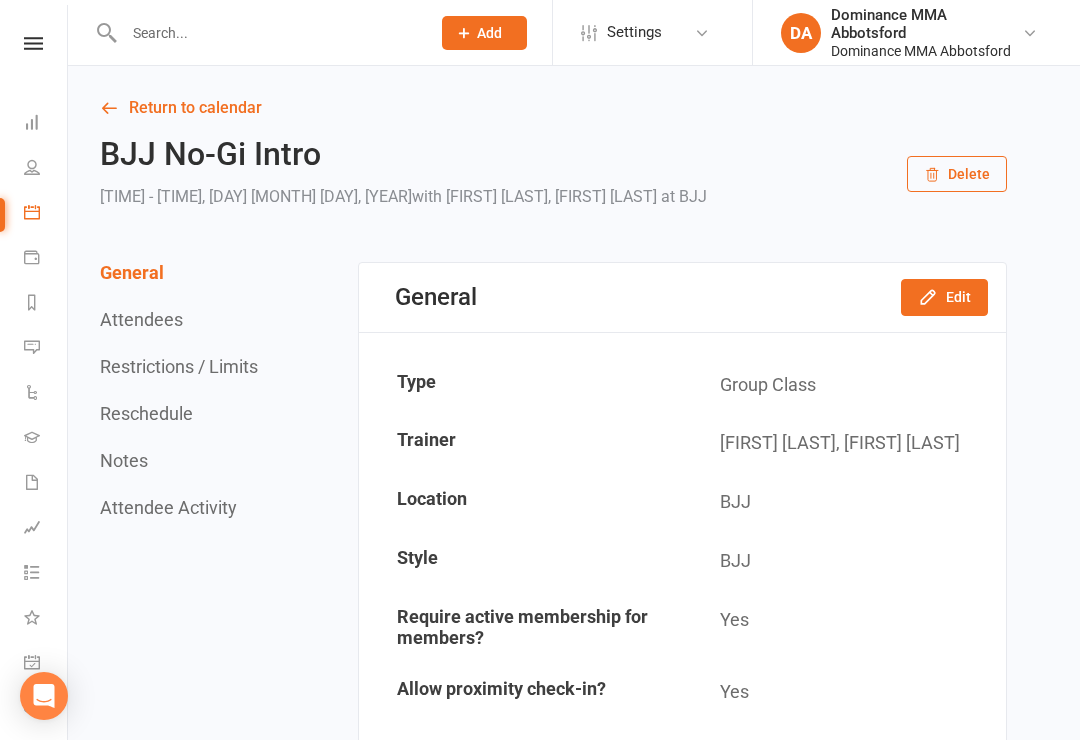 scroll, scrollTop: 0, scrollLeft: 0, axis: both 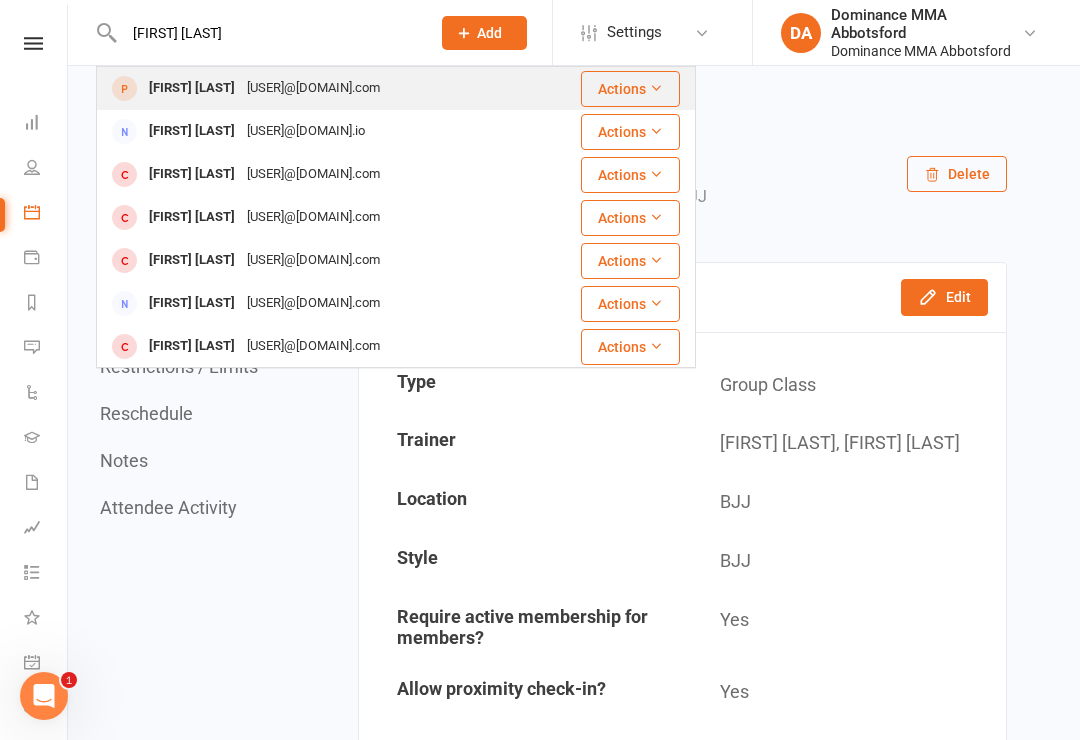 type on "Daria d" 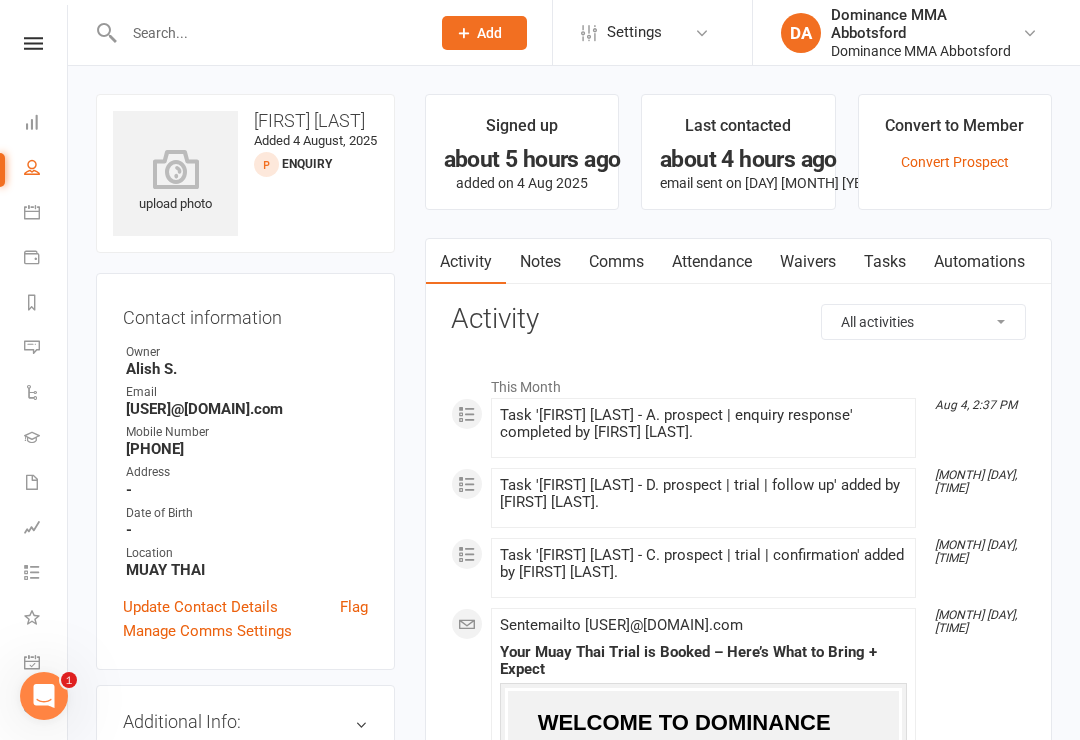 click on "Waivers" at bounding box center [808, 262] 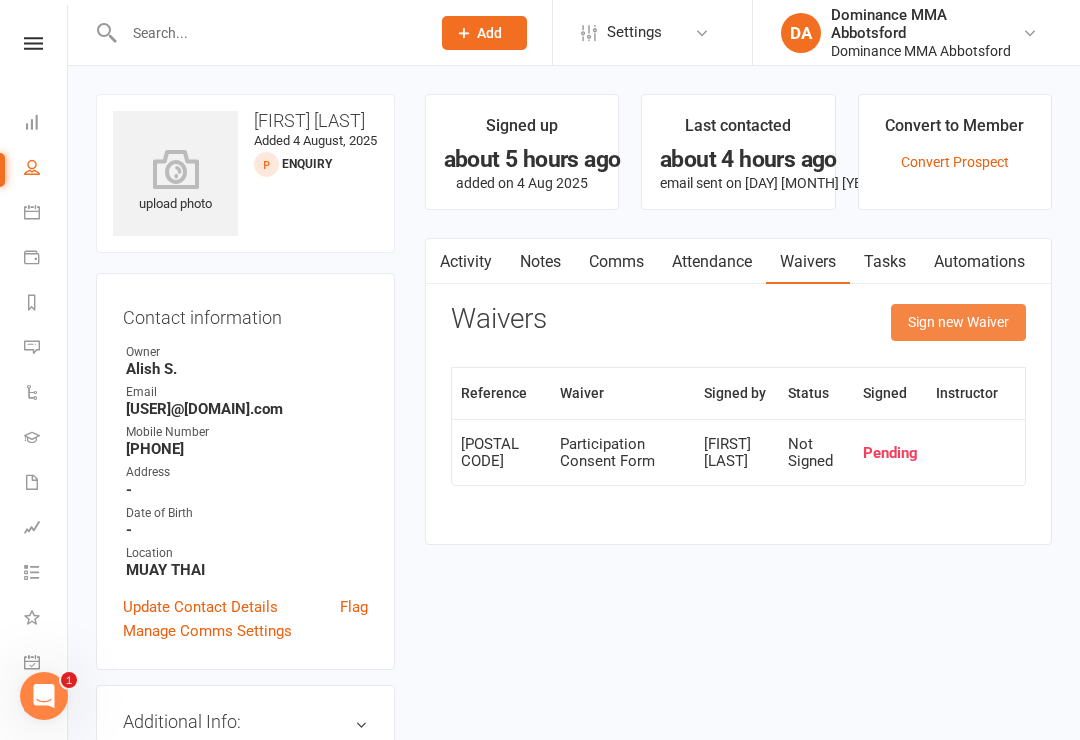 click on "Sign new Waiver" at bounding box center [958, 322] 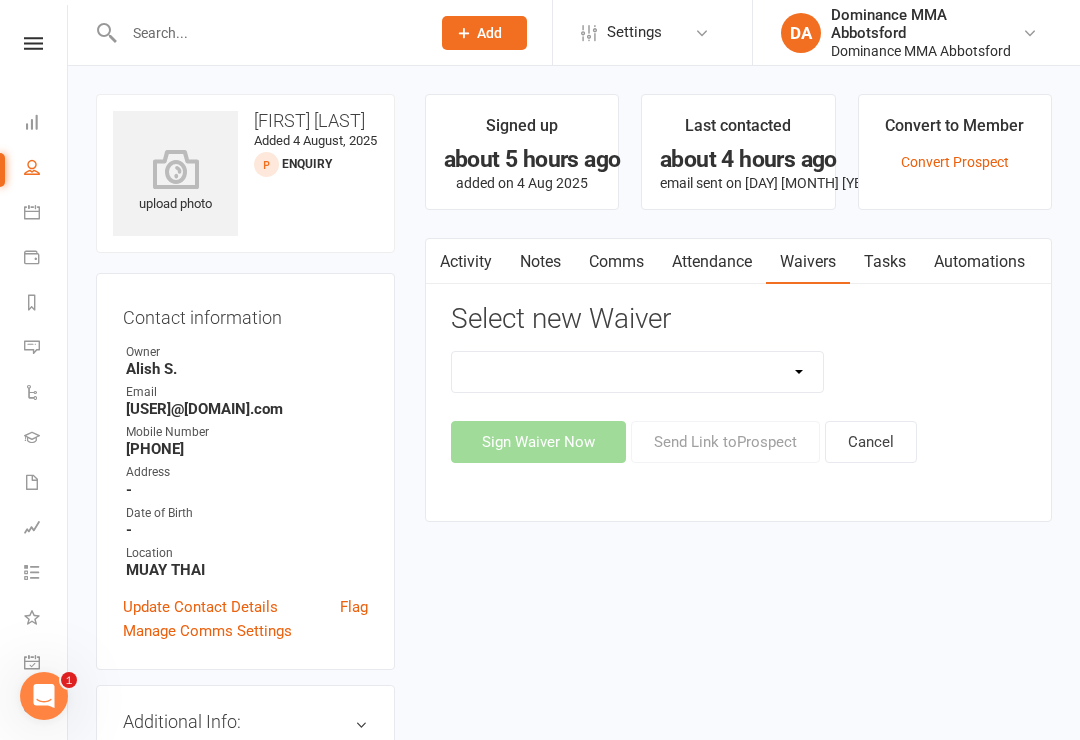 click on "Member | Cancellation | Adults Member | Injury Report Form (FOH staff use only) Member | Suspension | Adults New Member Agreement Form | Adults Paid in Full | 10% New Member Agreement Form | Adults Paid in Full | F.I.F.O 1/2 Time New Member Agreement Form | Foundation S&C Paid in Full | 10% New Member Agreement Form | Kids/Teens Paid in Full | 10% New Member Sign Up | Adults New Member Sign Up | Adults | 10th Birthday Special New Member Sign Up | Adults | $120 Off Special New Member Sign Up | Adults | Once Per Week New Member Sign Up | Kids/Teens New Member Sign Up | Kids/Teens | 10th Birthday Special New Member Sign Up | Kids/Teens | Once Per Week New Member Sign up | S&C Gym FOUNDATION | 10th Birthday Participation Consent Form Participation Consent Form | S&C Gym Trial Prospect | Injury Report Form (FOH staff use only)" at bounding box center [638, 372] 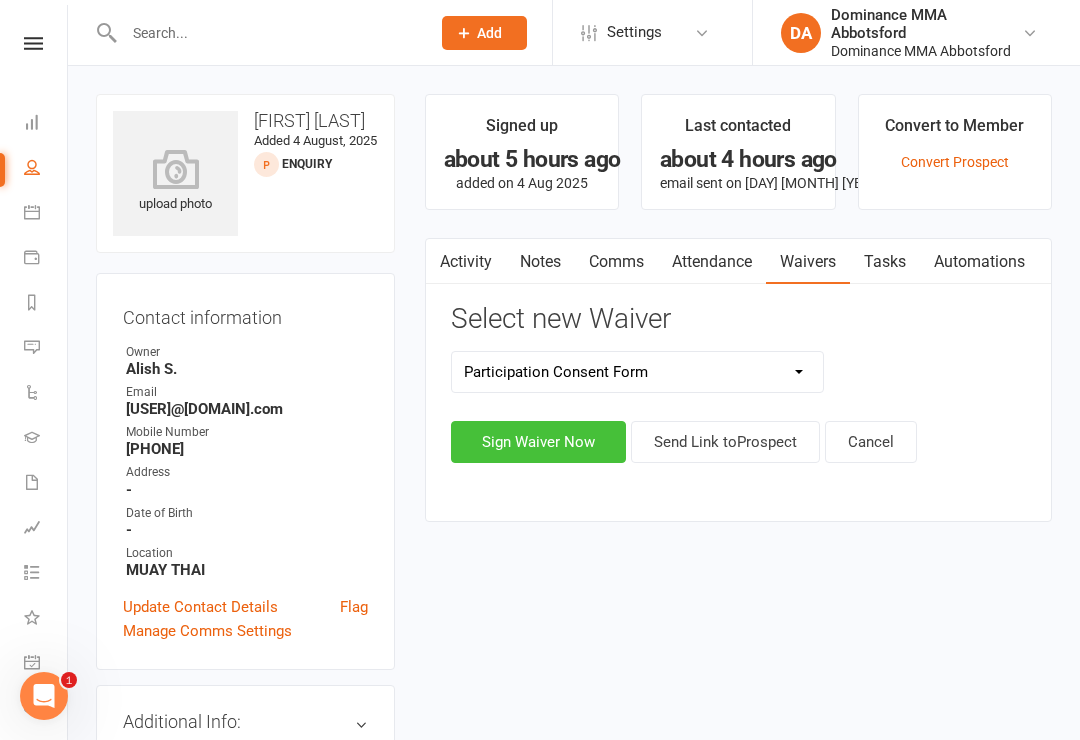 click on "Sign Waiver Now" at bounding box center [538, 442] 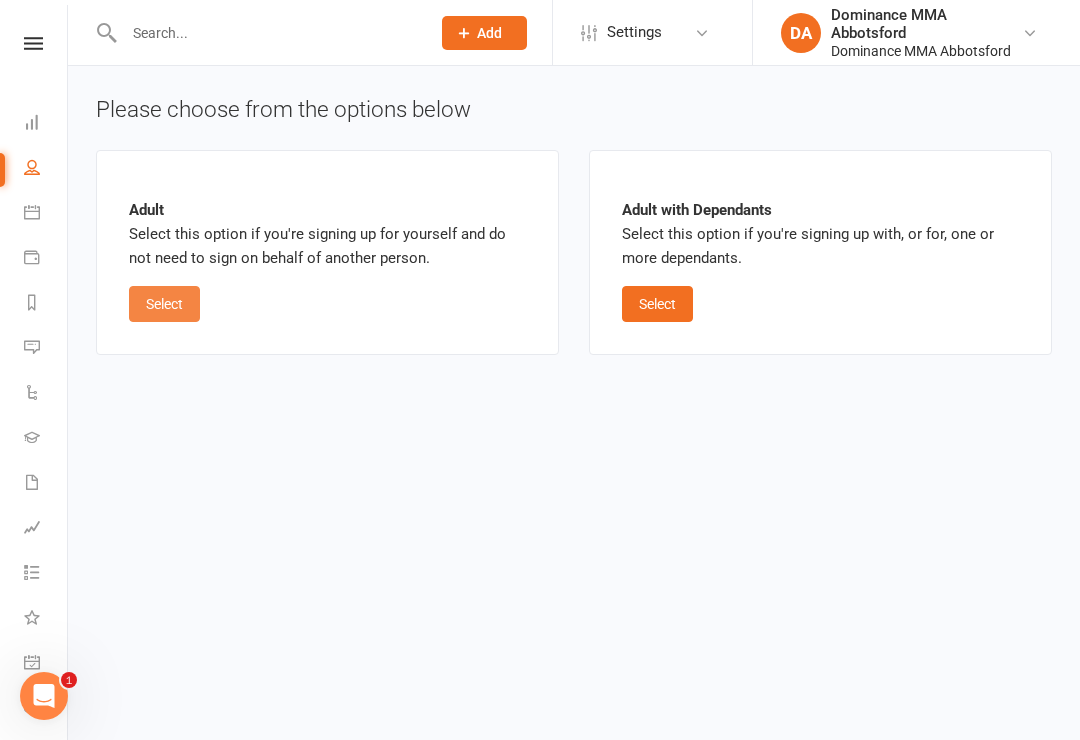 click on "Select" at bounding box center [164, 304] 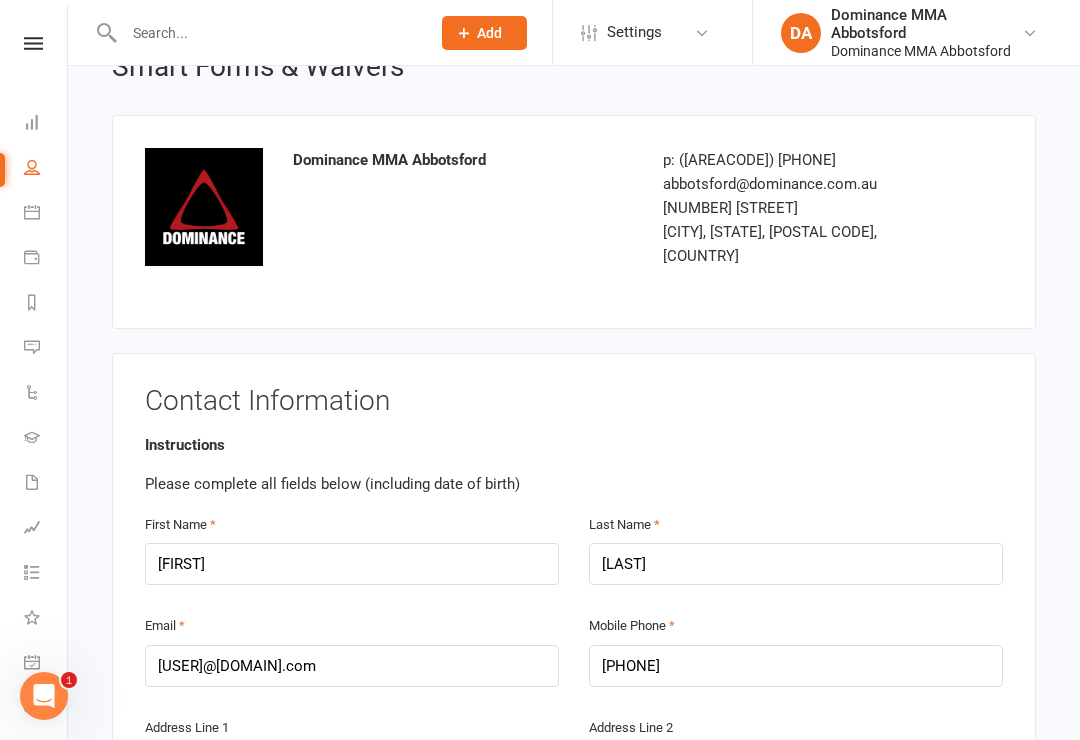 scroll, scrollTop: 210, scrollLeft: 0, axis: vertical 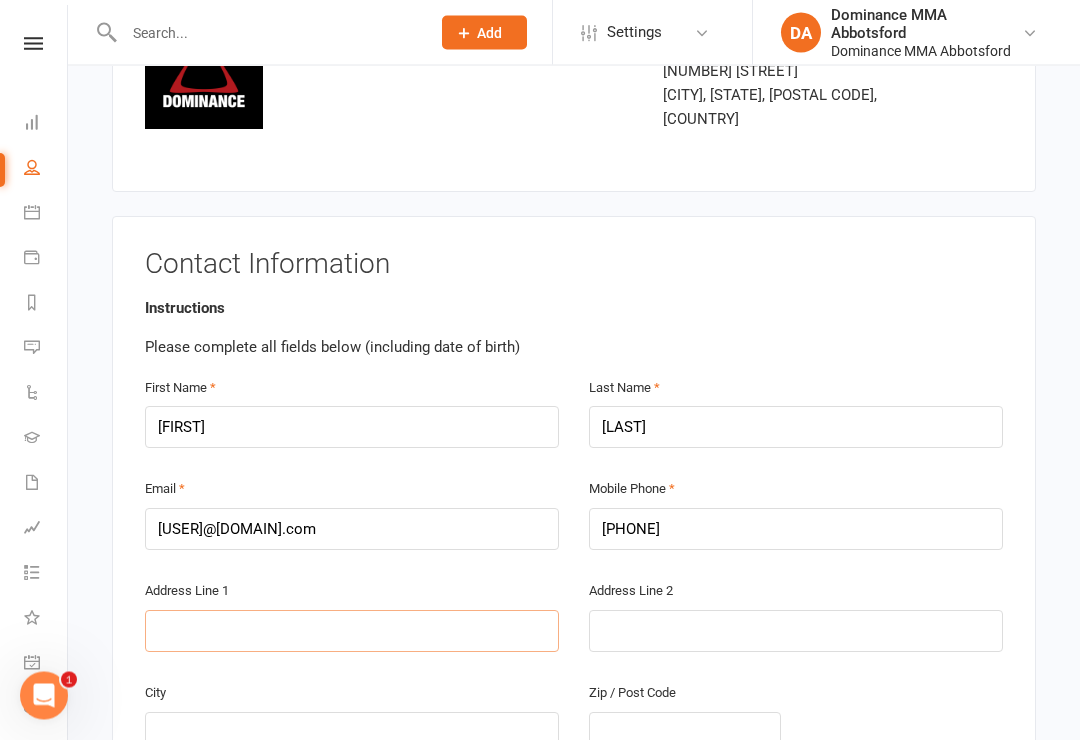 click at bounding box center [352, 632] 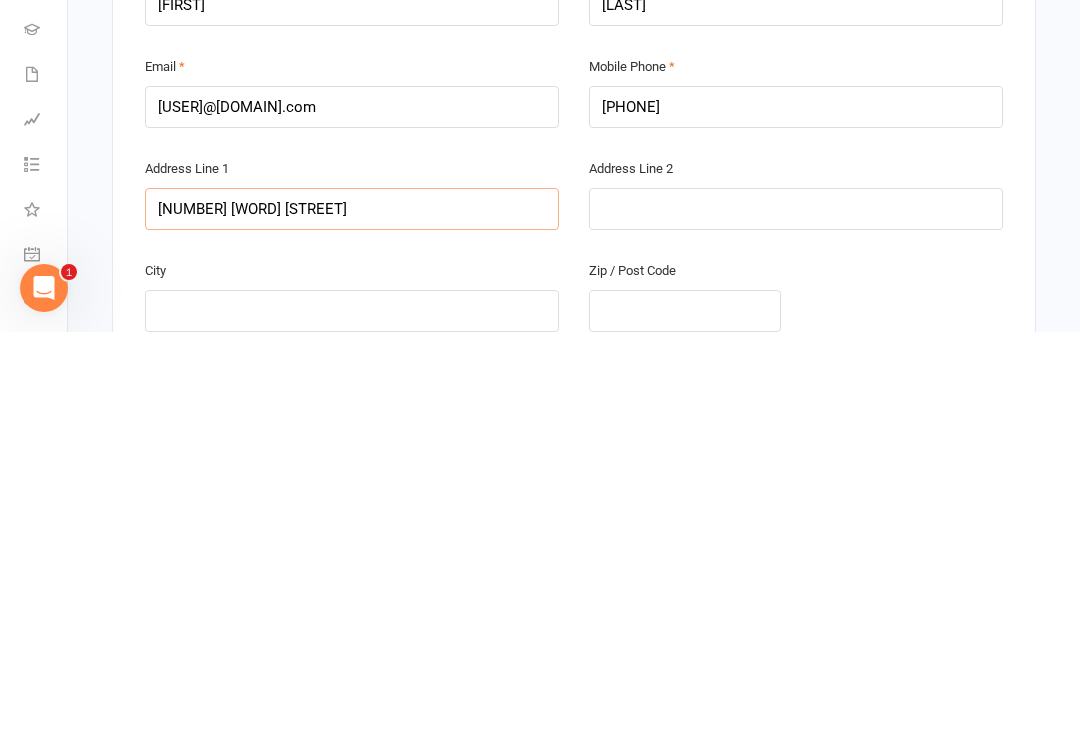 type on "11 O’Connell street" 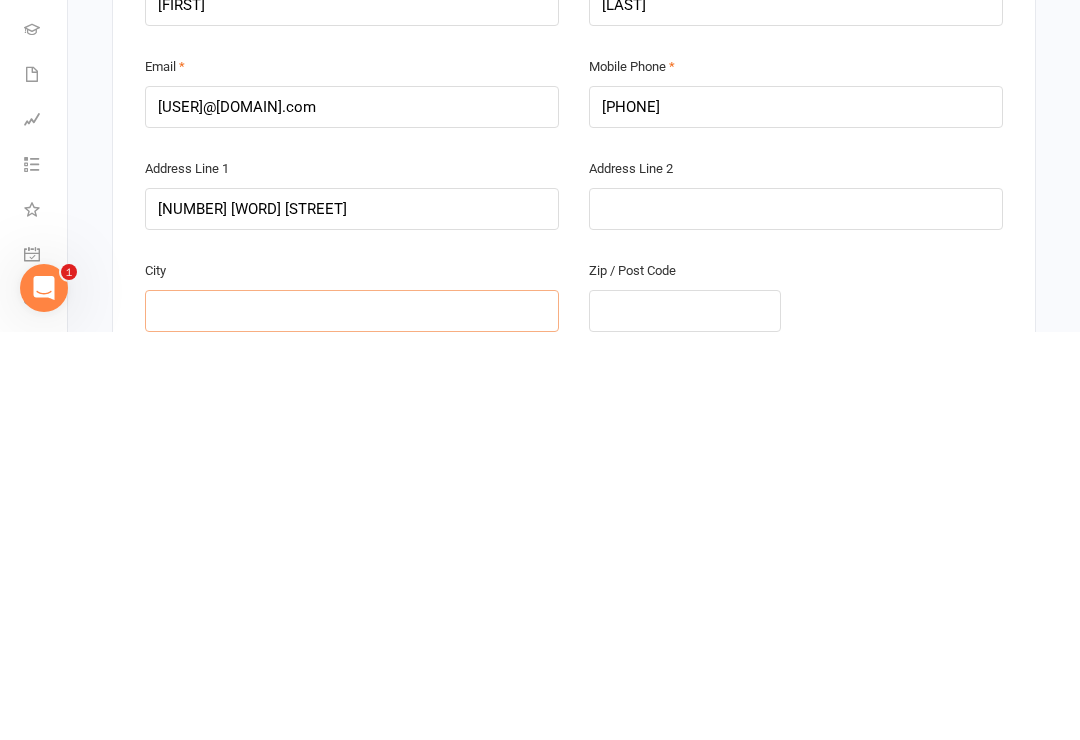 click at bounding box center (352, 719) 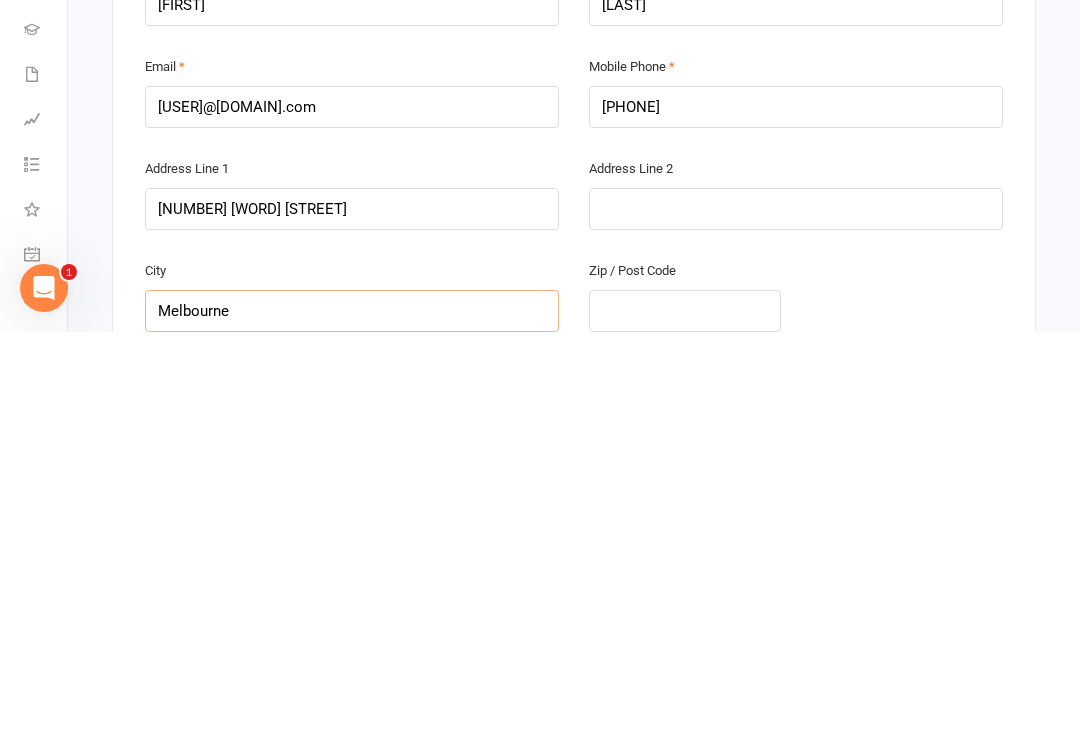 type on "Melbourne" 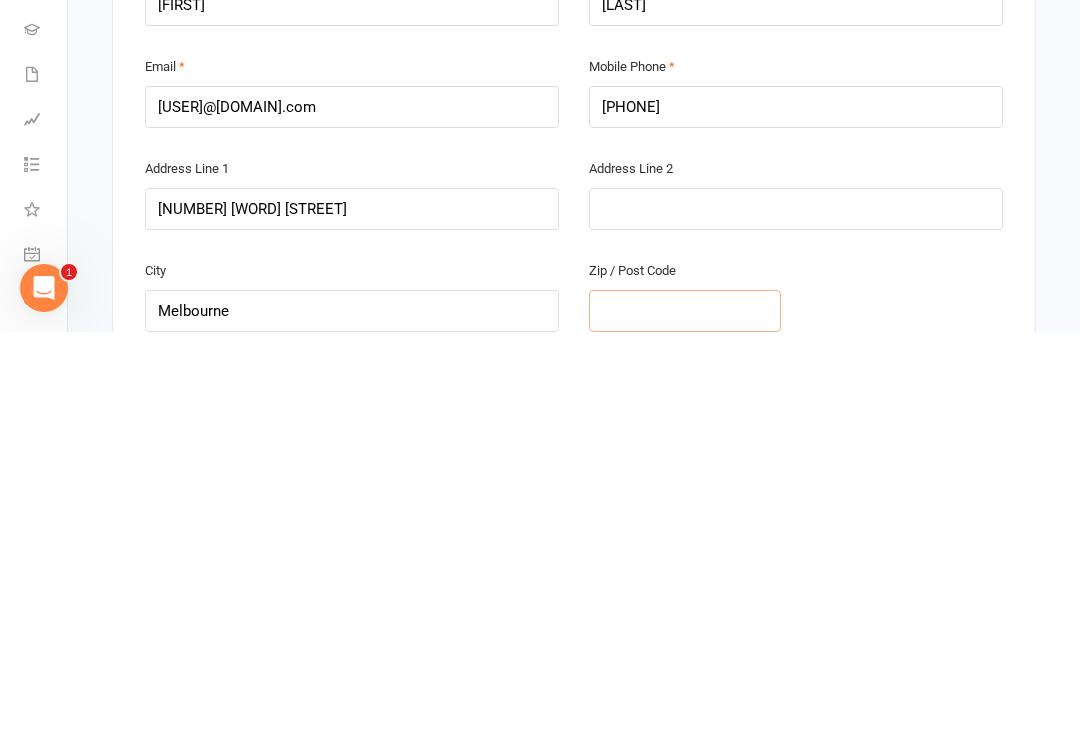 click at bounding box center [685, 719] 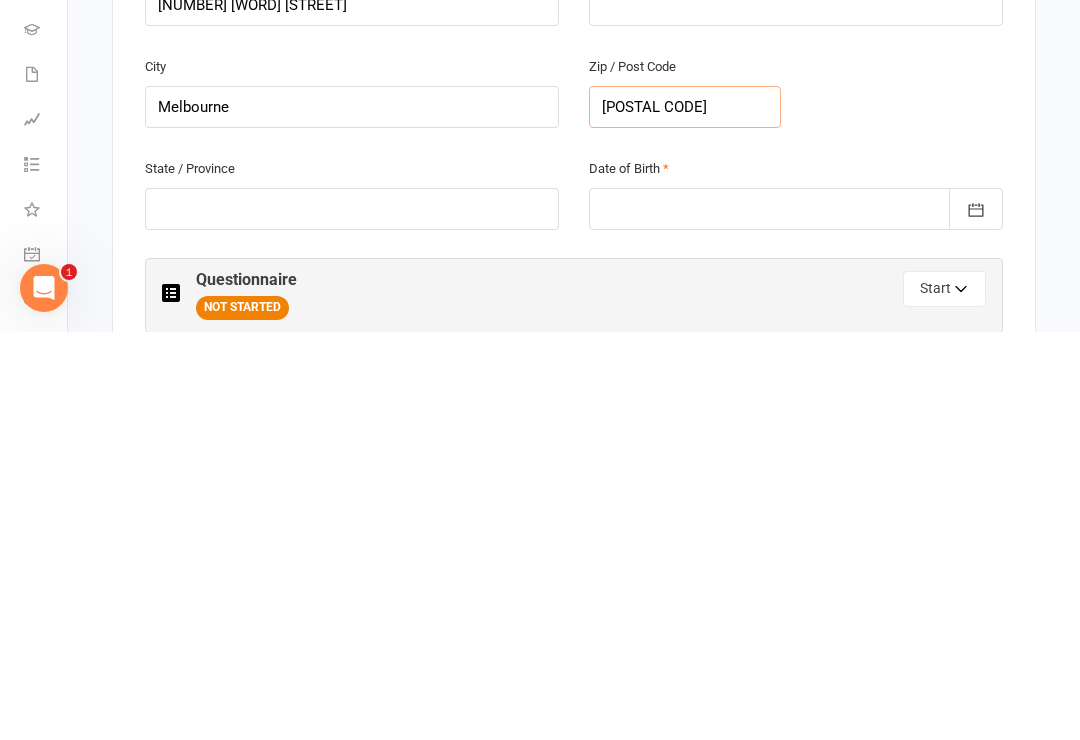 scroll, scrollTop: 432, scrollLeft: 0, axis: vertical 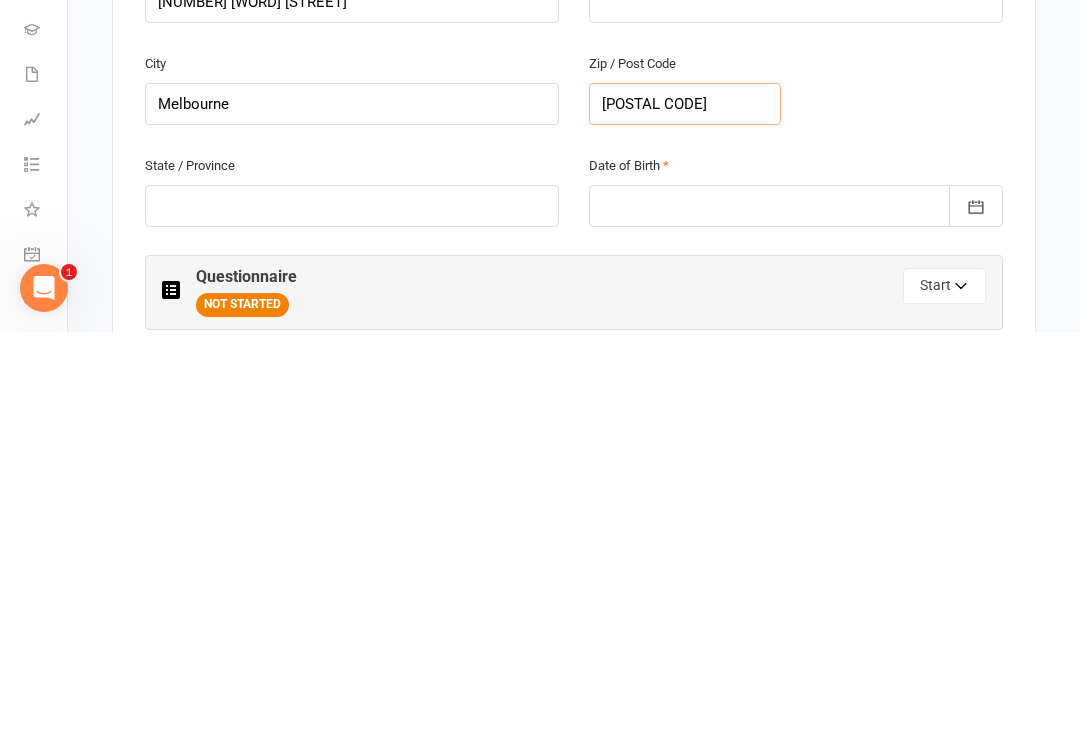 type on "3051" 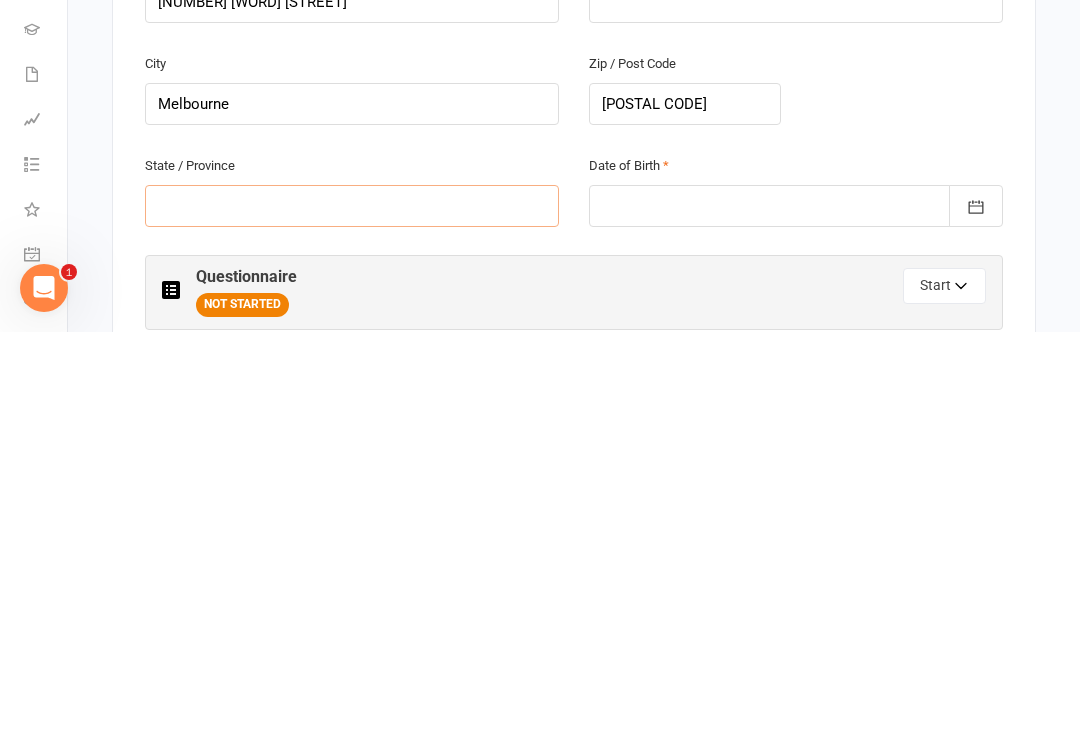 click at bounding box center [352, 614] 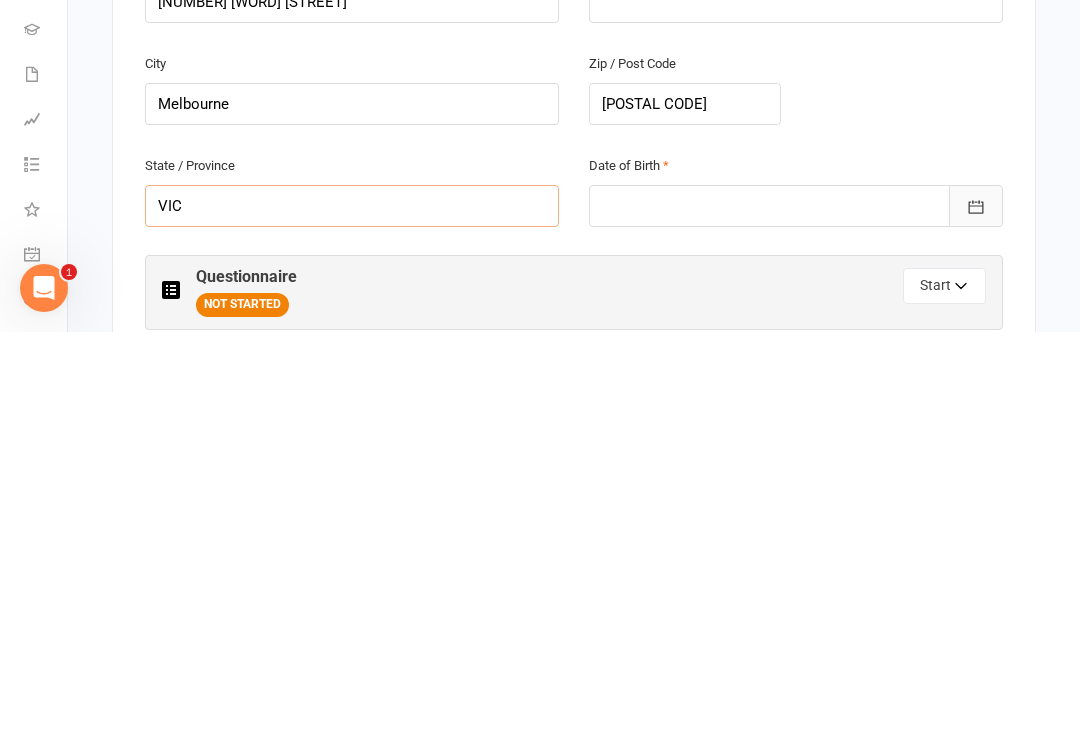 type on "VIC" 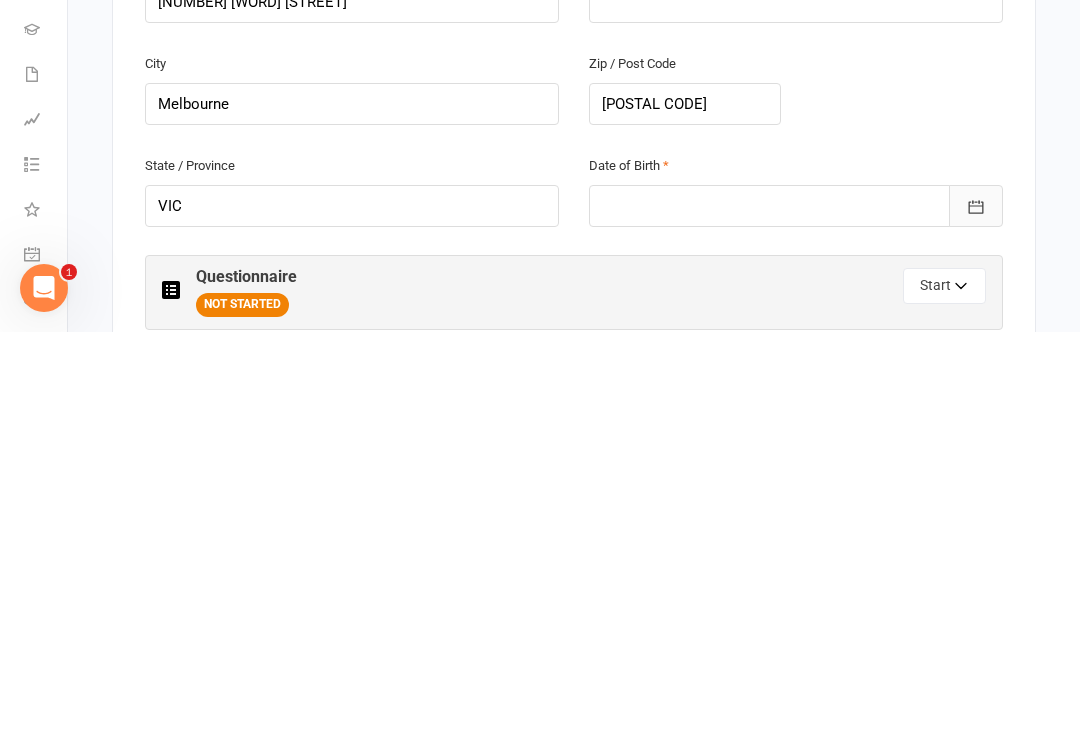 click 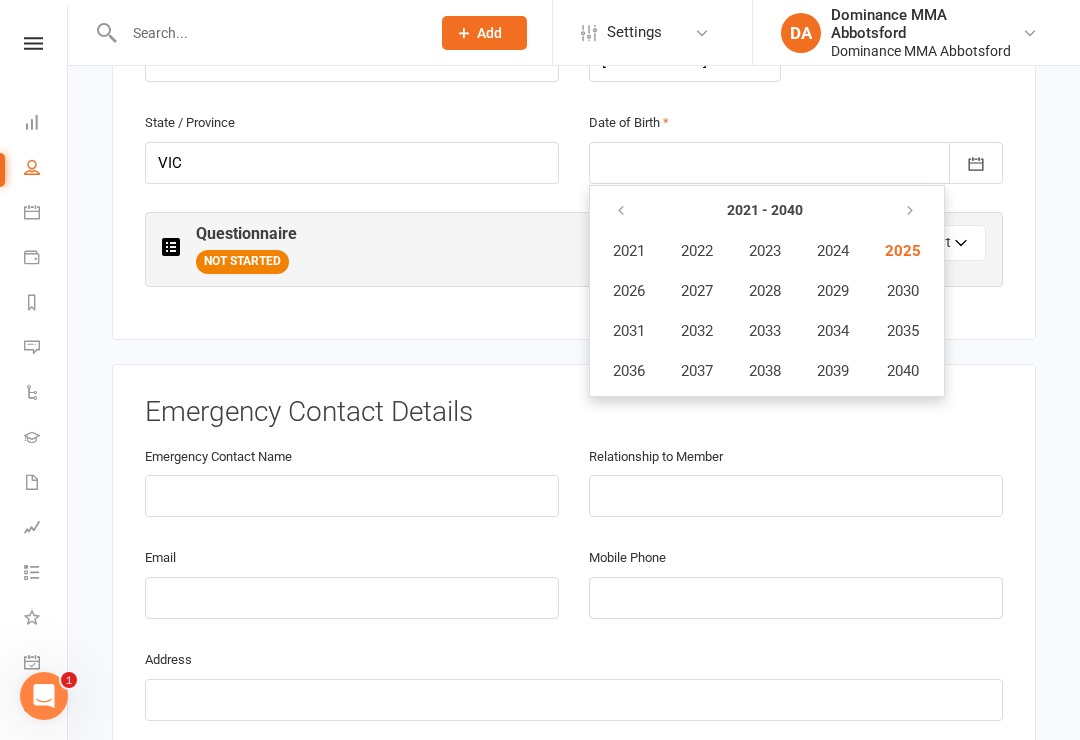 click on "Relationship to Member" at bounding box center [656, 457] 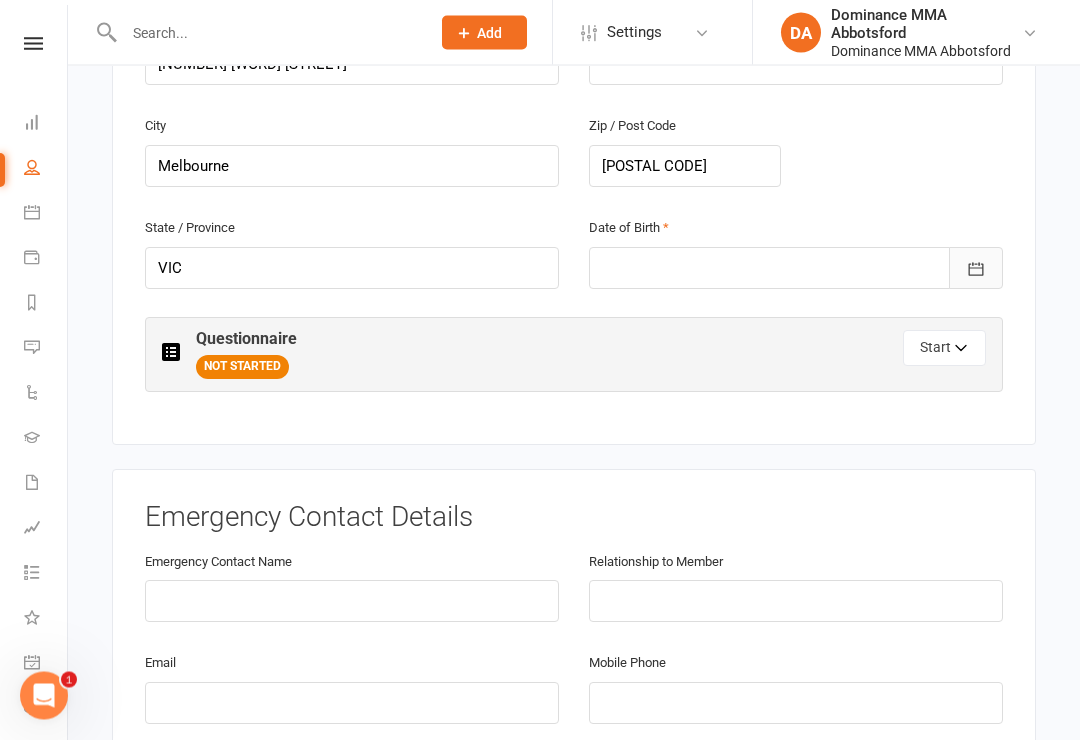 click at bounding box center (976, 269) 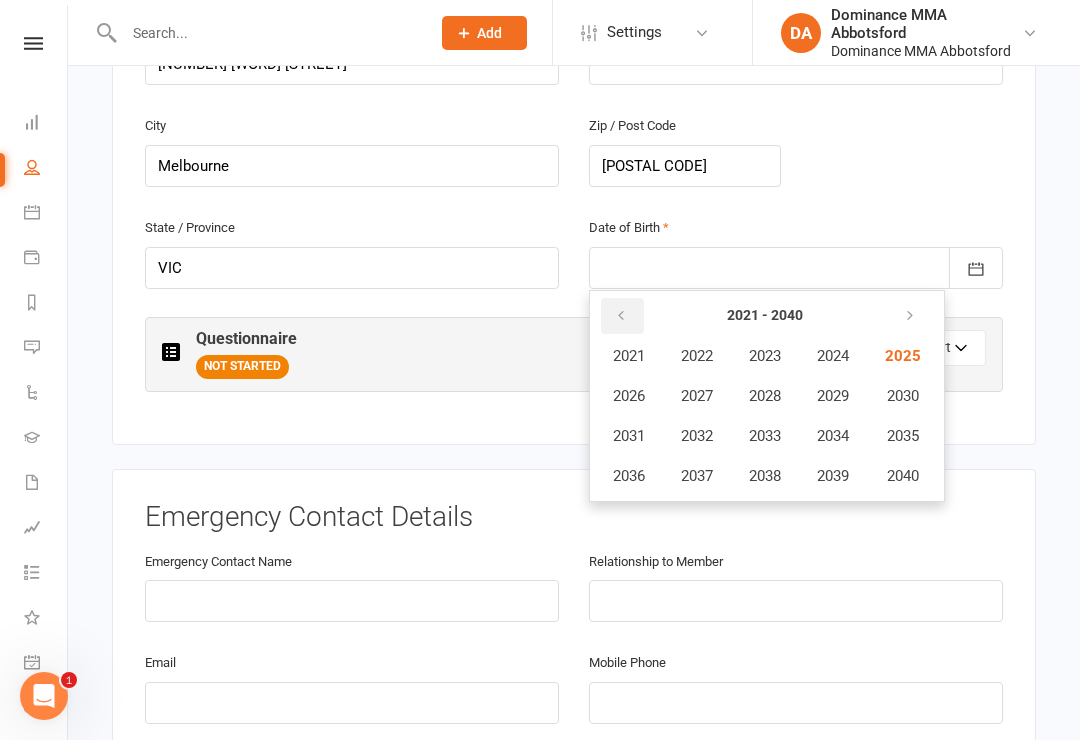 click at bounding box center [621, 316] 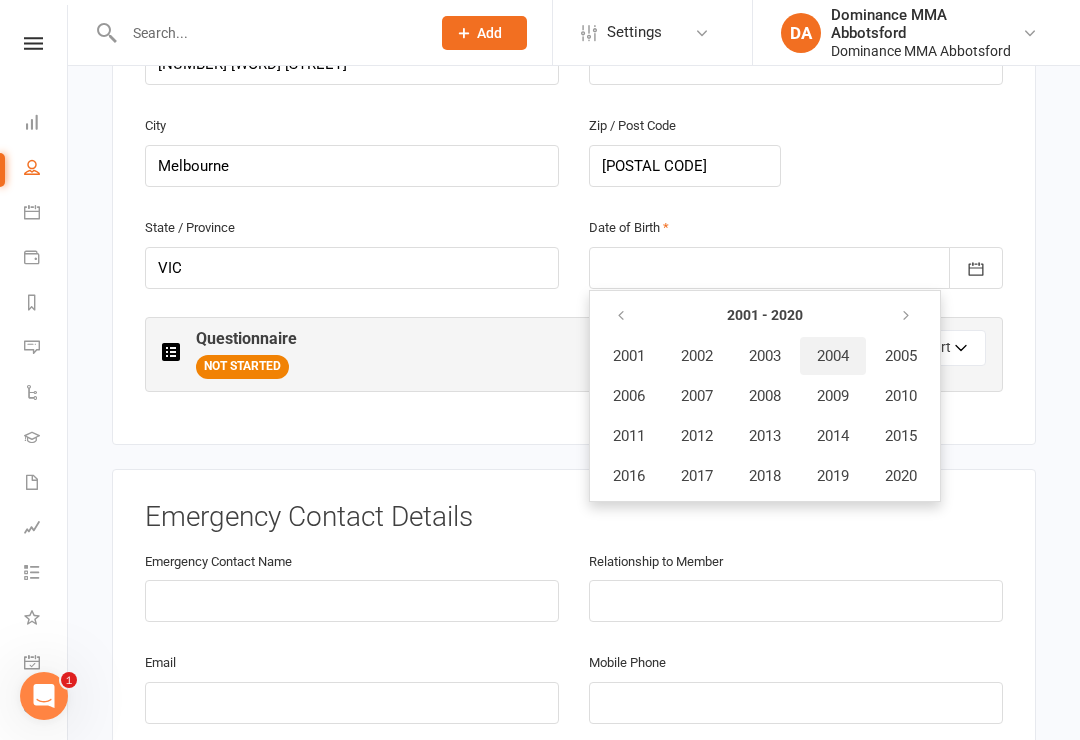 click on "2004" at bounding box center (833, 356) 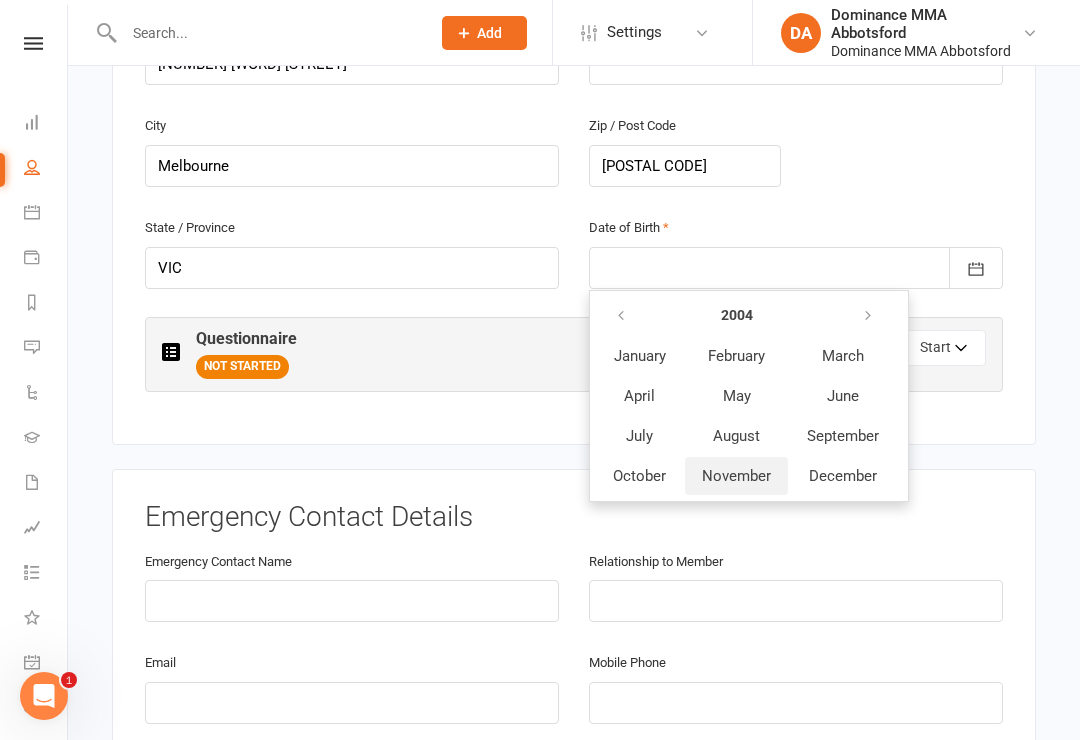 click on "November" at bounding box center (736, 476) 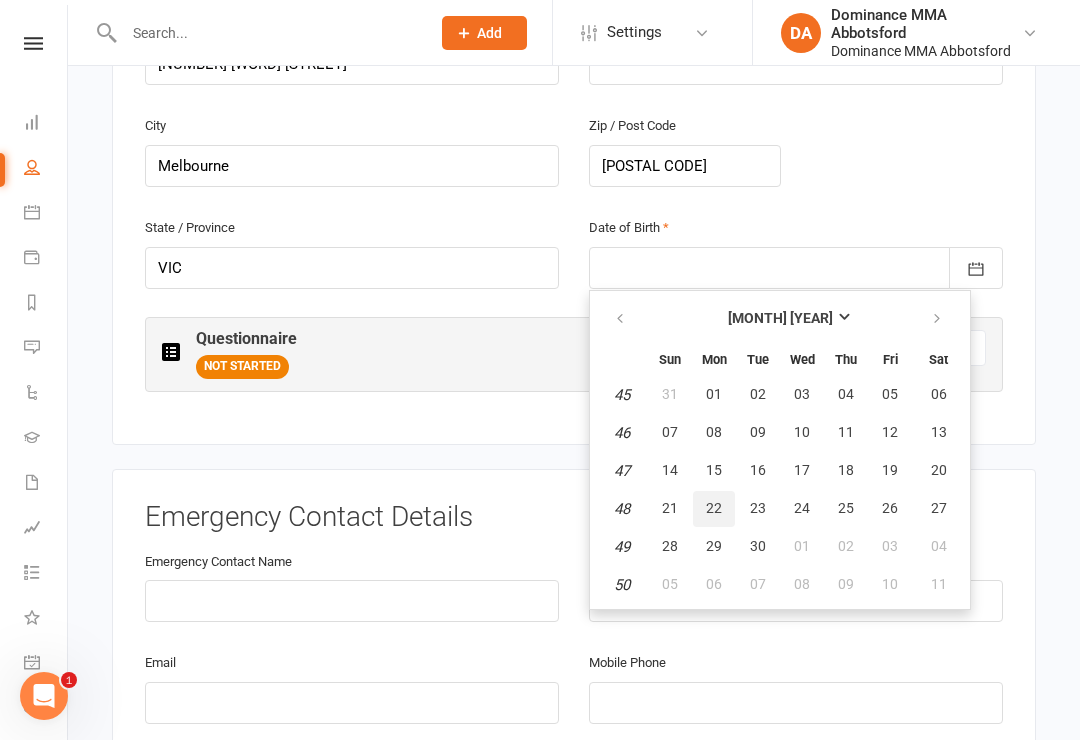 click on "22" at bounding box center (714, 508) 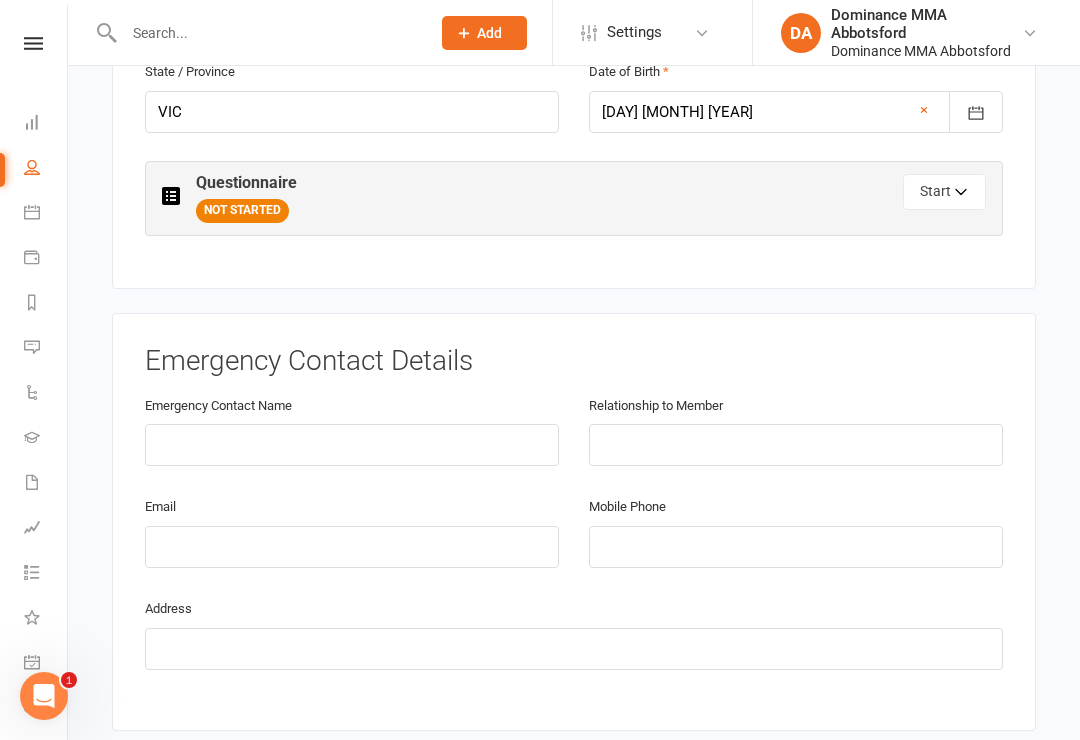 scroll, scrollTop: 954, scrollLeft: 0, axis: vertical 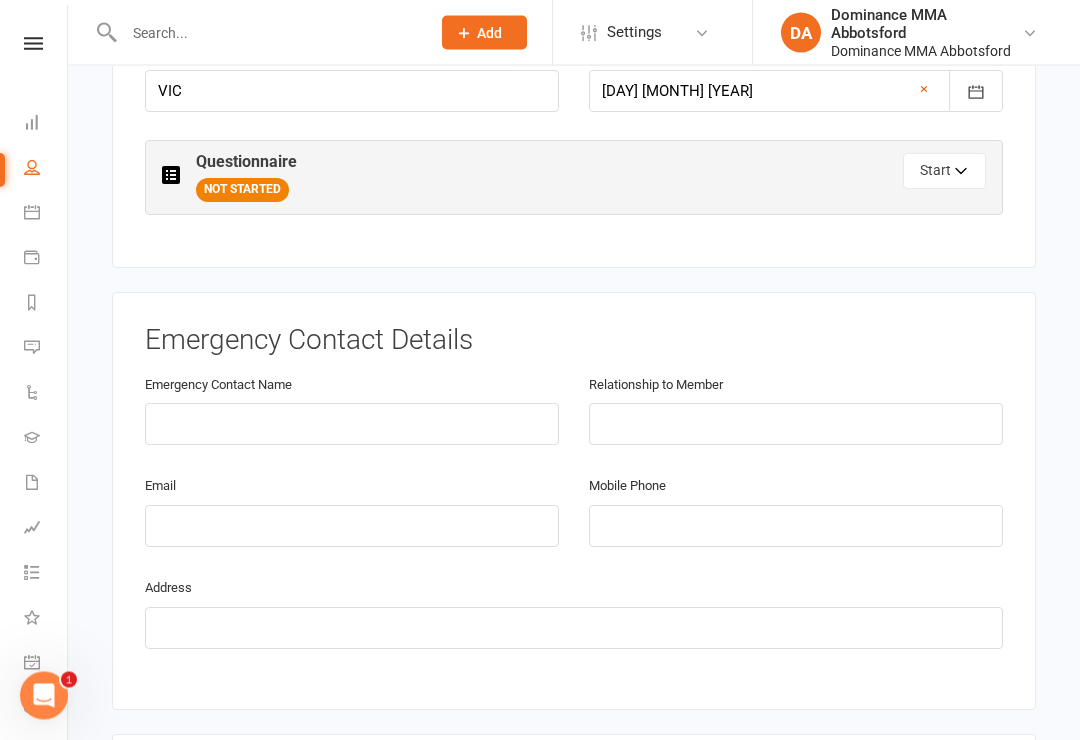 click on "Emergency Contact Name" at bounding box center [352, 410] 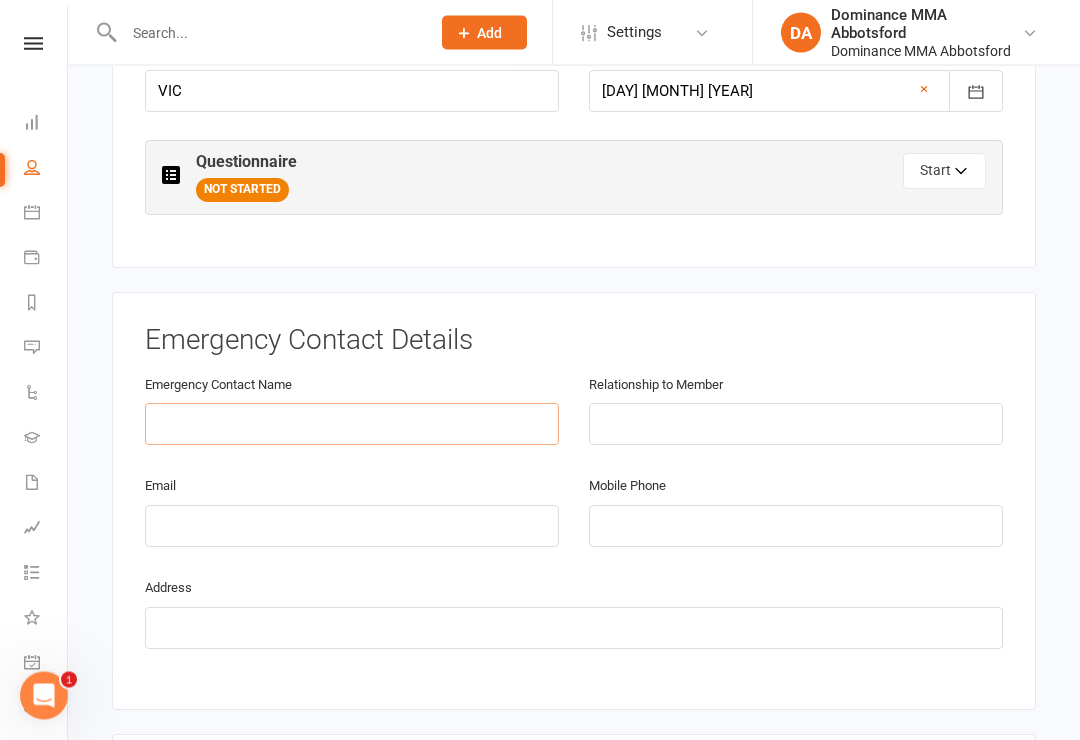 click at bounding box center (352, 425) 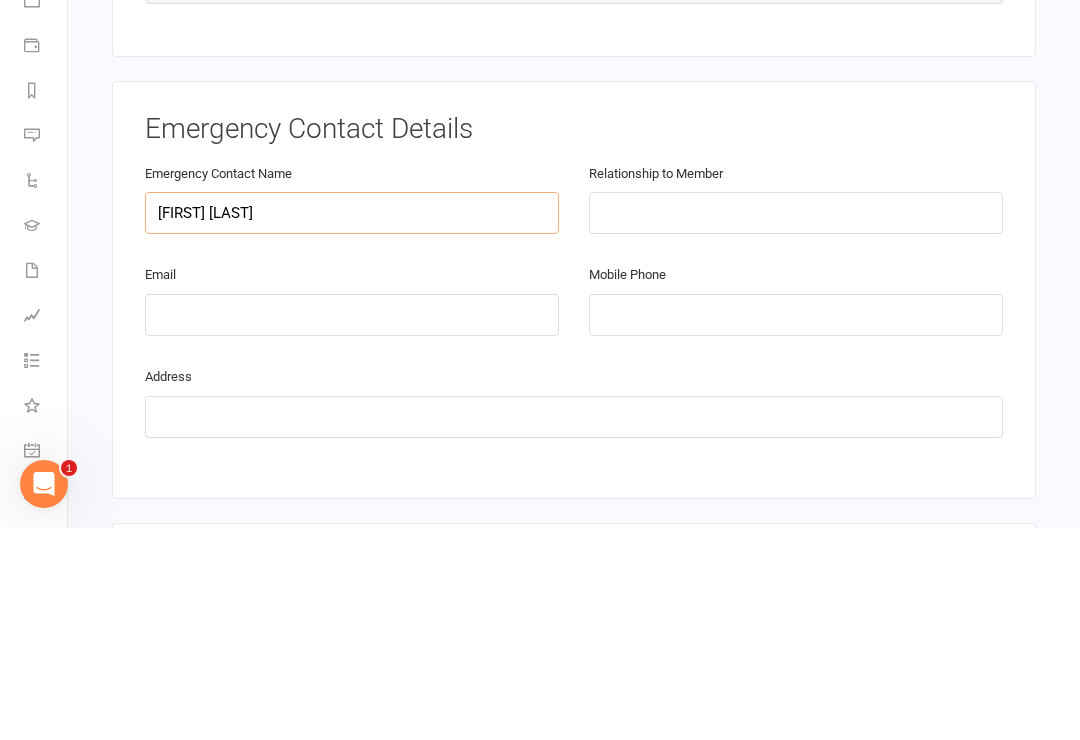 type on "Maria margossian" 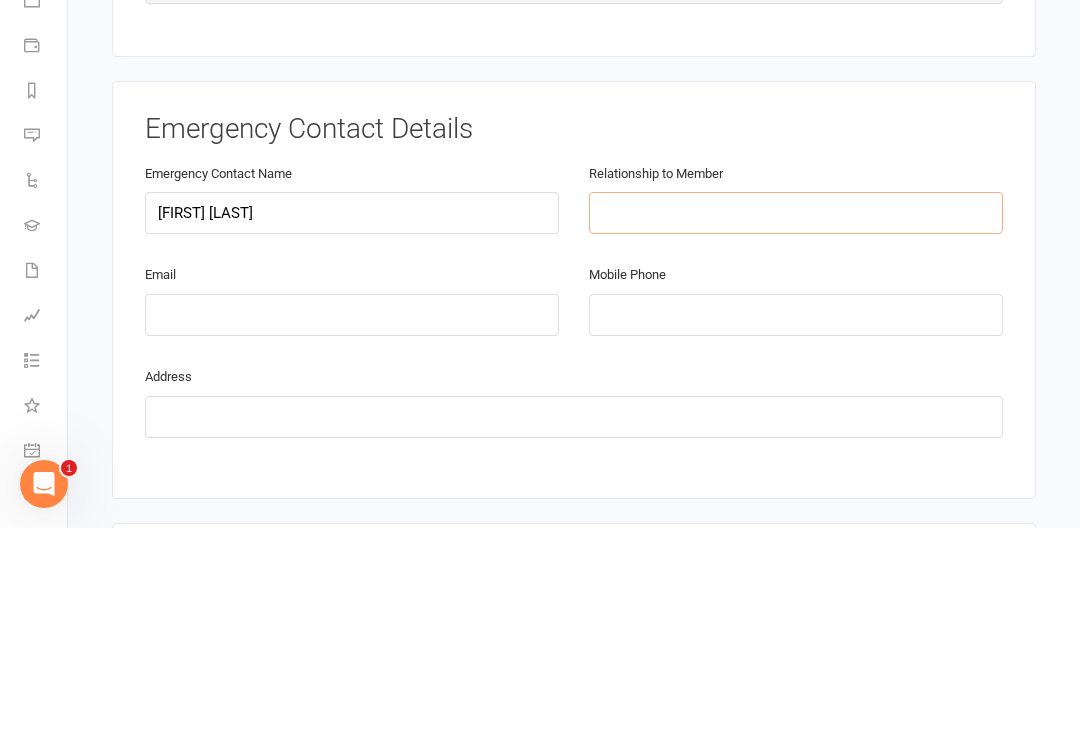 click at bounding box center (796, 425) 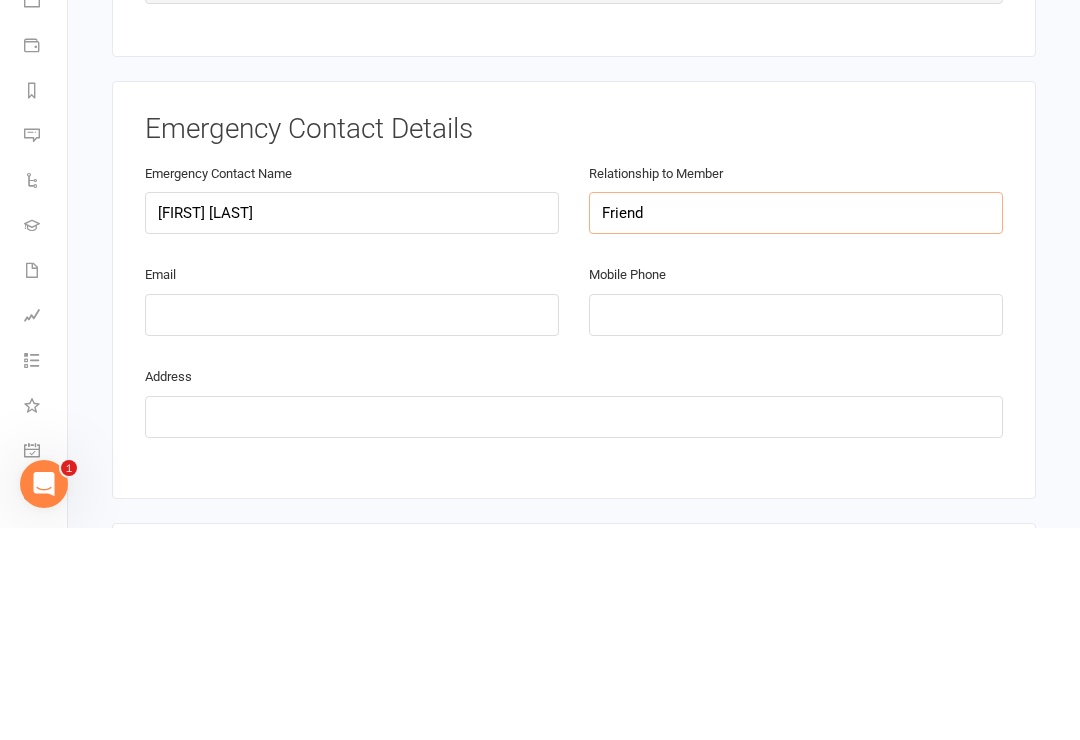 type on "Friend" 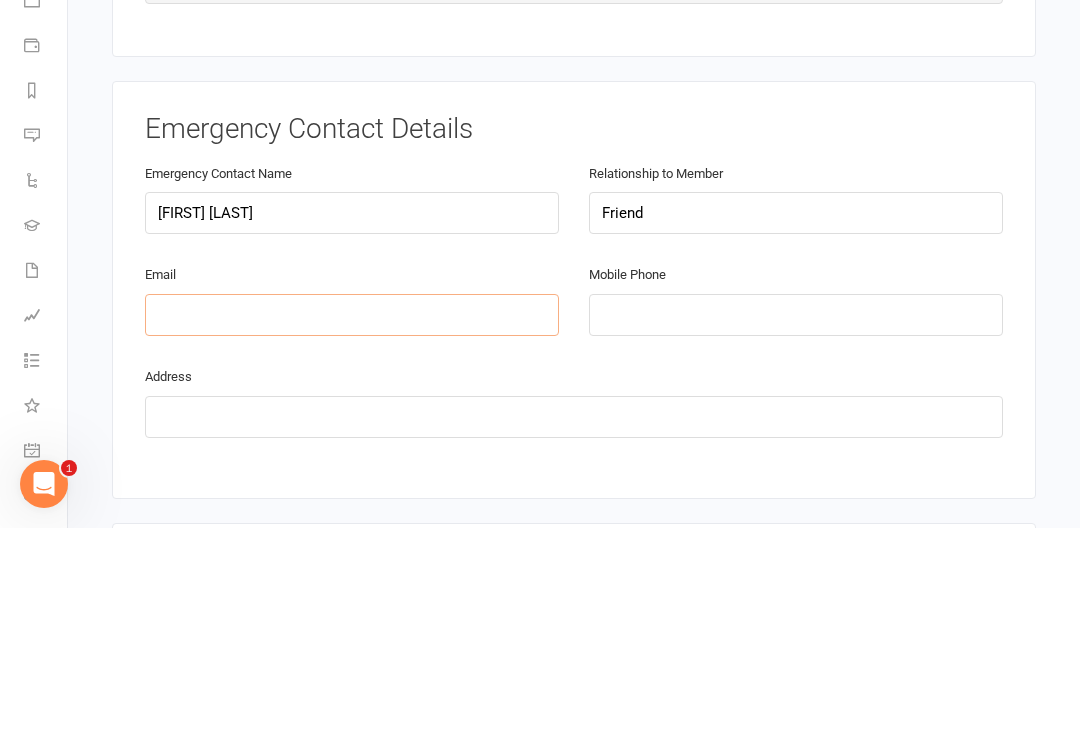 click at bounding box center (352, 527) 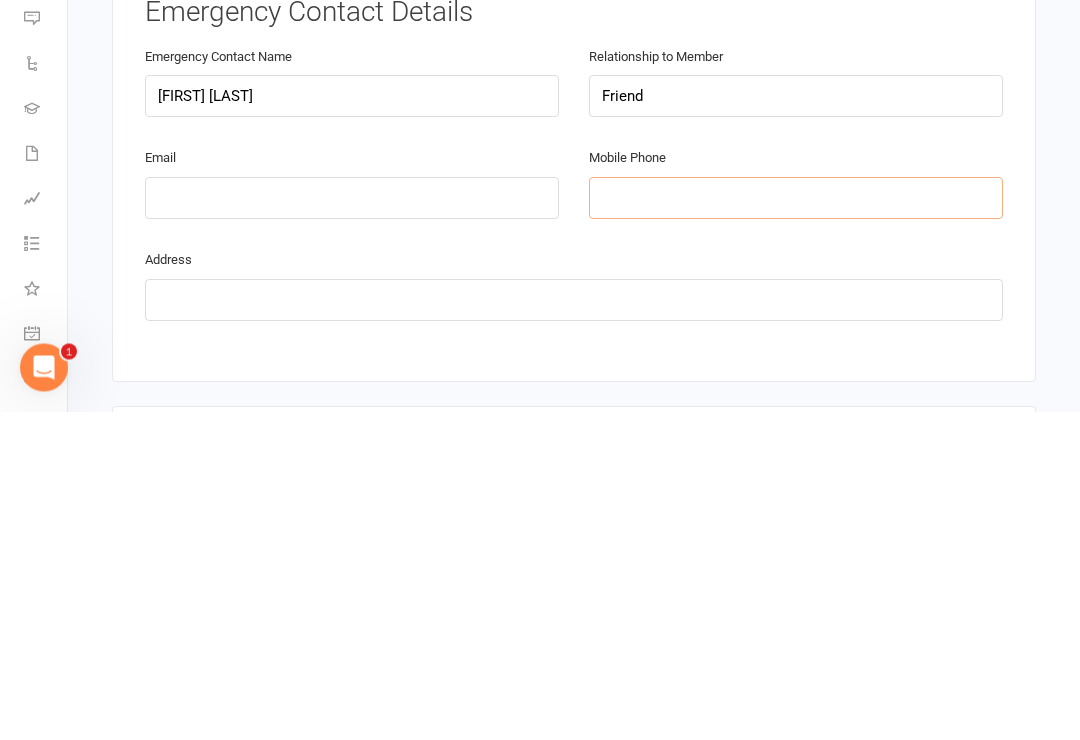 click at bounding box center (796, 527) 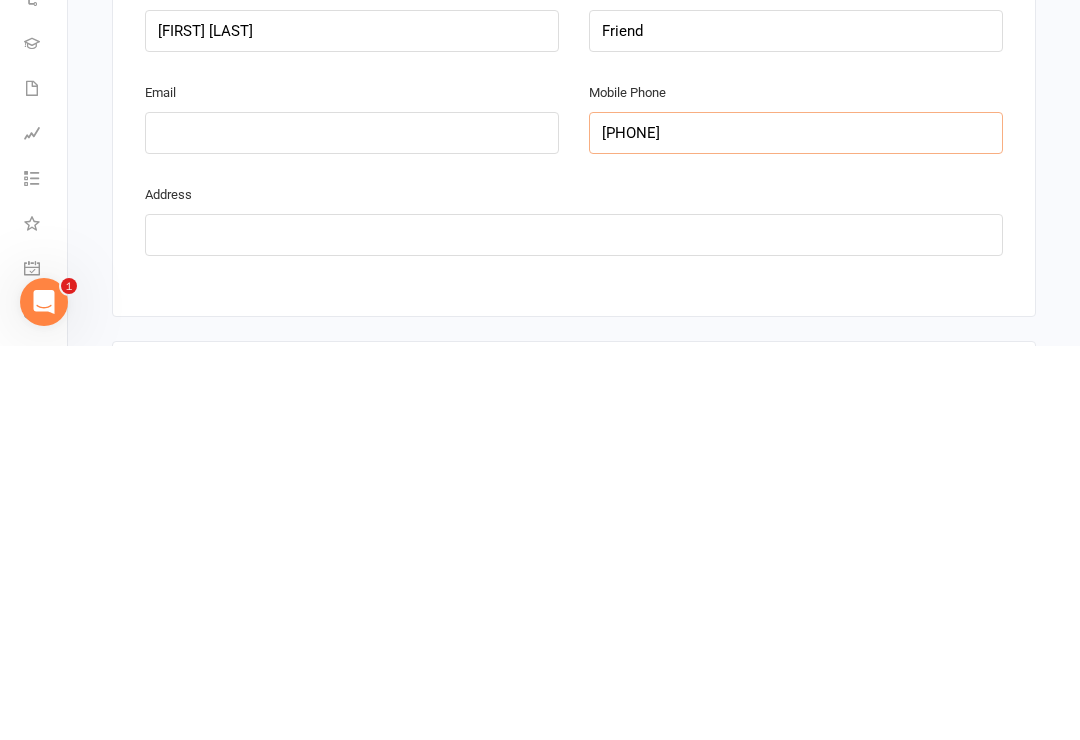 type on "0403816125" 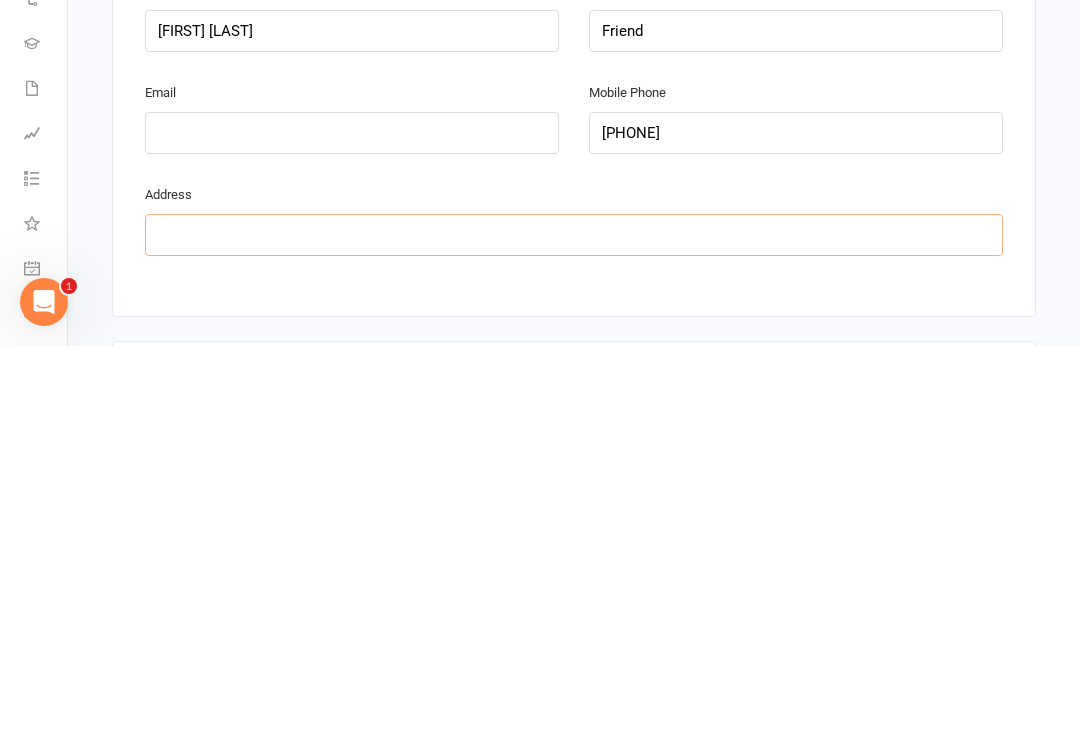 click at bounding box center [574, 629] 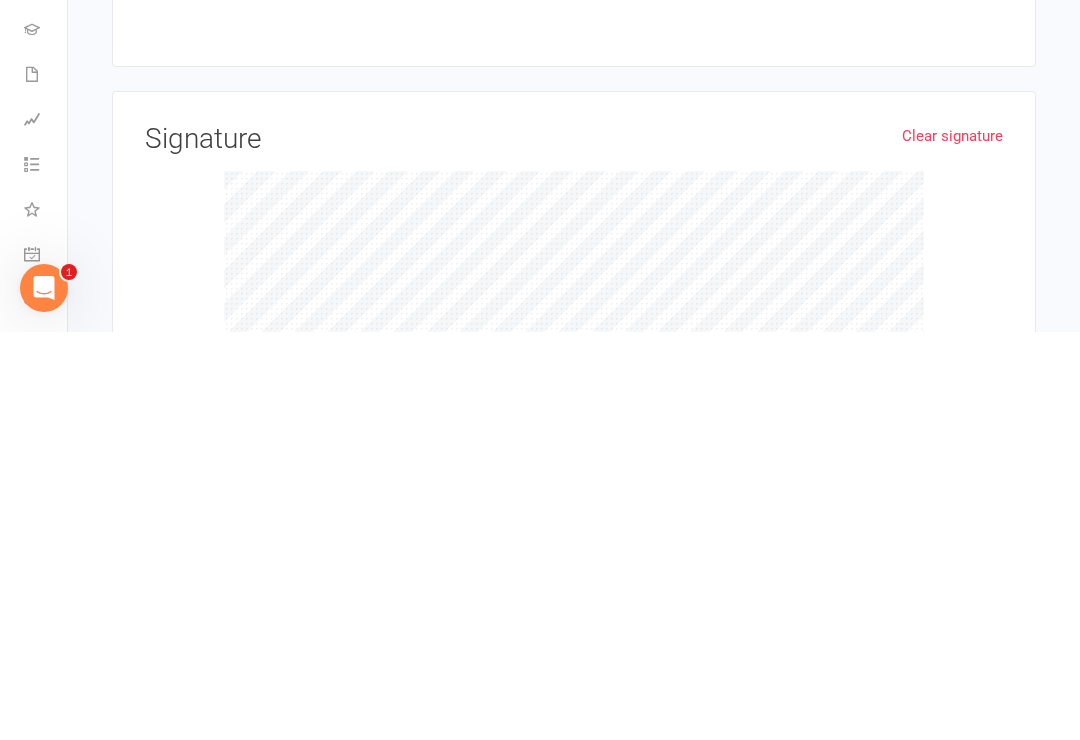 scroll, scrollTop: 1876, scrollLeft: 0, axis: vertical 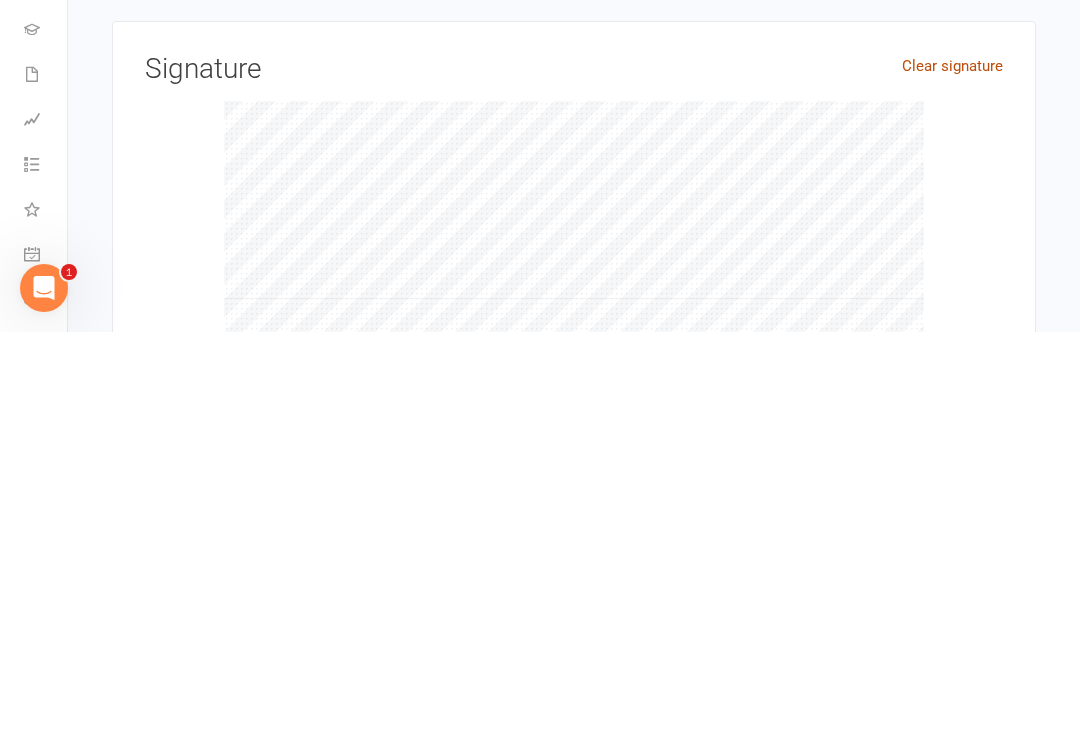 type on "11 O’Connell street" 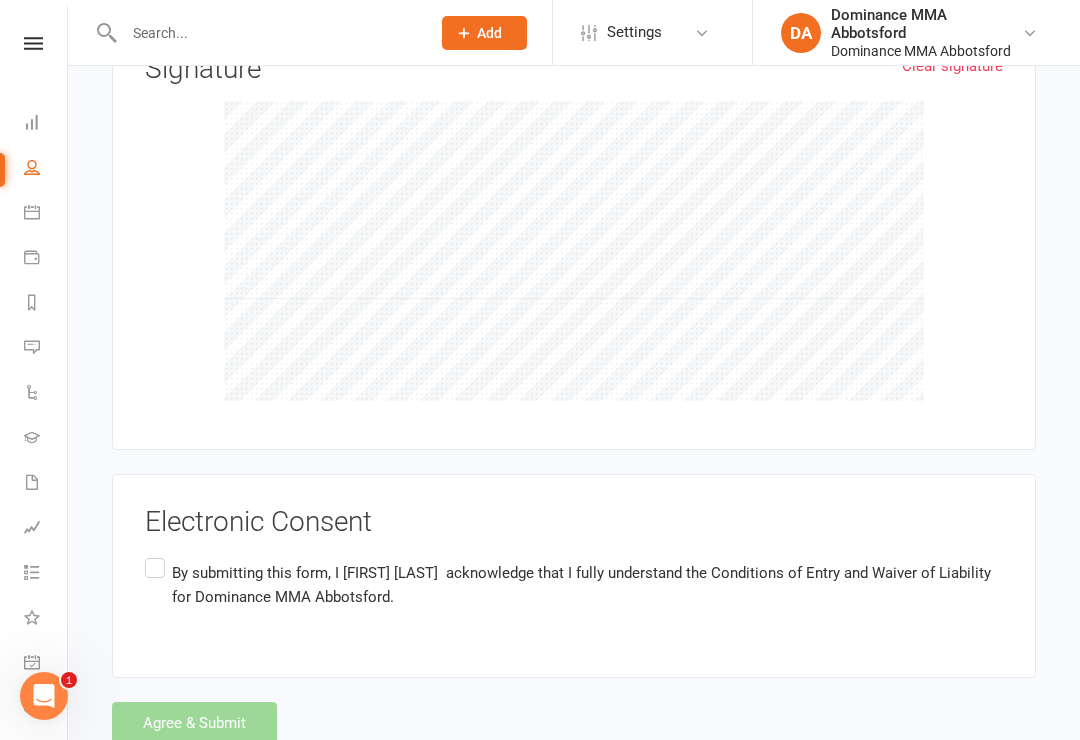 click on "Electronic Consent By submitting this form, I Daria Di Giacomo    acknowledge that I fully understand the Conditions of Entry and Waiver of Liability for Dominance MMA Abbotsford." at bounding box center (574, 576) 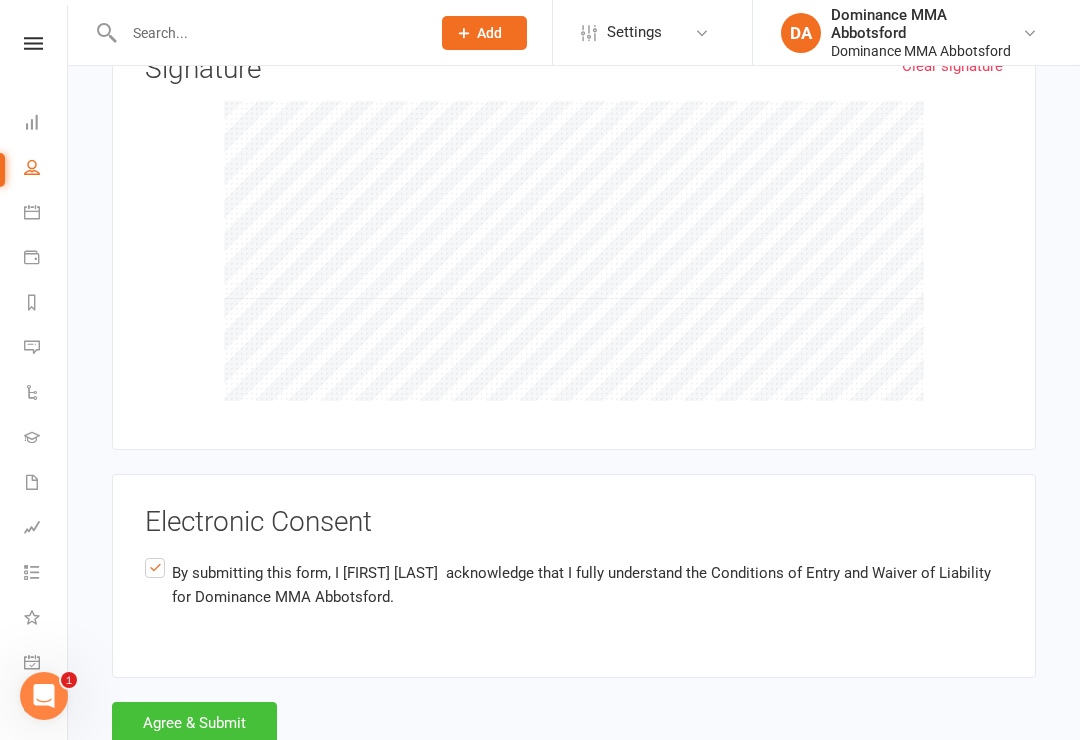click on "Agree & Submit" at bounding box center [194, 723] 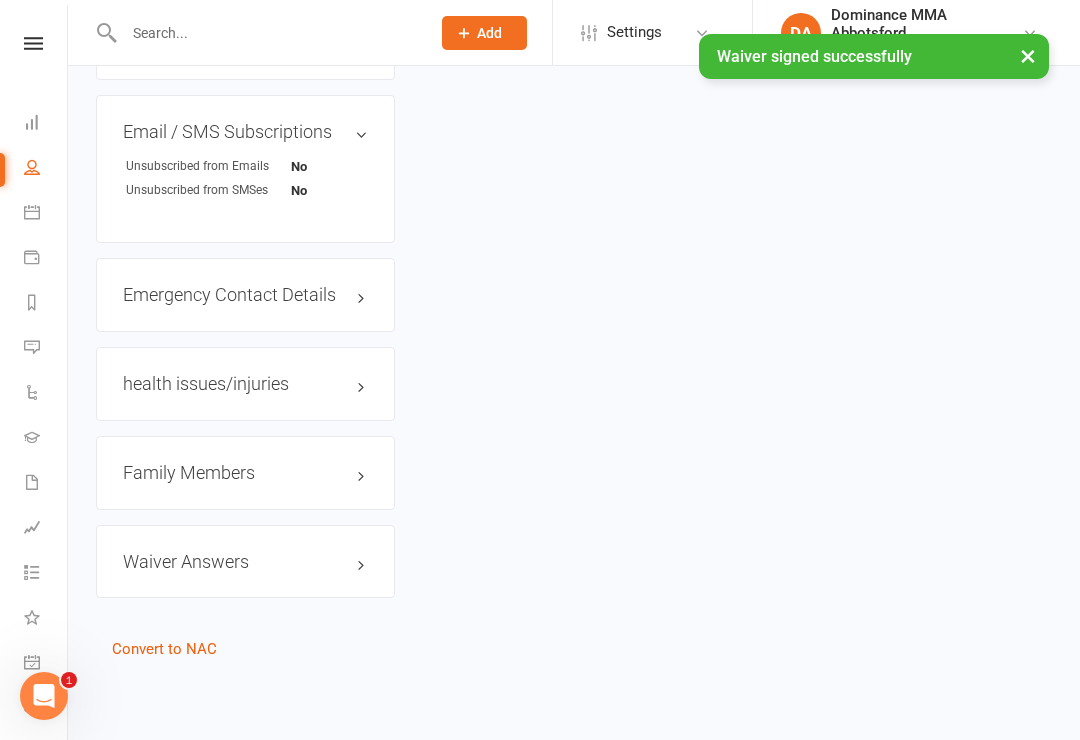 scroll, scrollTop: 0, scrollLeft: 0, axis: both 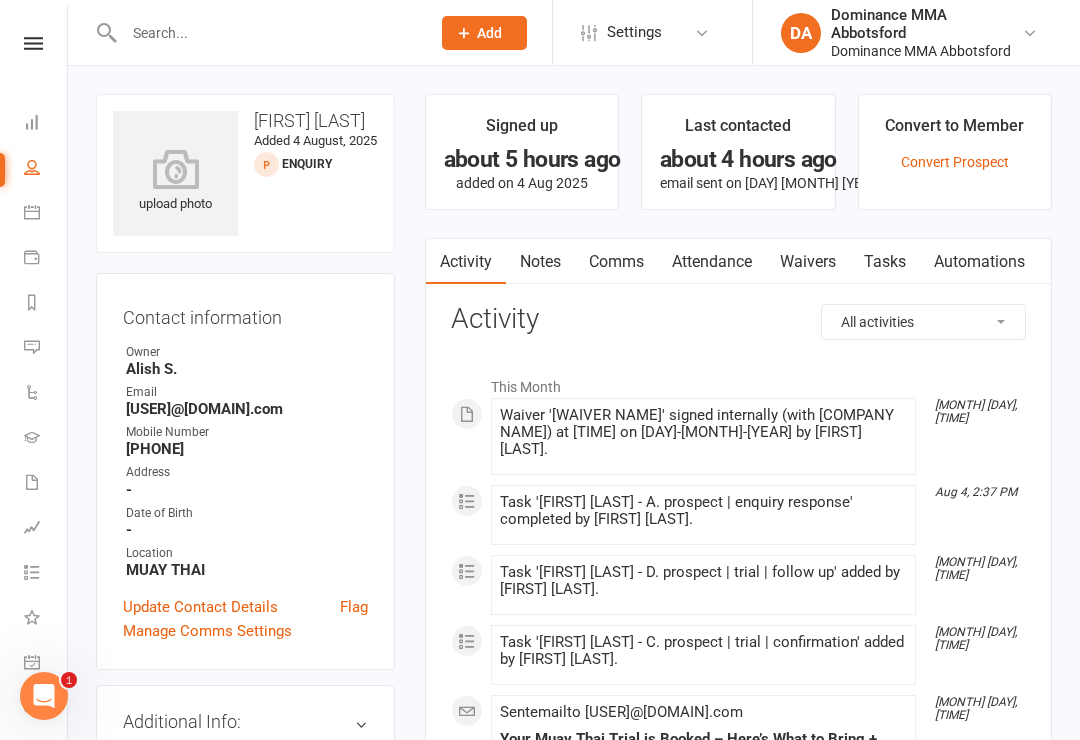 click at bounding box center [267, 33] 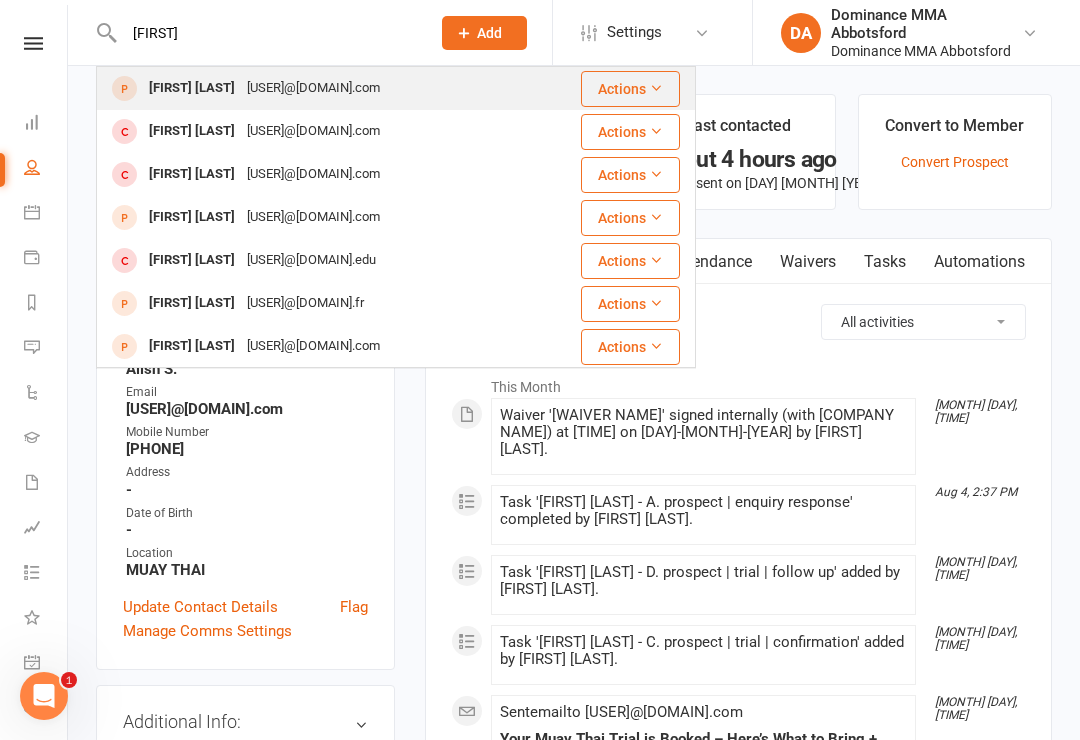 type on "Theodore" 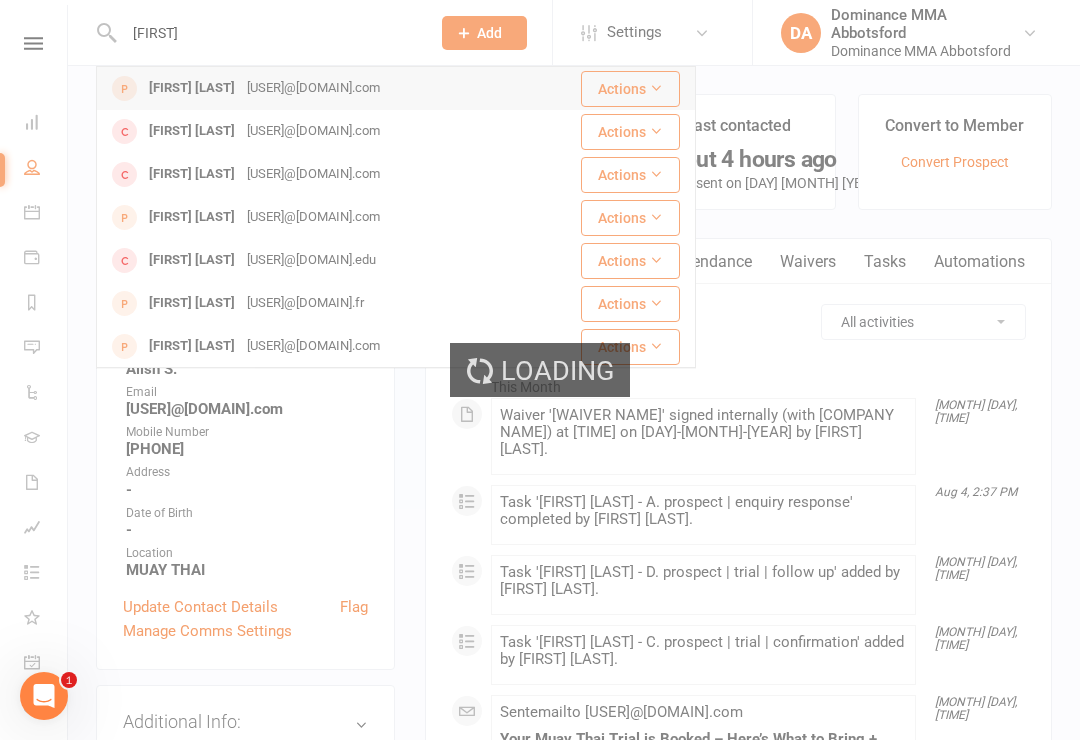 type 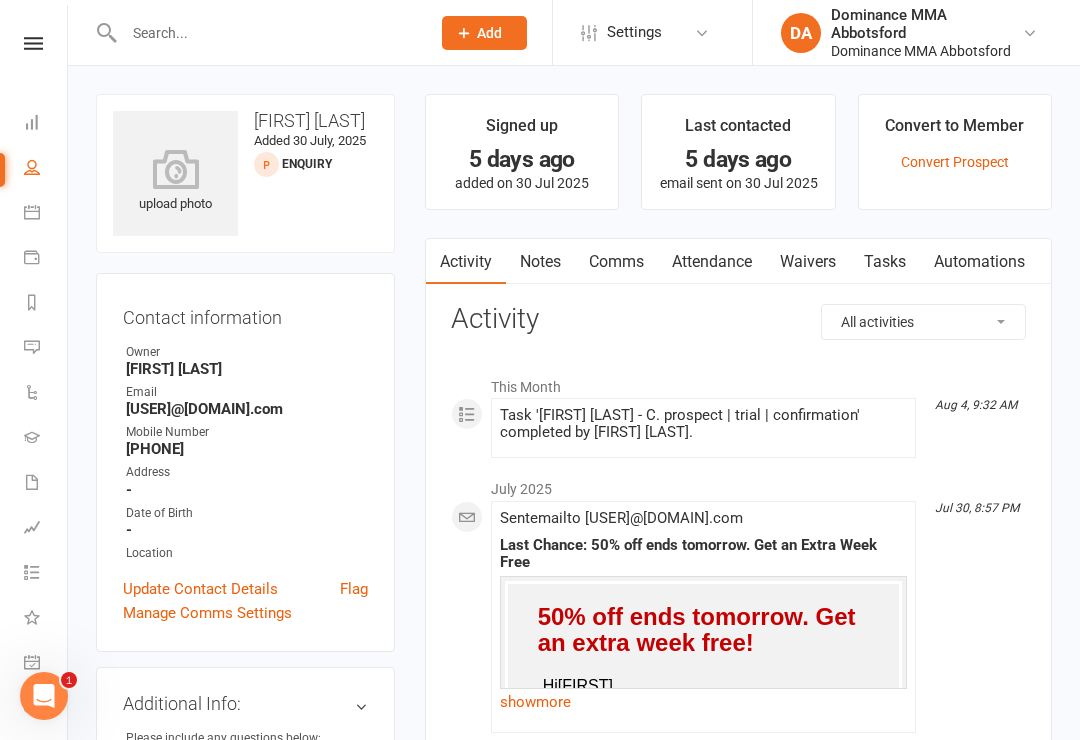 click on "Waivers" at bounding box center [808, 262] 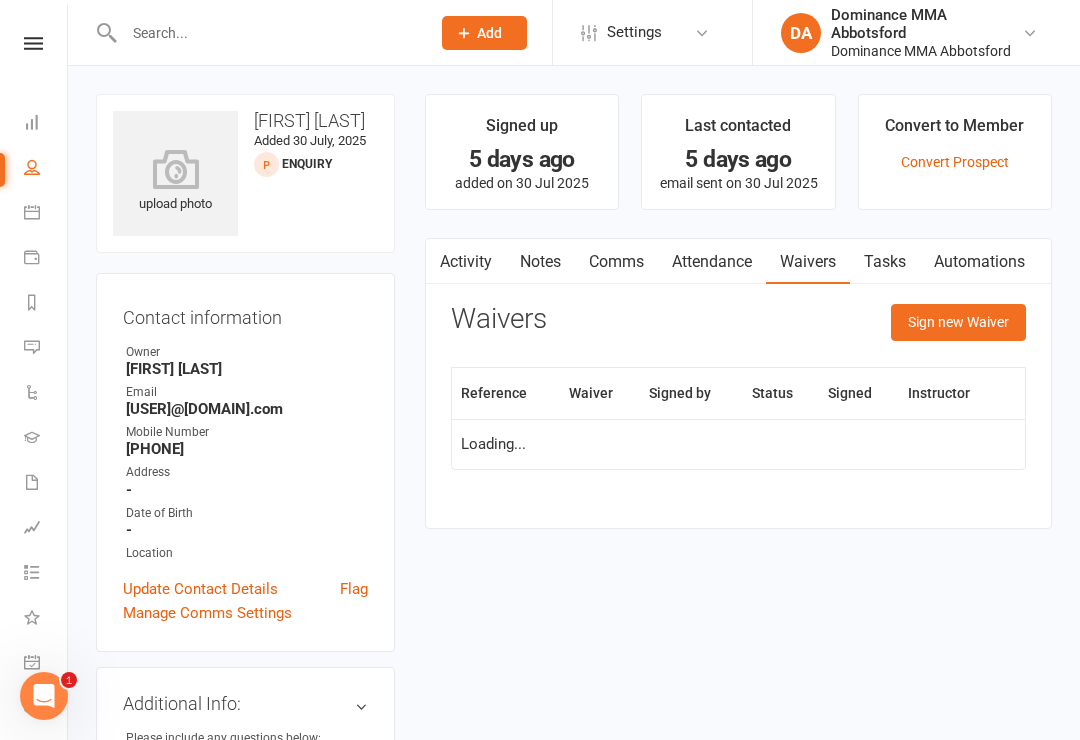 scroll, scrollTop: 31, scrollLeft: 0, axis: vertical 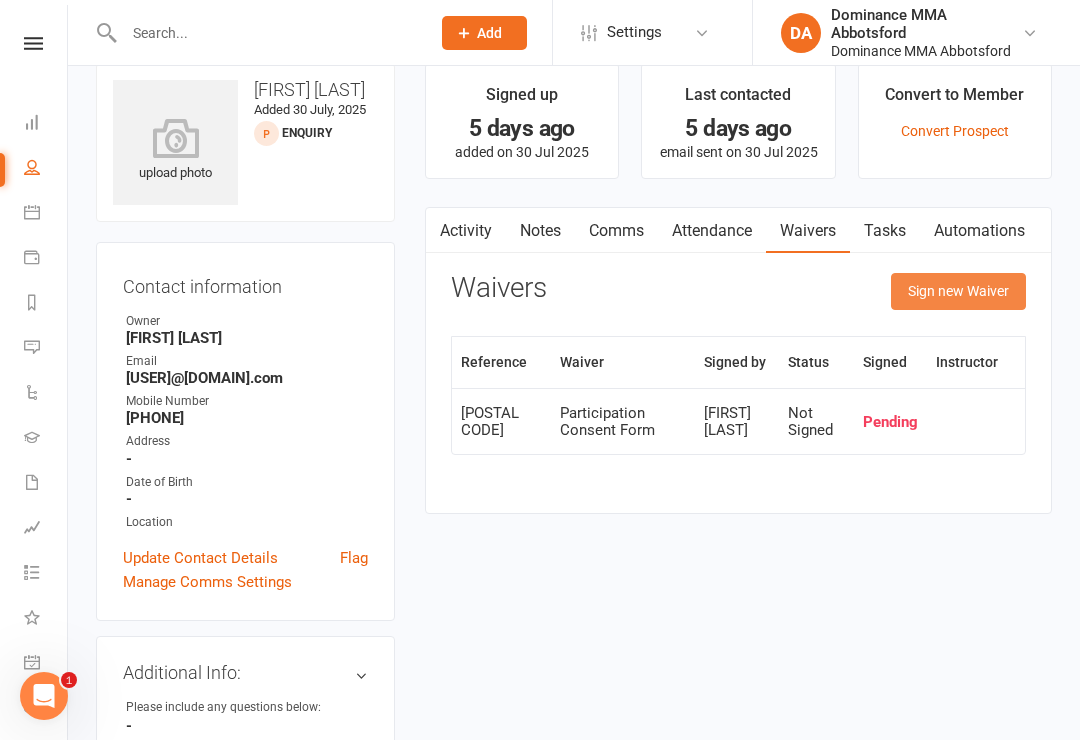 click on "Sign new Waiver" at bounding box center (958, 291) 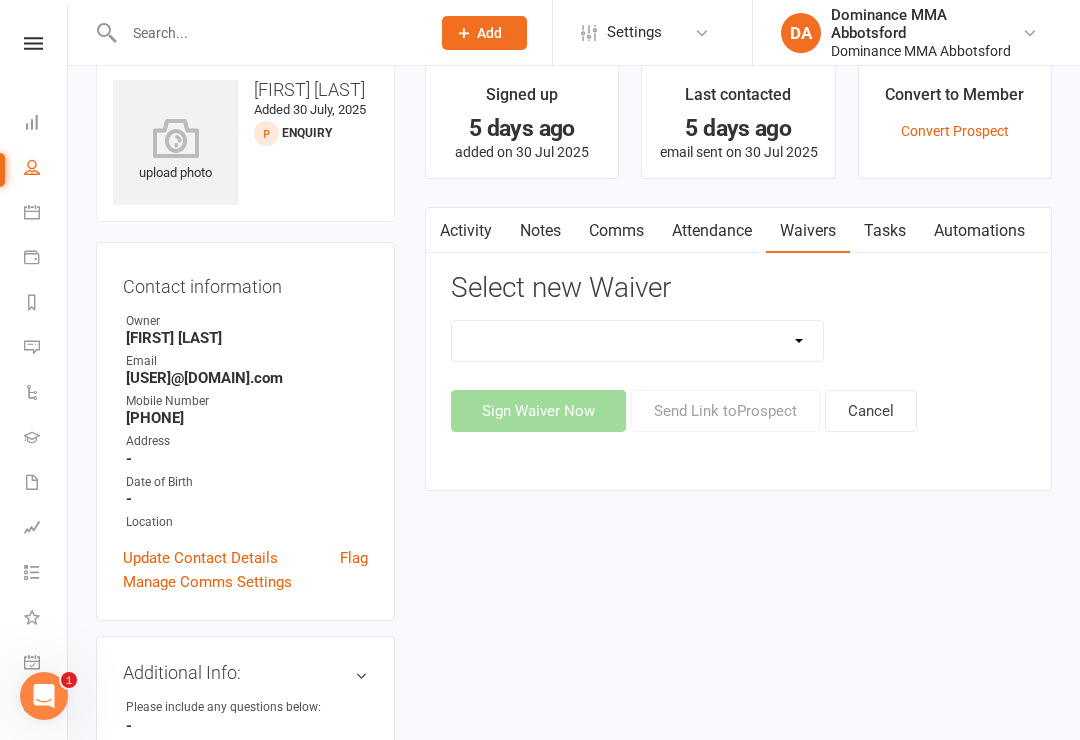 click on "Member | Cancellation | Adults Member | Injury Report Form (FOH staff use only) Member | Suspension | Adults New Member Agreement Form | Adults Paid in Full | 10% New Member Agreement Form | Adults Paid in Full | F.I.F.O 1/2 Time New Member Agreement Form | Foundation S&C Paid in Full | 10% New Member Agreement Form | Kids/Teens Paid in Full | 10% New Member Sign Up | Adults New Member Sign Up | Adults | 10th Birthday Special New Member Sign Up | Adults | $120 Off Special New Member Sign Up | Adults | Once Per Week New Member Sign Up | Kids/Teens New Member Sign Up | Kids/Teens | 10th Birthday Special New Member Sign Up | Kids/Teens | Once Per Week New Member Sign up | S&C Gym FOUNDATION | 10th Birthday Participation Consent Form Participation Consent Form | S&C Gym Trial Prospect | Injury Report Form (FOH staff use only)" at bounding box center (638, 341) 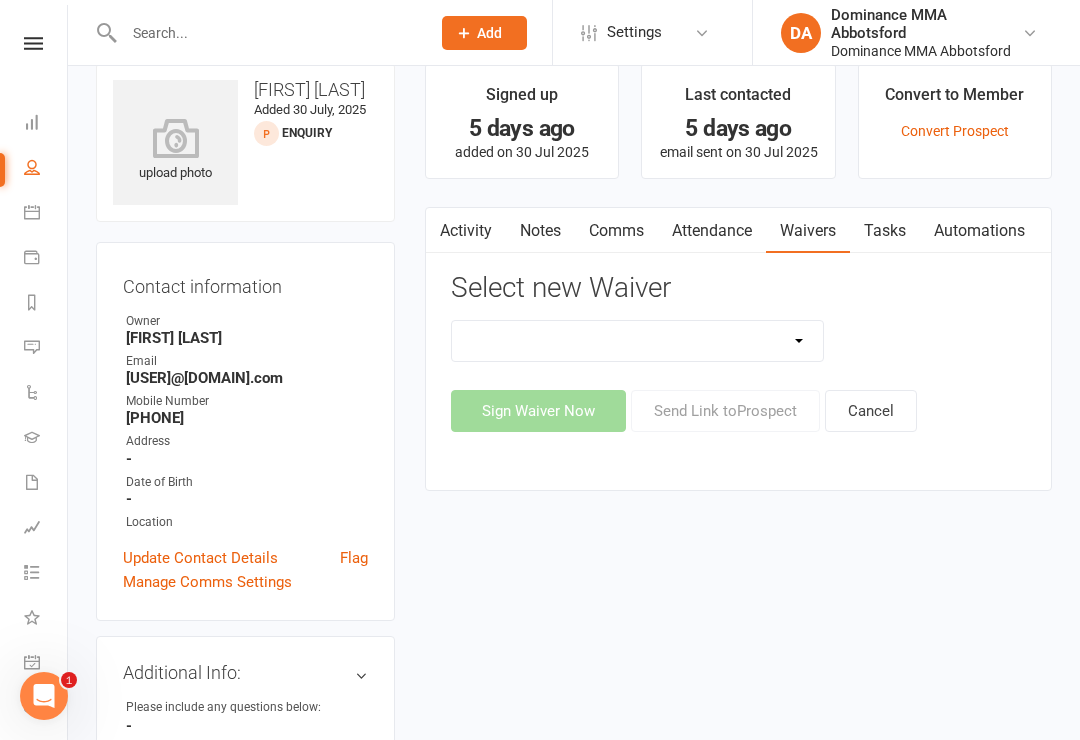 select on "45" 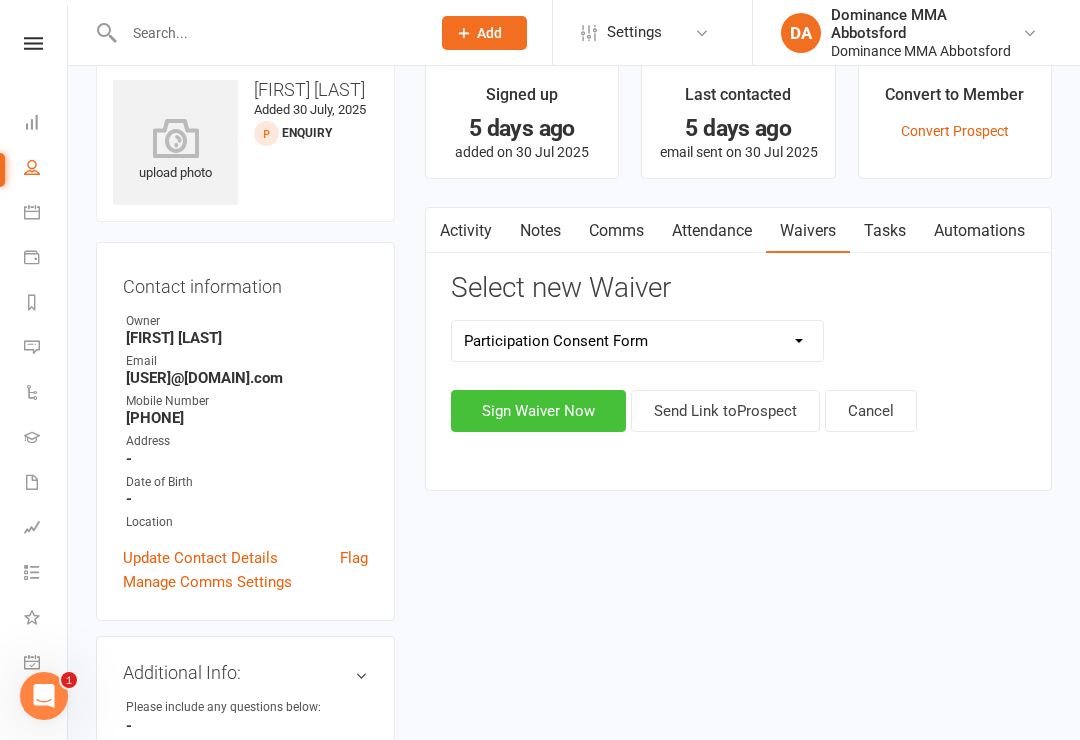 click on "Sign Waiver Now" at bounding box center (538, 411) 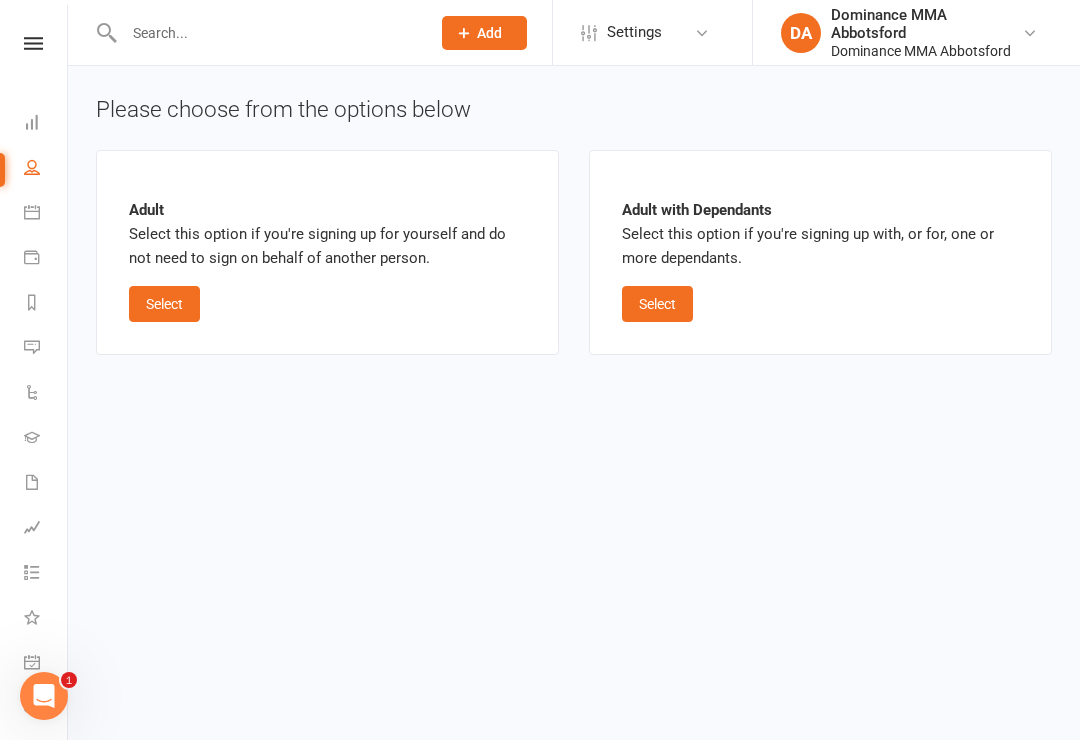 scroll, scrollTop: 0, scrollLeft: 0, axis: both 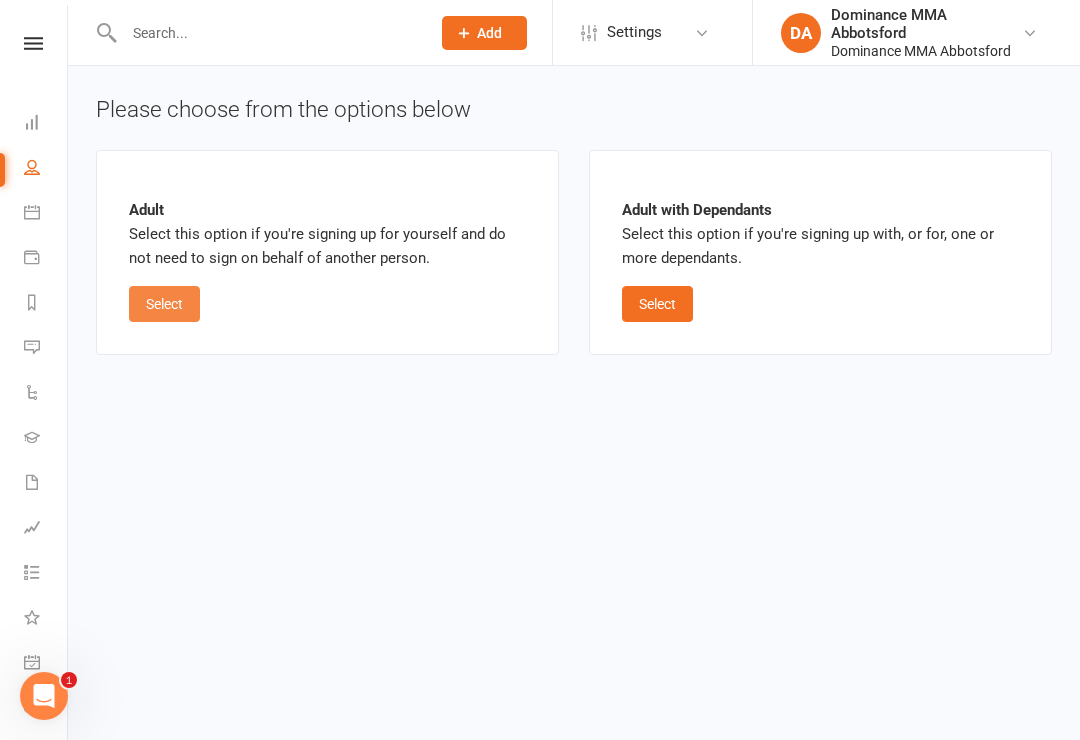 click on "Select" at bounding box center [164, 304] 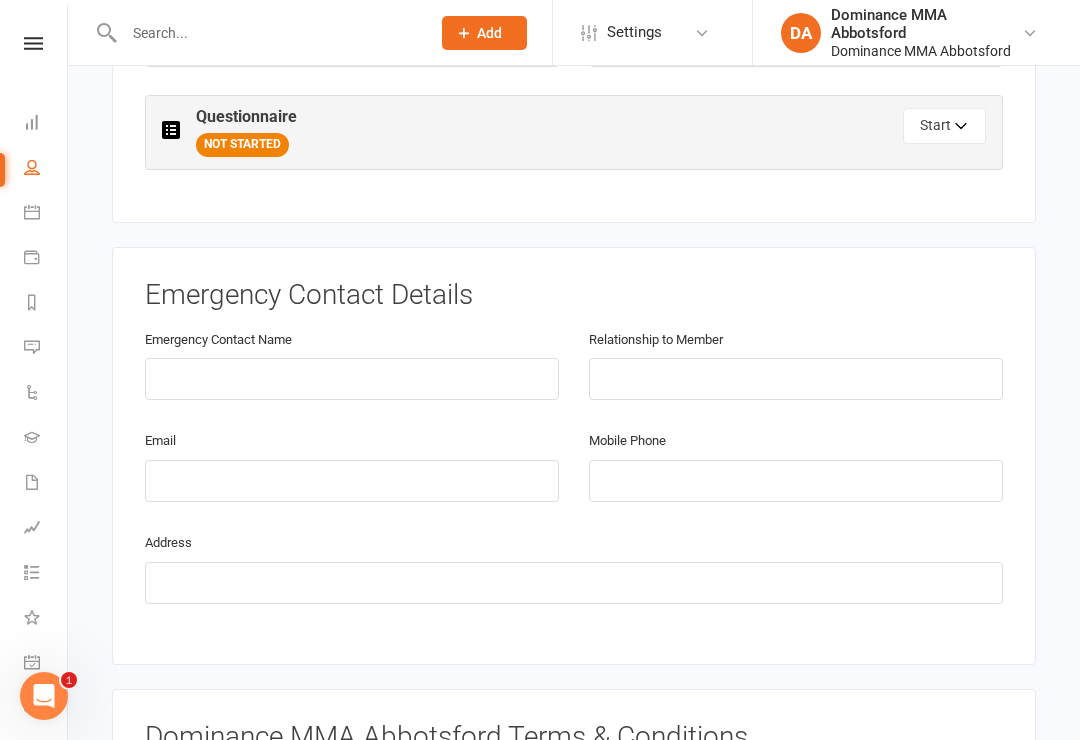scroll, scrollTop: 1001, scrollLeft: 0, axis: vertical 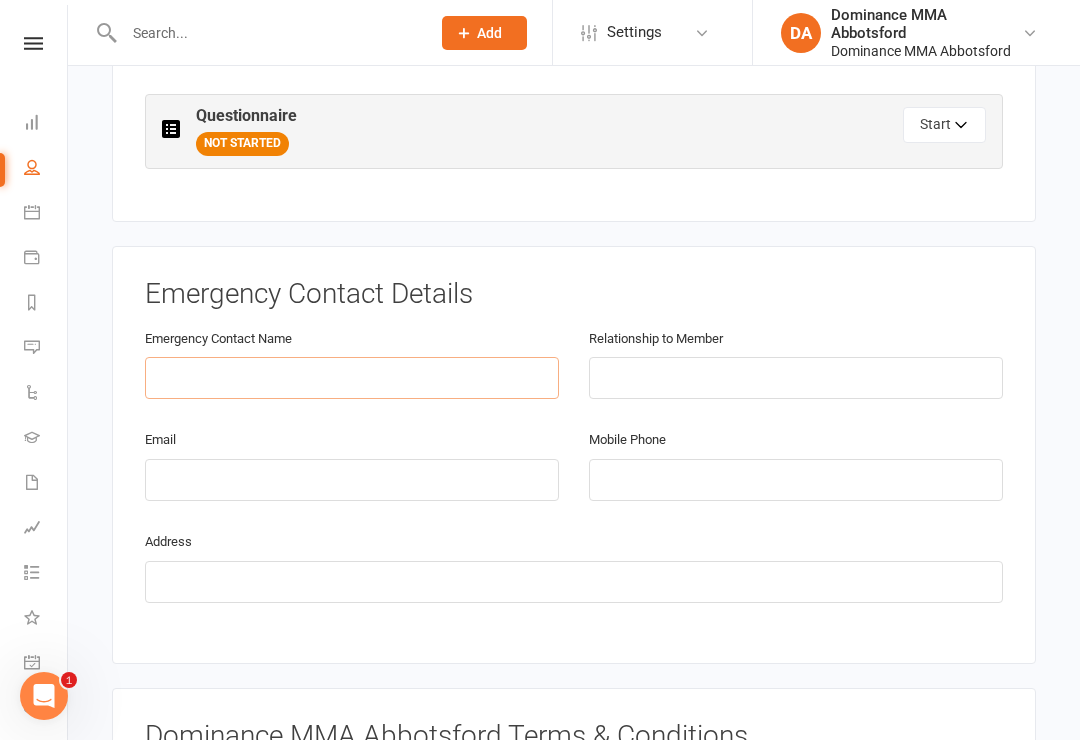 click at bounding box center [352, 378] 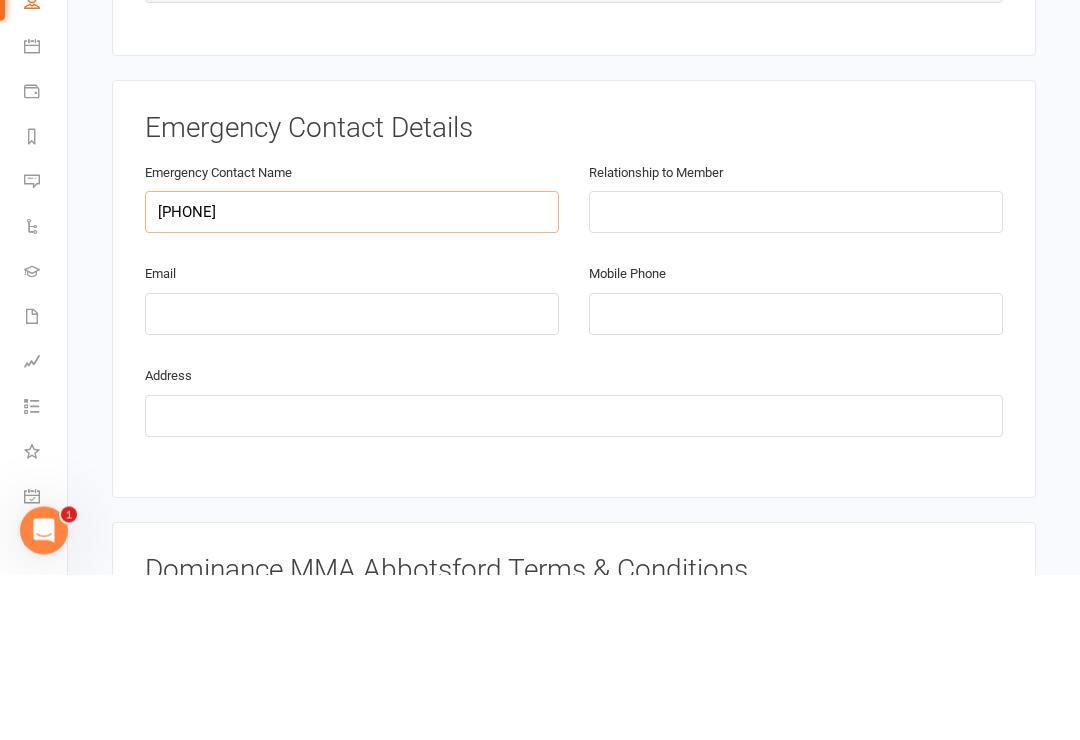 type on "0409522524" 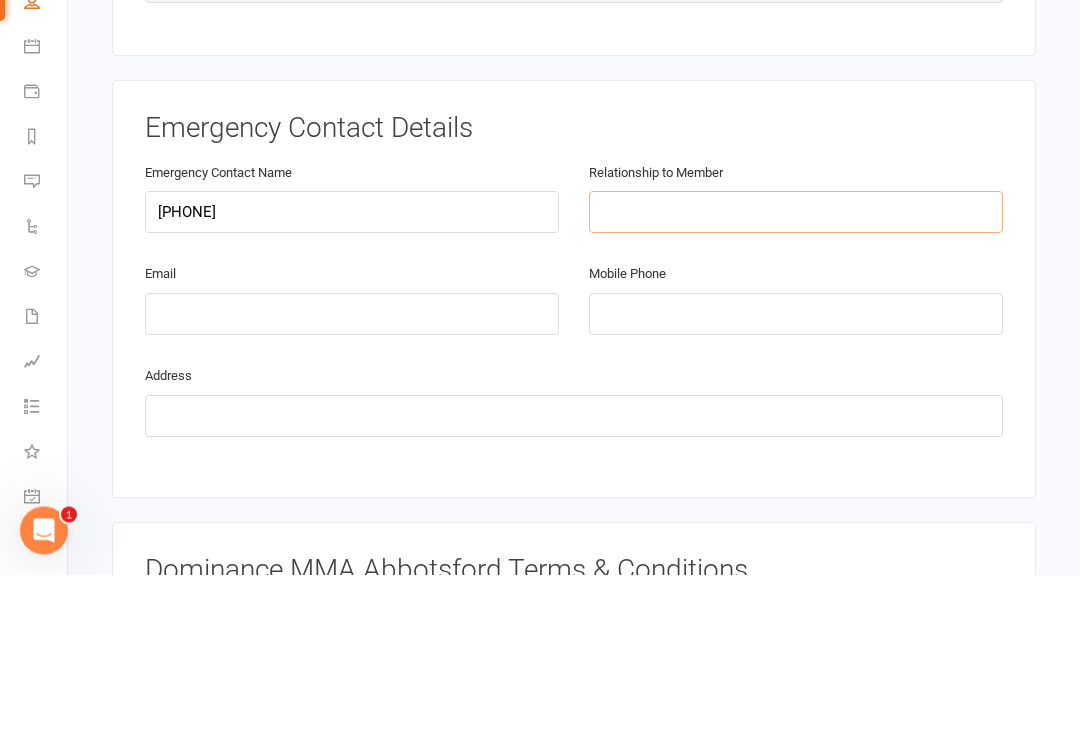 click at bounding box center [796, 378] 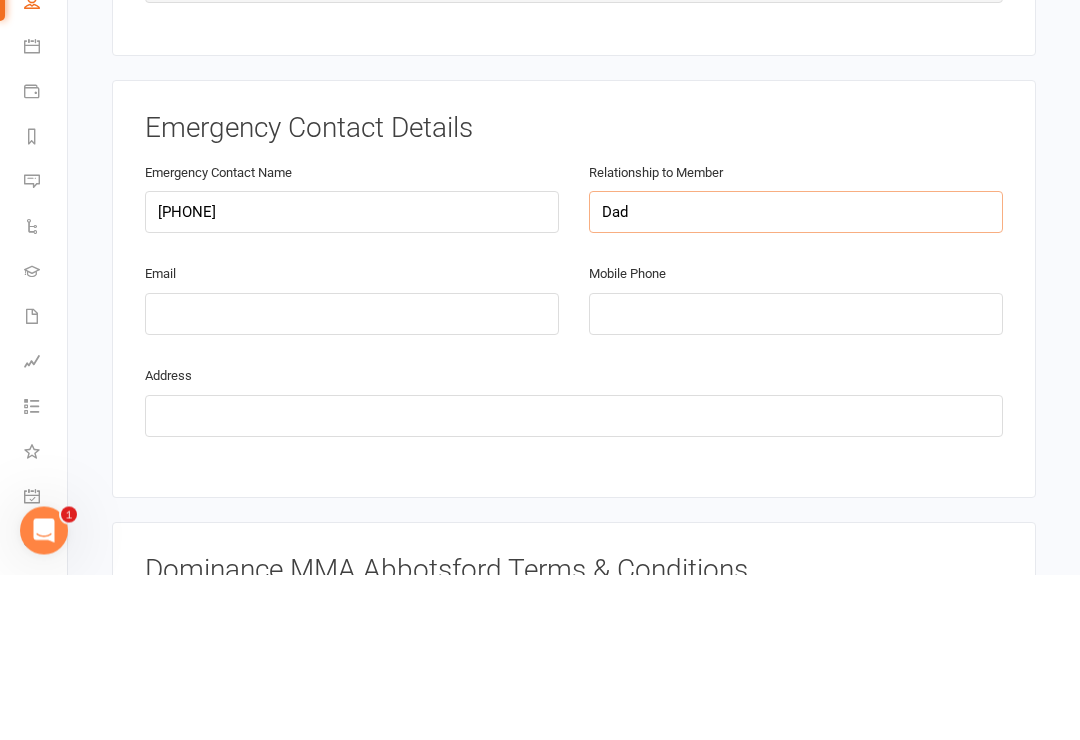 type on "Dad" 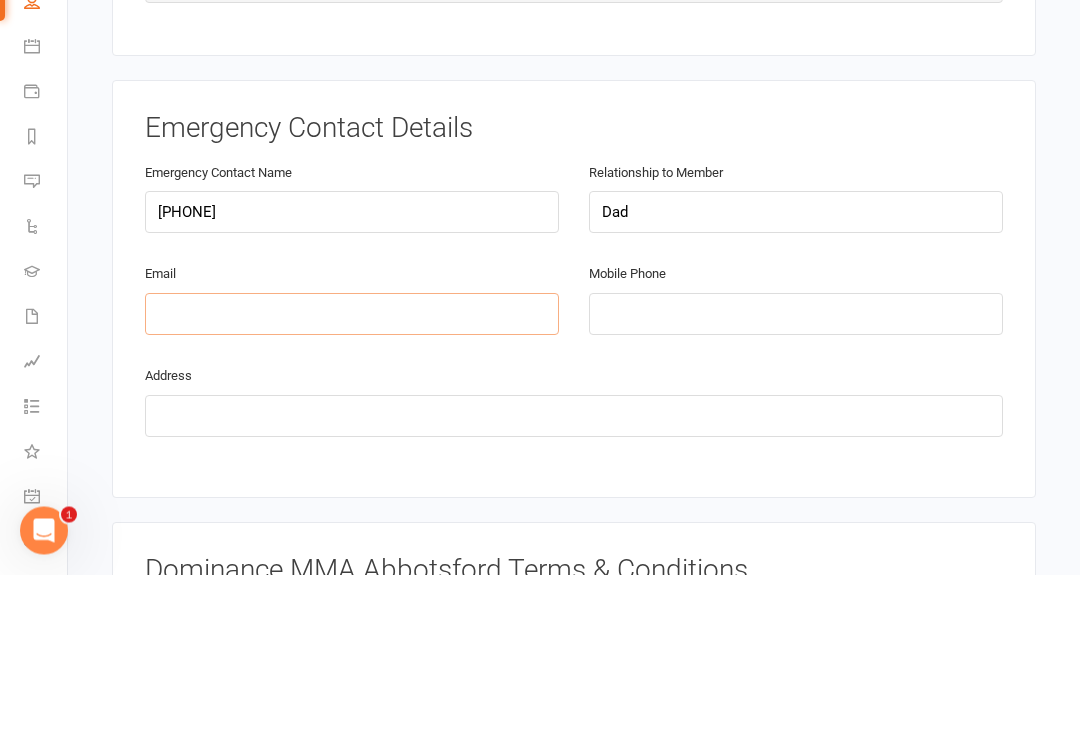 click at bounding box center [352, 480] 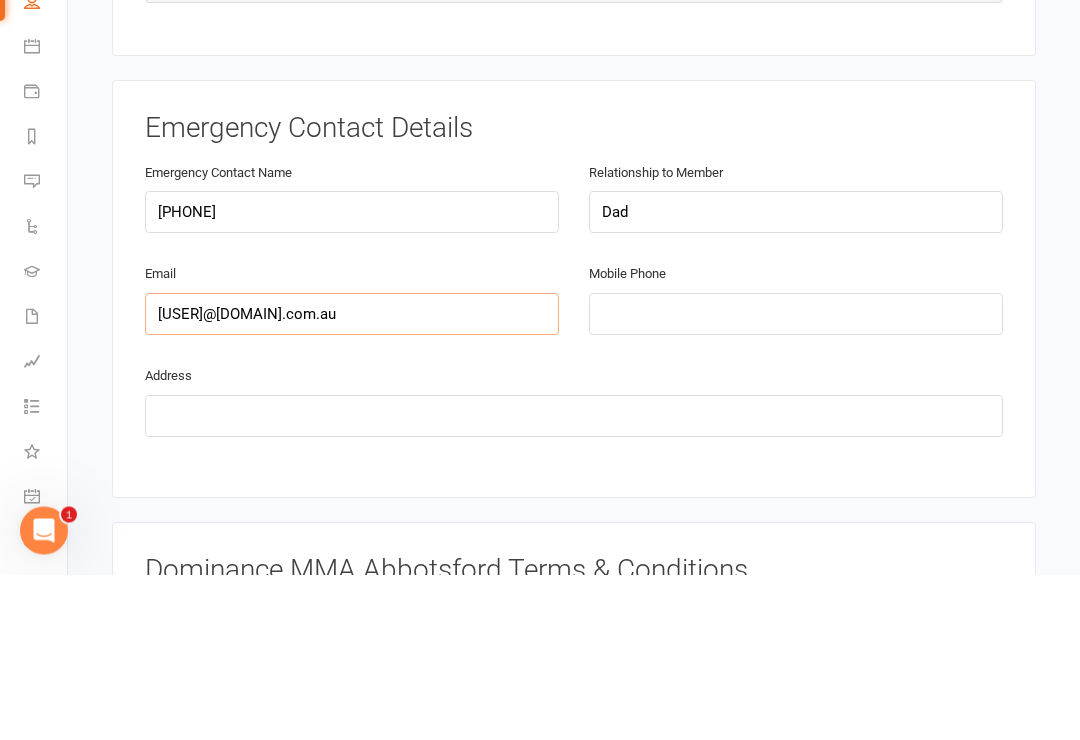 type on "georgeg@selectopedic.com.au" 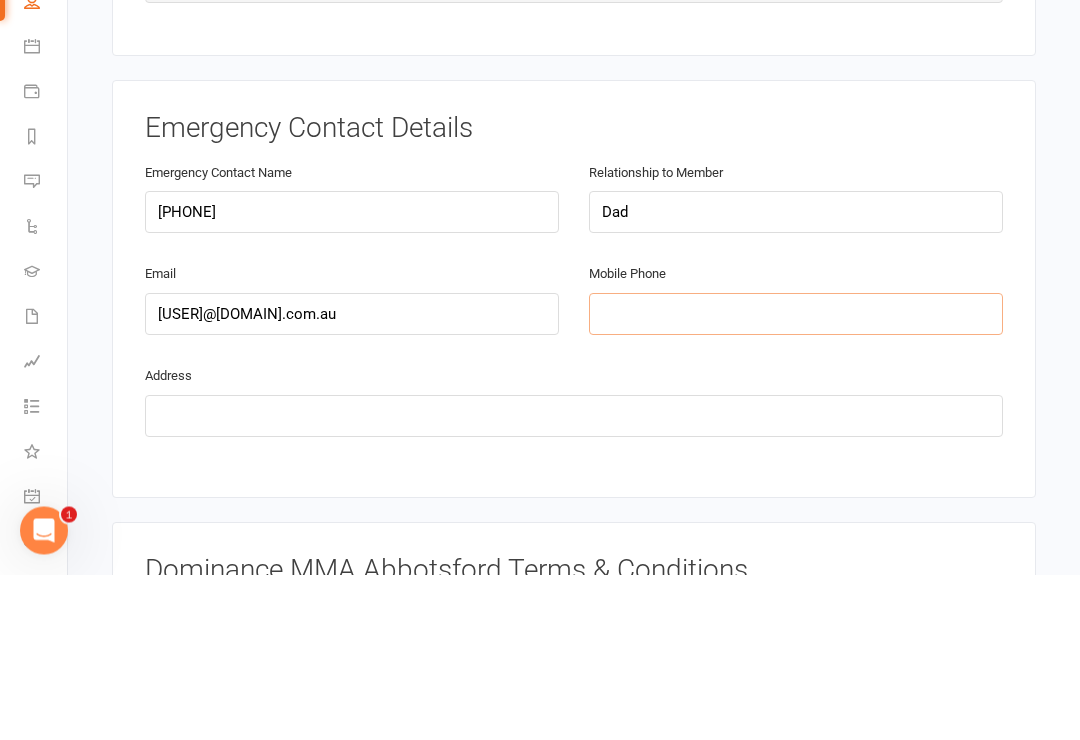 click at bounding box center [796, 480] 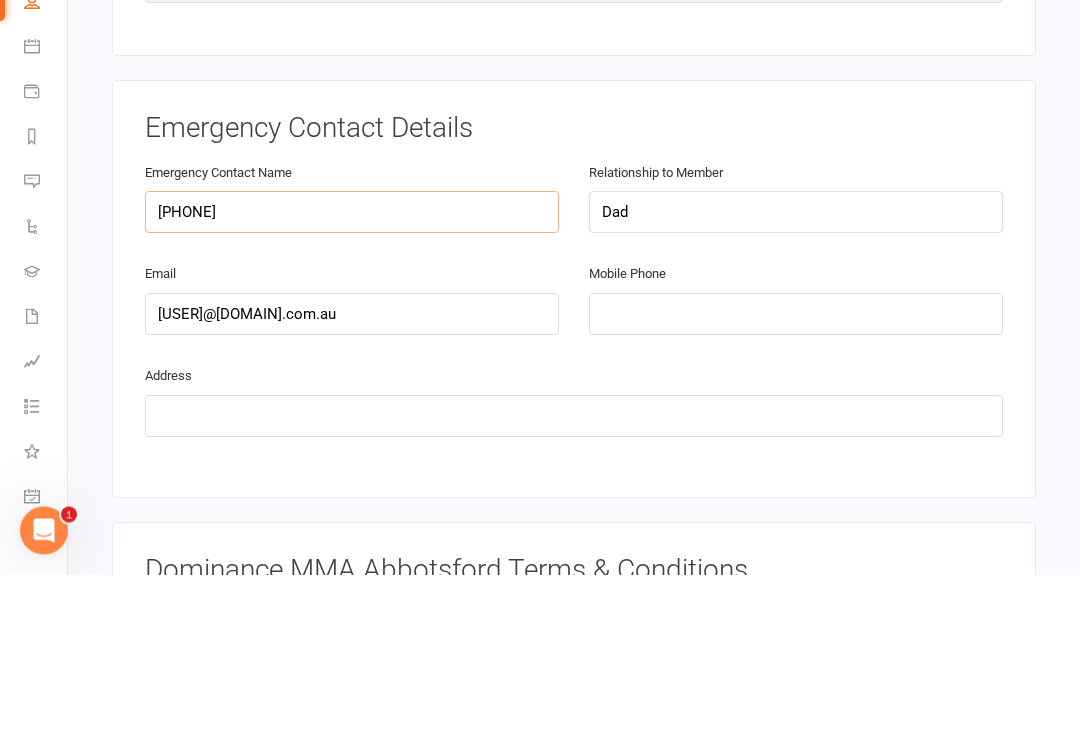 click on "0409522524" at bounding box center [352, 378] 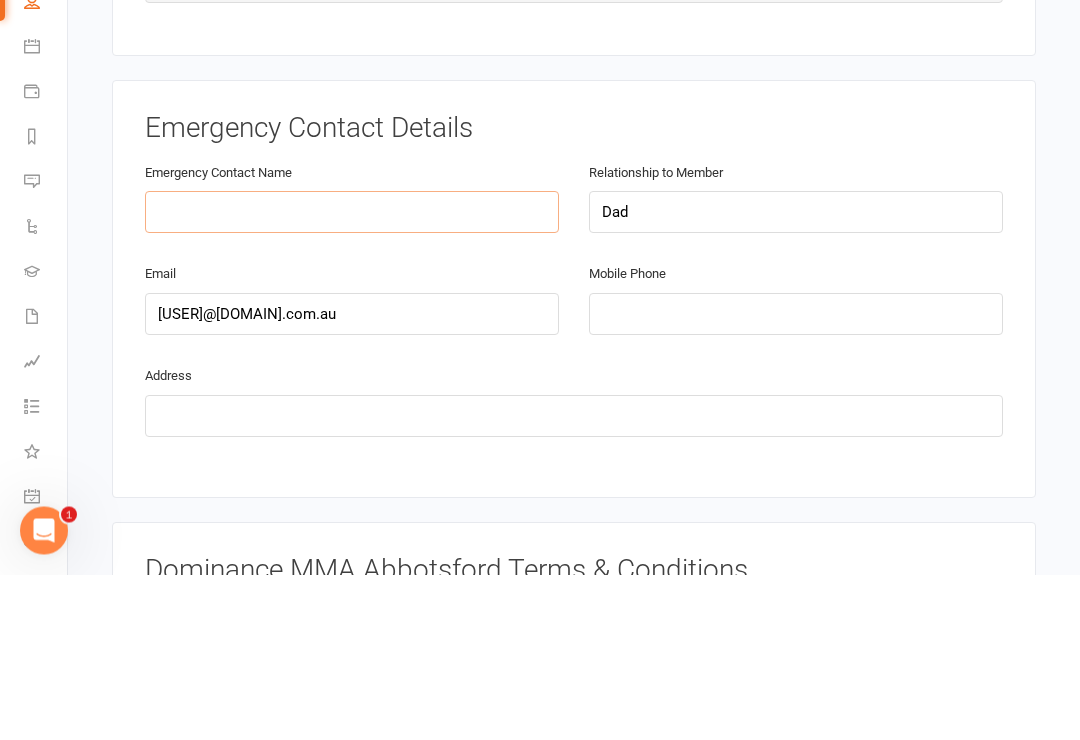 type 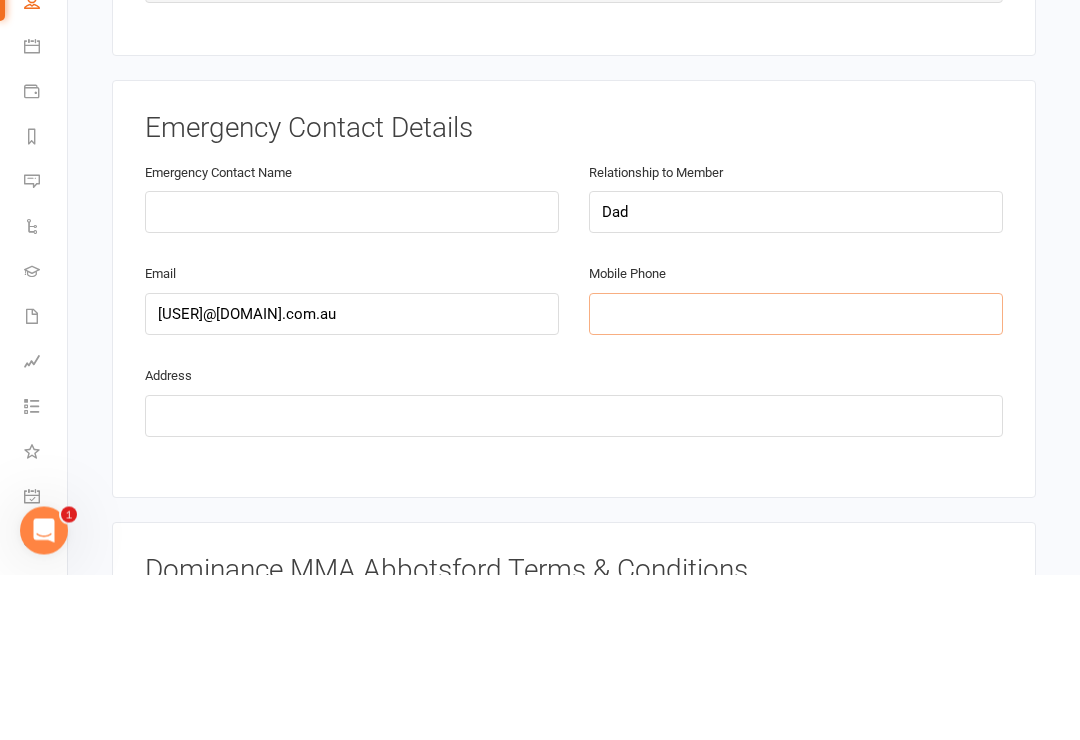 click at bounding box center (796, 480) 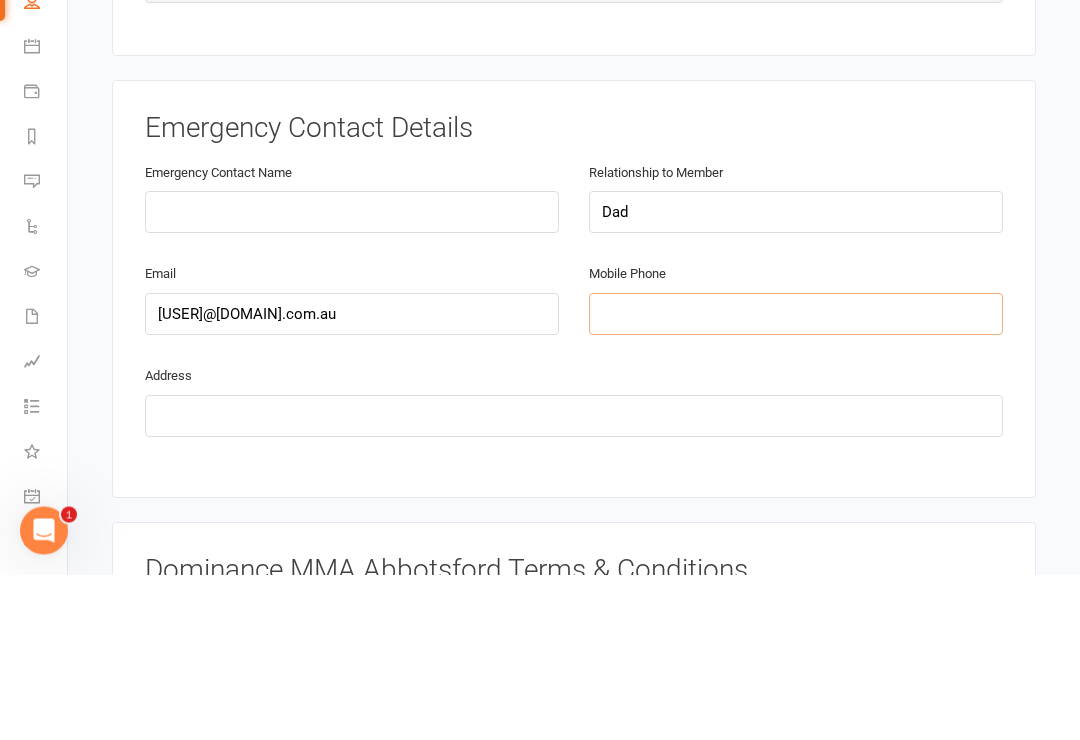 paste on "0409522524" 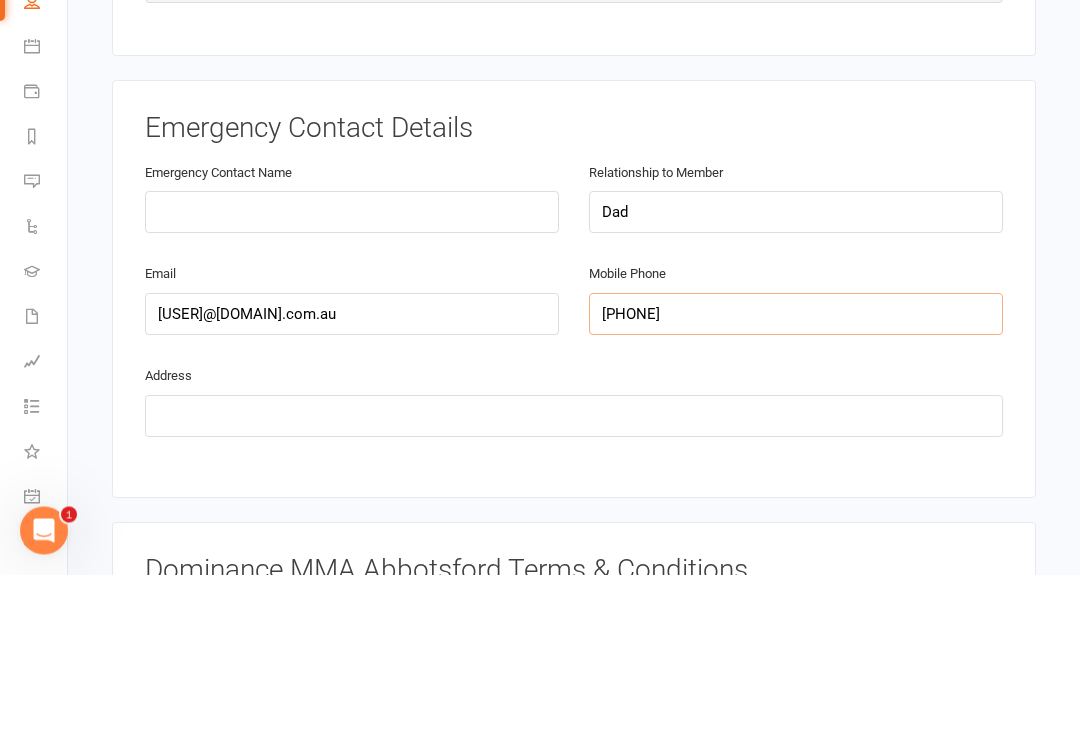 type on "0409522524" 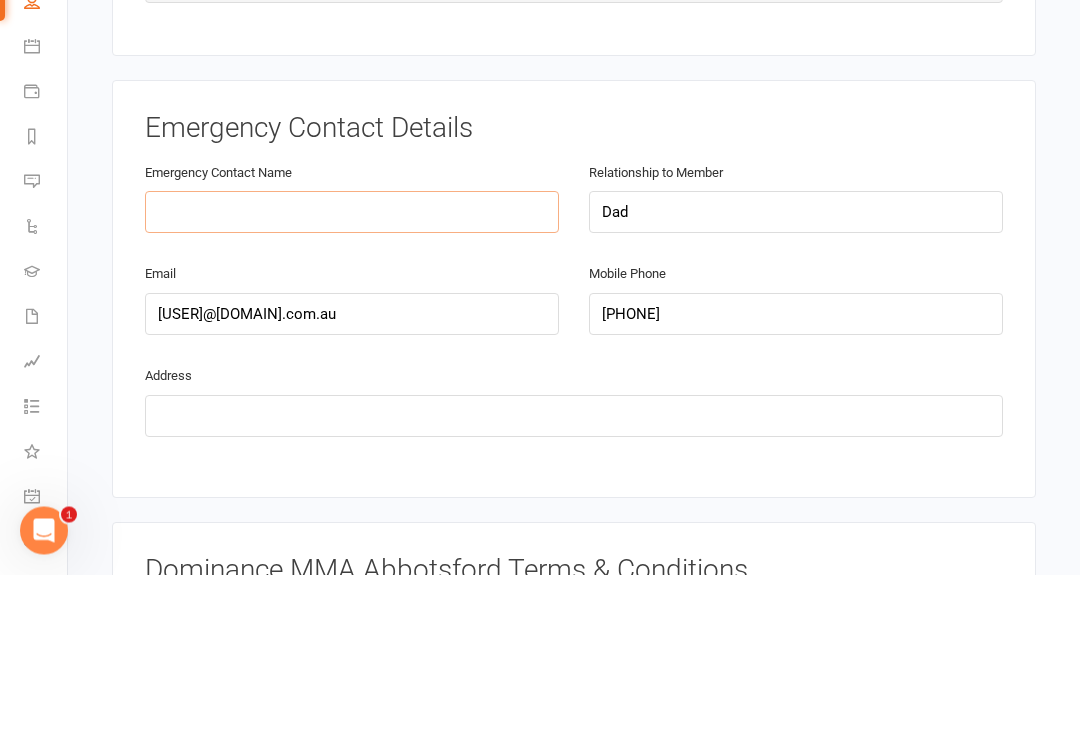 click at bounding box center [352, 378] 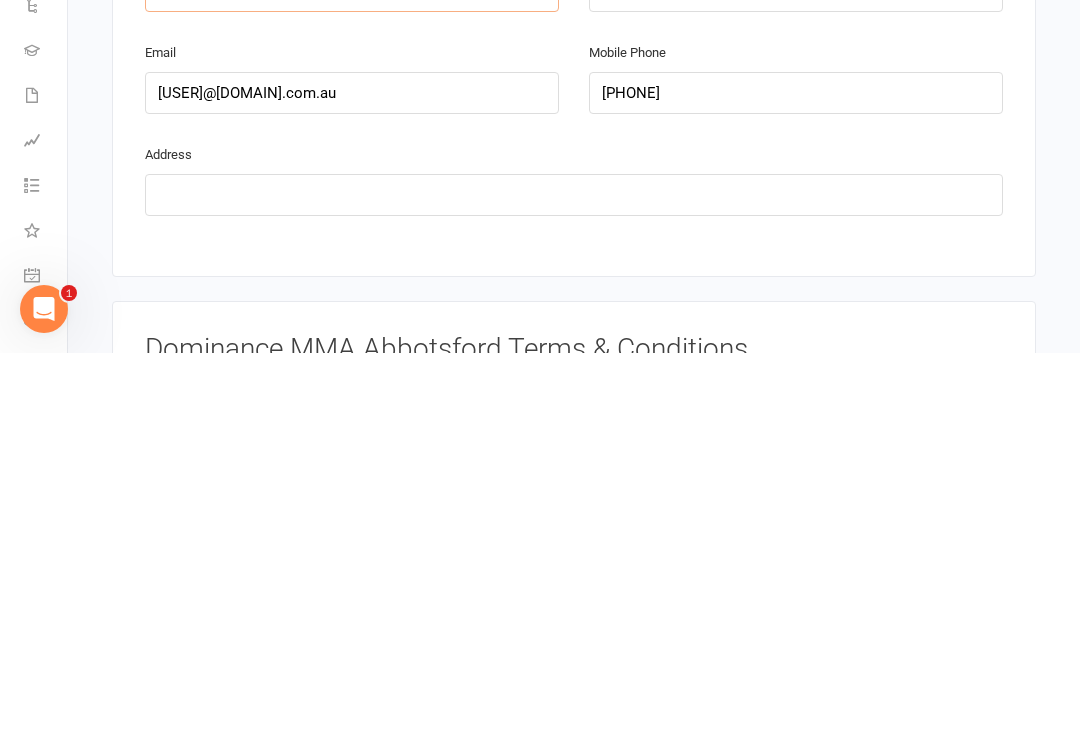 scroll, scrollTop: 1099, scrollLeft: 0, axis: vertical 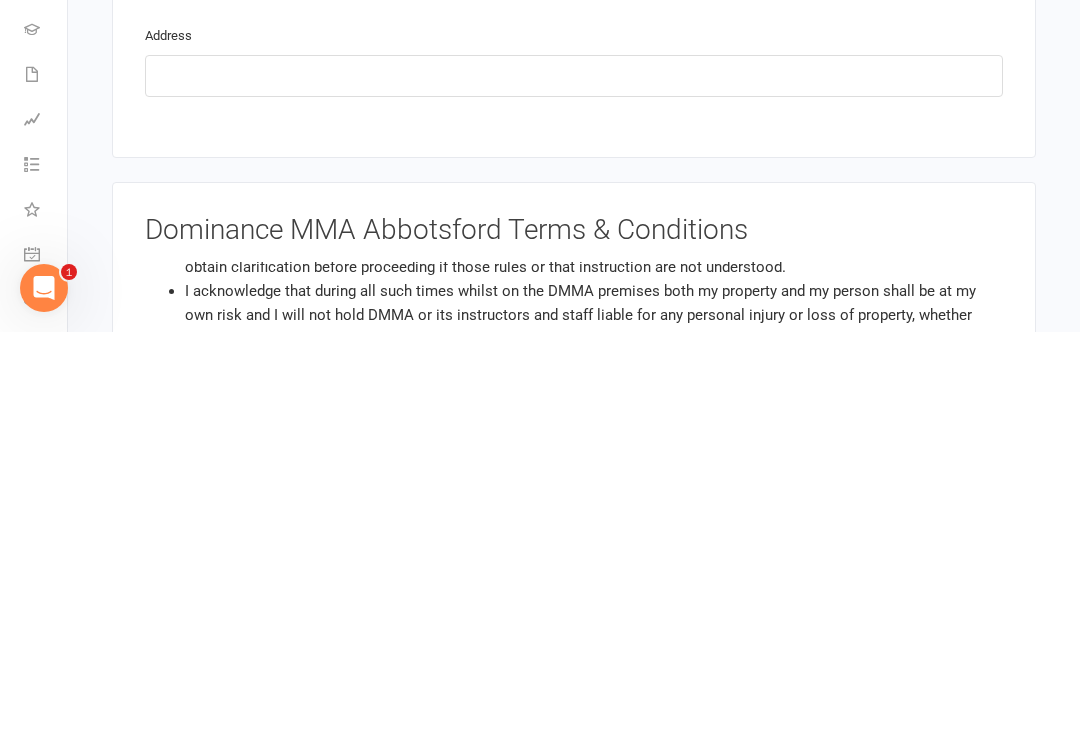 type on "George Giannopoulos" 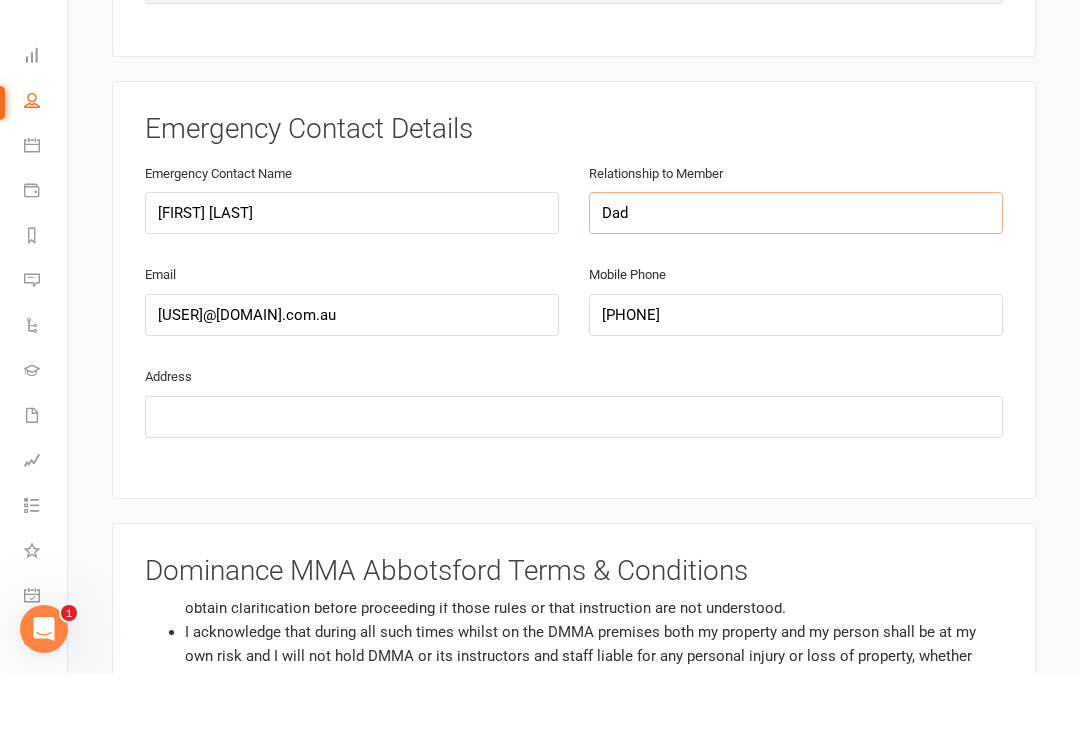 click on "Emergency Contact Details Emergency Contact Name George Giannopoulos Relationship to Member Dad Email georgeg@selectopedic.com.au Mobile Phone 0409522524 Address" at bounding box center [574, 357] 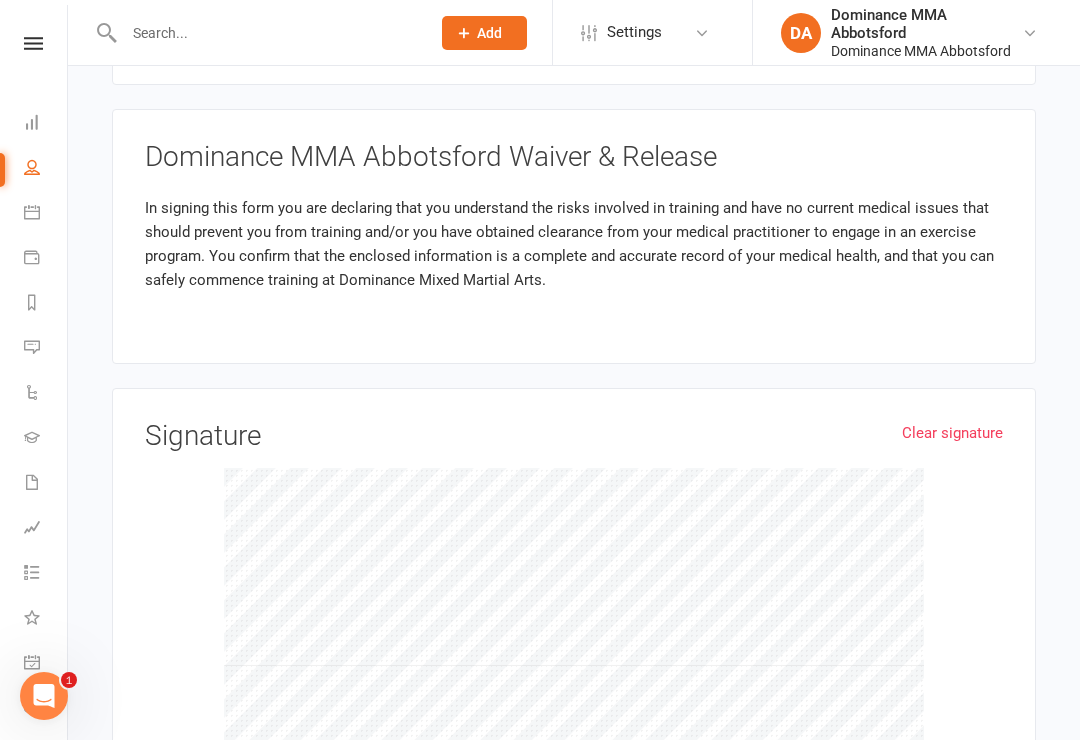 scroll, scrollTop: 2030, scrollLeft: 0, axis: vertical 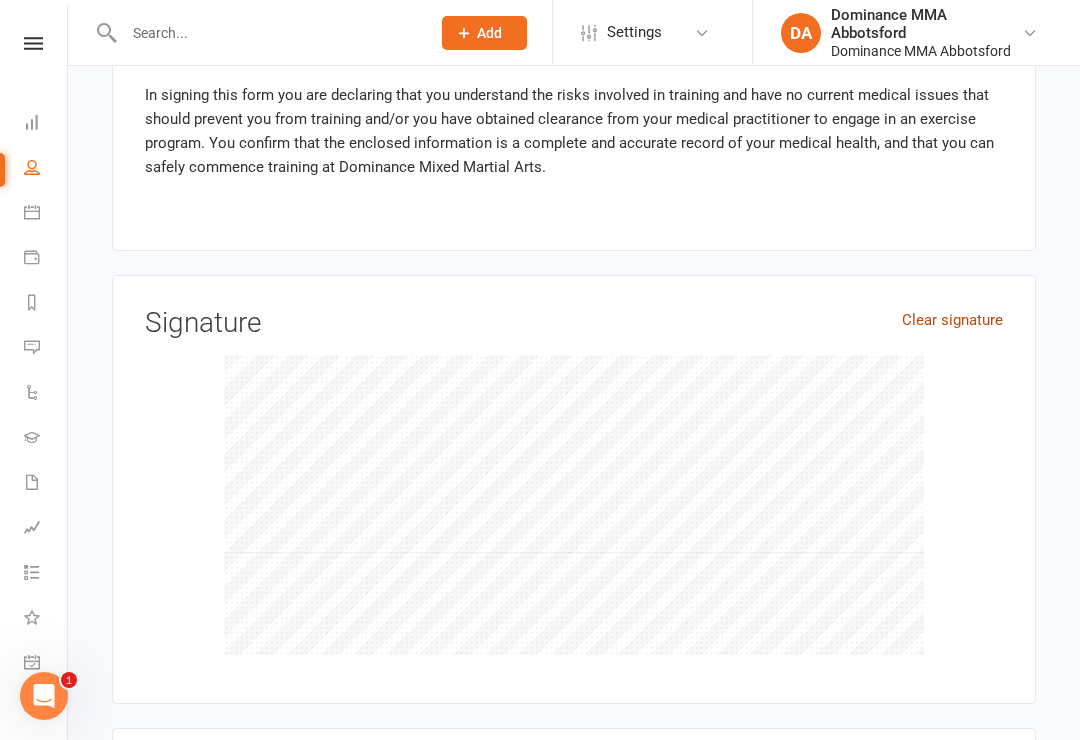click on "Clear signature" at bounding box center [952, 320] 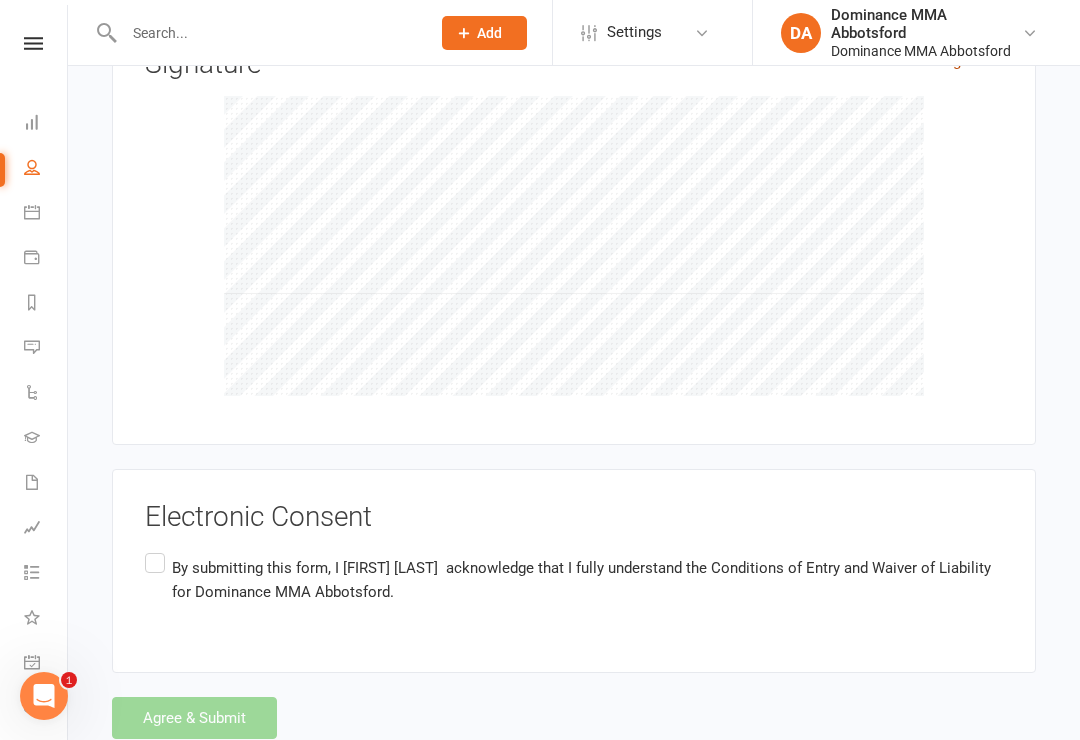 scroll, scrollTop: 2298, scrollLeft: 0, axis: vertical 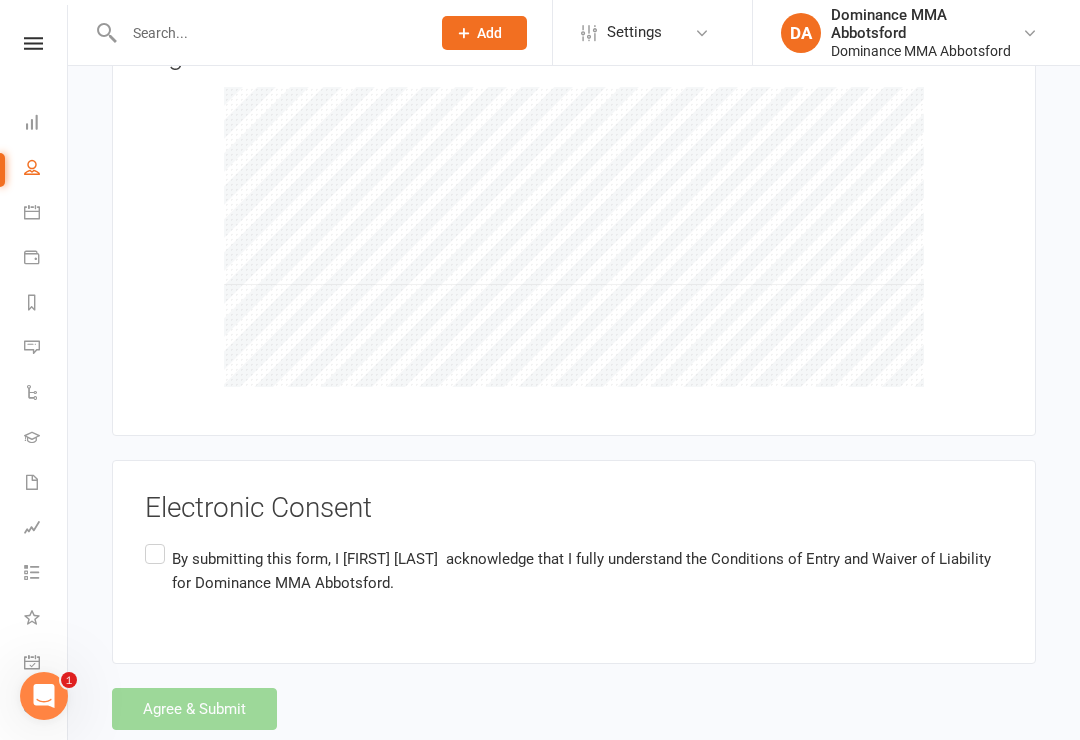click on "By submitting this form, I Theodore Giannopoulos    acknowledge that I fully understand the Conditions of Entry and Waiver of Liability for Dominance MMA Abbotsford." at bounding box center (574, 571) 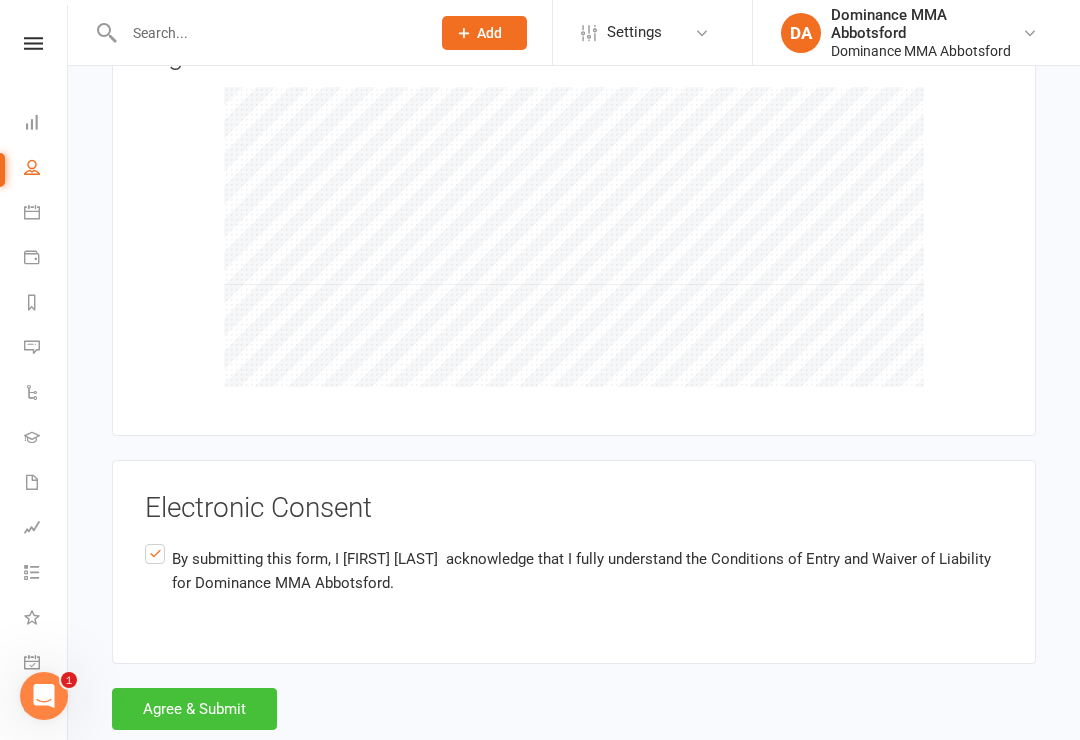 click on "Agree & Submit" at bounding box center (194, 709) 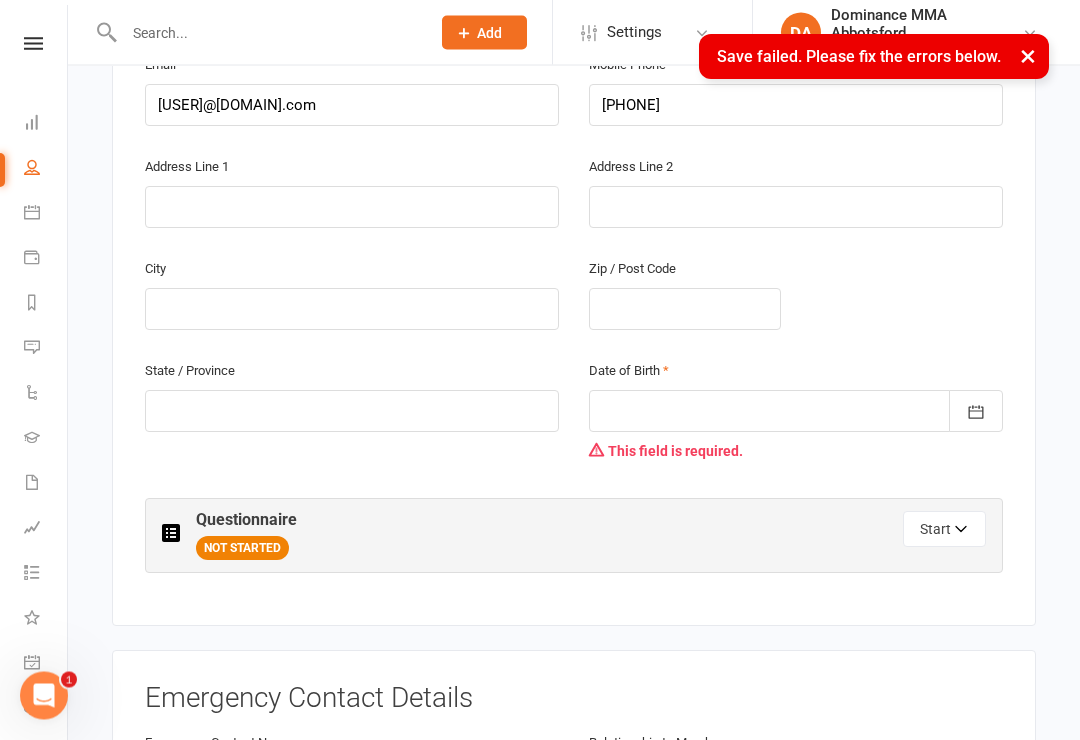 scroll, scrollTop: 626, scrollLeft: 0, axis: vertical 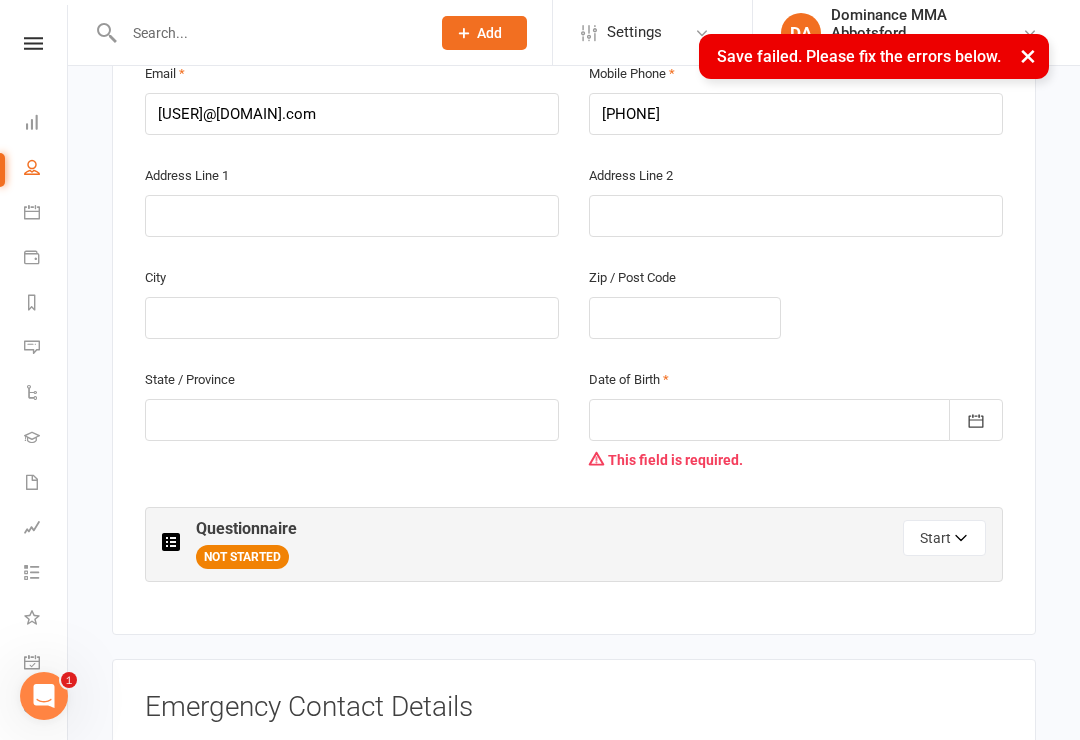 click at bounding box center (796, 420) 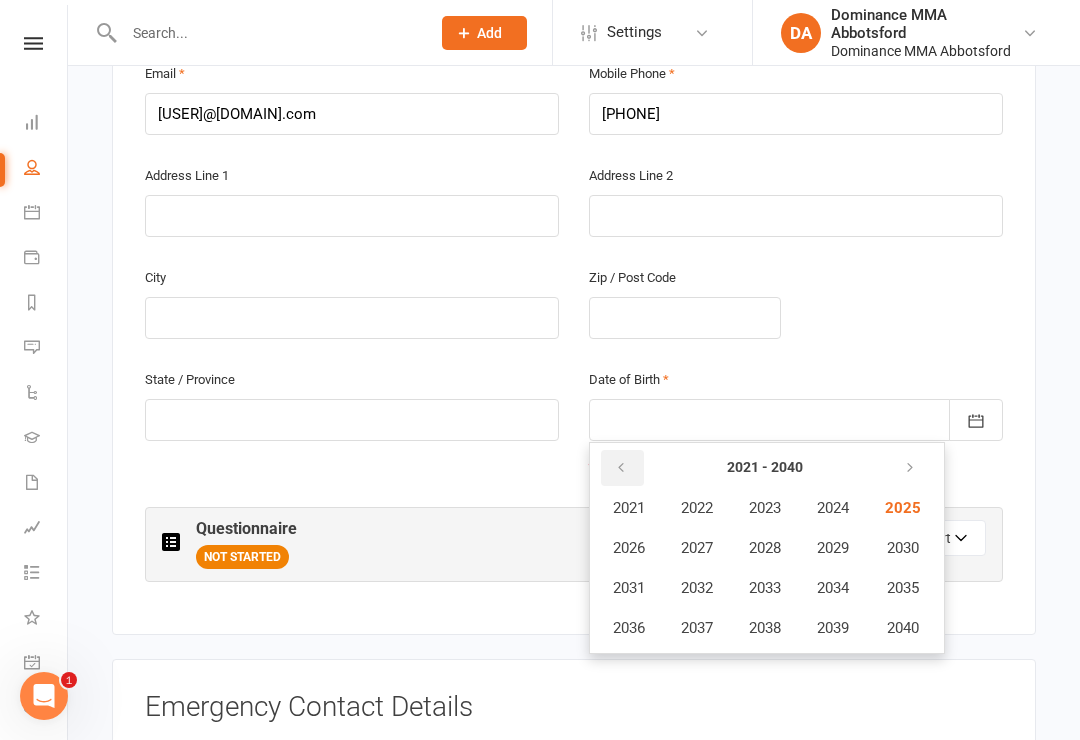 click at bounding box center (622, 468) 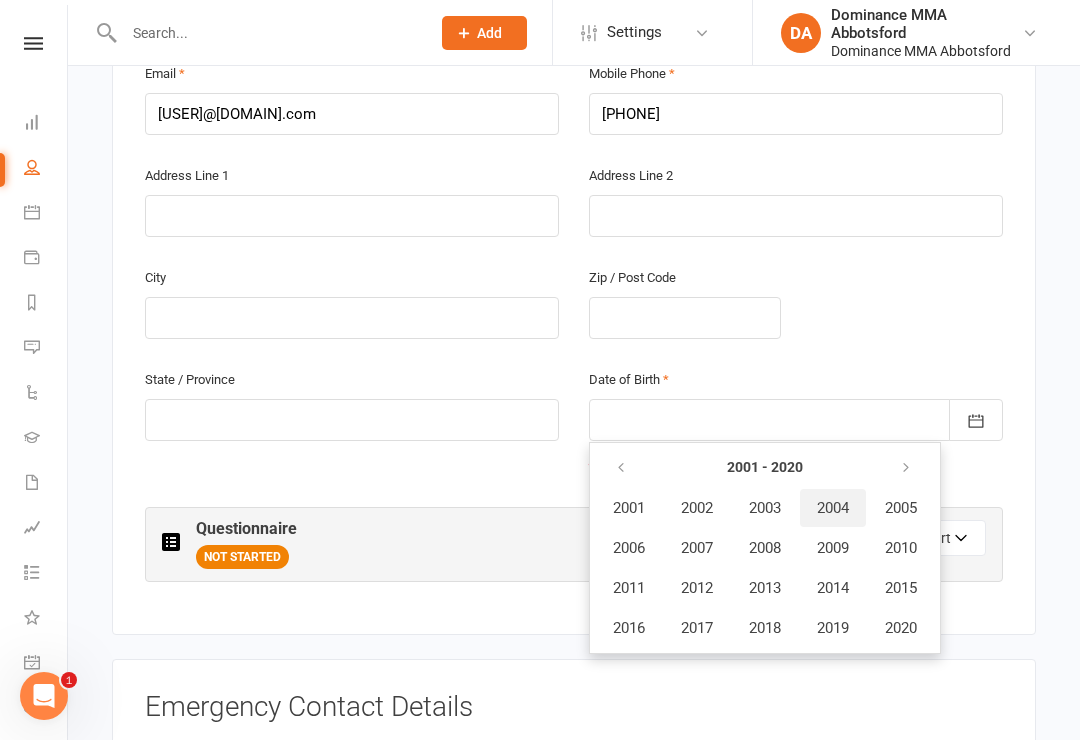 click on "2004" at bounding box center (833, 508) 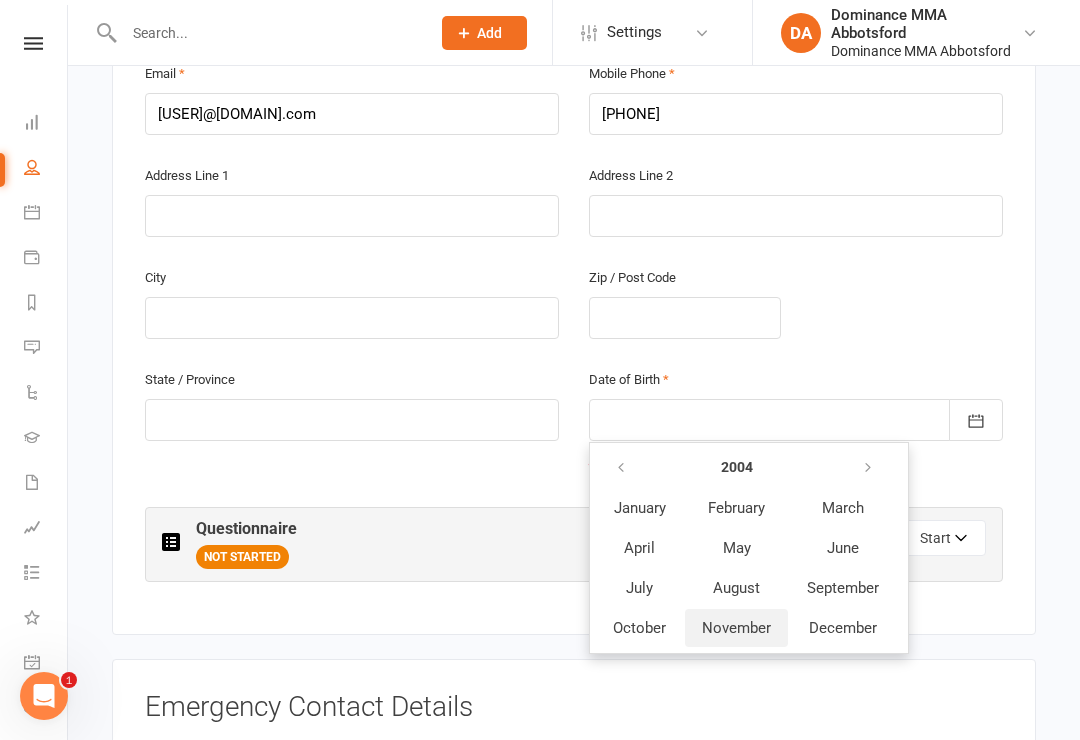 click on "November" at bounding box center (736, 628) 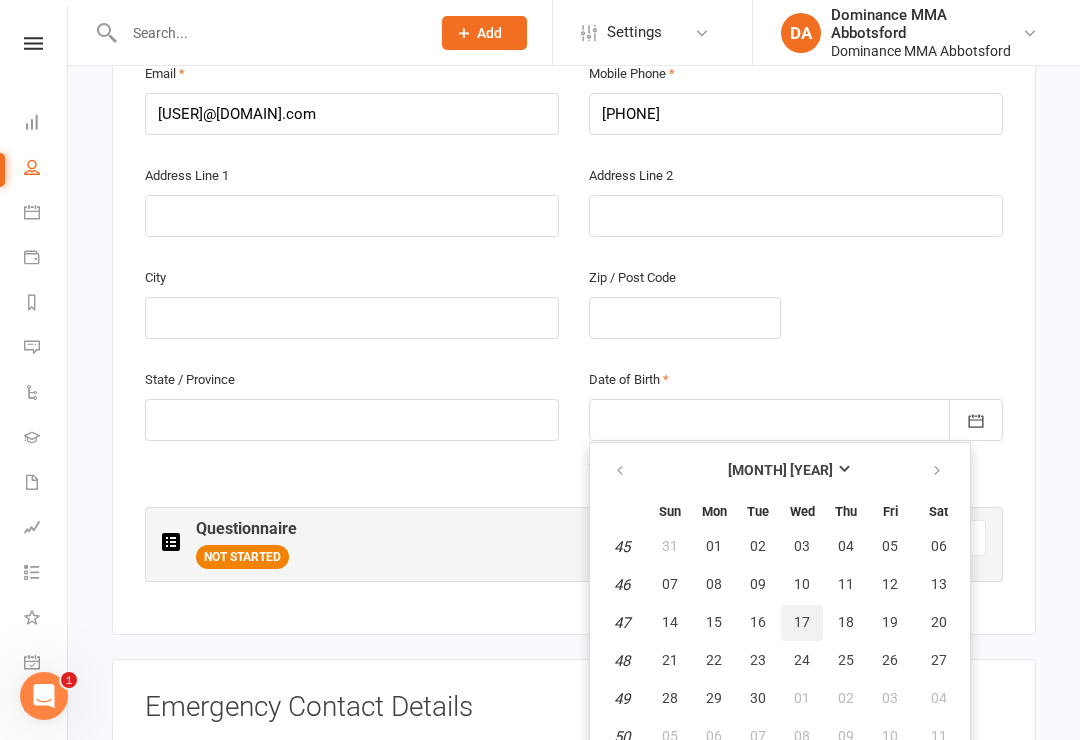click on "17" at bounding box center (802, 622) 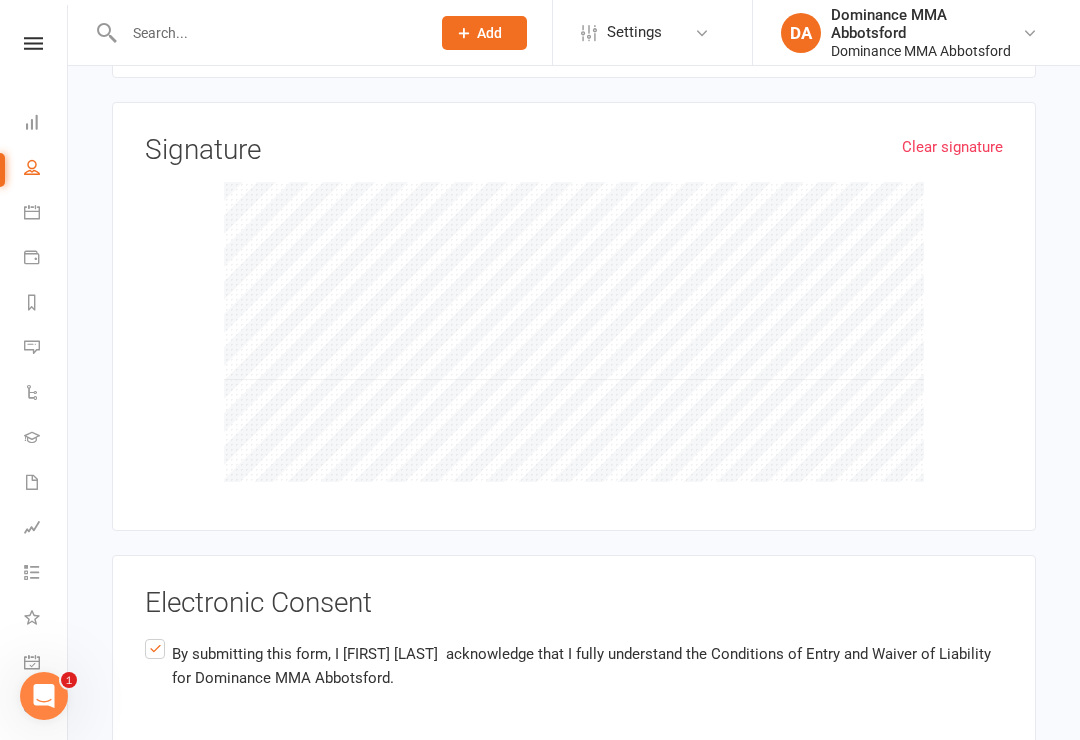 scroll, scrollTop: 2336, scrollLeft: 0, axis: vertical 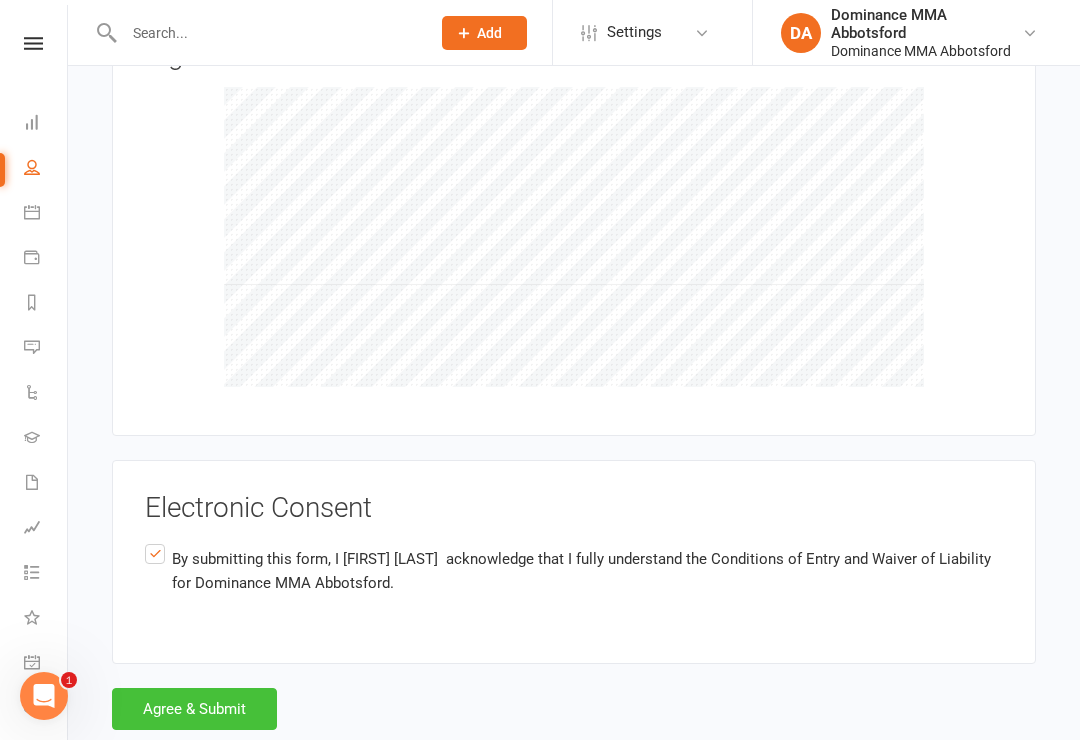 click on "Agree & Submit" at bounding box center (194, 709) 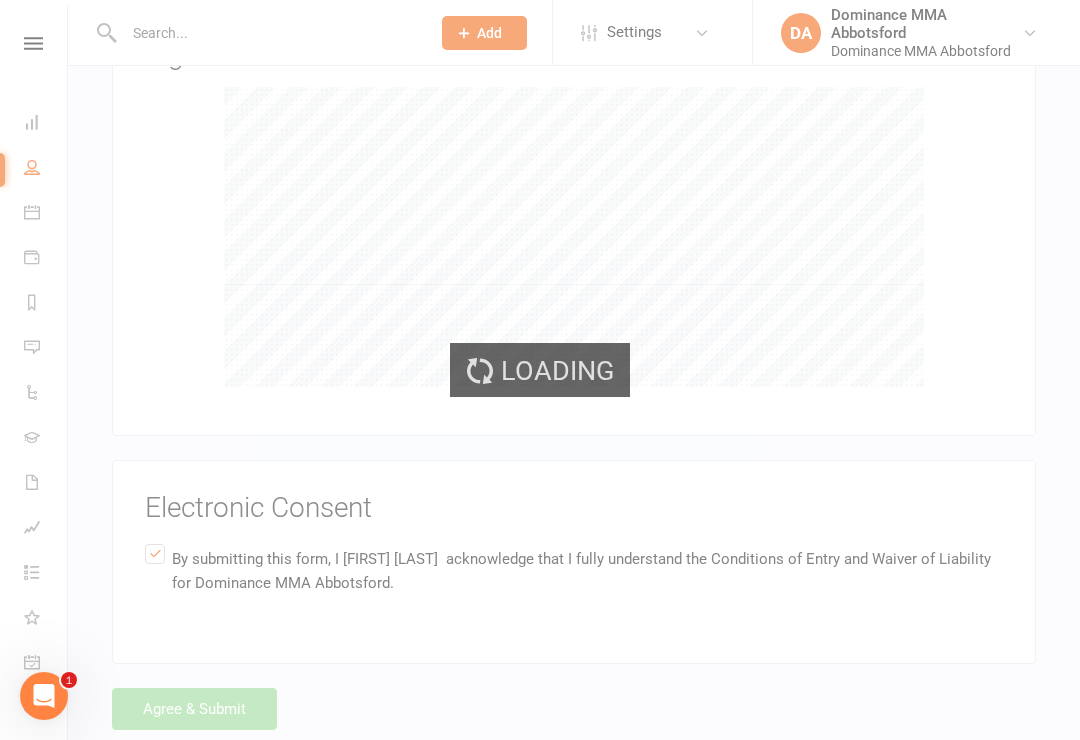 scroll, scrollTop: 2298, scrollLeft: 0, axis: vertical 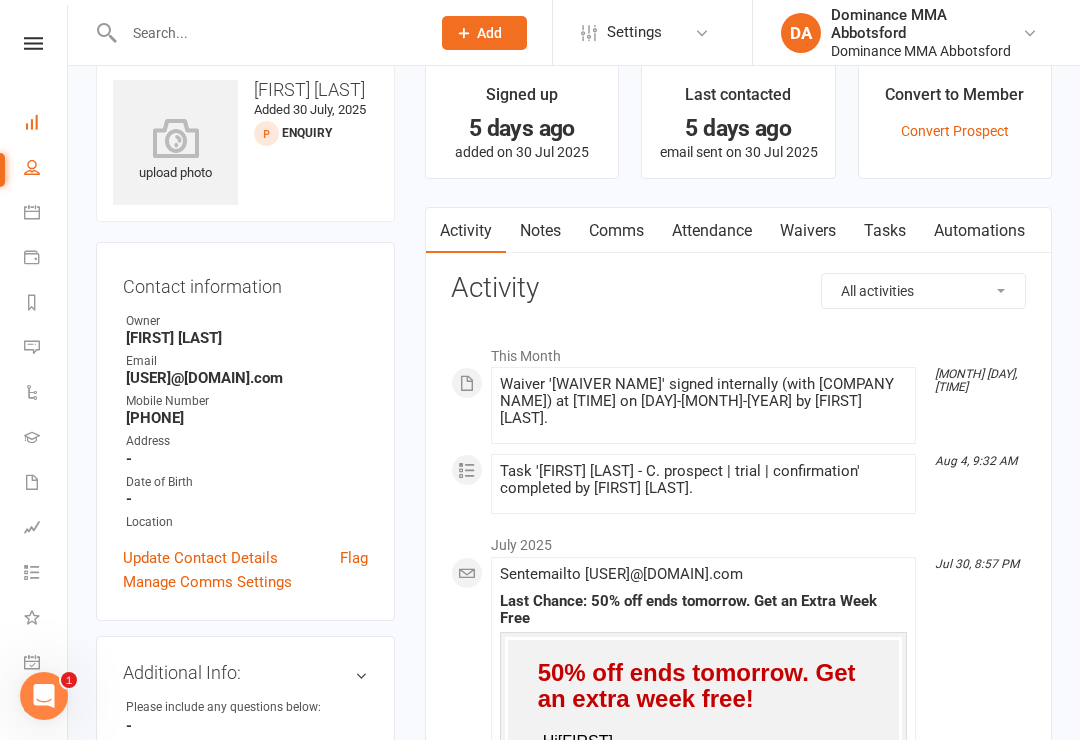 click on "Dashboard" at bounding box center [46, 124] 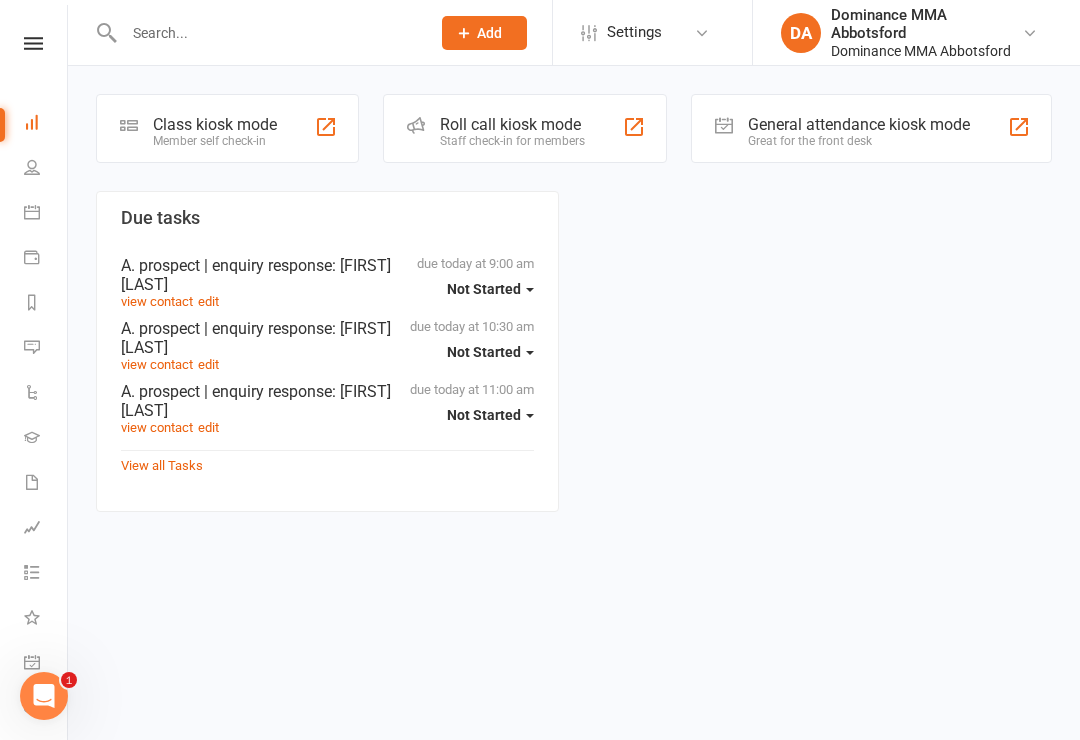 click on "Class kiosk mode" at bounding box center [215, 124] 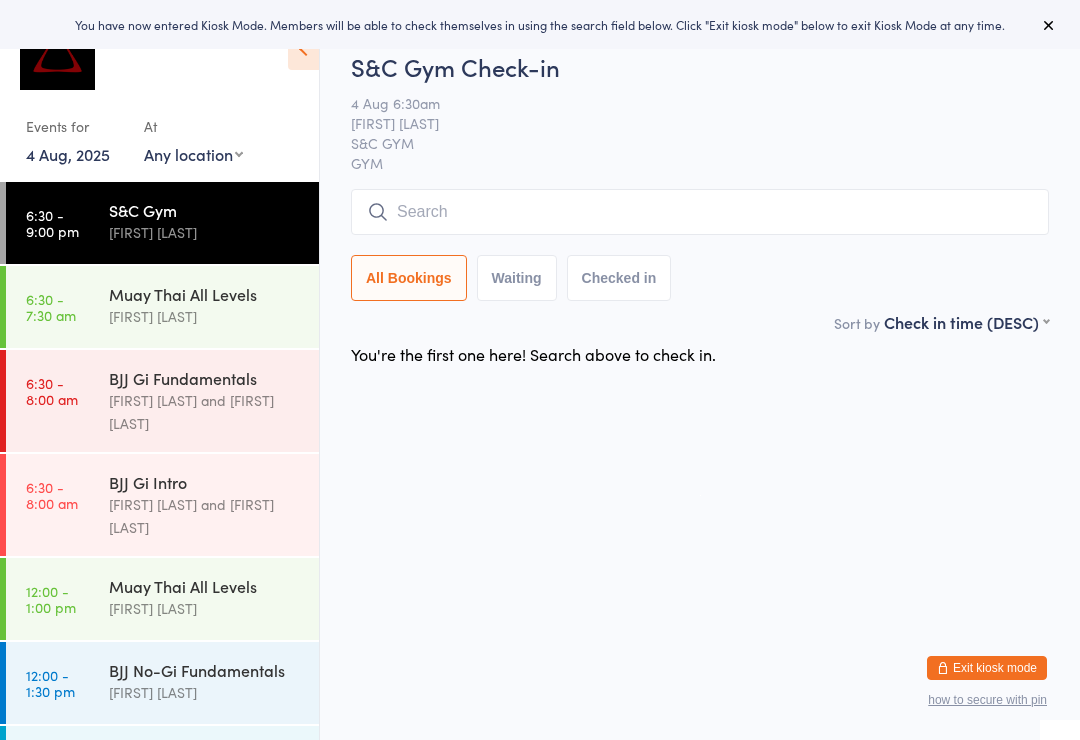 scroll, scrollTop: 0, scrollLeft: 0, axis: both 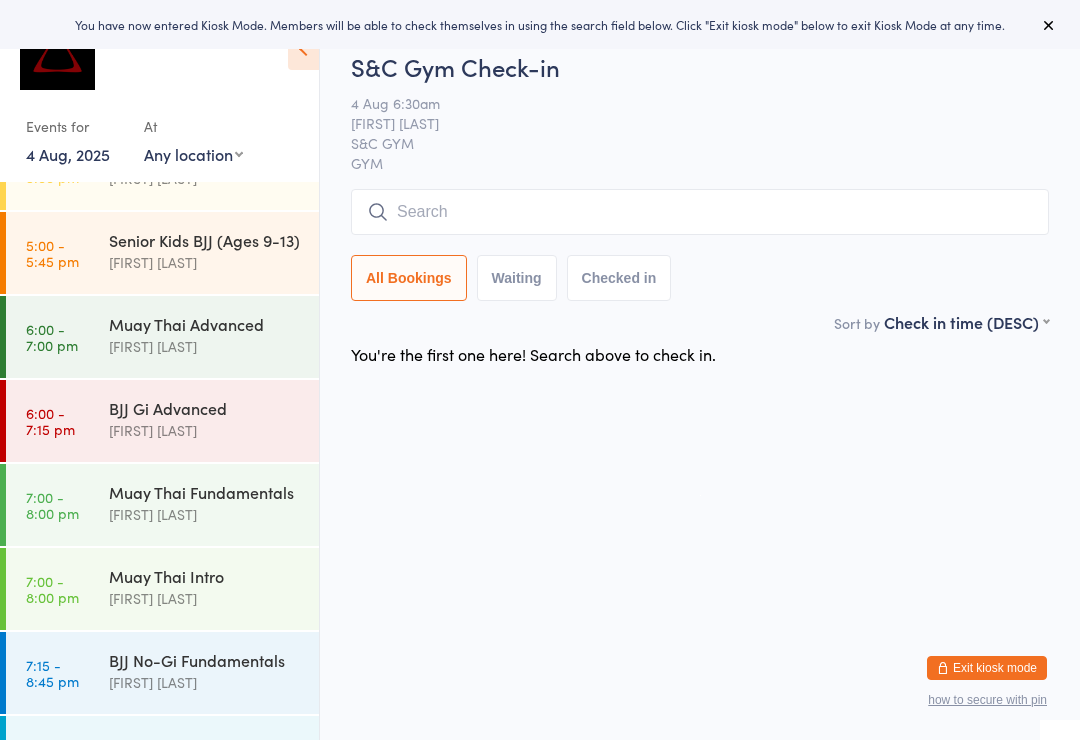 click on "BJJ No-Gi Intro" at bounding box center [205, 744] 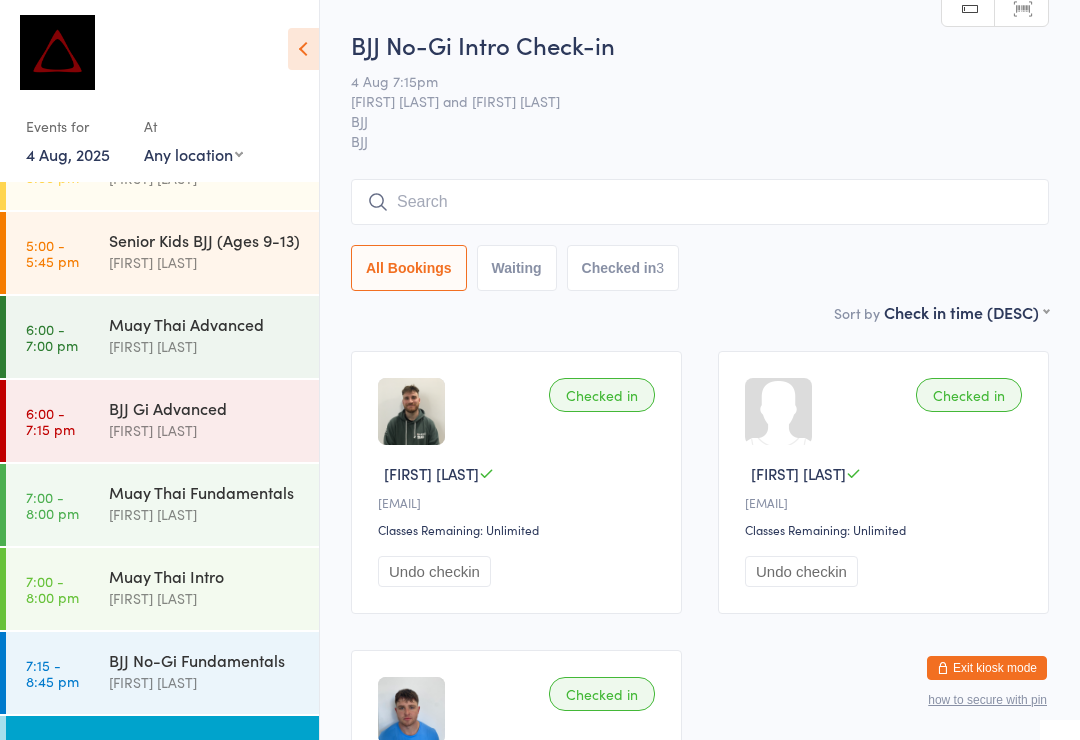 click at bounding box center (700, 202) 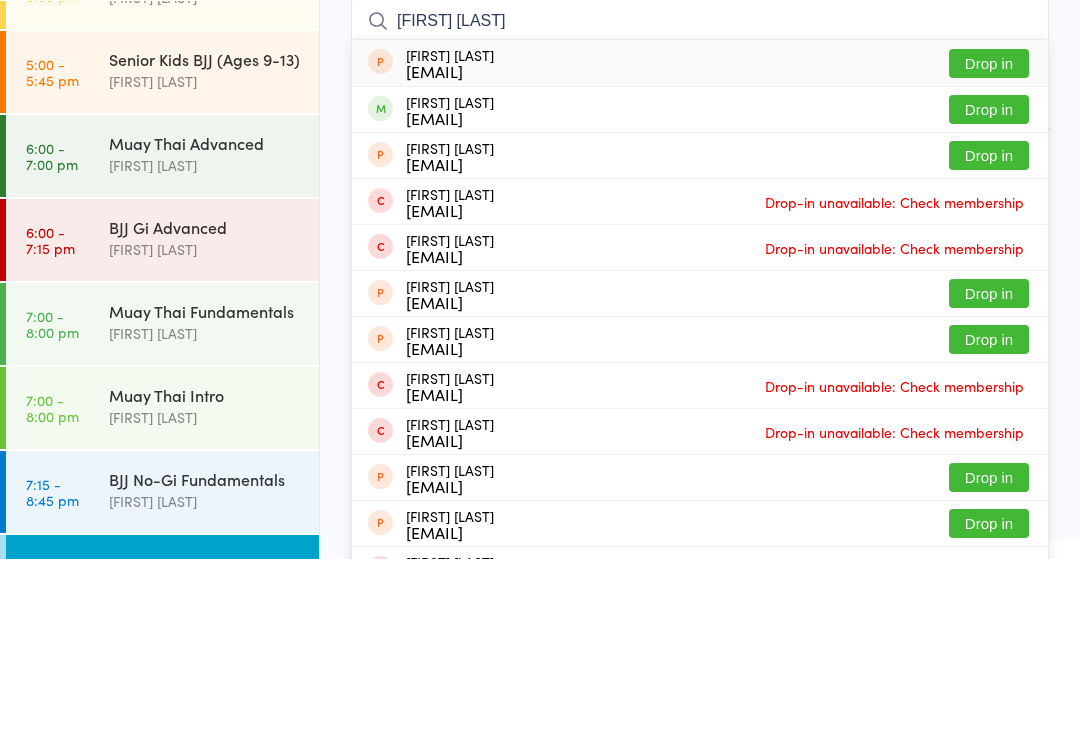 type on "[FIRST] [LAST]" 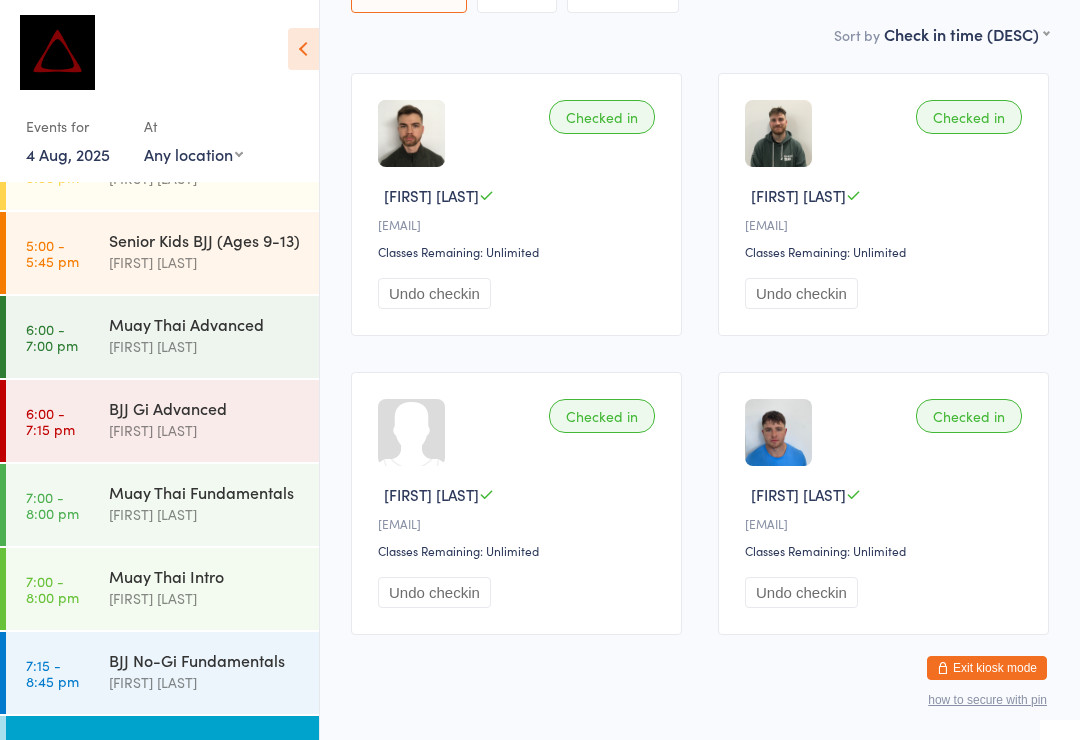 scroll, scrollTop: 313, scrollLeft: 0, axis: vertical 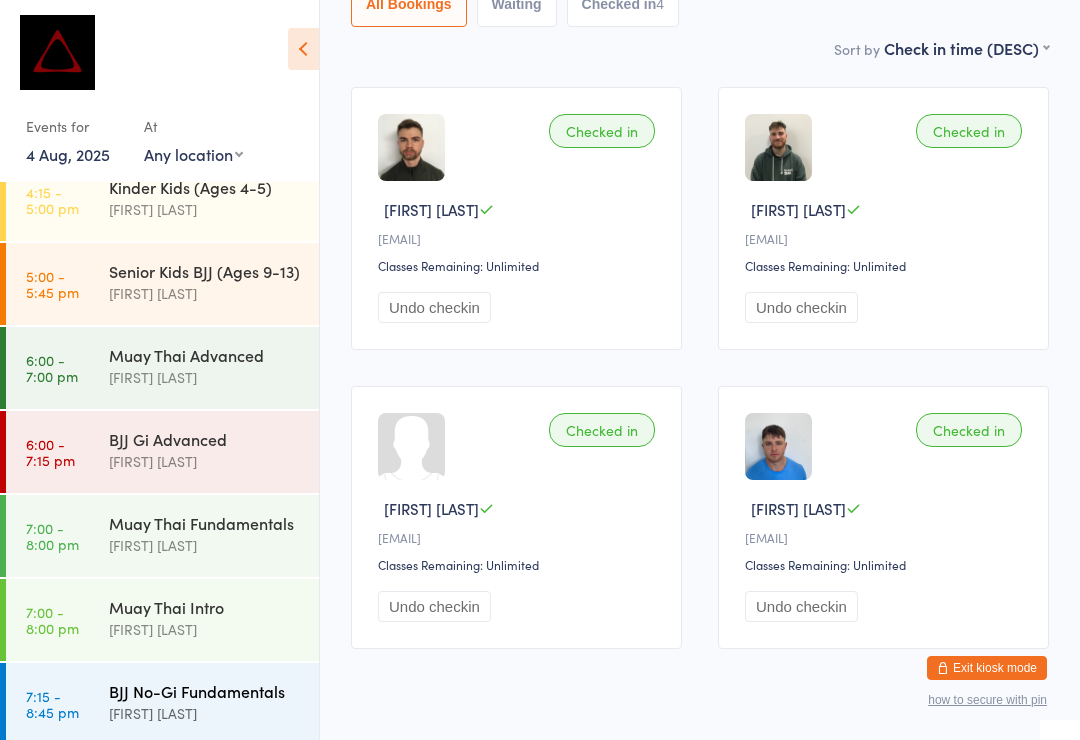 click on "[FIRST] [LAST]" at bounding box center (205, 713) 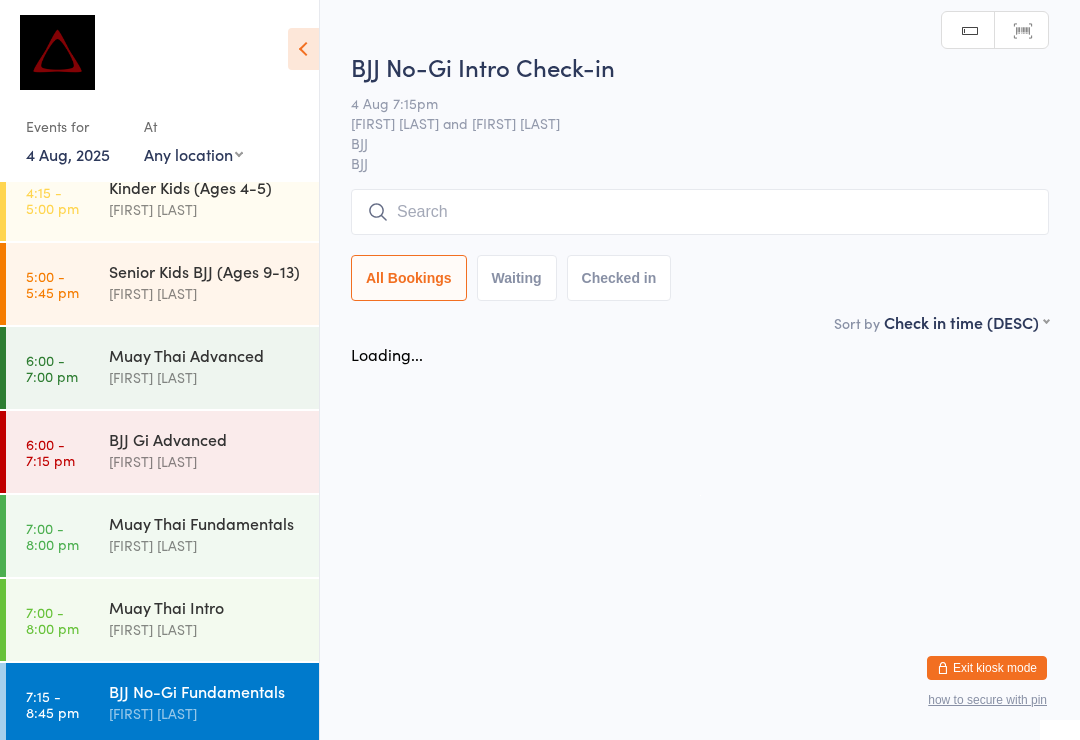 scroll, scrollTop: 0, scrollLeft: 0, axis: both 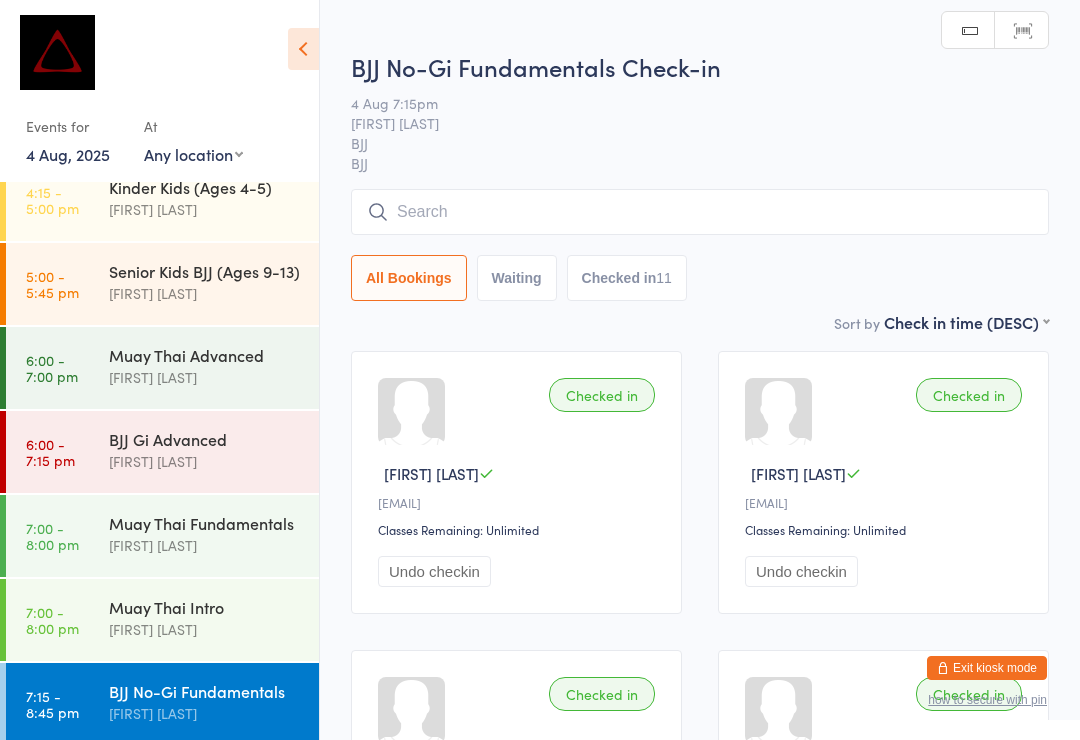 click at bounding box center (700, 212) 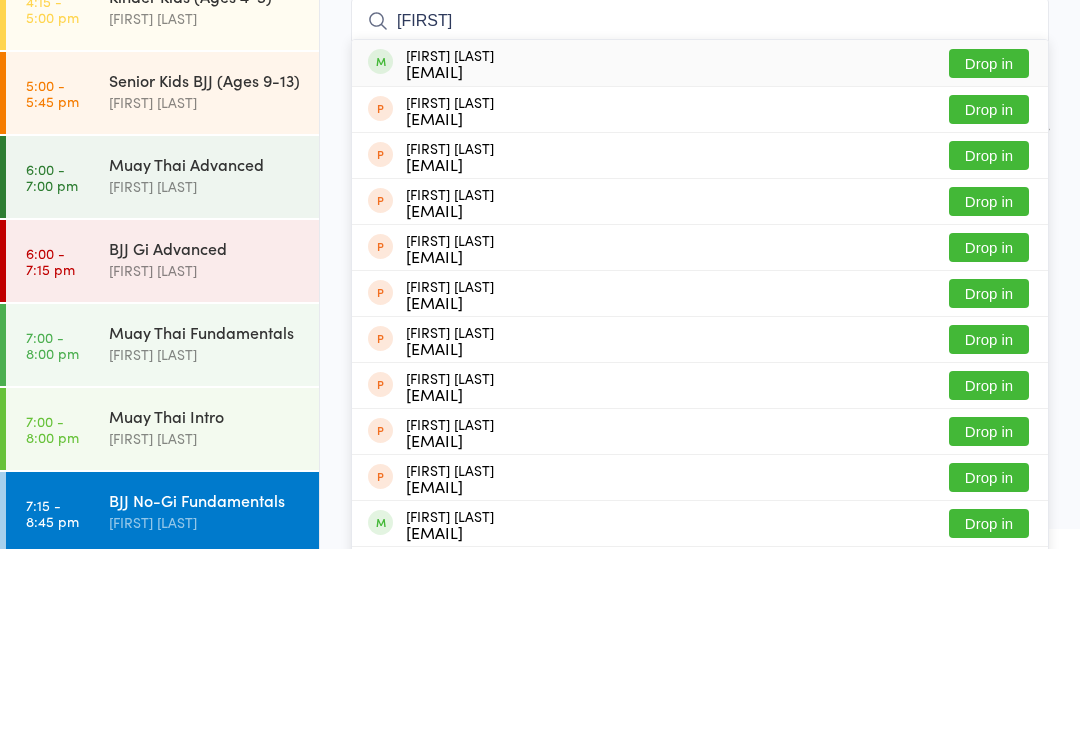 type on "[FIRST]" 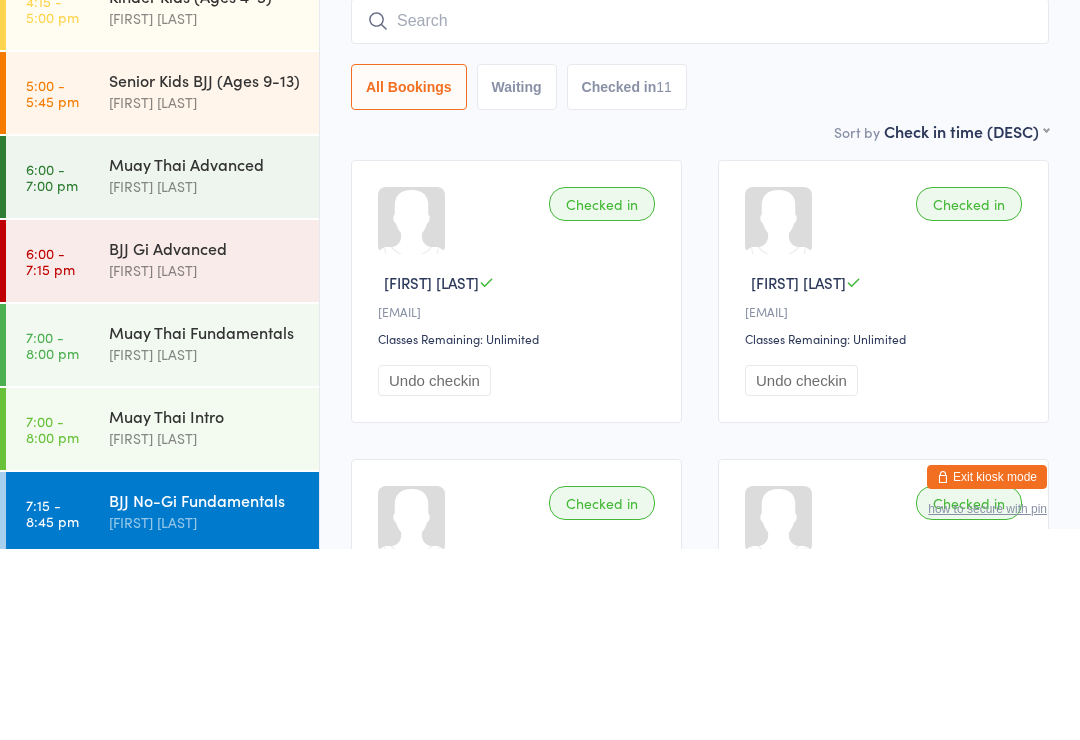 scroll, scrollTop: 191, scrollLeft: 0, axis: vertical 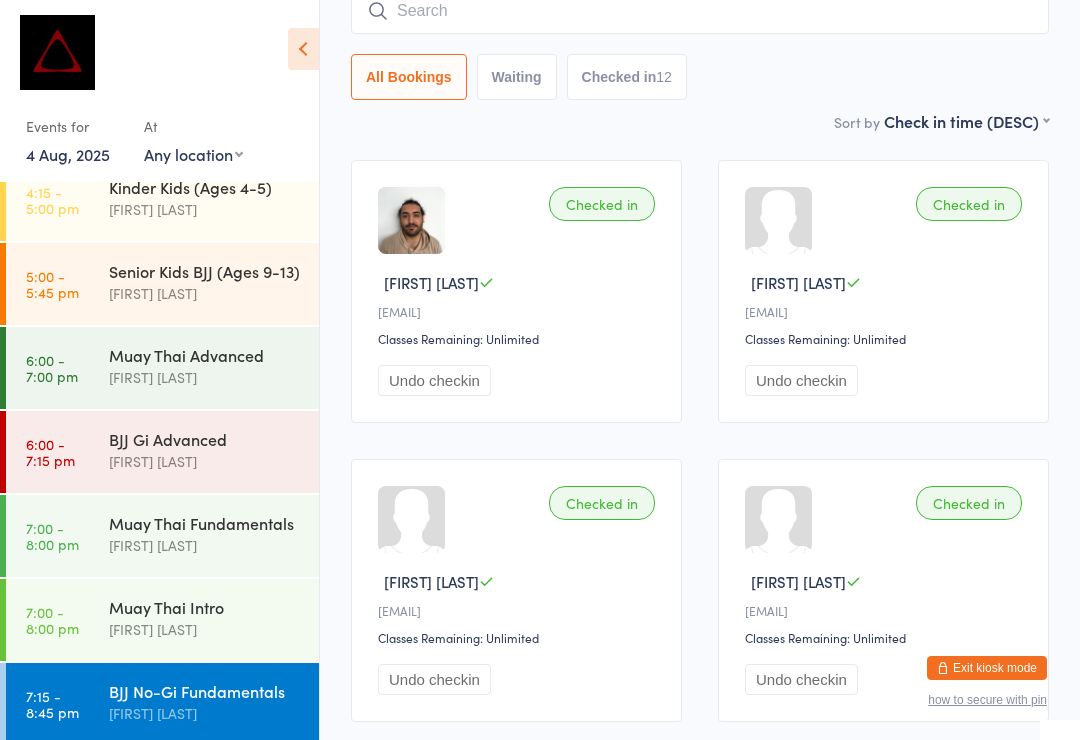 click on "Checked in  12" at bounding box center [627, 77] 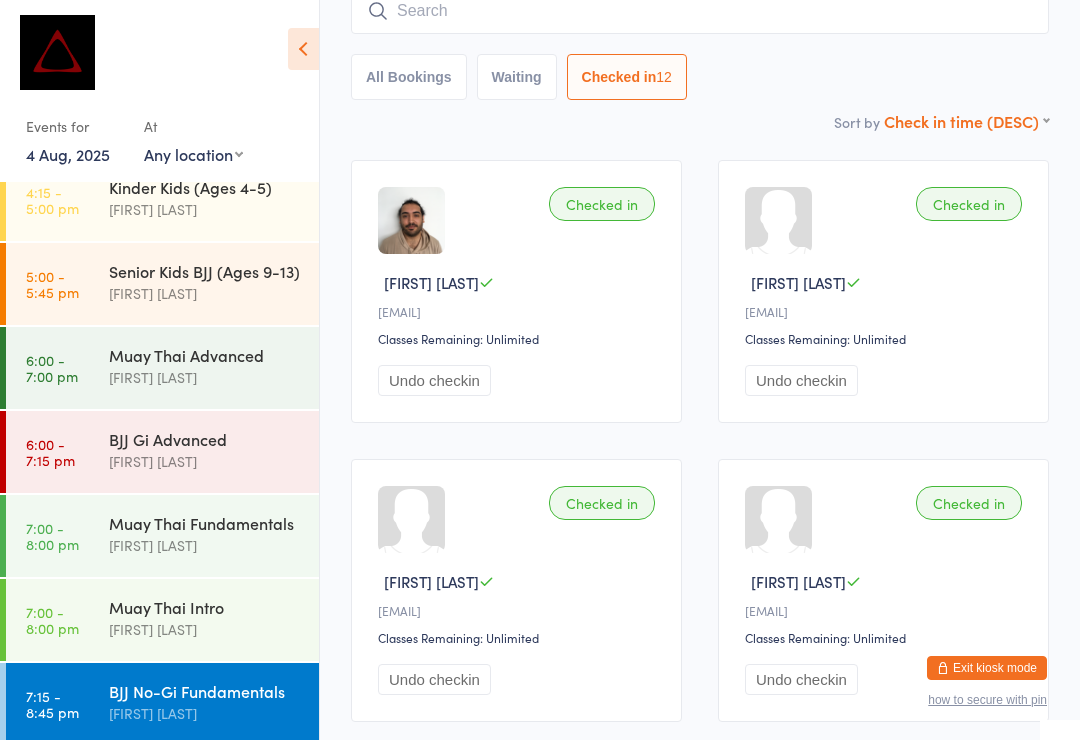 click on "First name (ASC) First name (DESC) Last name (ASC) Last name (DESC) Check in time (ASC) Check in time (DESC) Rank (ASC) Rank (DESC)" at bounding box center (966, 118) 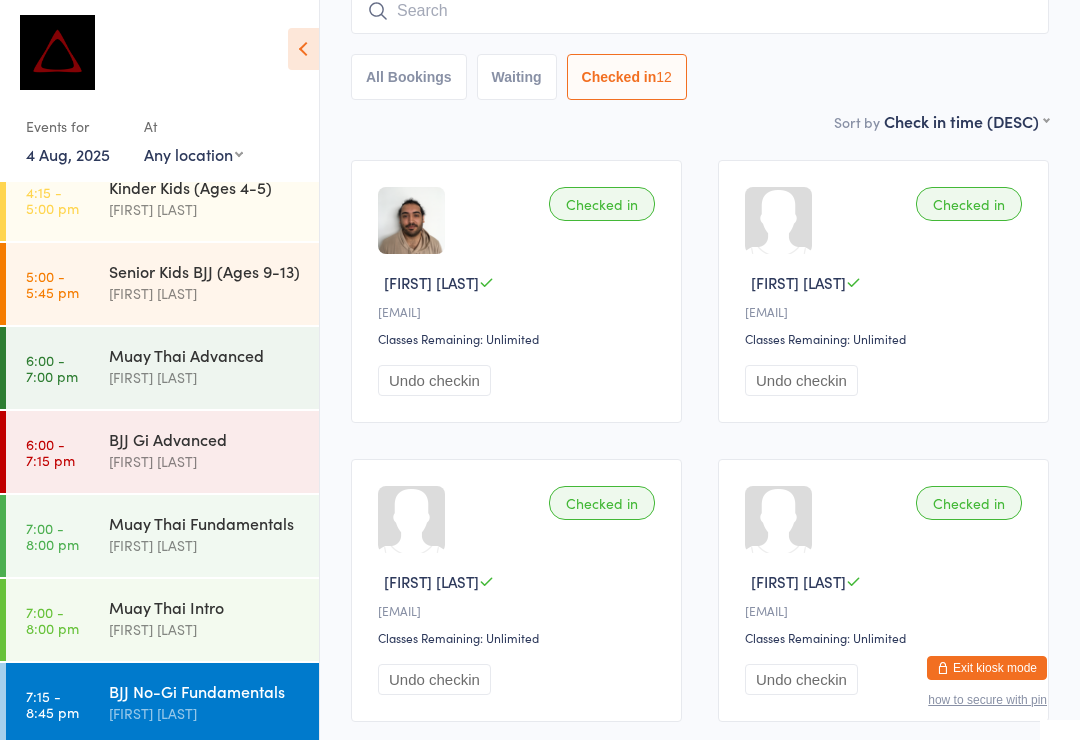 click at bounding box center [700, 11] 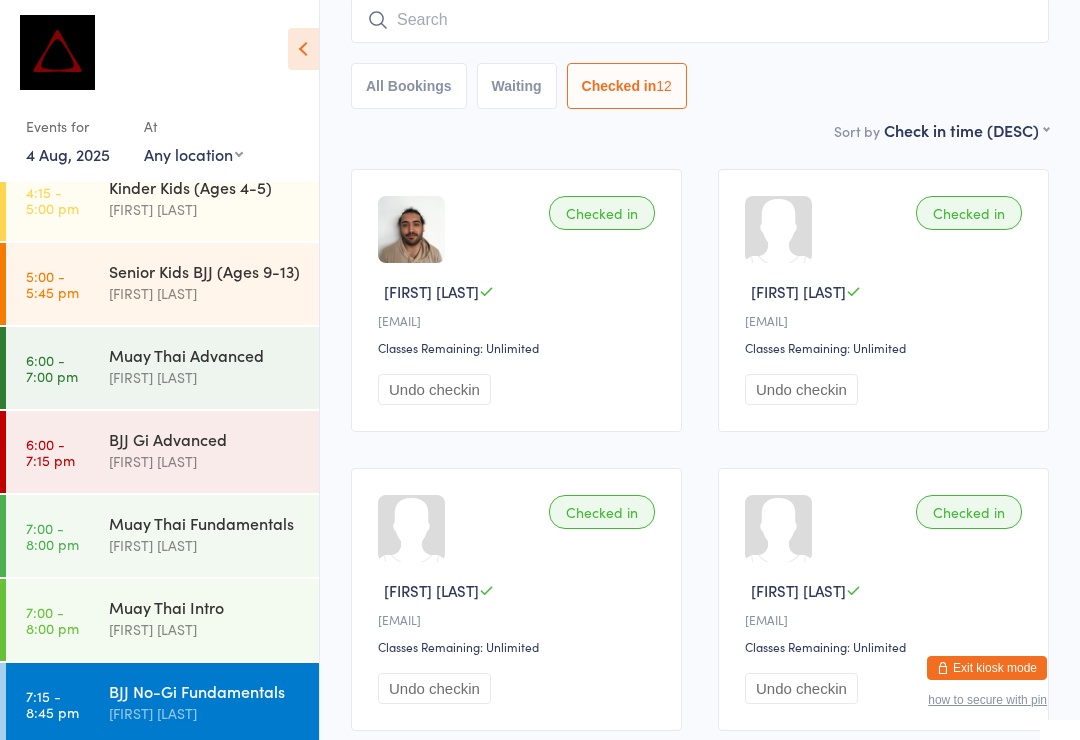 scroll, scrollTop: 181, scrollLeft: 0, axis: vertical 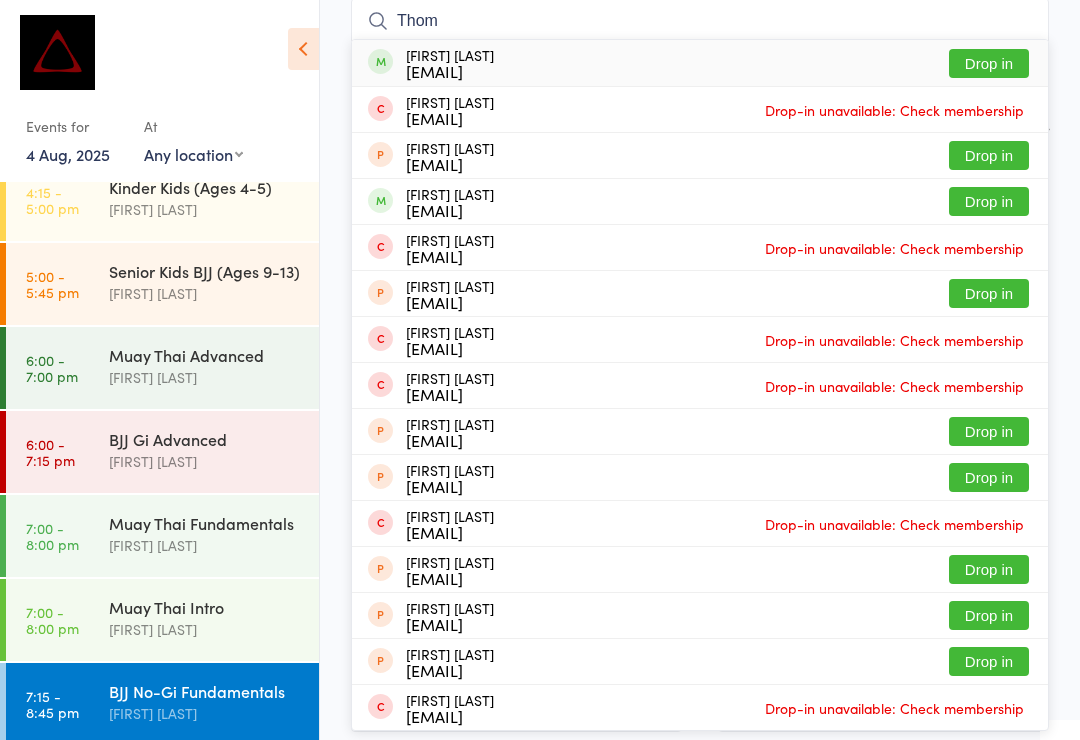type on "Thom" 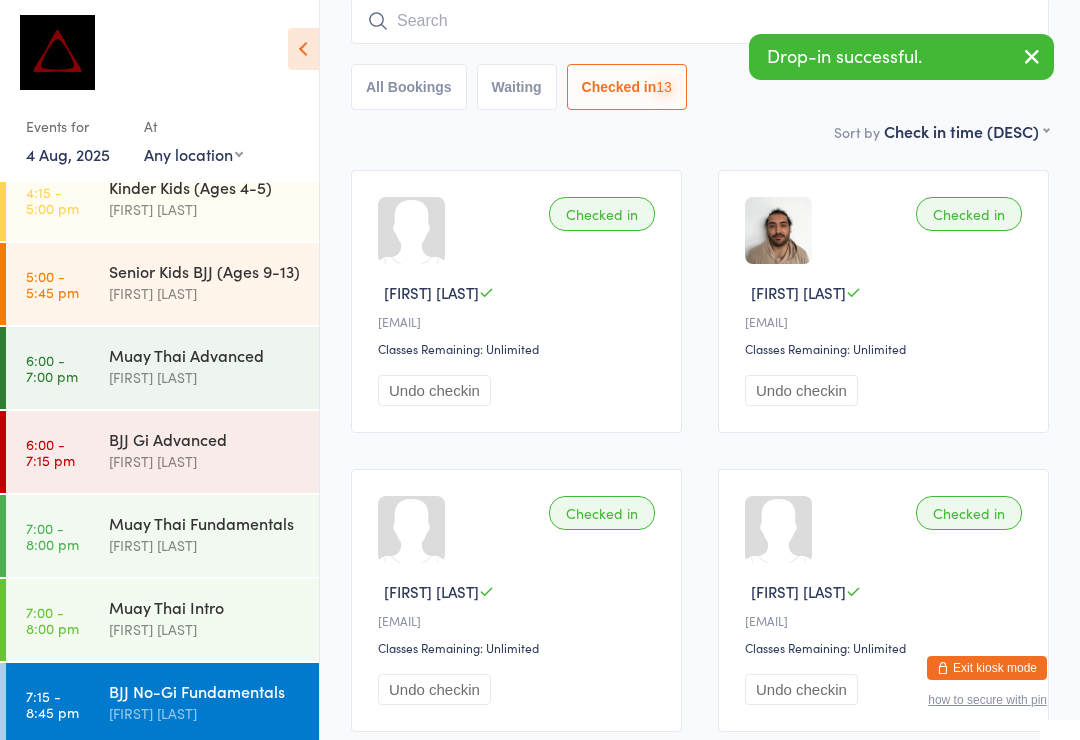 click on "Sort by   Check in time (DESC) First name (ASC) First name (DESC) Last name (ASC) Last name (DESC) Check in time (ASC) Check in time (DESC) Rank (ASC) Rank (DESC)" at bounding box center (700, 131) 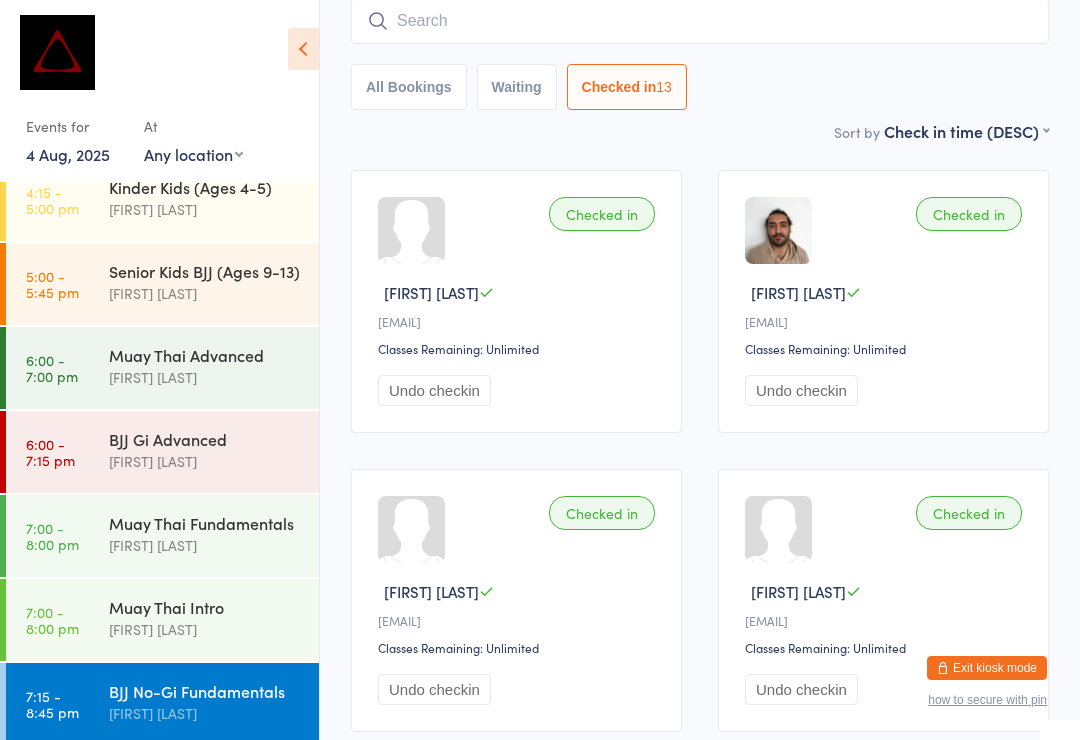 click at bounding box center [700, 21] 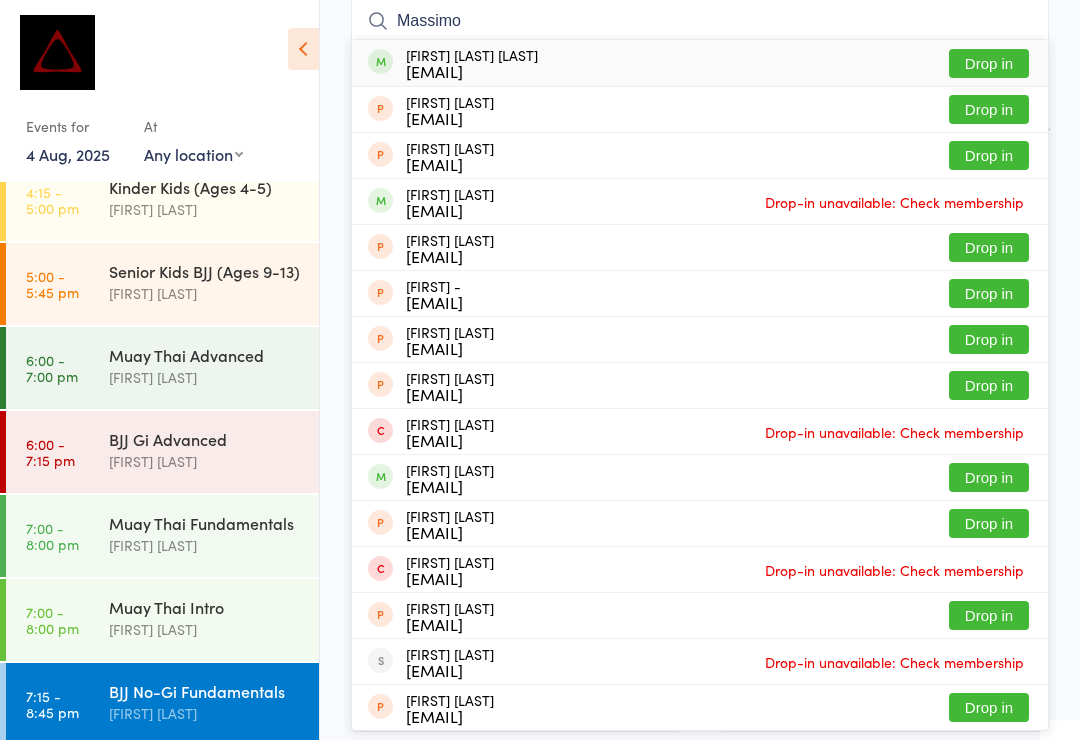 type on "Massimo" 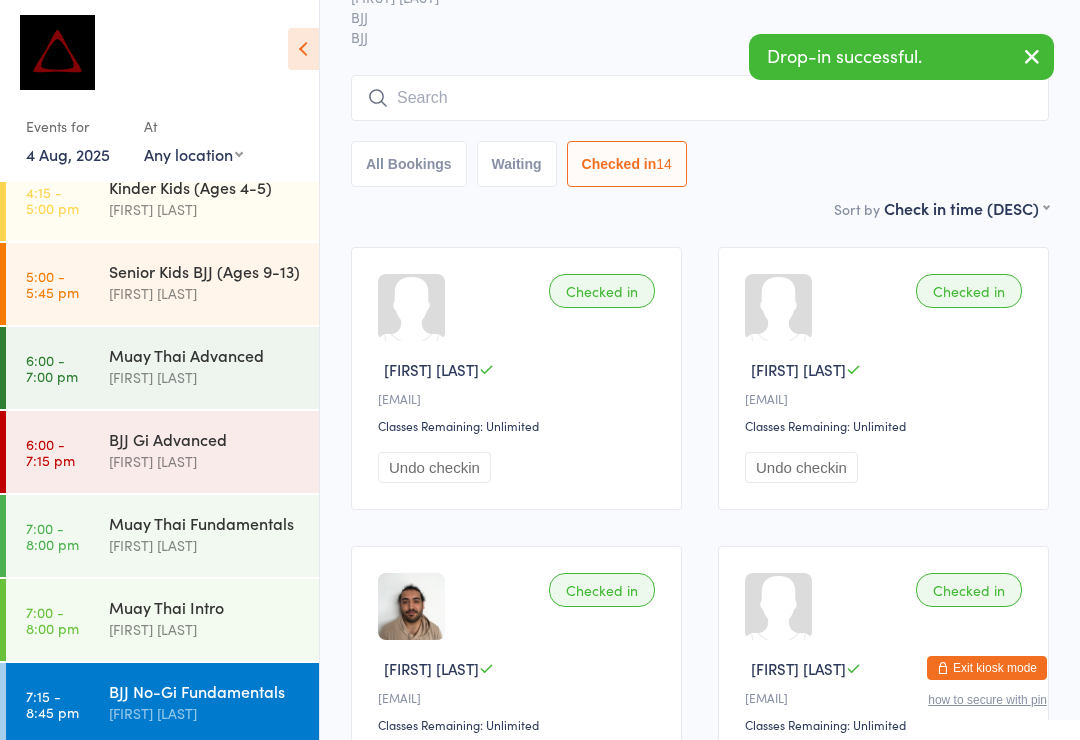 scroll, scrollTop: 0, scrollLeft: 0, axis: both 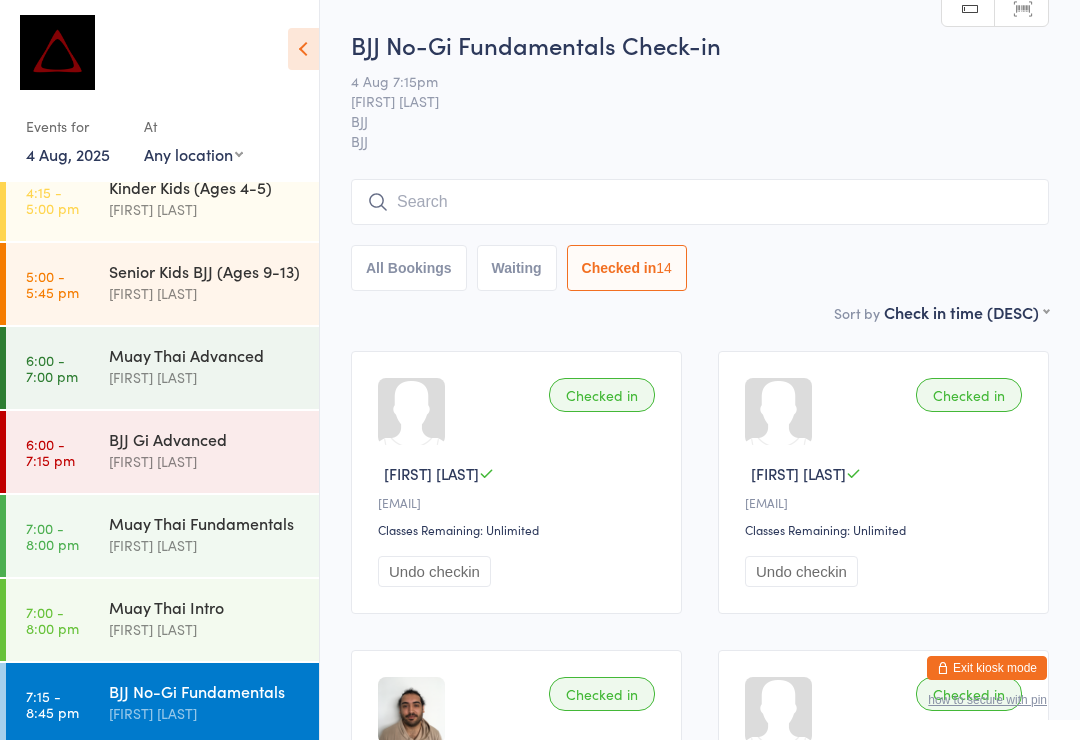 click at bounding box center (700, 202) 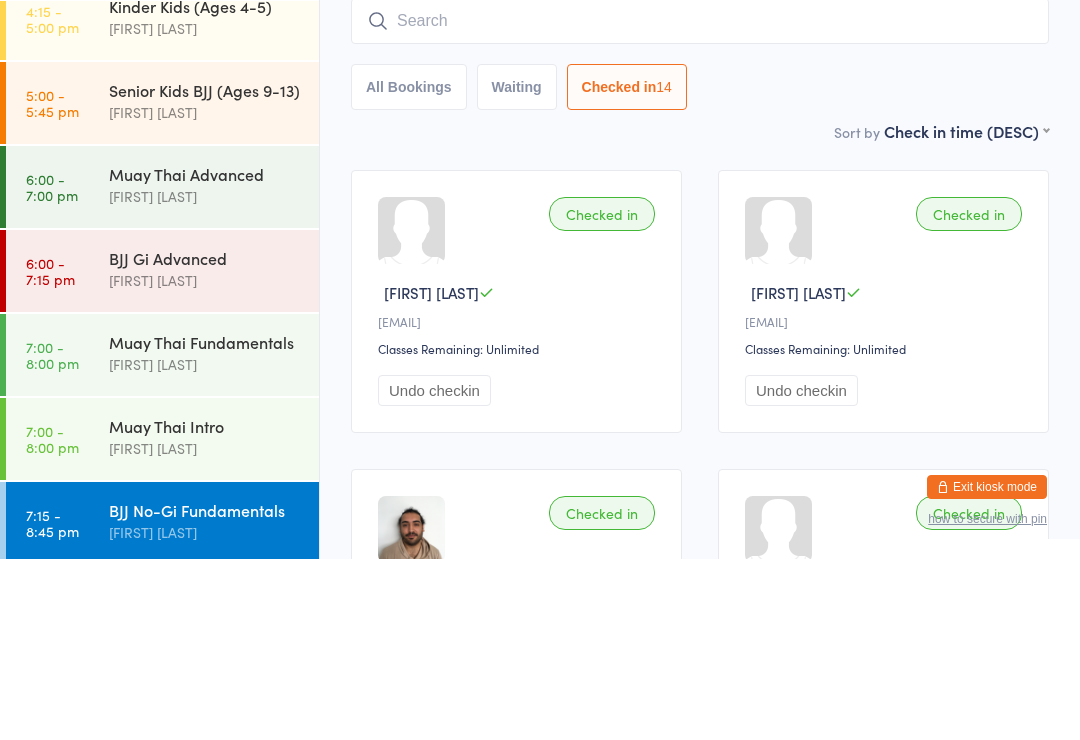 click on "Waiting" at bounding box center (517, 268) 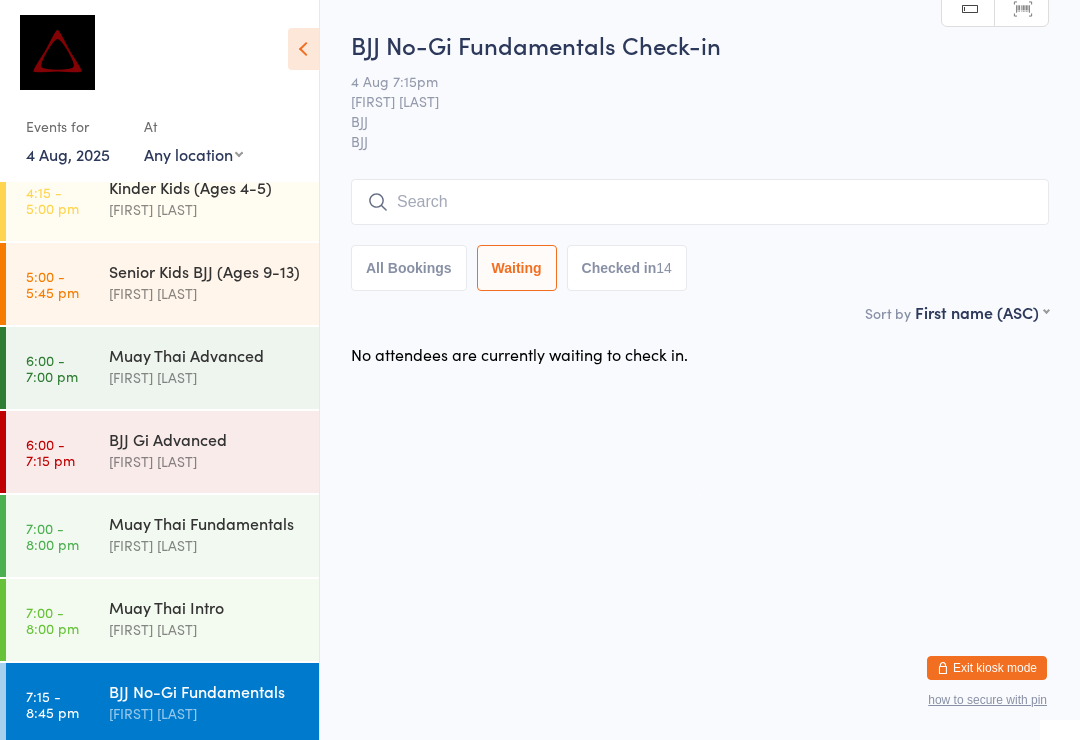 click on "Checked in  14" at bounding box center (627, 268) 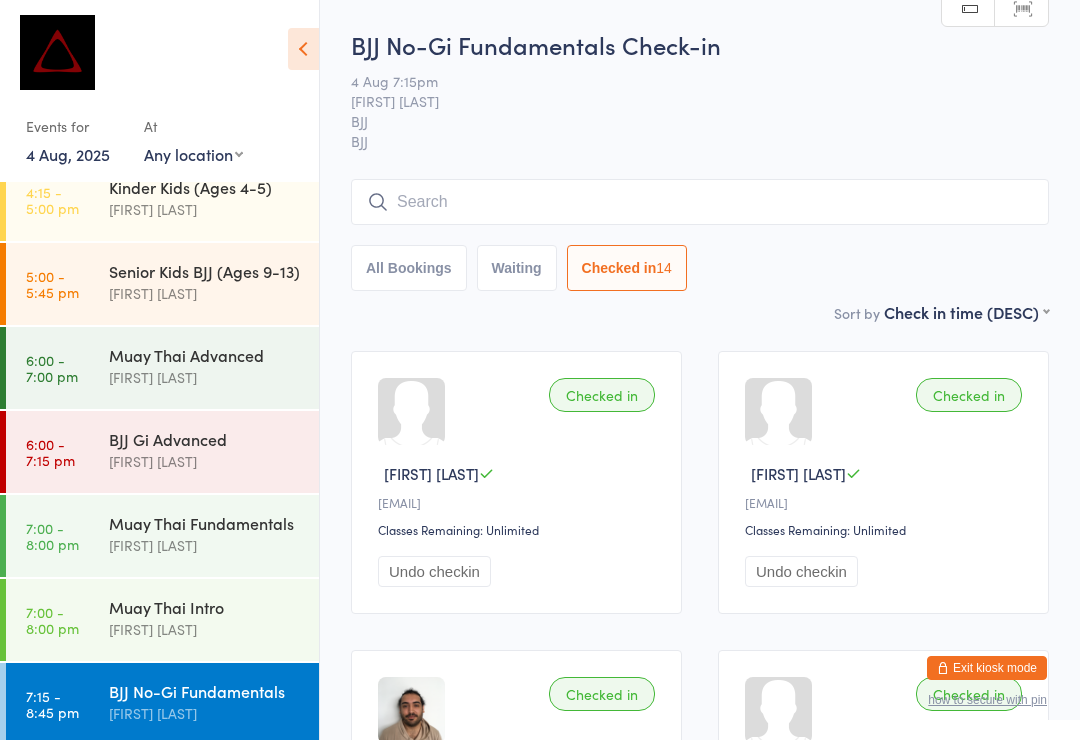 click at bounding box center [700, 202] 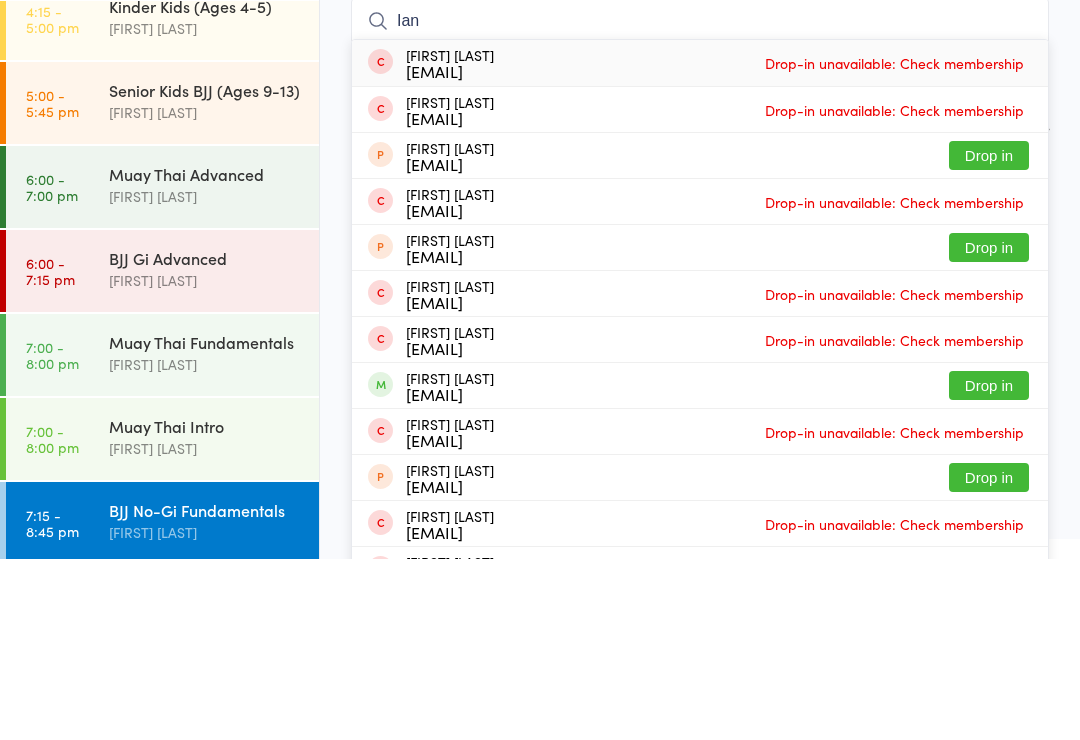 scroll, scrollTop: 181, scrollLeft: 0, axis: vertical 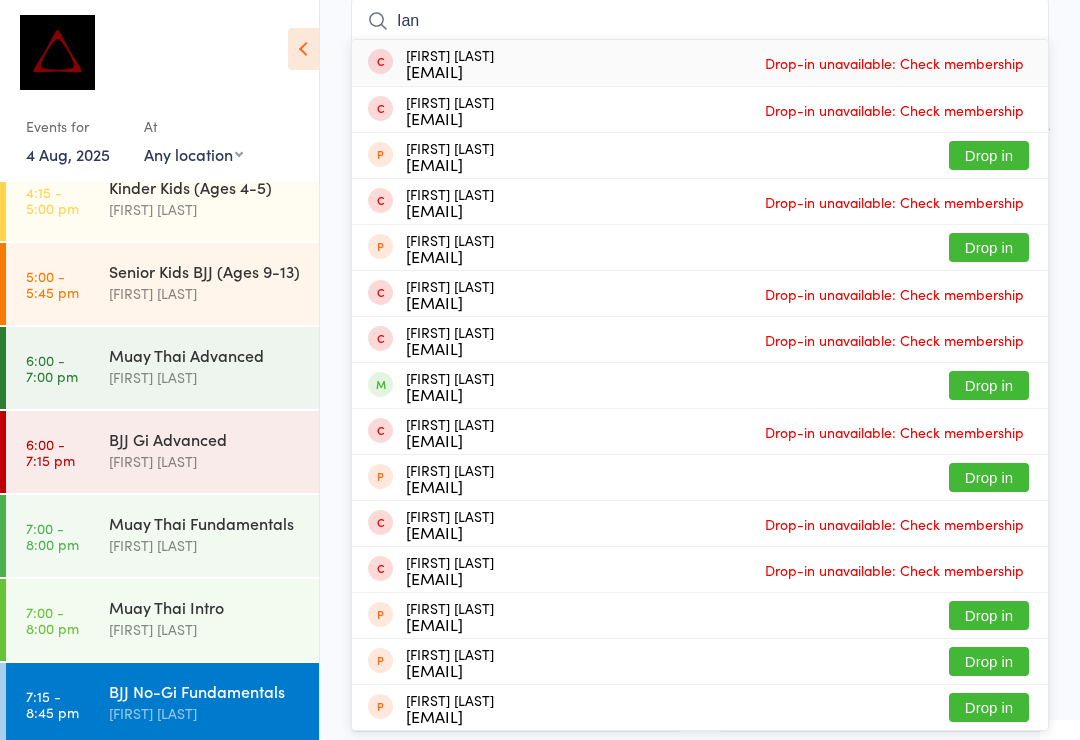 type on "Ian" 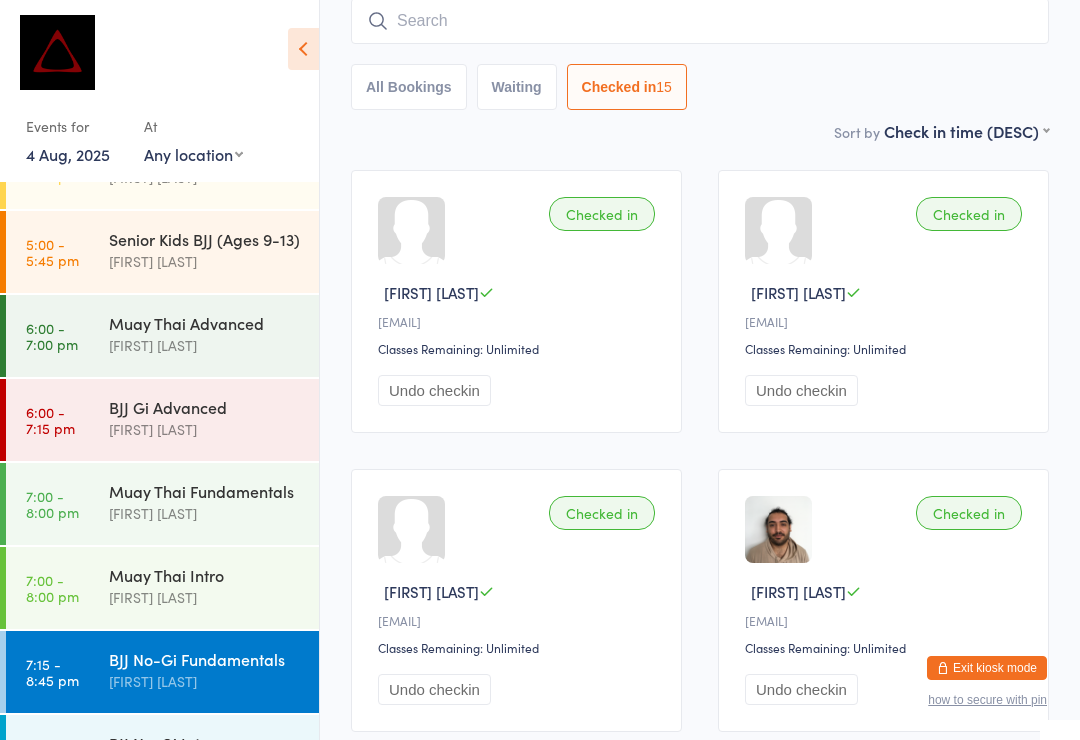 scroll, scrollTop: 786, scrollLeft: 0, axis: vertical 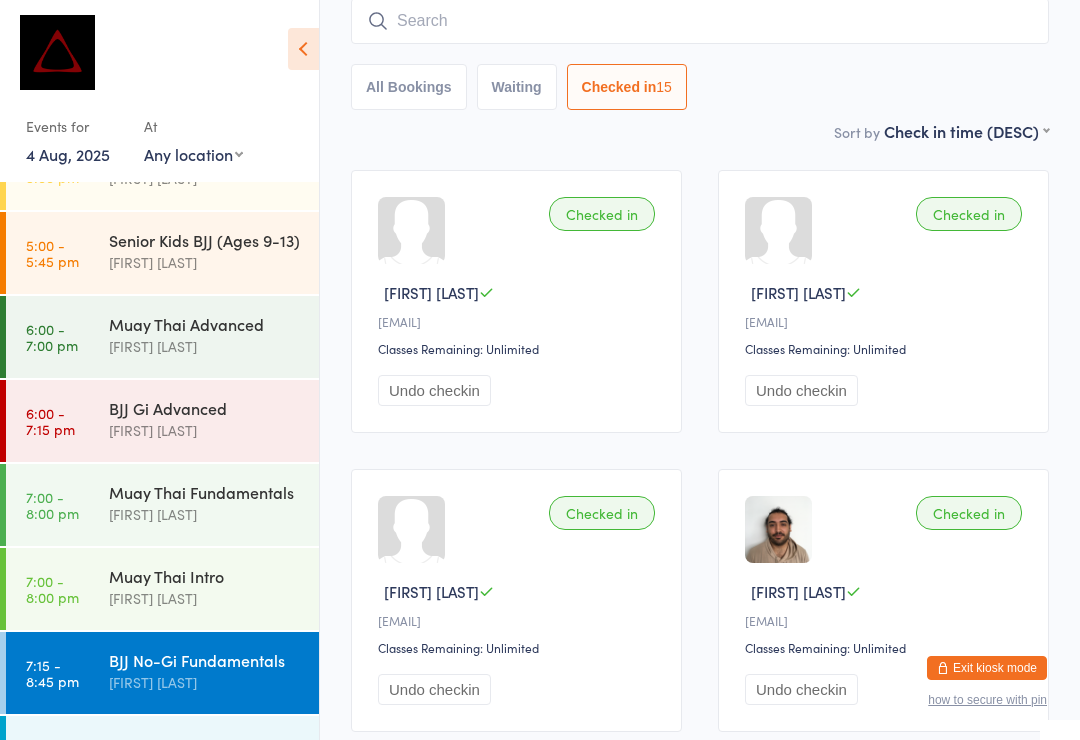 click on "BJJ No-Gi Intro" at bounding box center (205, 744) 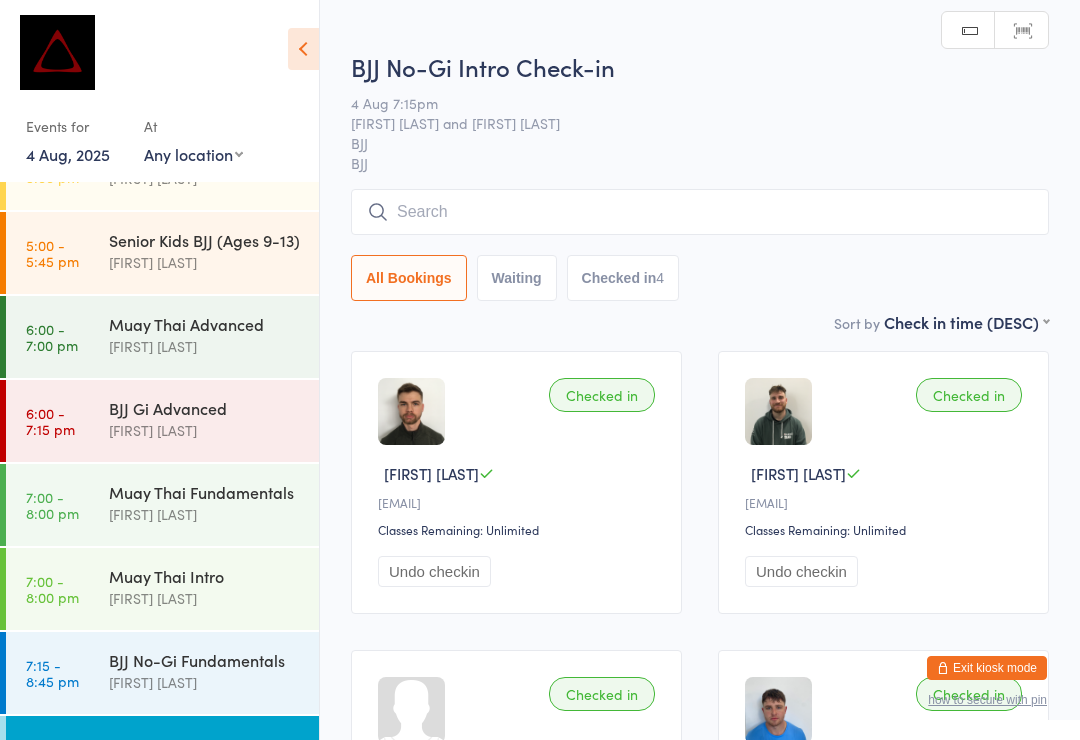 scroll, scrollTop: 86, scrollLeft: 0, axis: vertical 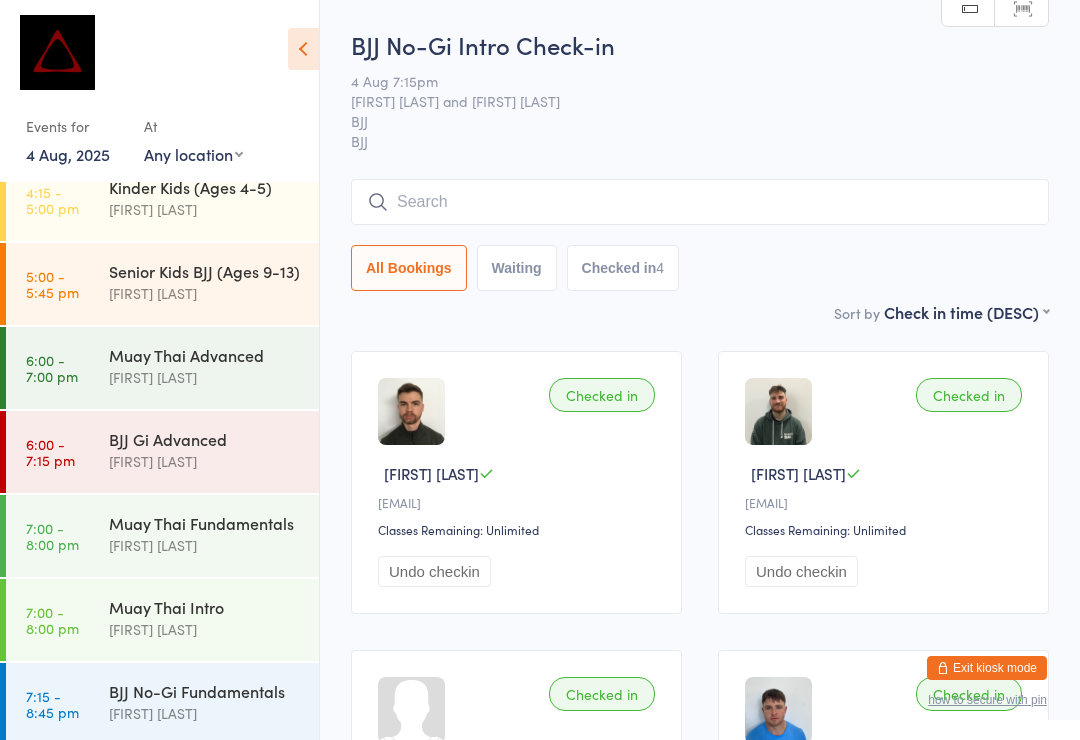 click at bounding box center (700, 202) 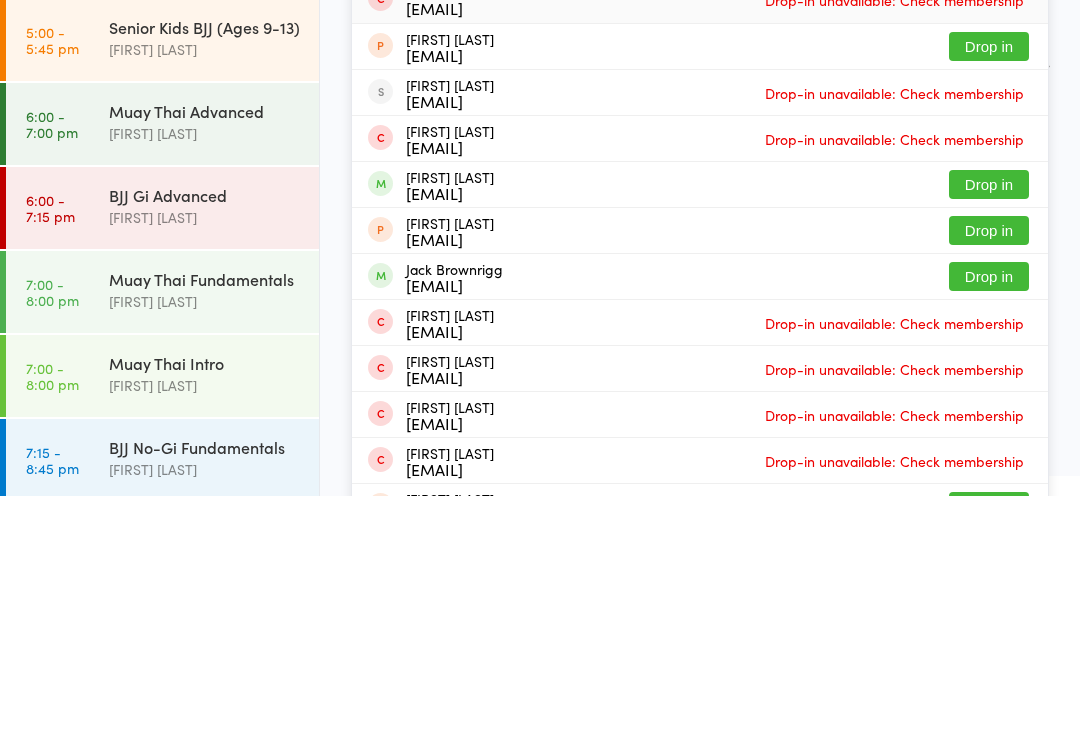 type on "Jack br" 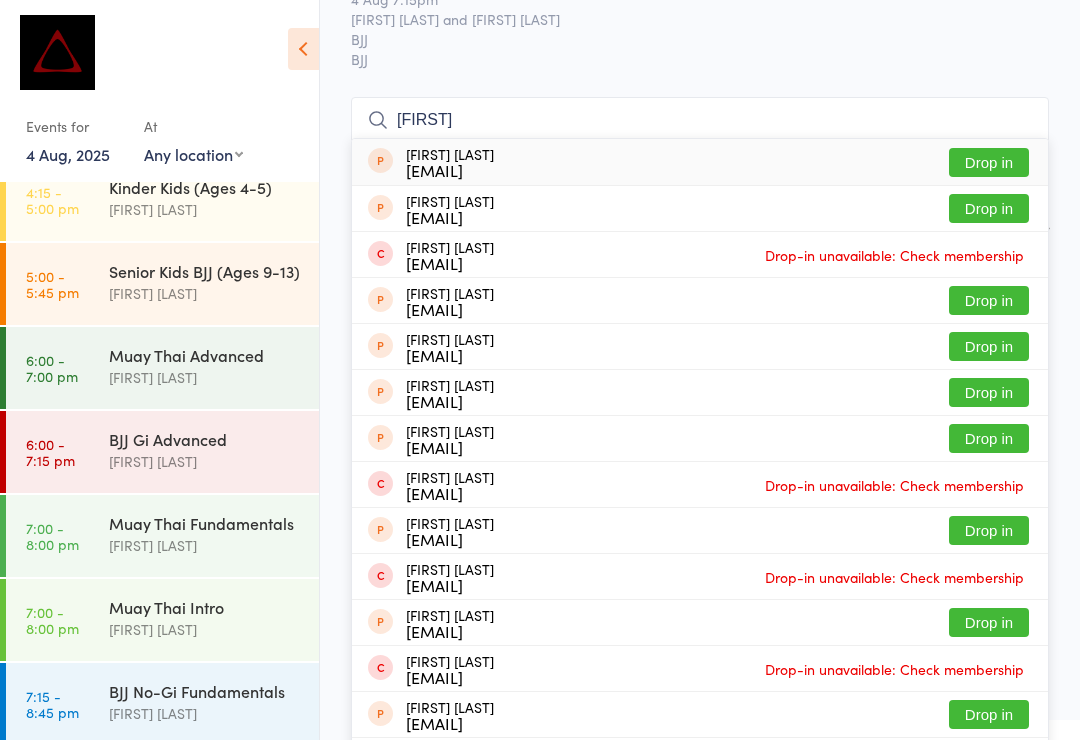 scroll, scrollTop: 71, scrollLeft: 0, axis: vertical 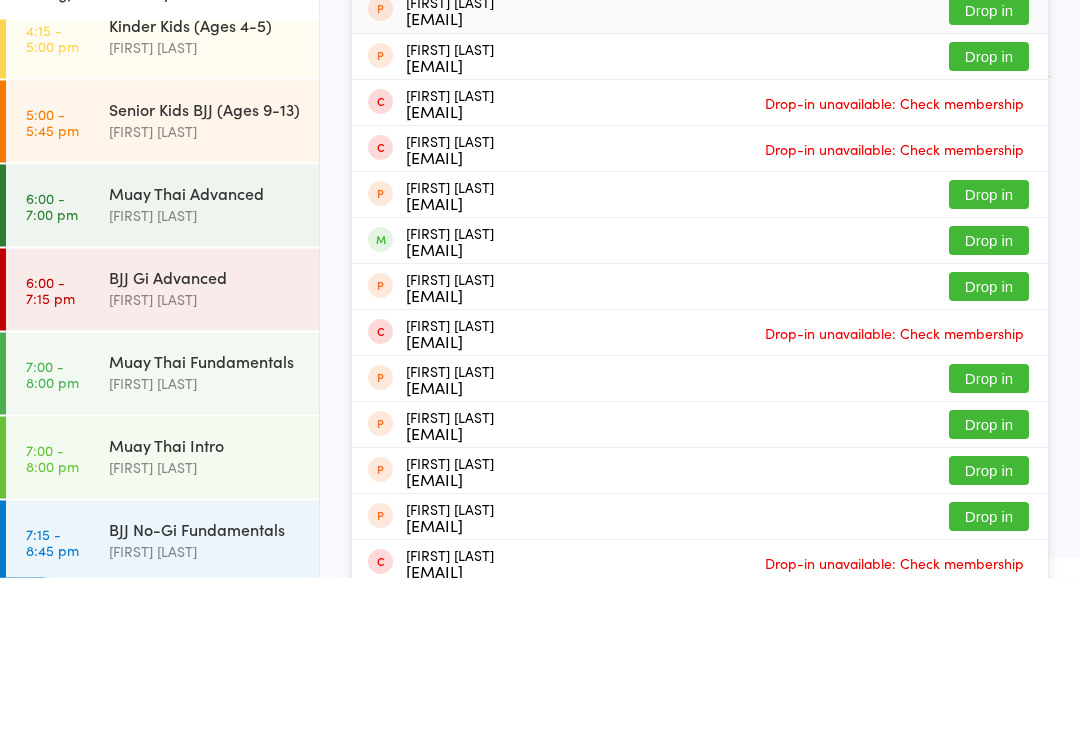 type on "Rafae" 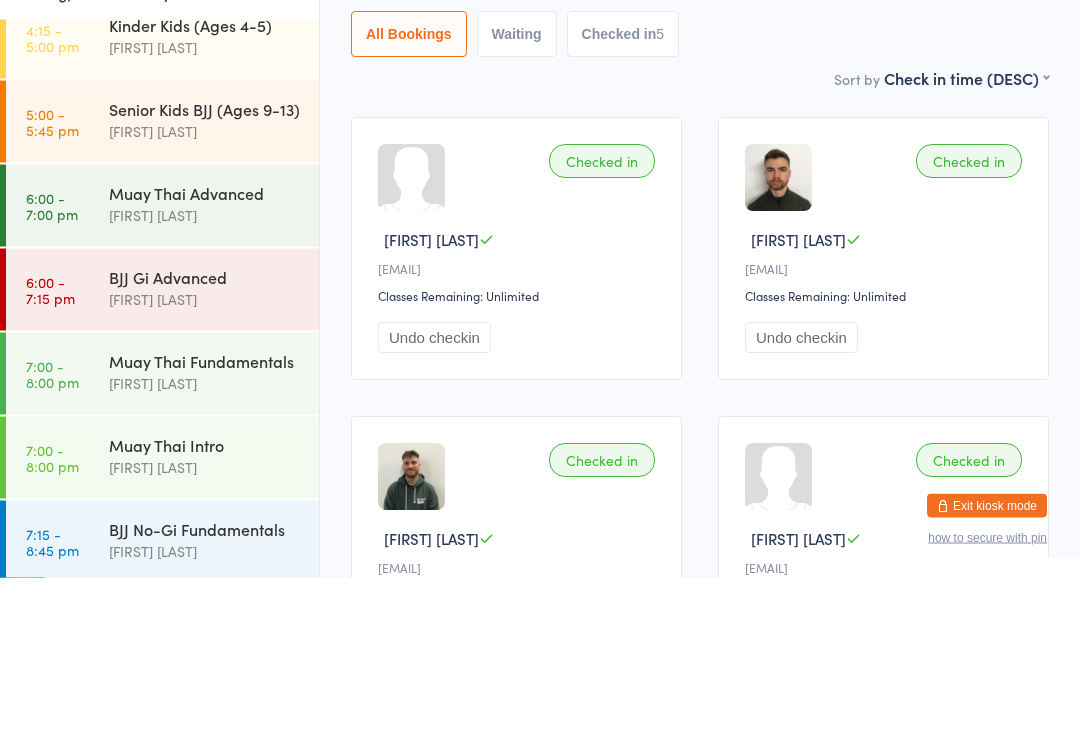 type 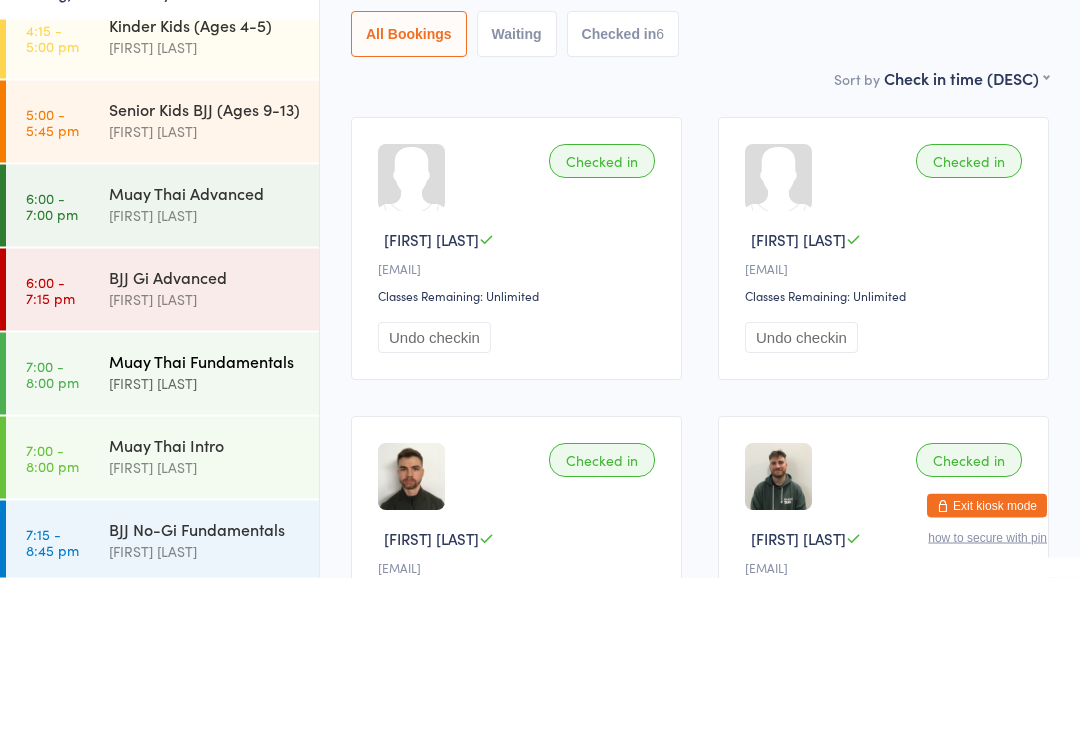 click on "Muay Thai Fundamentals" at bounding box center (205, 523) 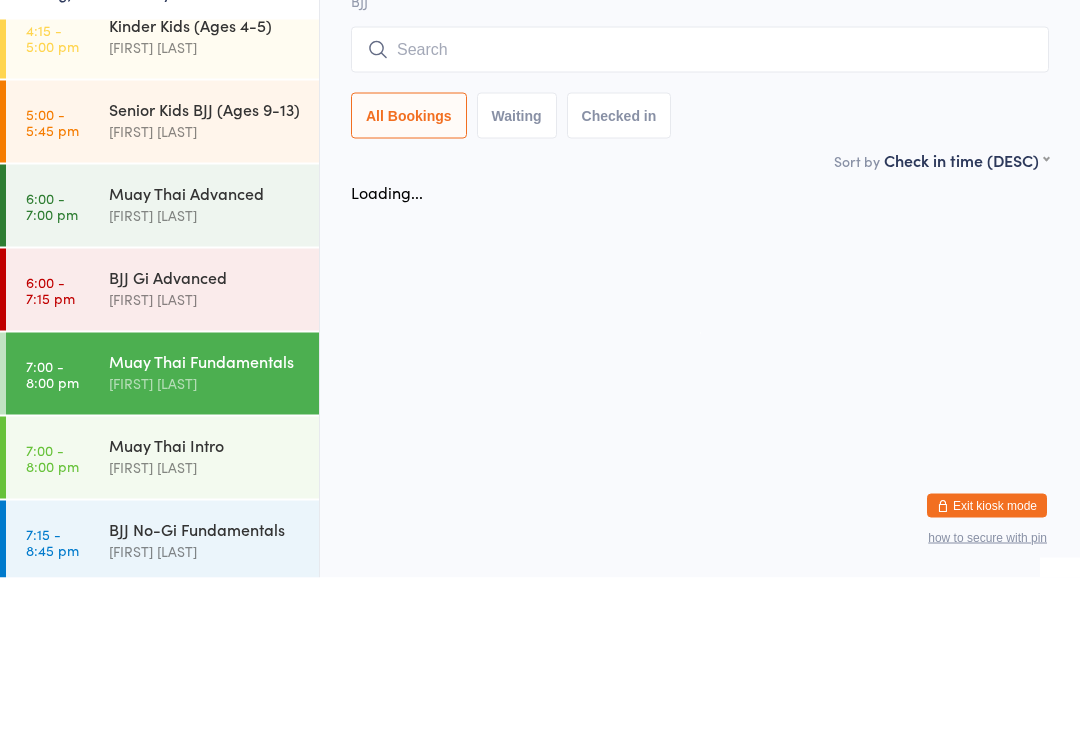 scroll, scrollTop: 0, scrollLeft: 0, axis: both 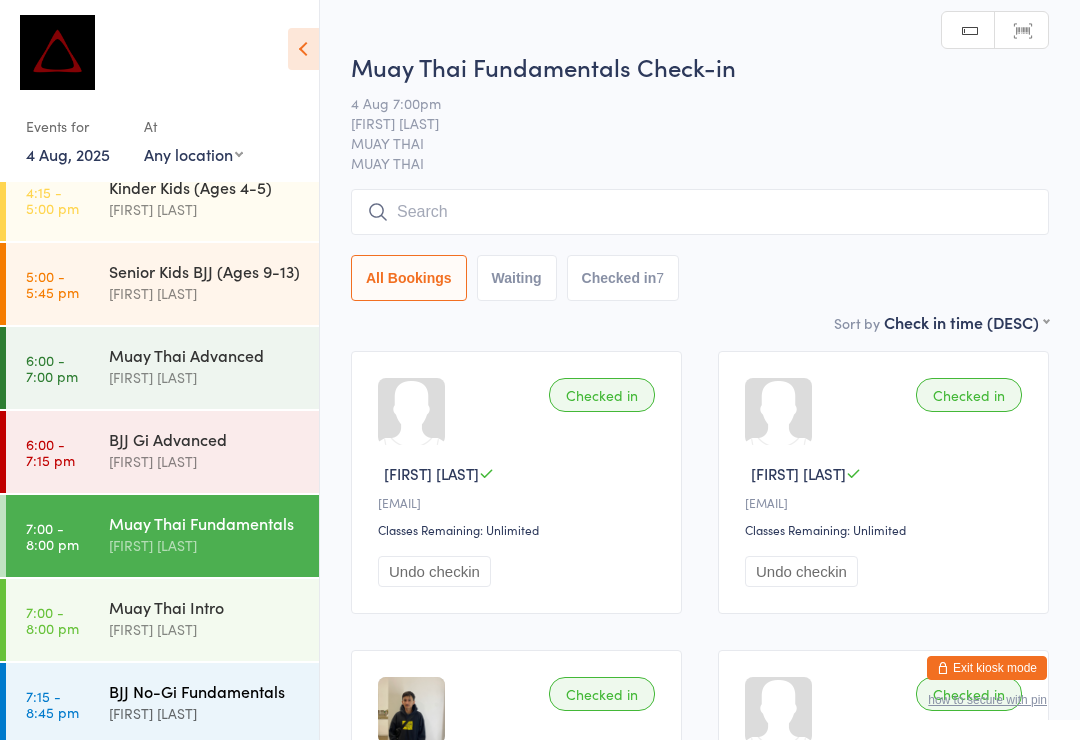 click on "BJJ No-Gi Fundamentals" at bounding box center [205, 691] 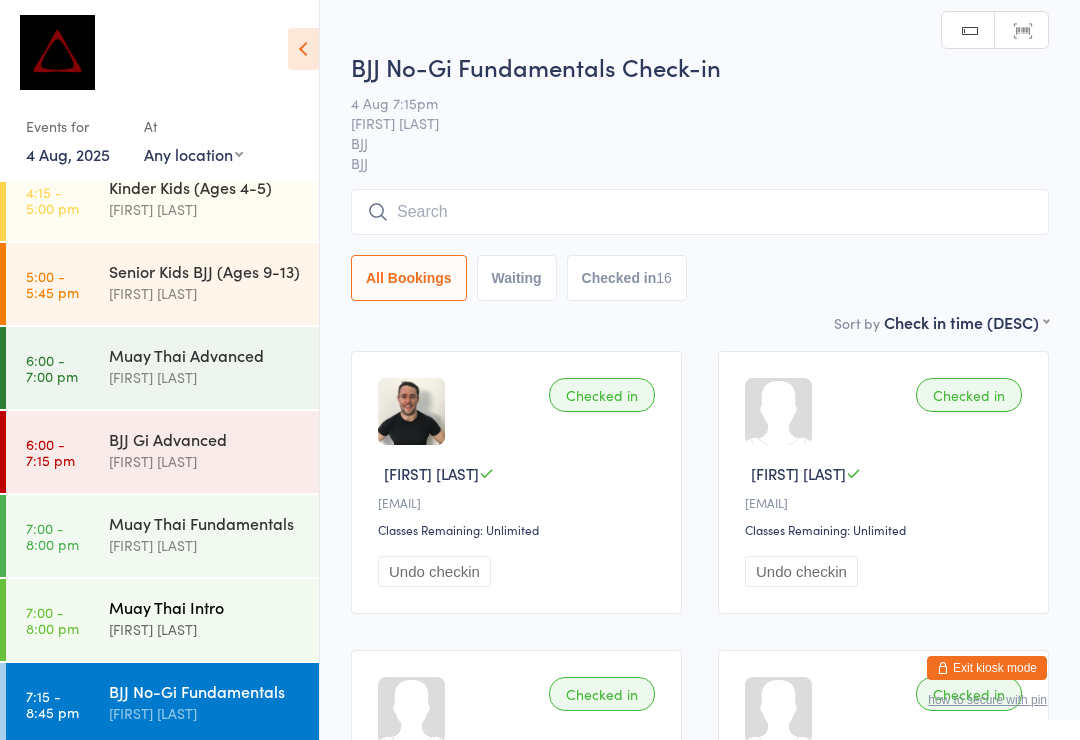 click on "David Hart" at bounding box center [205, 629] 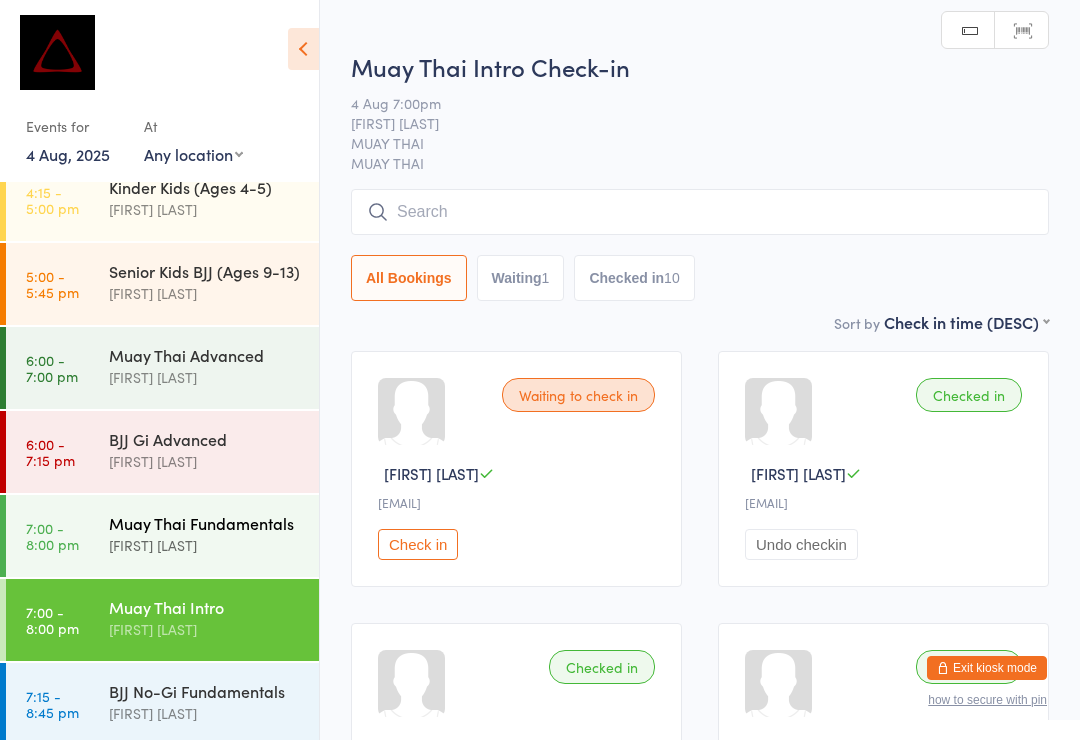 click on "Muay Thai Fundamentals" at bounding box center (205, 523) 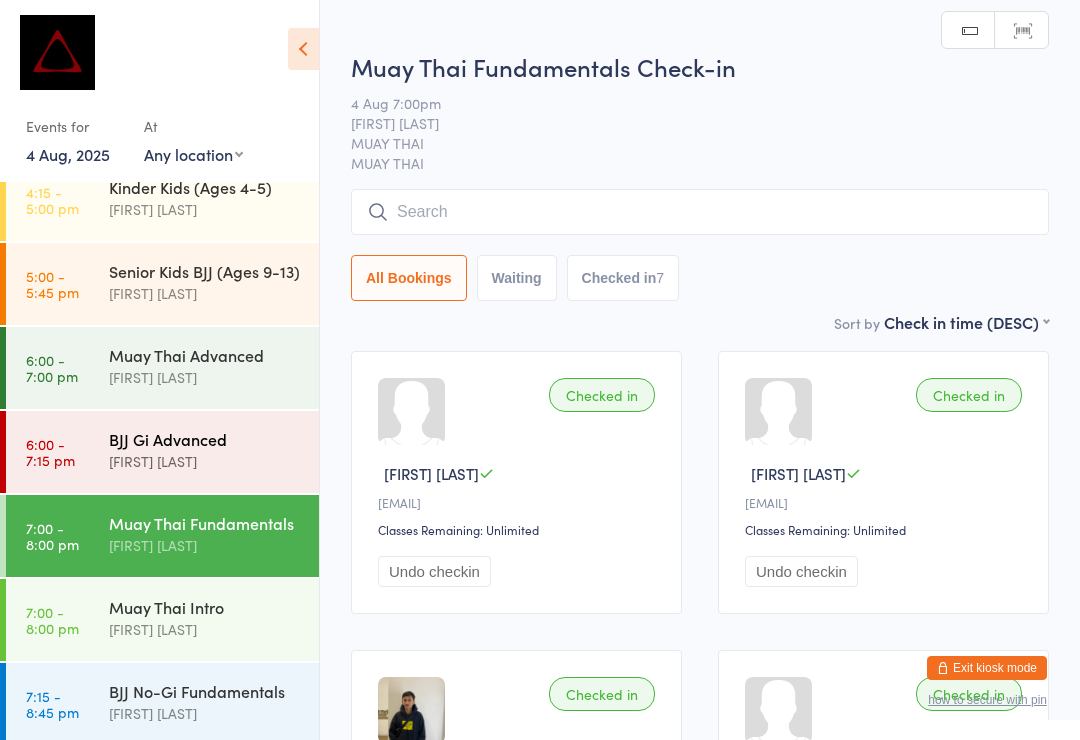 click on "BJJ Gi Advanced" at bounding box center (205, 439) 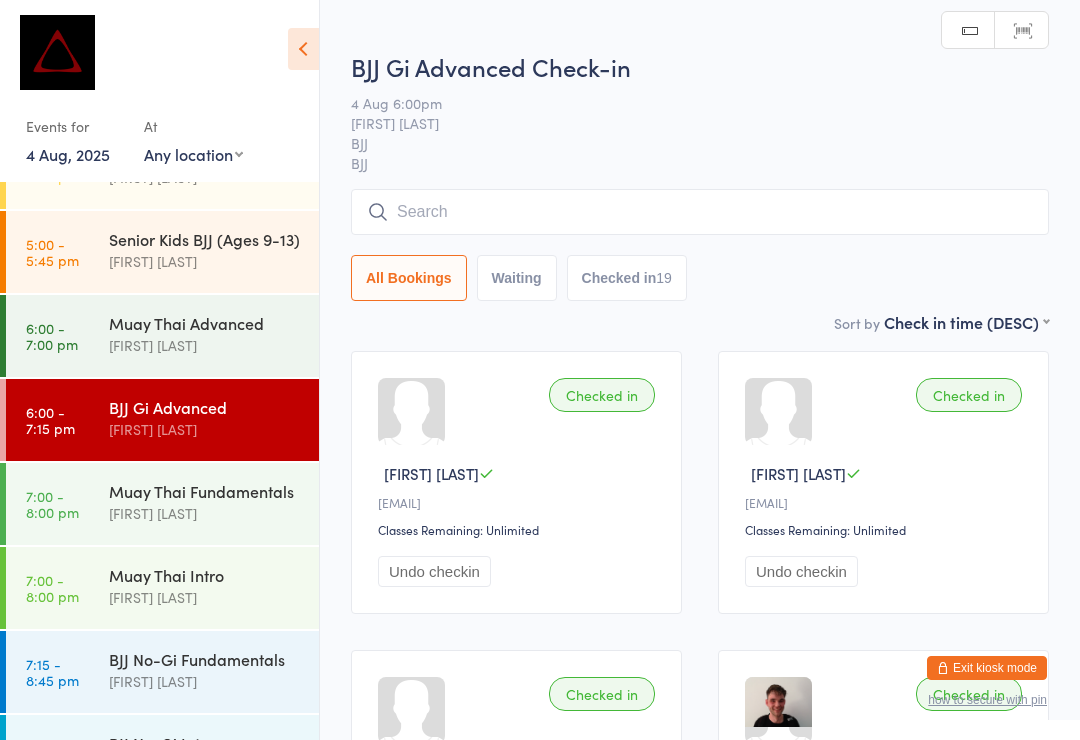 scroll, scrollTop: 786, scrollLeft: 0, axis: vertical 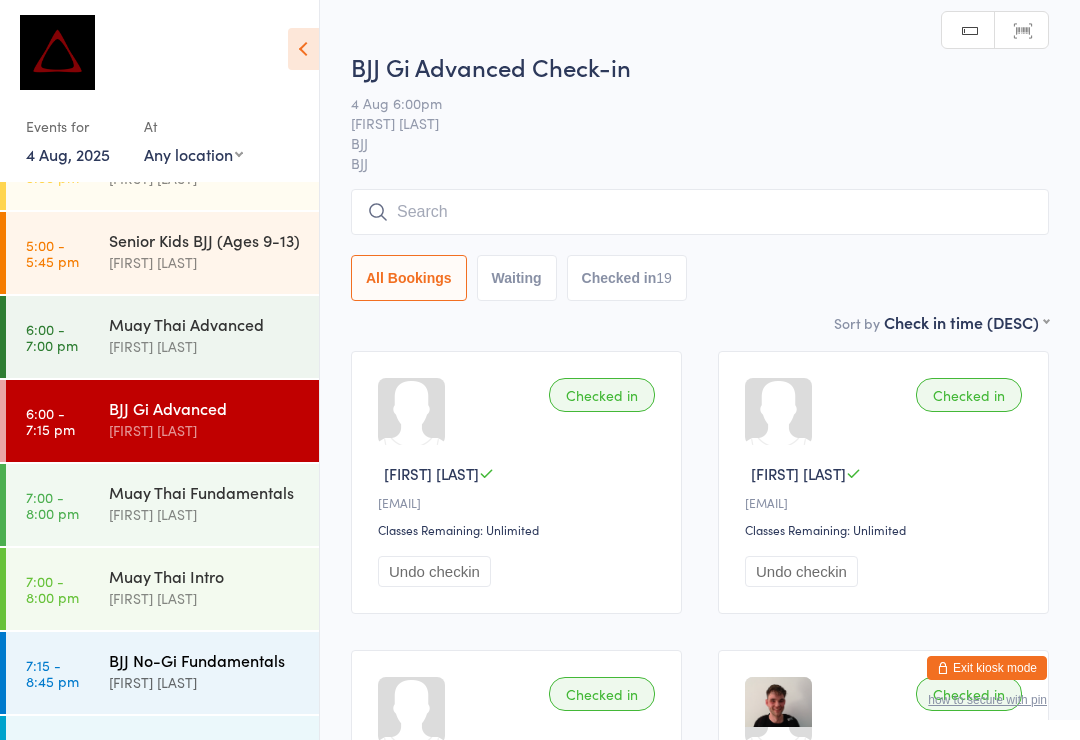 click on "BJJ No-Gi Fundamentals" at bounding box center [205, 660] 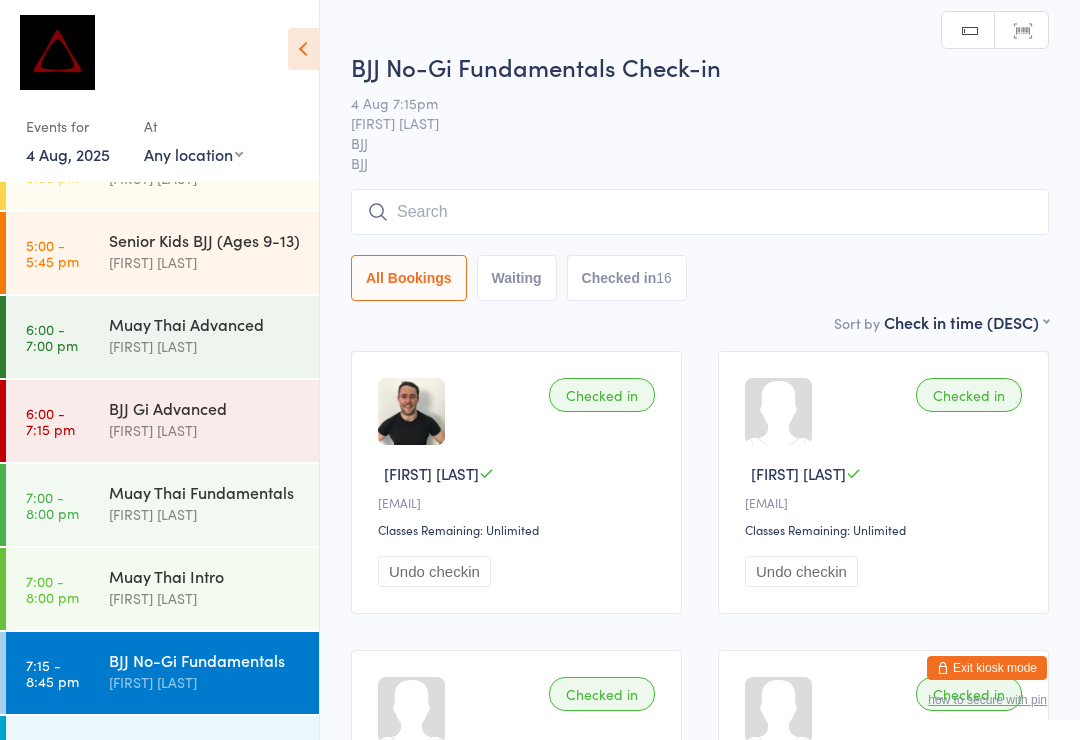 click at bounding box center (700, 212) 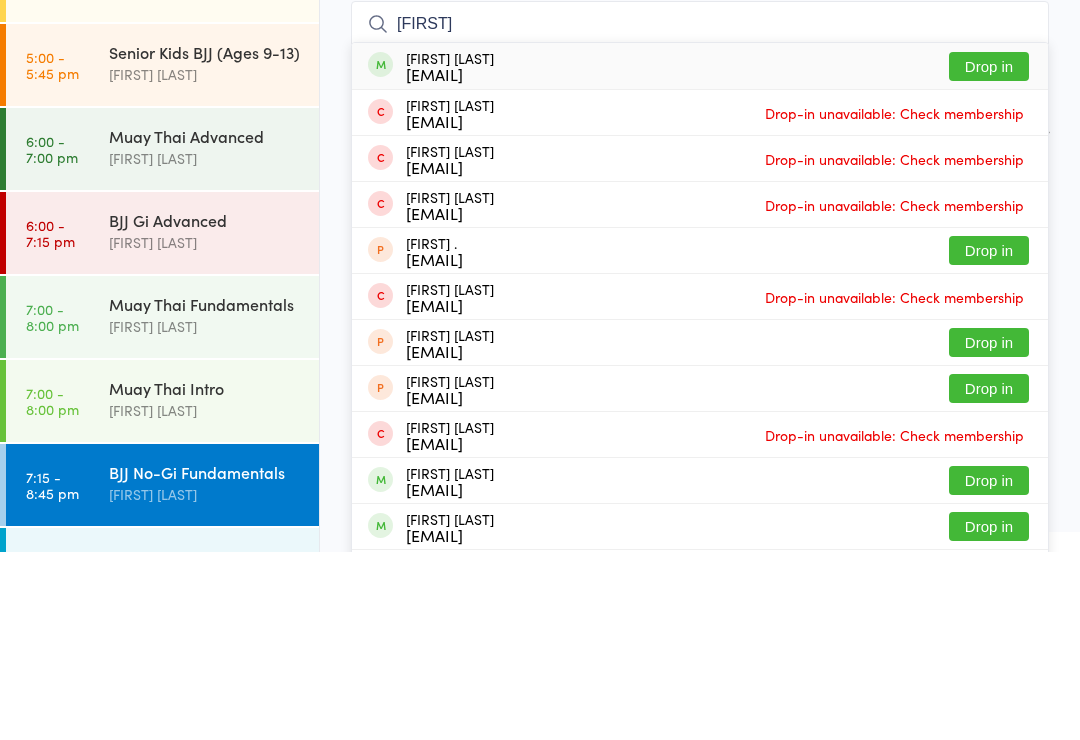 type on "Daga" 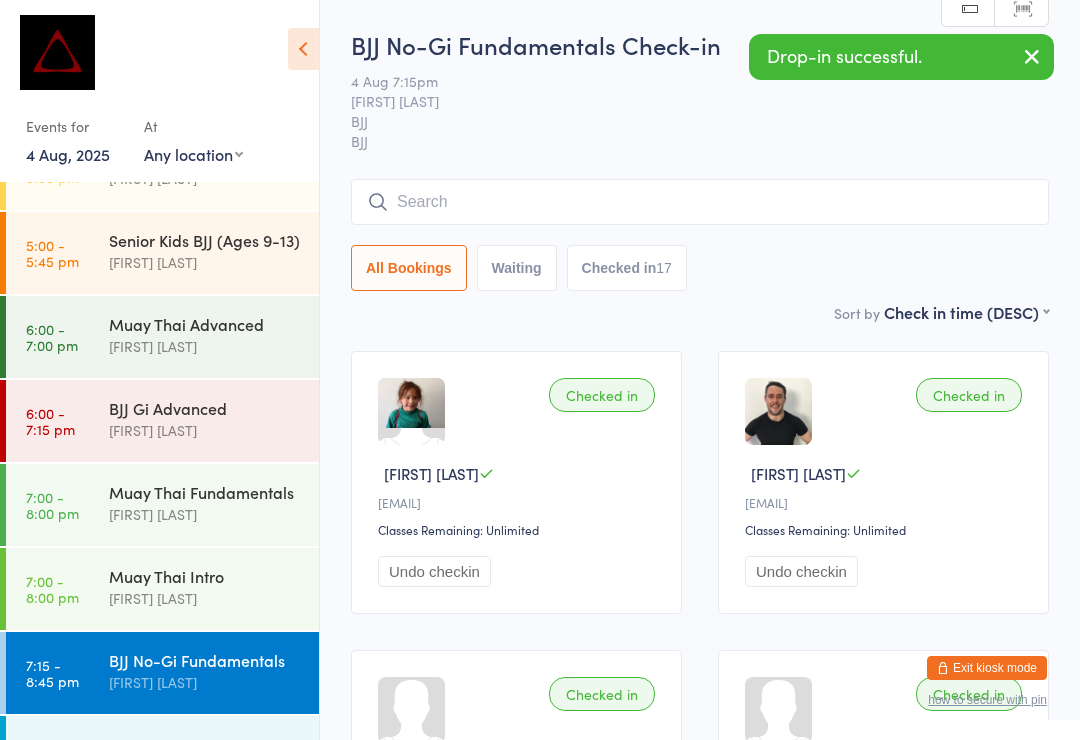 click on "BJJ" at bounding box center (684, 121) 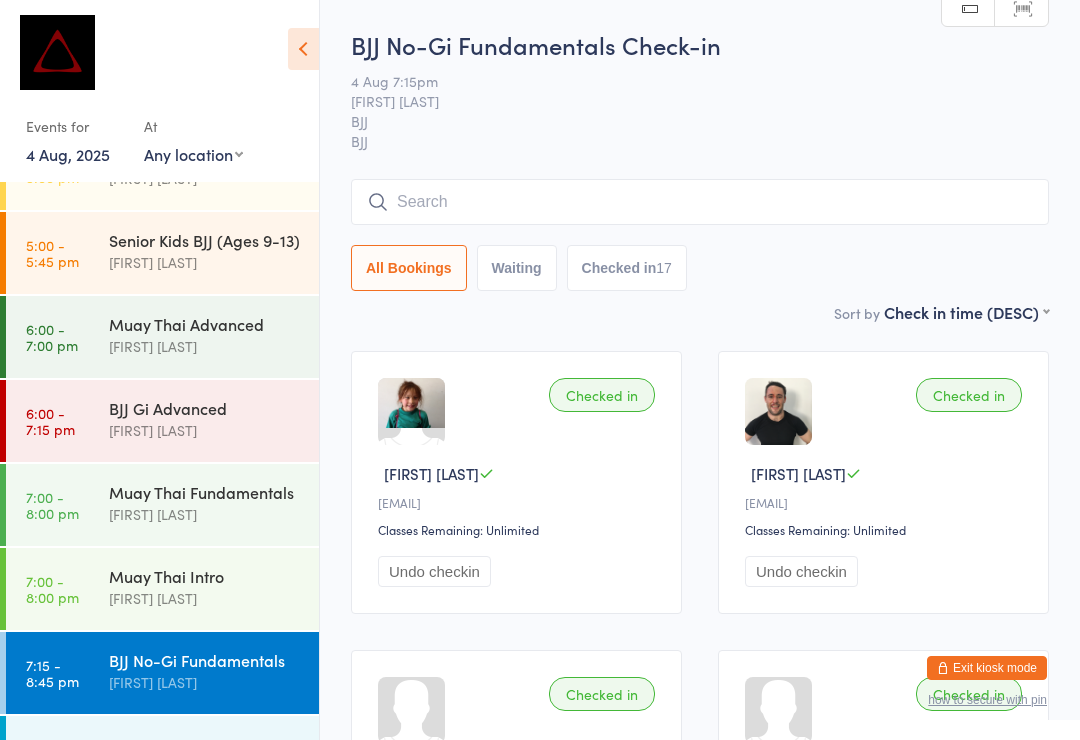 click on "BJJ No-Gi Intro" at bounding box center (205, 744) 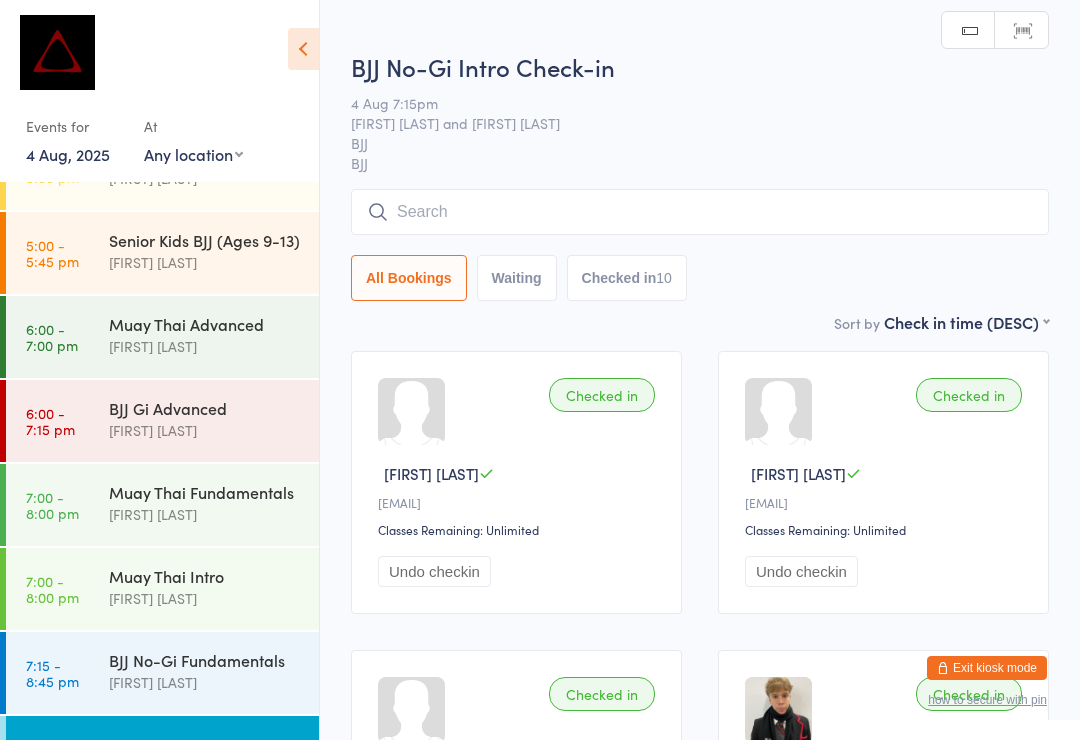 click at bounding box center [700, 212] 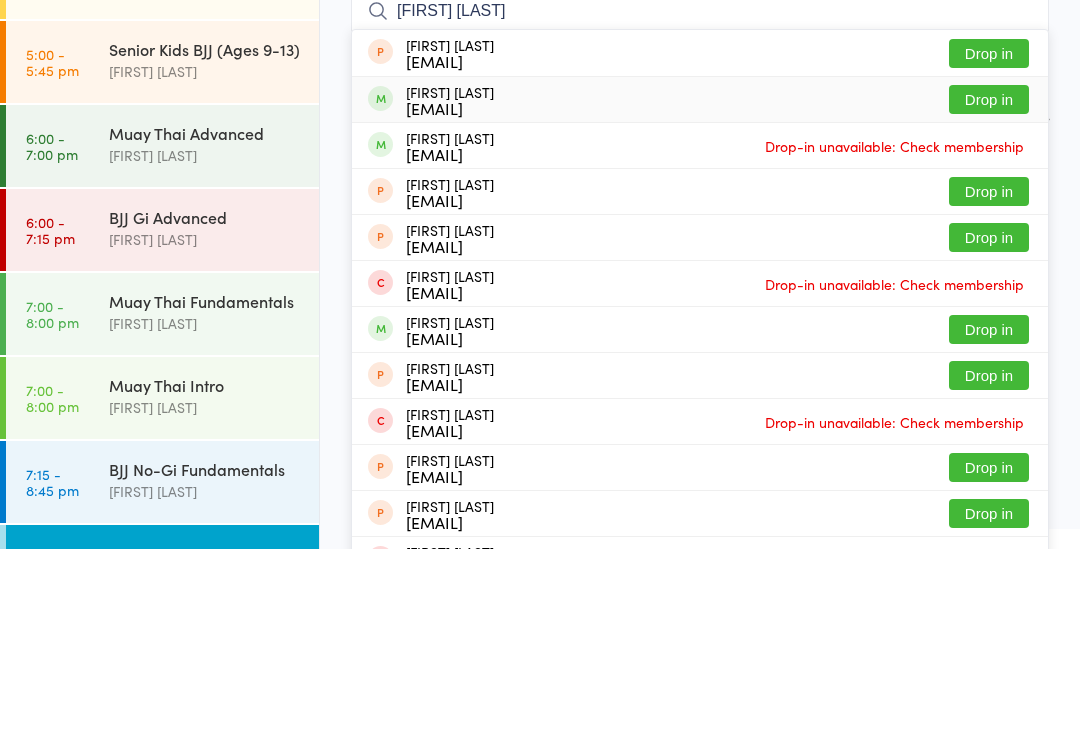 type on "Chris pac" 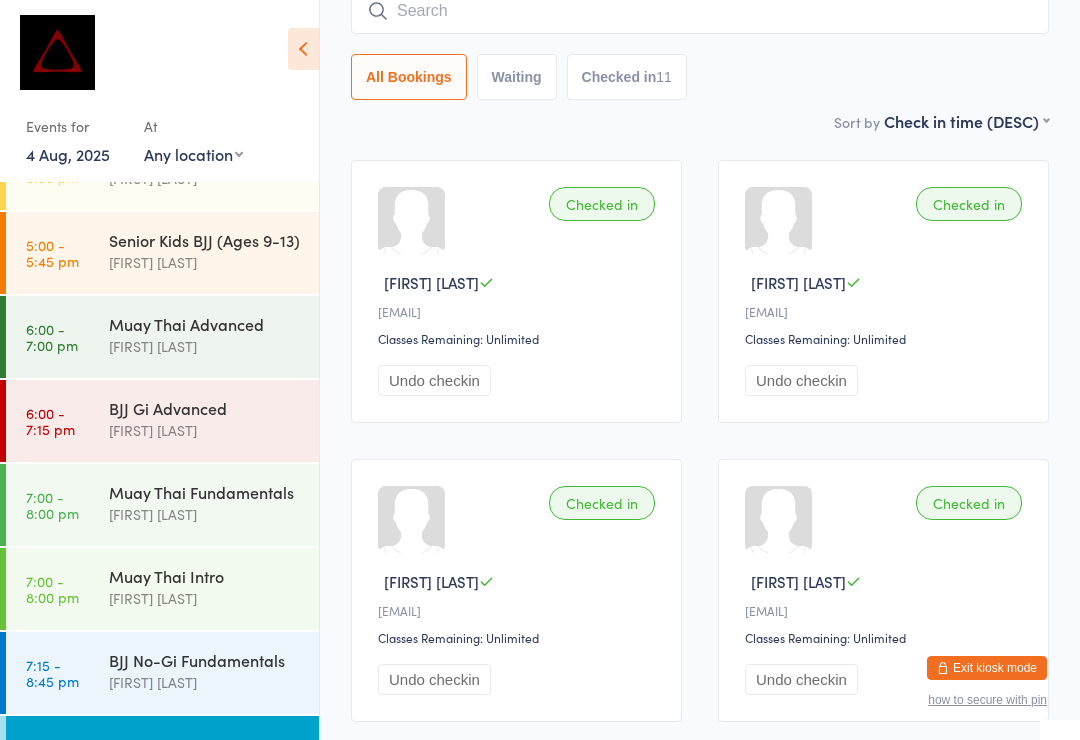 scroll, scrollTop: 244, scrollLeft: 0, axis: vertical 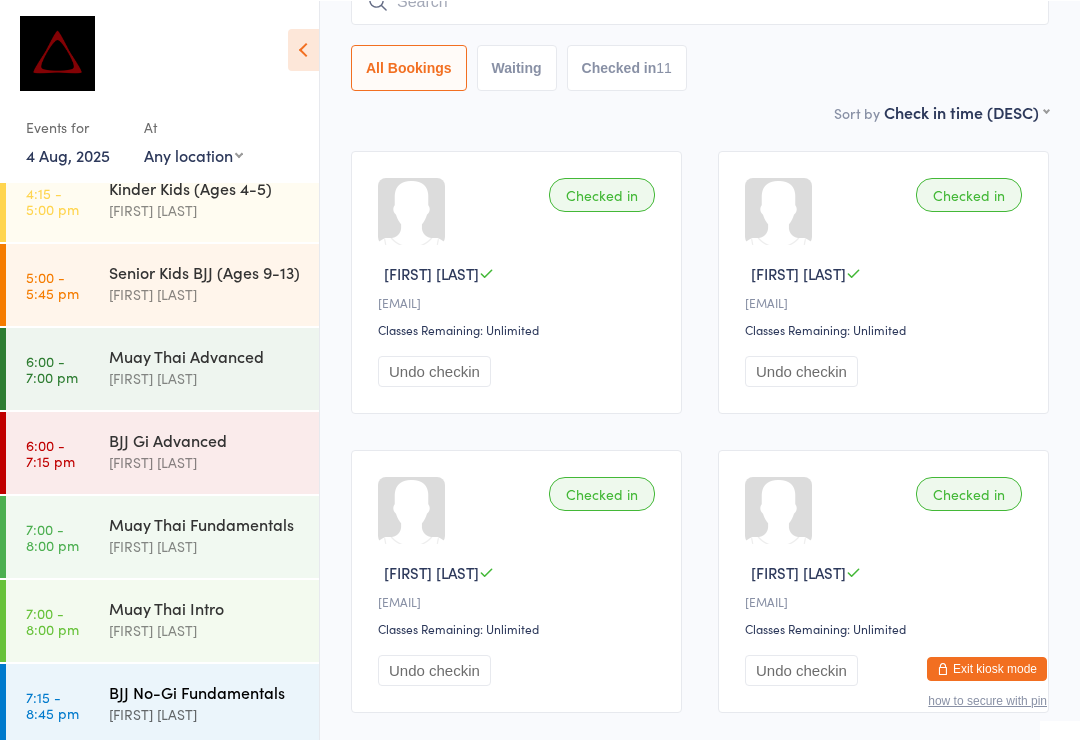 click on "[FIRST] [LAST]" at bounding box center [205, 713] 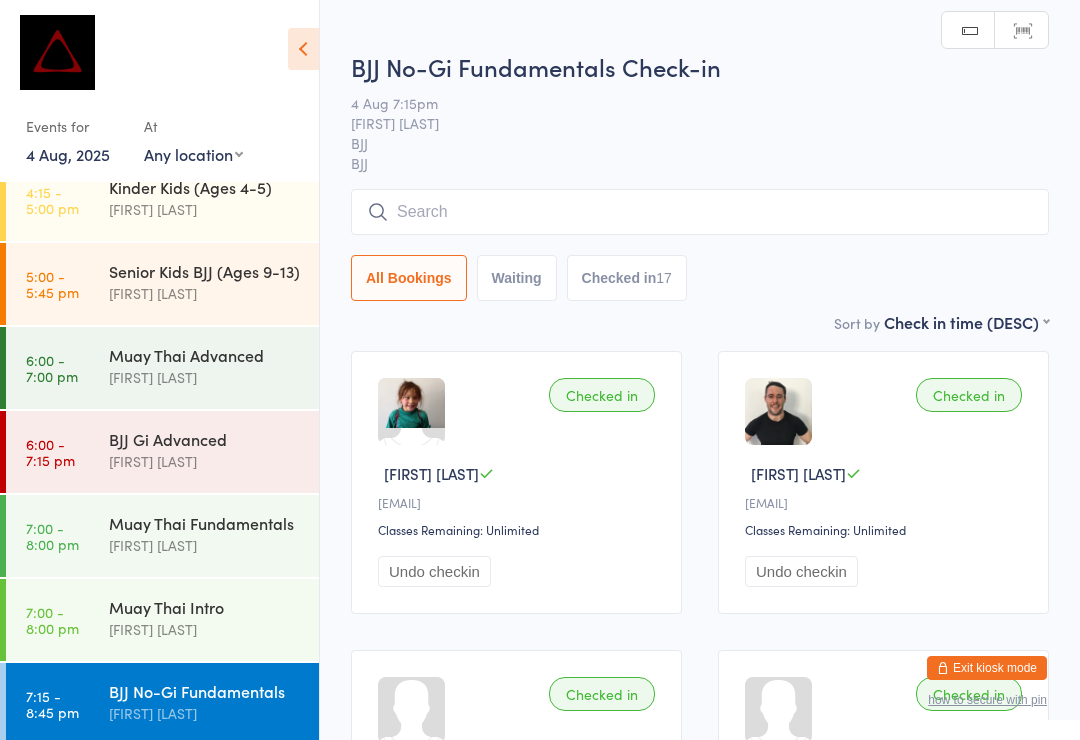 click at bounding box center (700, 212) 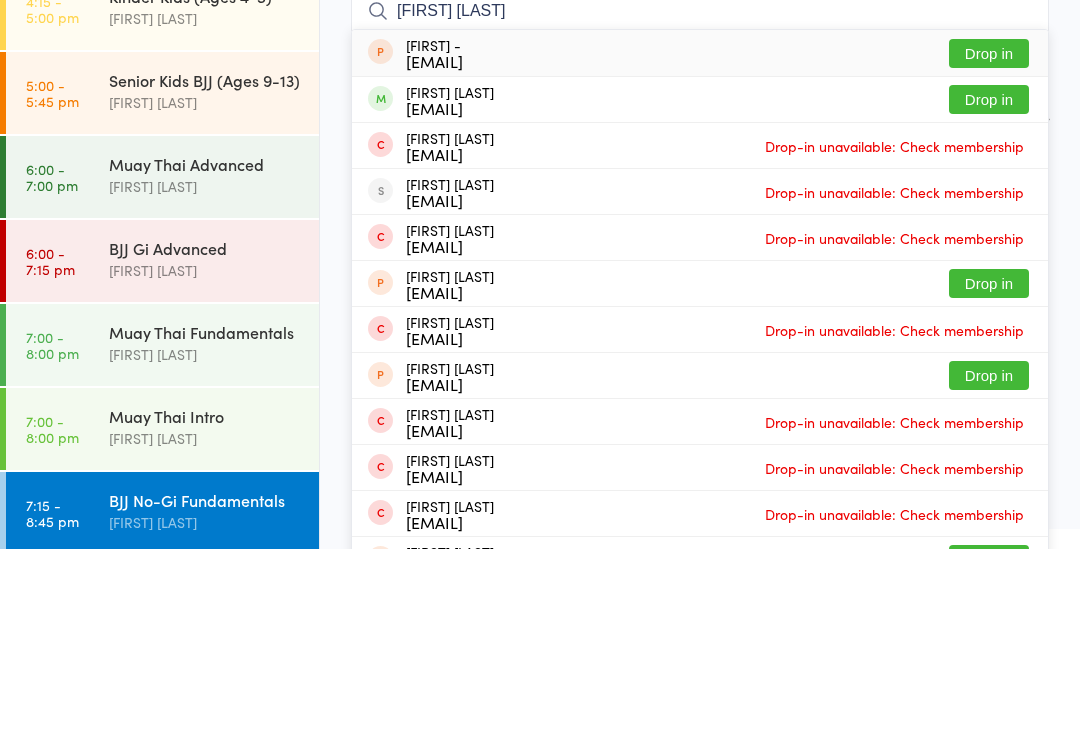 type on "Steve b" 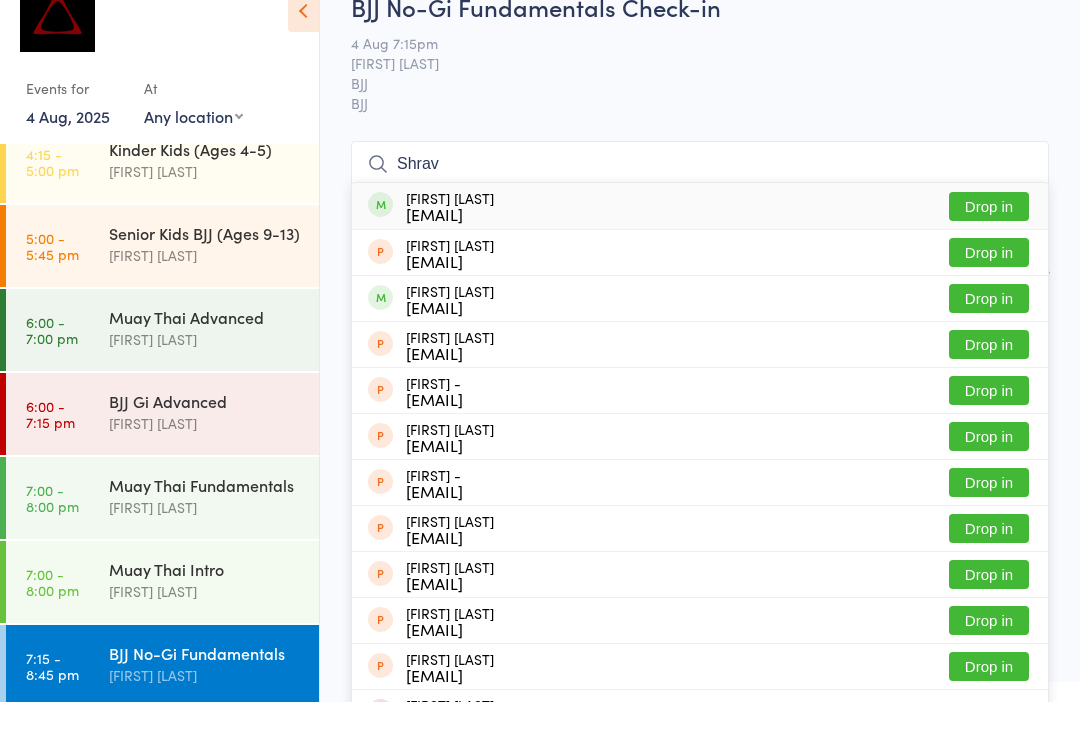 type on "Shrav" 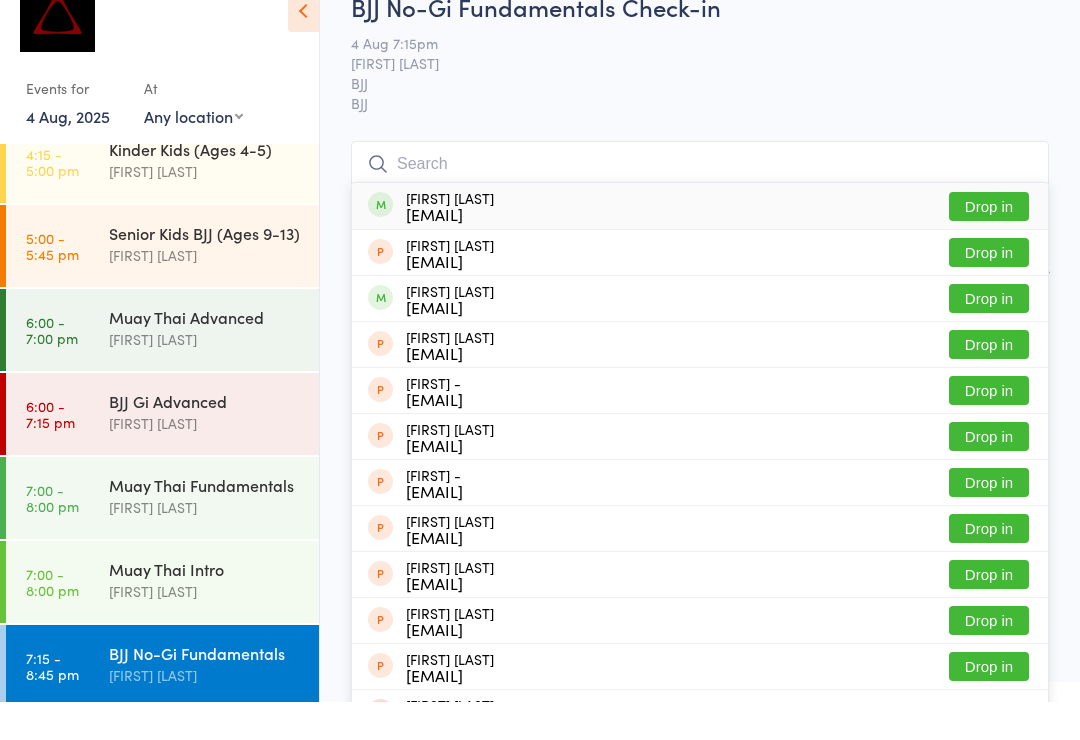 scroll, scrollTop: 38, scrollLeft: 0, axis: vertical 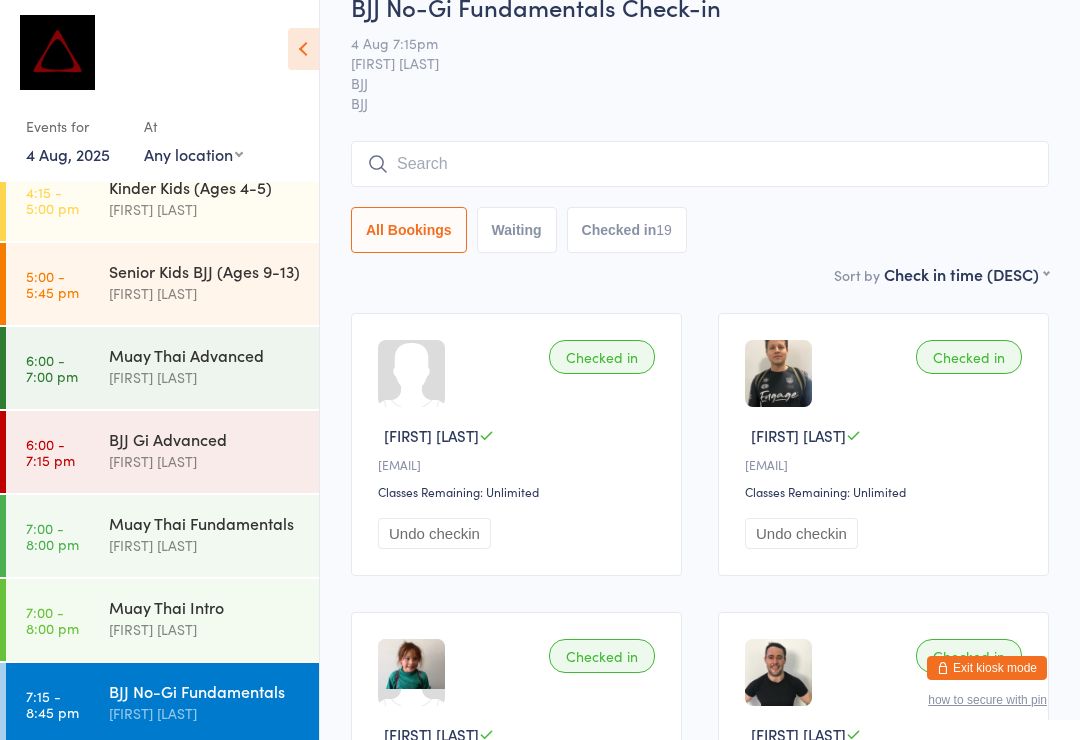 click at bounding box center (700, 164) 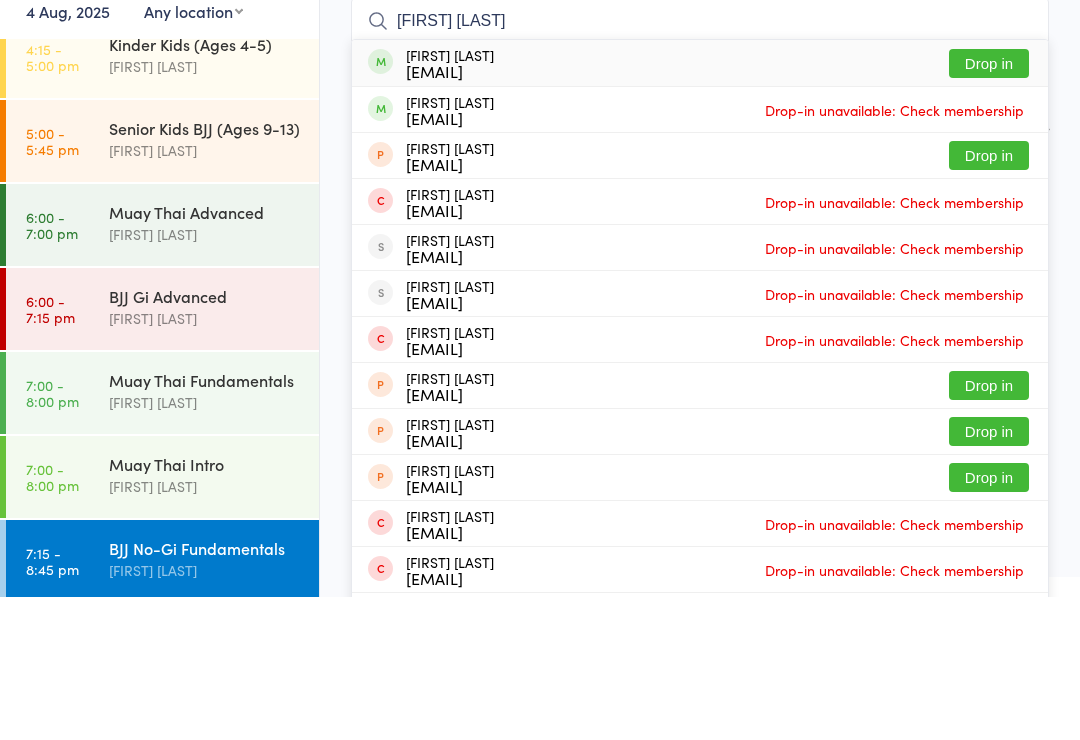 type on "Jack beale" 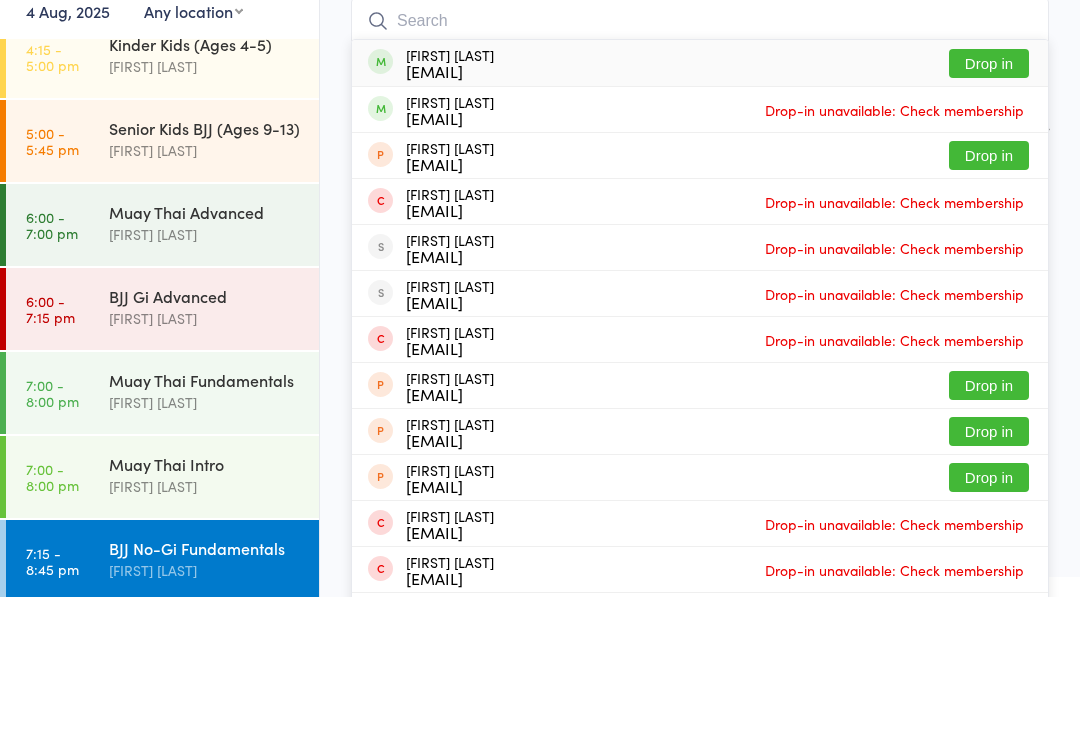 scroll, scrollTop: 181, scrollLeft: 0, axis: vertical 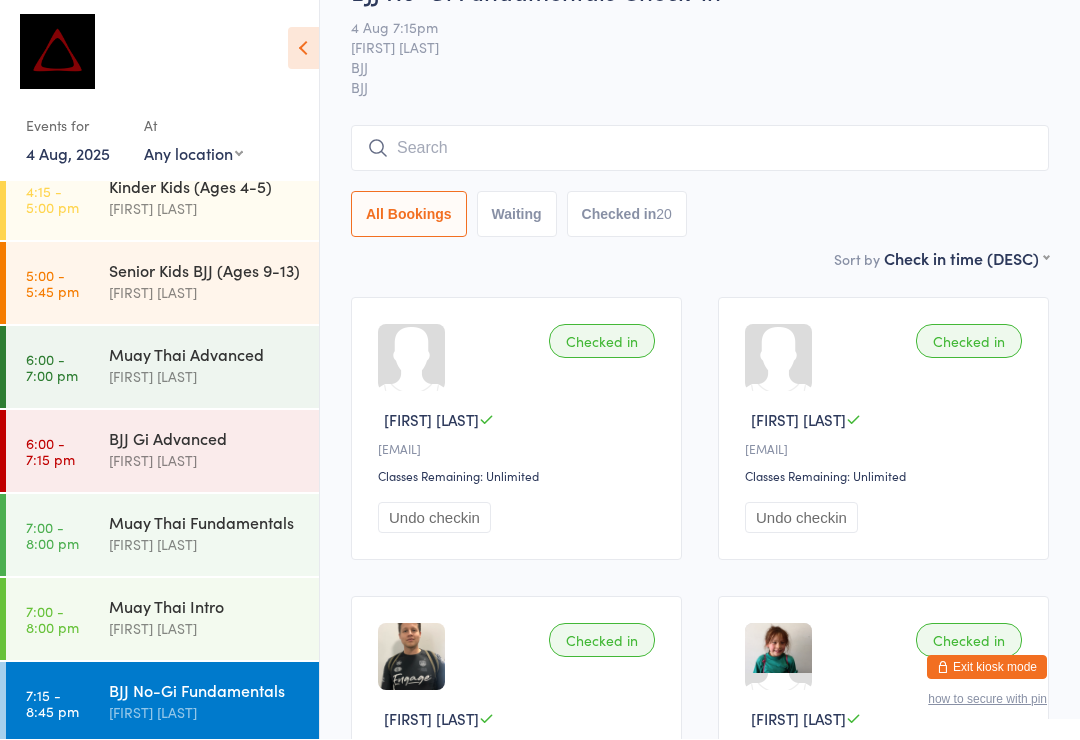 click at bounding box center (700, 149) 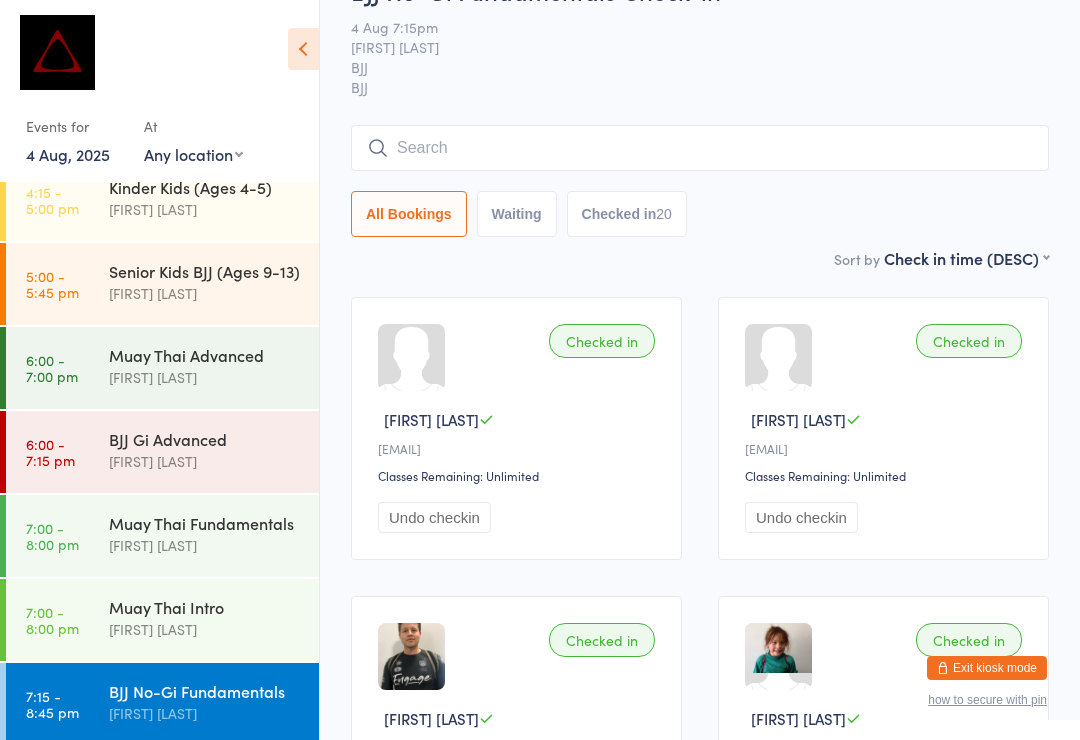 scroll, scrollTop: 53, scrollLeft: 0, axis: vertical 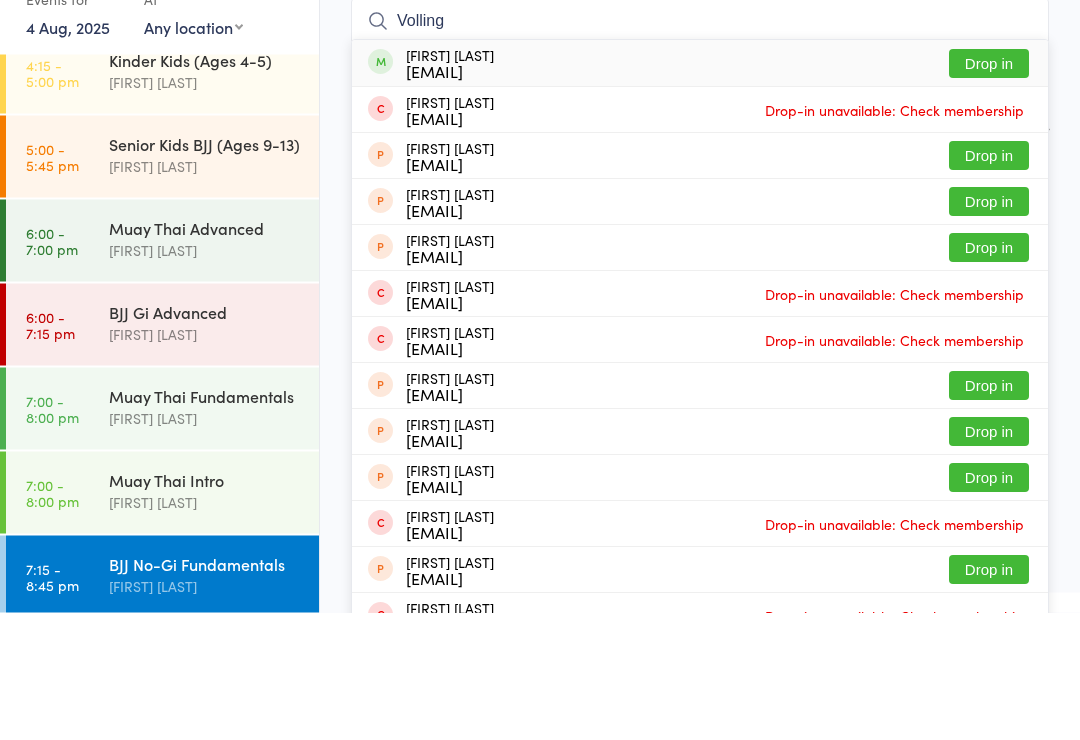 type on "Volling" 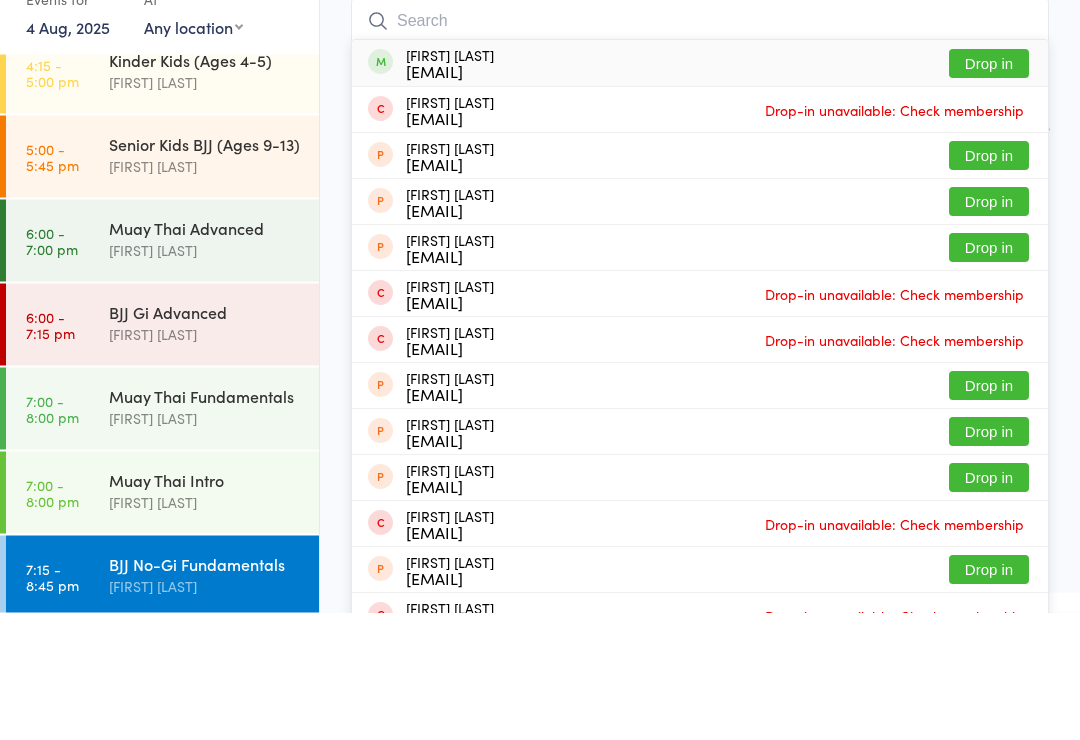scroll, scrollTop: 181, scrollLeft: 0, axis: vertical 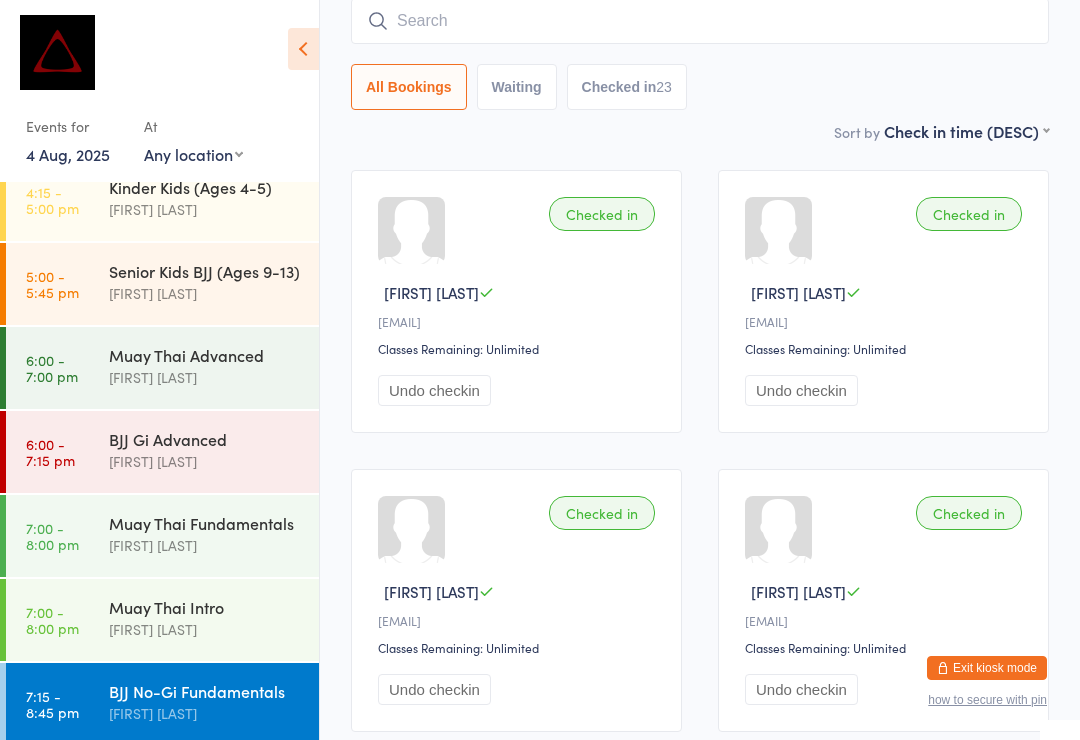 click on "All Bookings Waiting  Checked in  23" at bounding box center [700, 54] 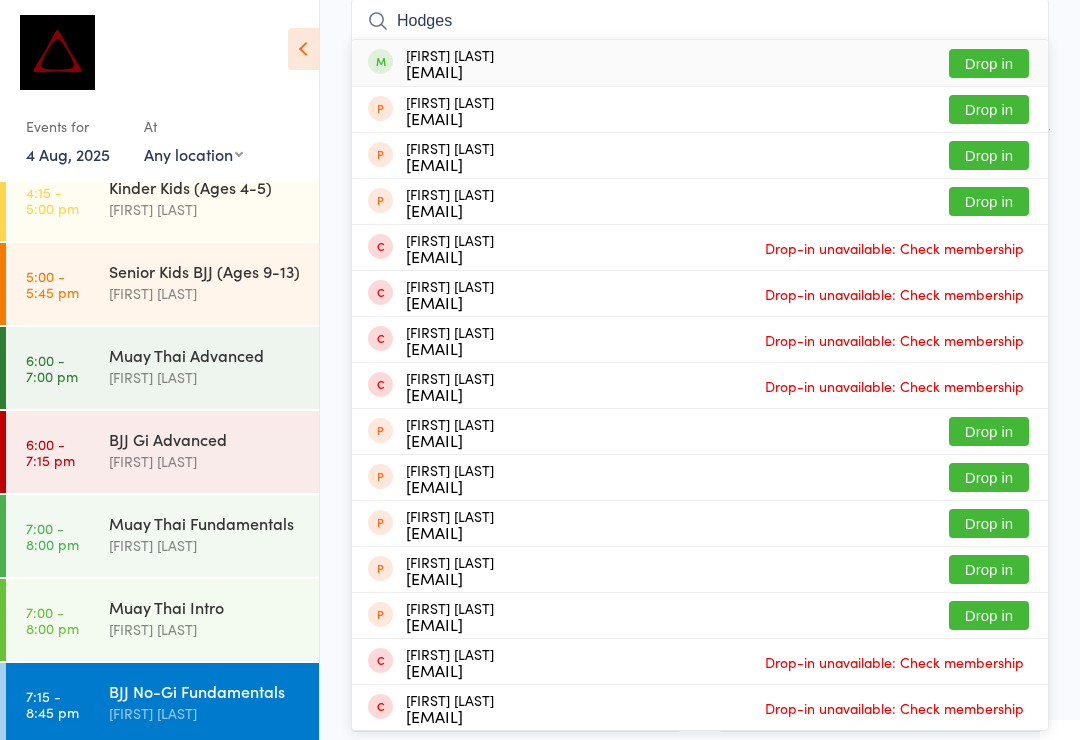type on "Hodges" 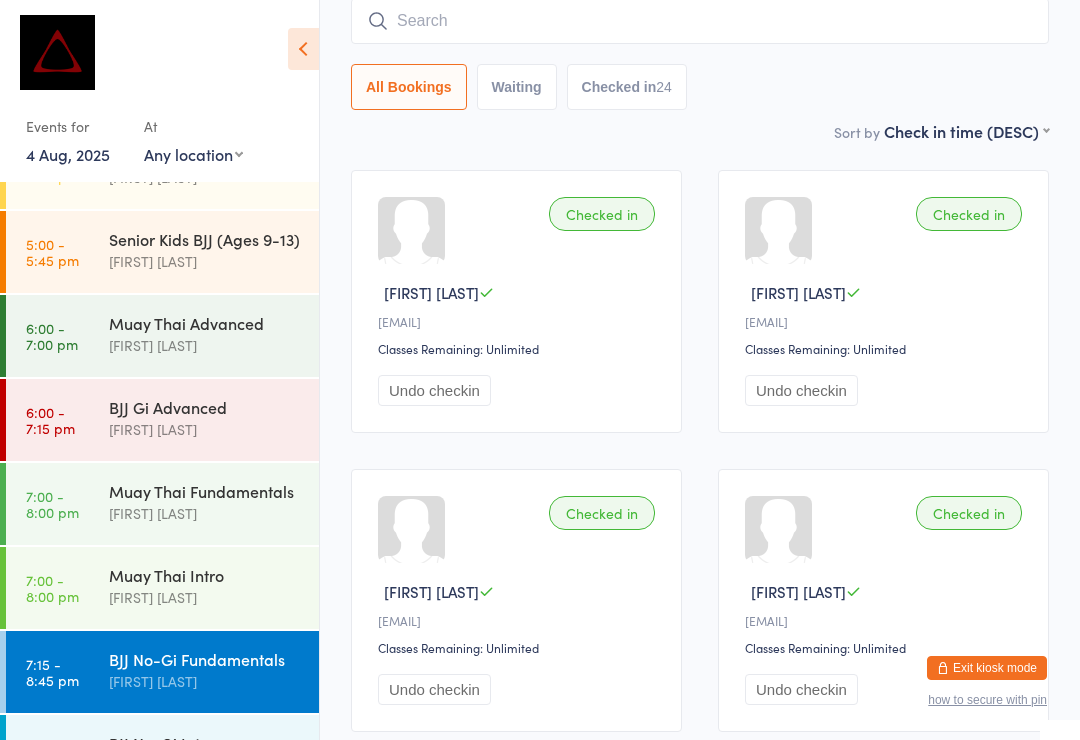 scroll, scrollTop: 786, scrollLeft: 0, axis: vertical 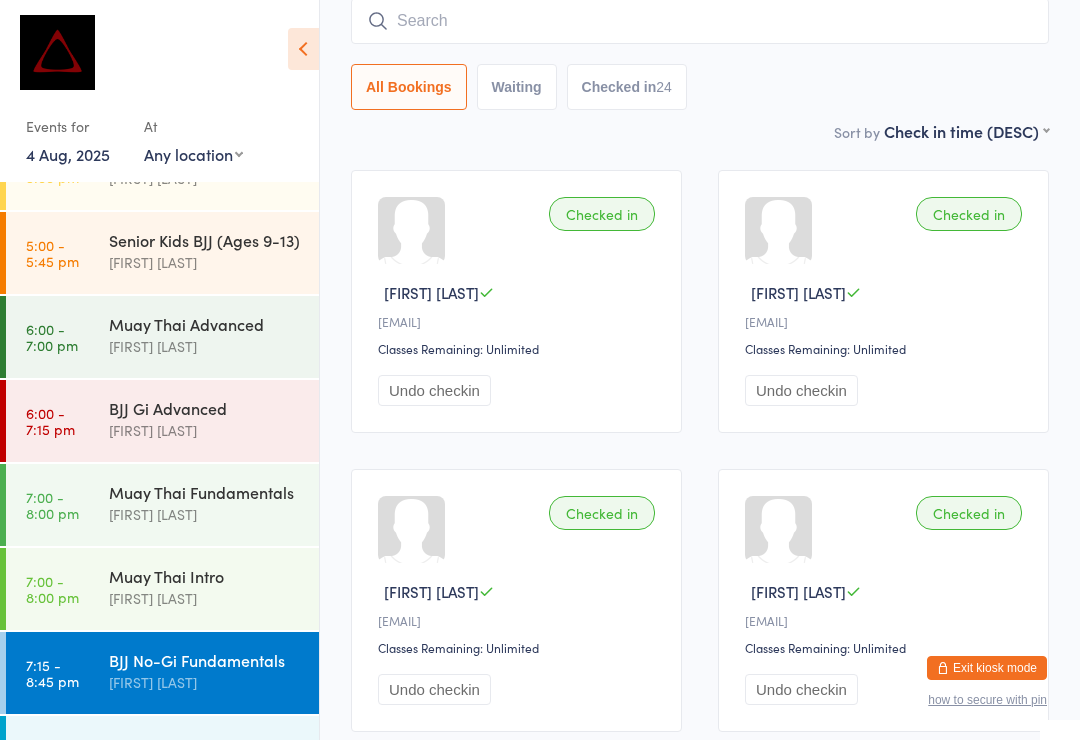 click at bounding box center (700, 21) 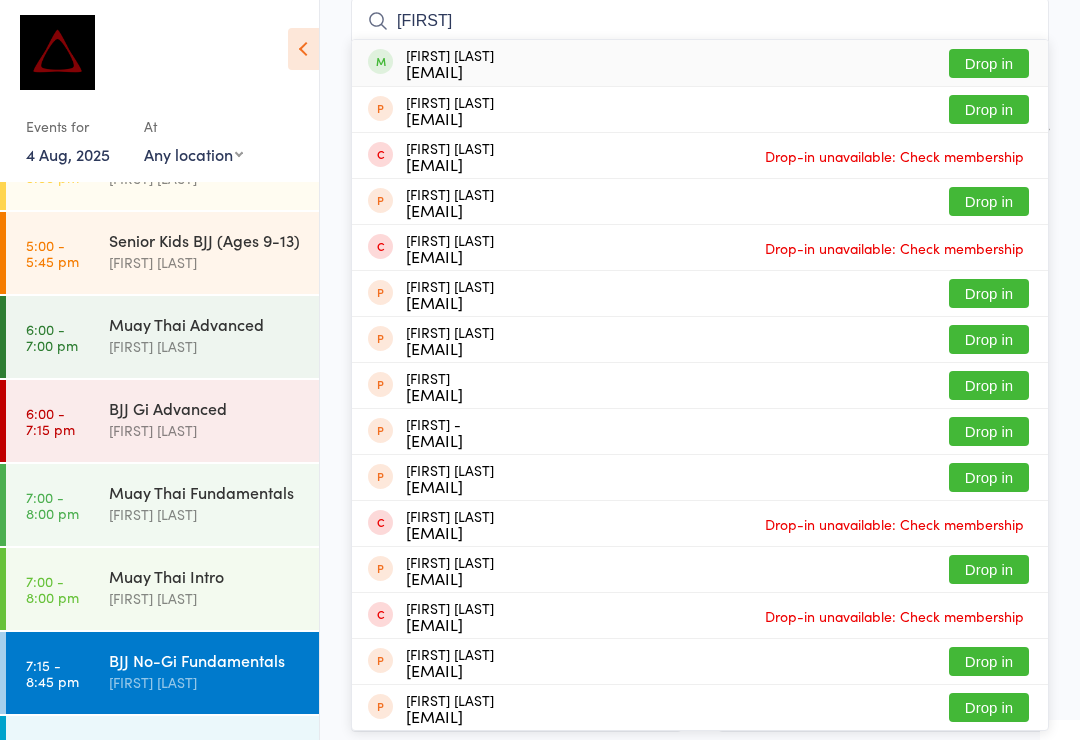 type on "Lisa" 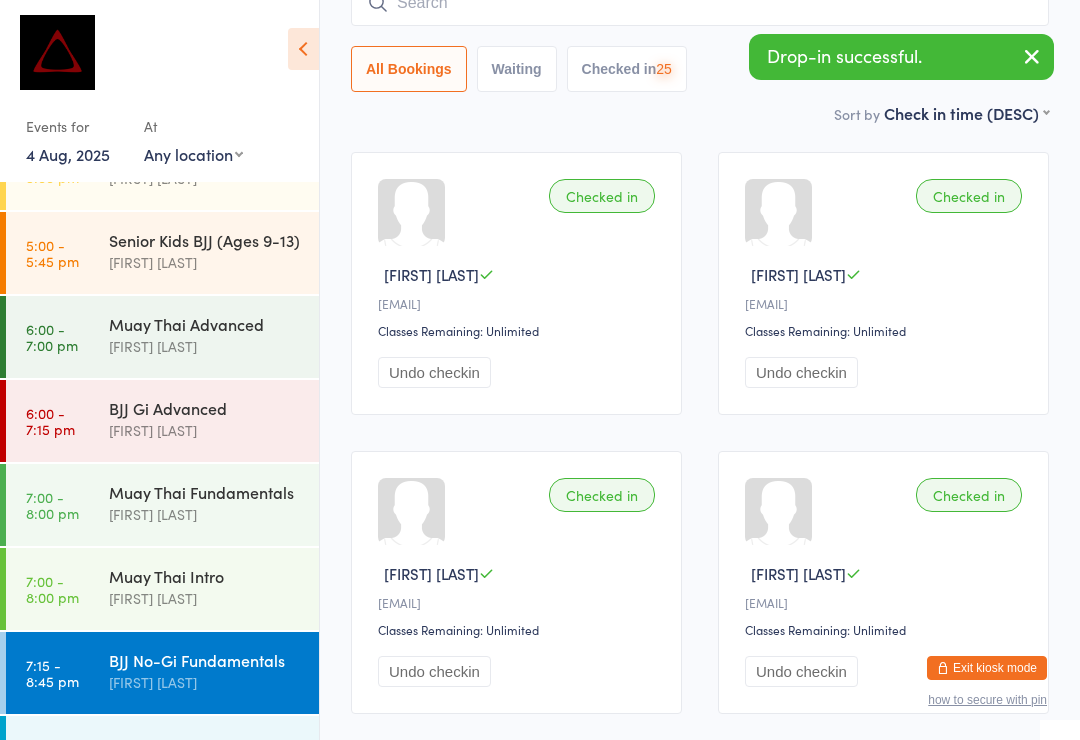 scroll, scrollTop: 216, scrollLeft: 0, axis: vertical 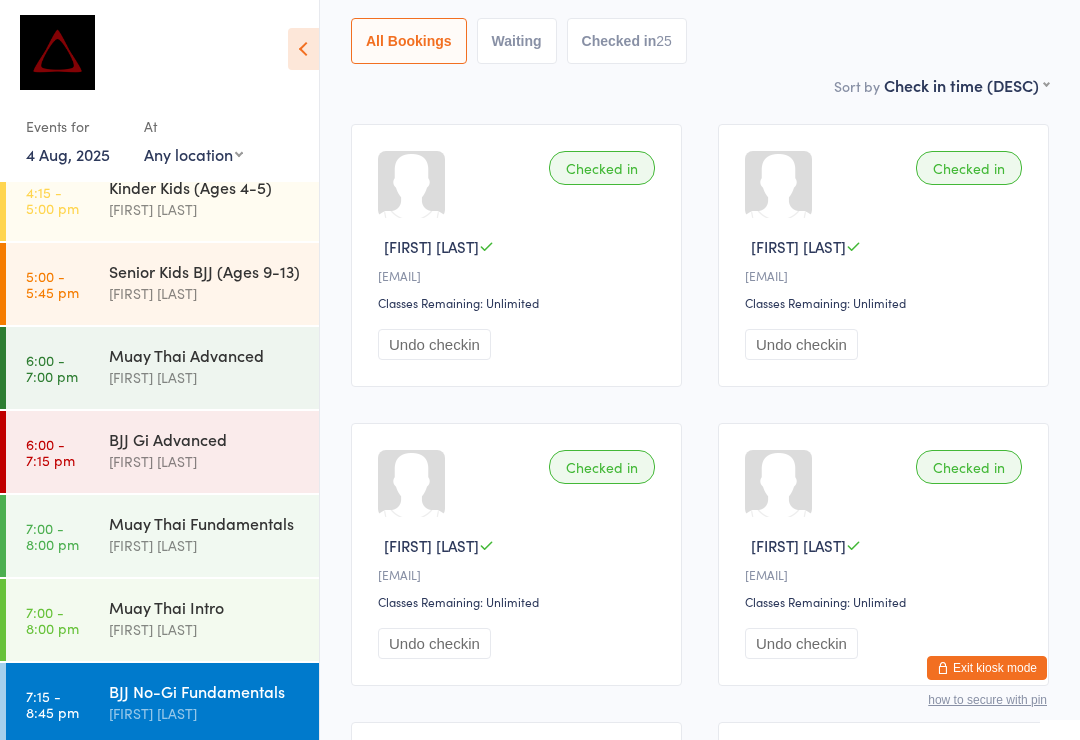 click on "Exit kiosk mode" at bounding box center [987, 668] 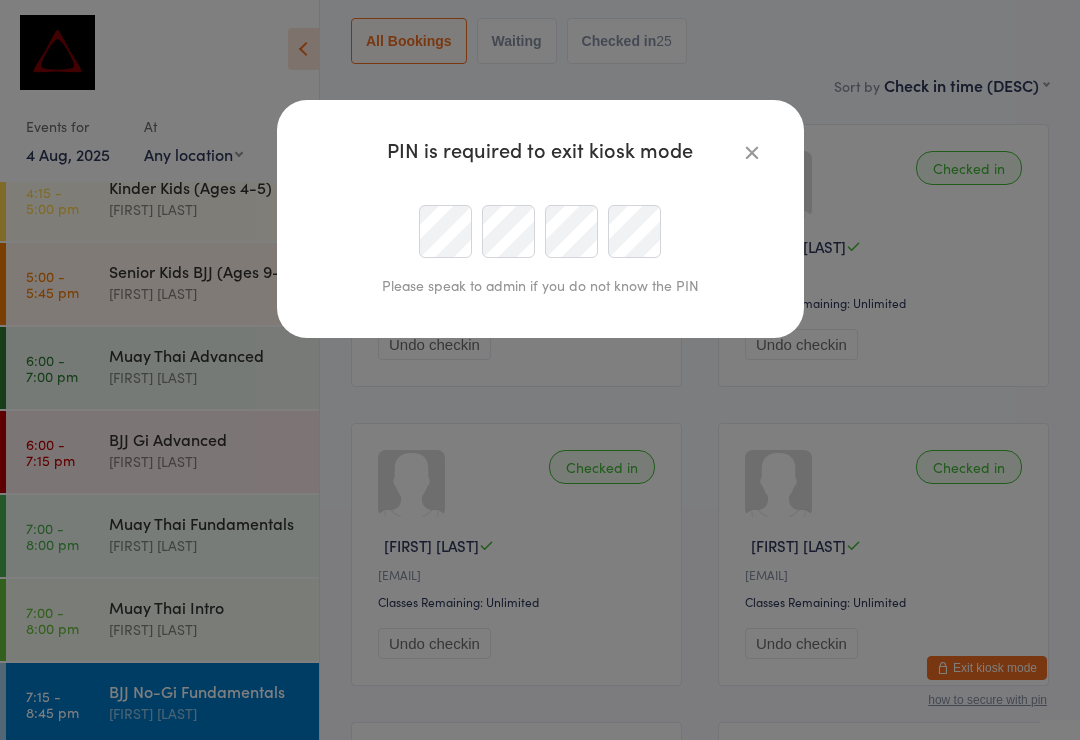scroll, scrollTop: 226, scrollLeft: 0, axis: vertical 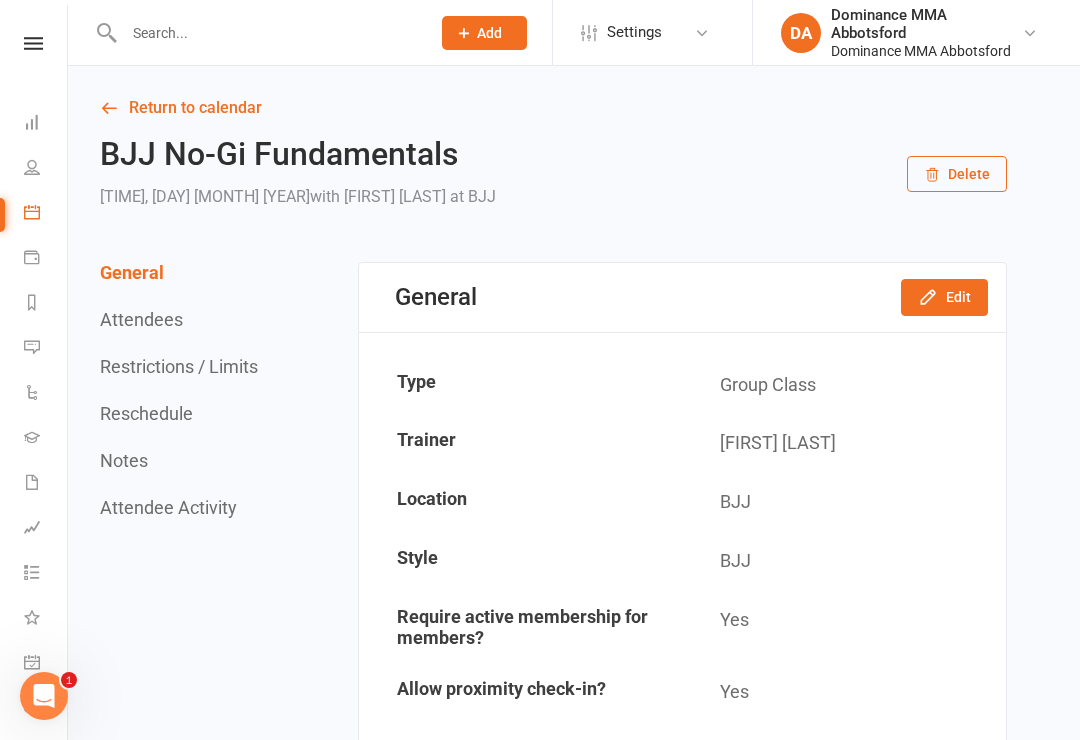 click at bounding box center [267, 33] 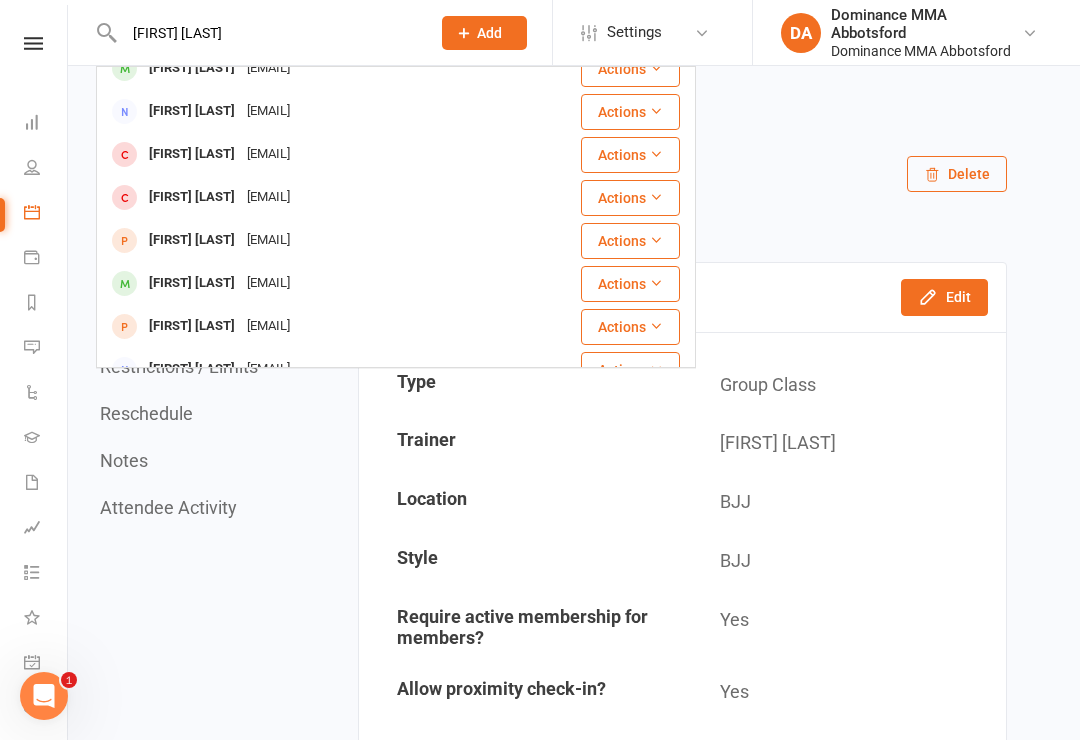 scroll, scrollTop: 12, scrollLeft: 0, axis: vertical 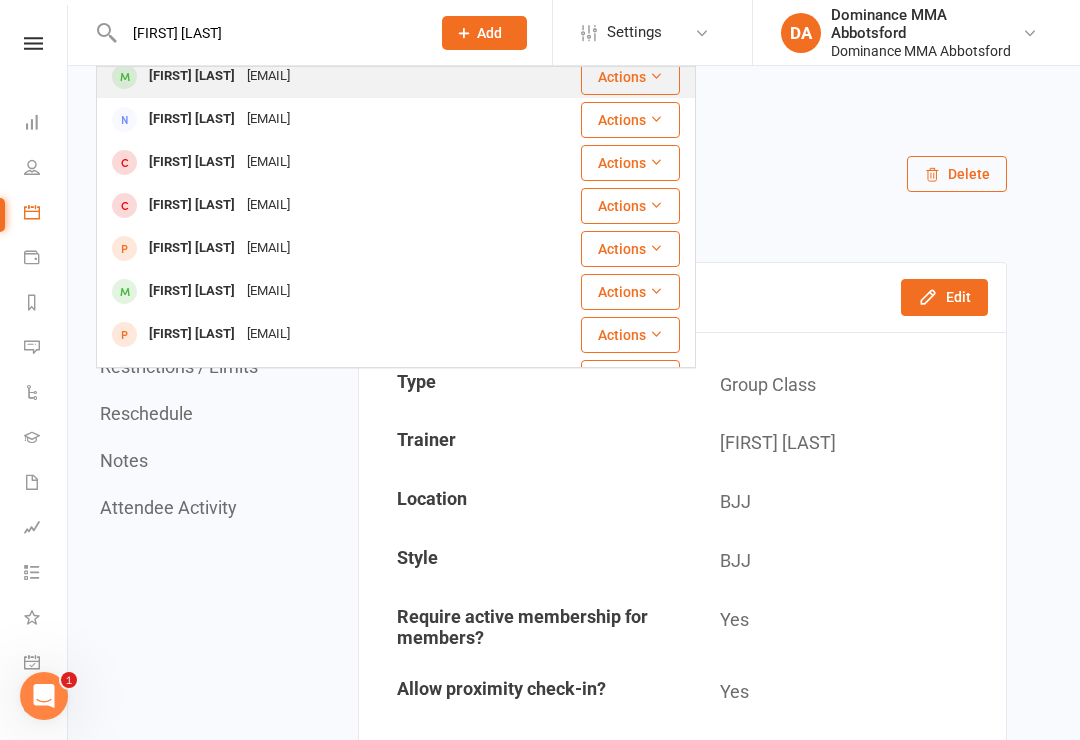 type on "Andy cheung" 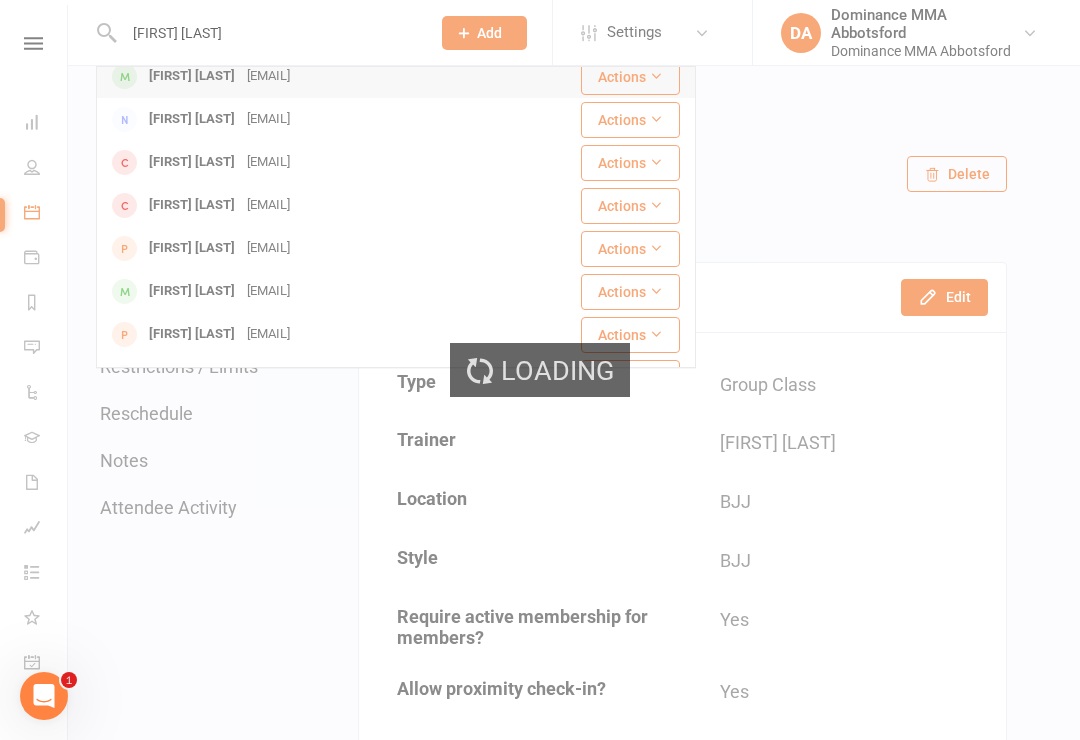 type 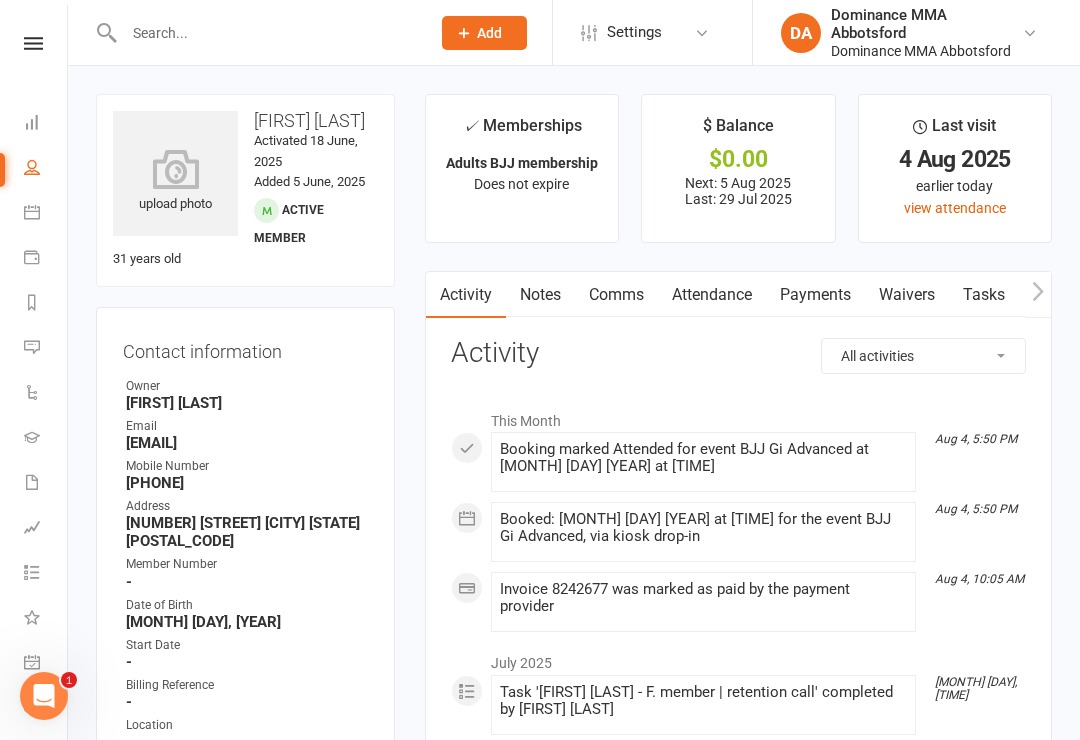 click on "Waivers" at bounding box center (907, 295) 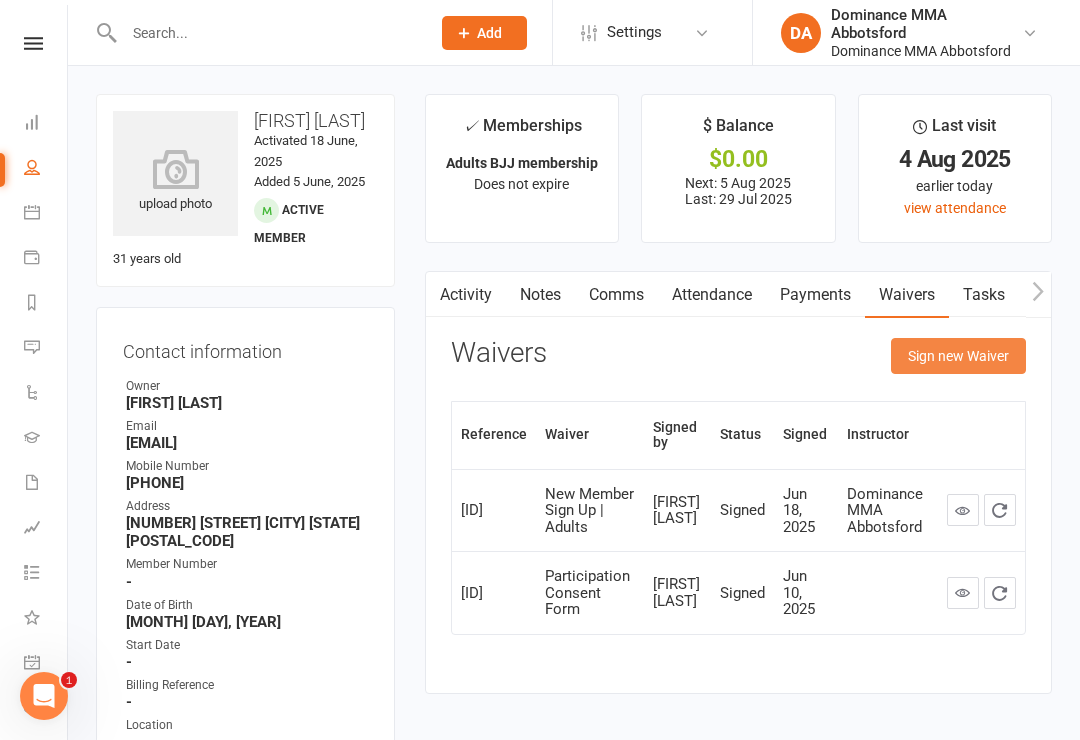 click on "Sign new Waiver" at bounding box center [958, 356] 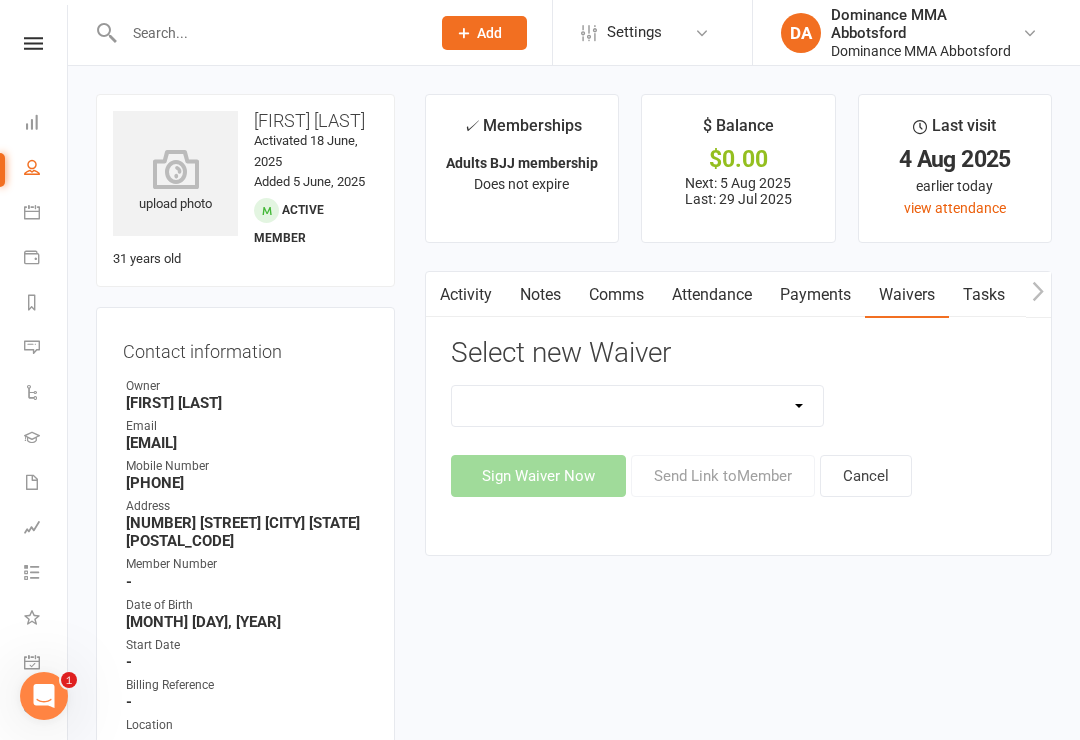 click on "Member | Cancellation | Adults Member | Injury Report Form (FOH staff use only) Member | Suspension | Adults New Member Agreement Form | Adults Paid in Full | 10% New Member Agreement Form | Adults Paid in Full | F.I.F.O 1/2 Time New Member Agreement Form | Foundation S&C Paid in Full | 10% New Member Agreement Form | Kids/Teens Paid in Full | 10% New Member Sign Up | Adults New Member Sign Up | Adults | 10th Birthday Special New Member Sign Up | Adults | $120 Off Special New Member Sign Up | Adults | Once Per Week New Member Sign Up | Kids/Teens New Member Sign Up | Kids/Teens | 10th Birthday Special New Member Sign Up | Kids/Teens | Once Per Week New Member Sign up | S&C Gym FOUNDATION | 10th Birthday Participation Consent Form Participation Consent Form | S&C Gym Trial Prospect | Injury Report Form (FOH staff use only)" at bounding box center (638, 406) 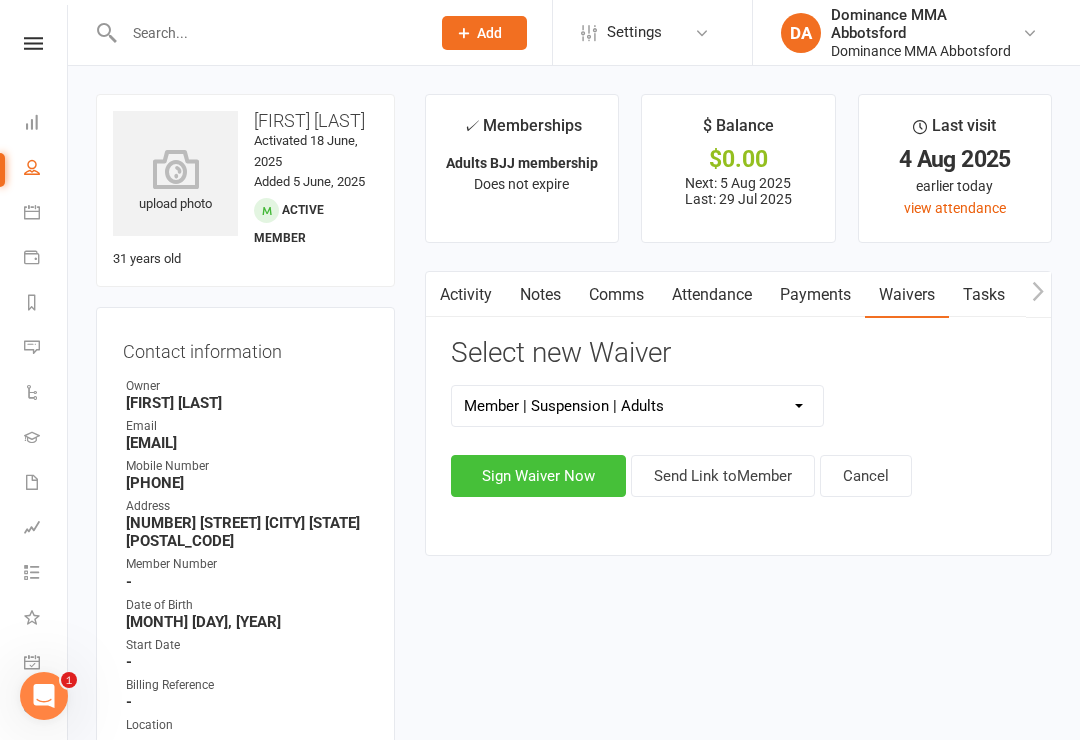click on "Sign Waiver Now" at bounding box center [538, 476] 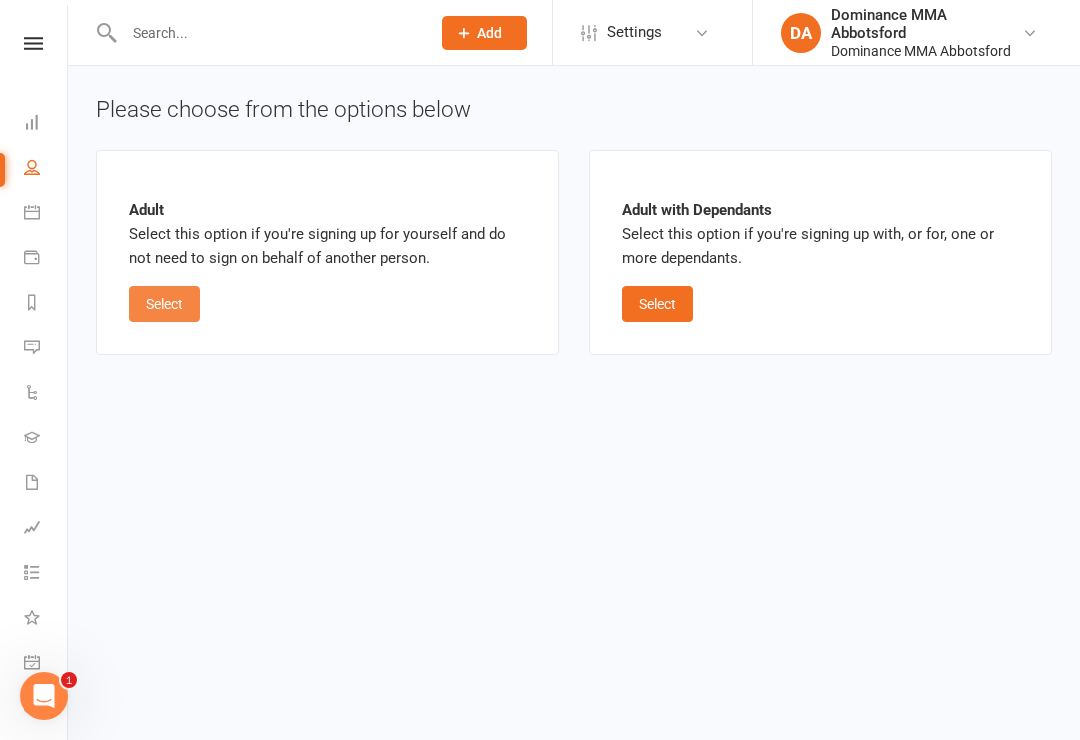 click on "Select" at bounding box center [164, 304] 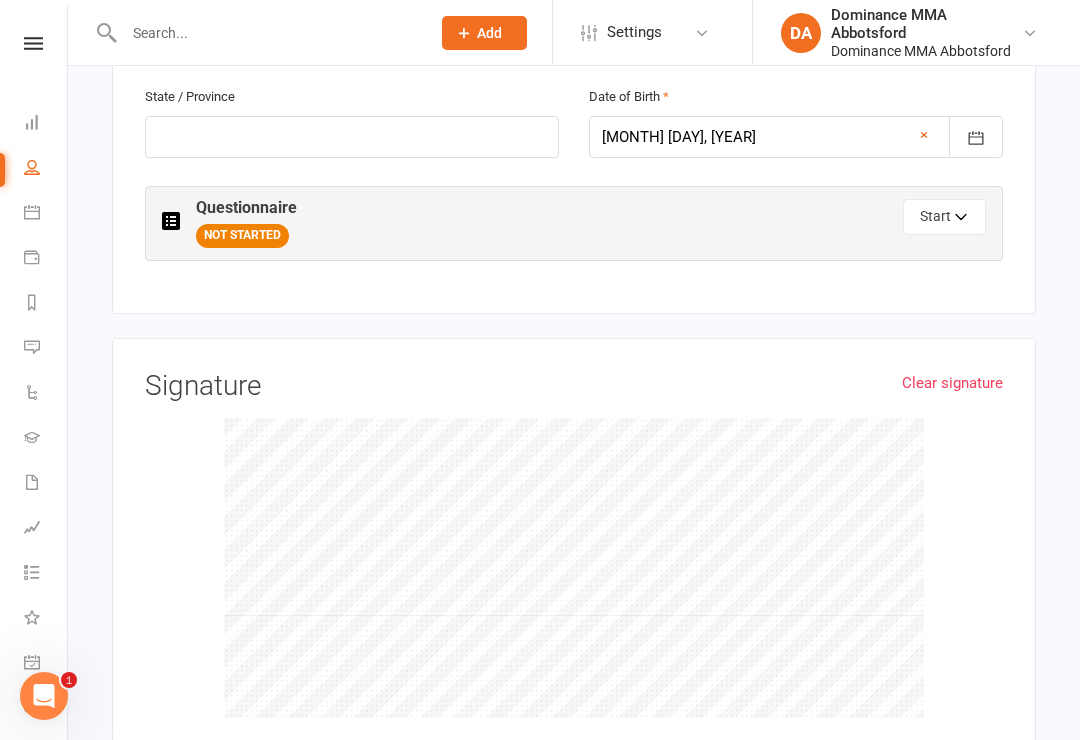 scroll, scrollTop: 932, scrollLeft: 0, axis: vertical 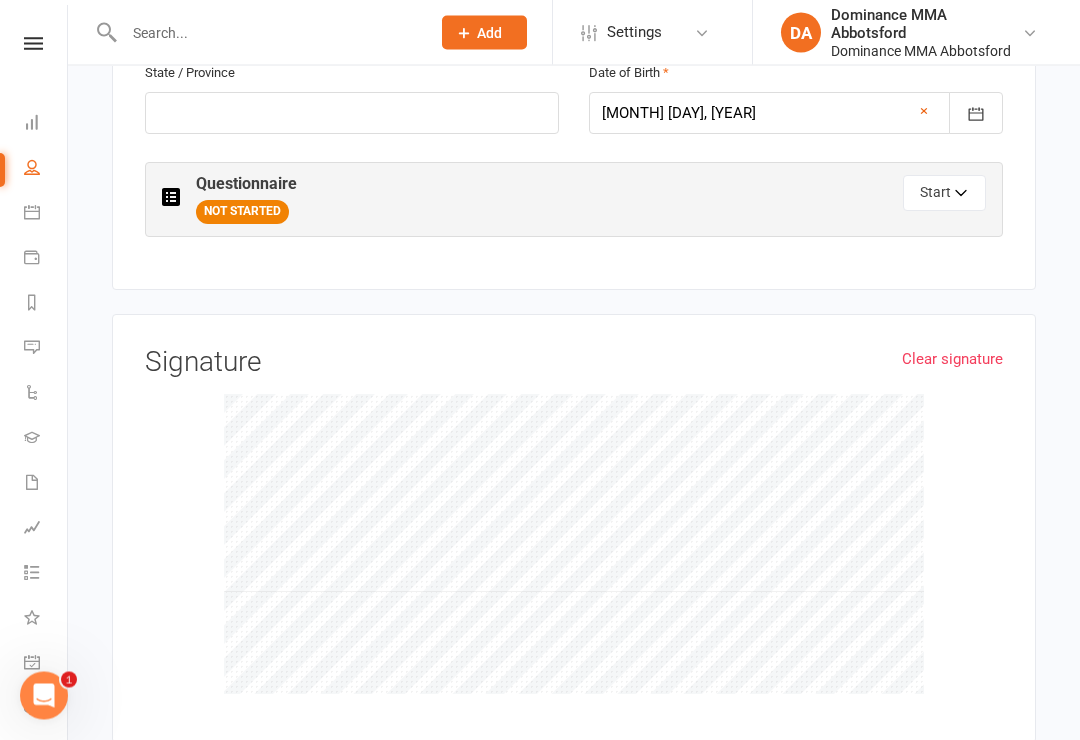 click 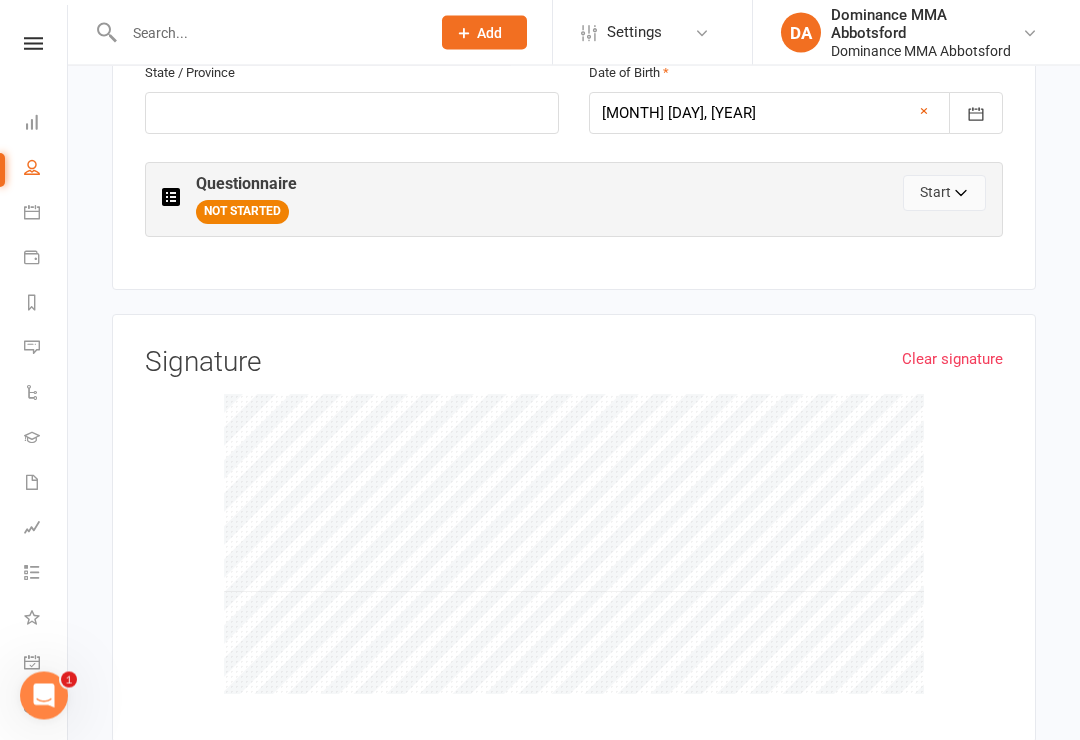 click on "Start" at bounding box center [944, 194] 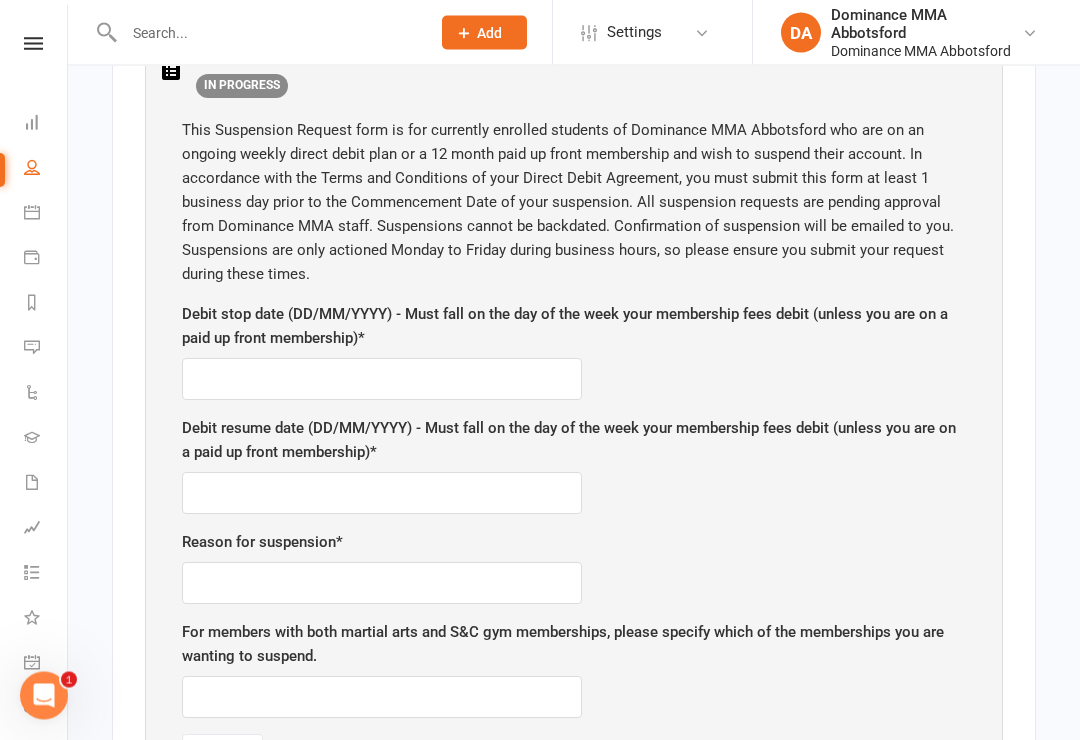 scroll, scrollTop: 1063, scrollLeft: 0, axis: vertical 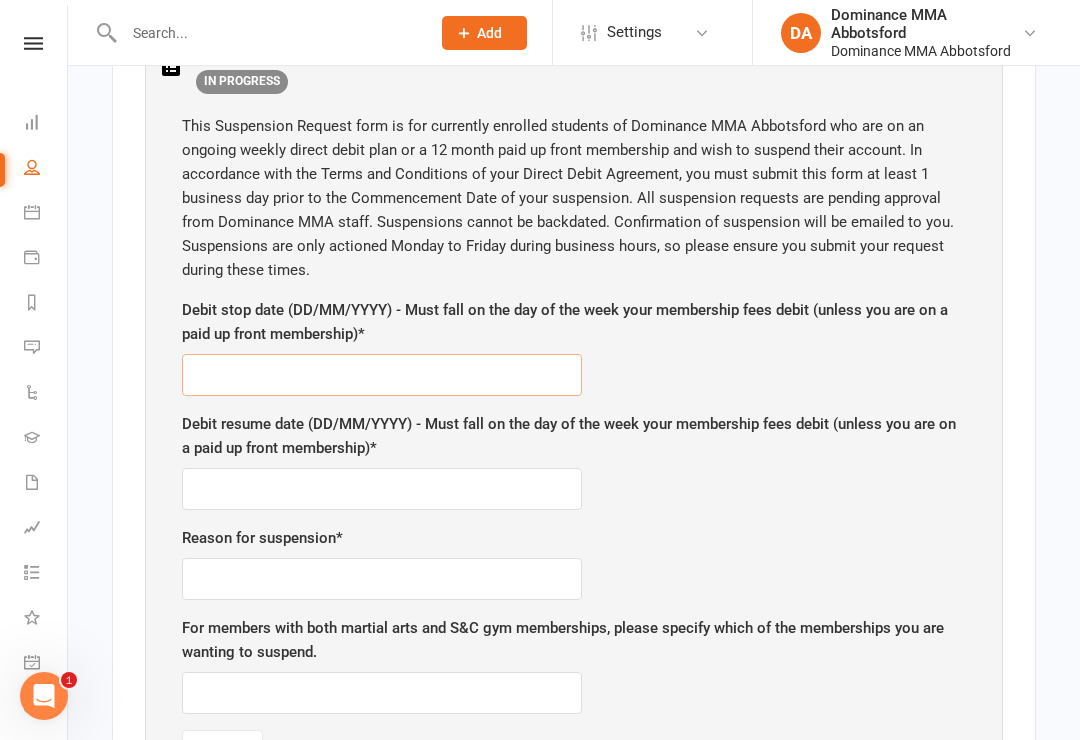 click at bounding box center (382, 375) 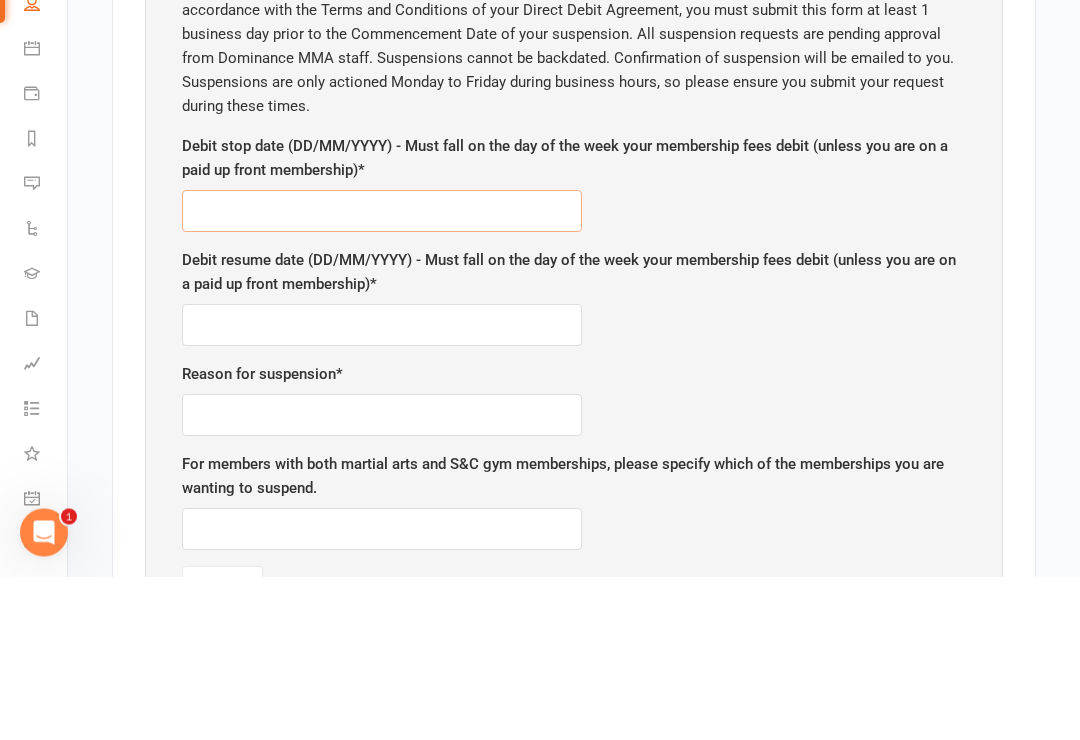 type on "3" 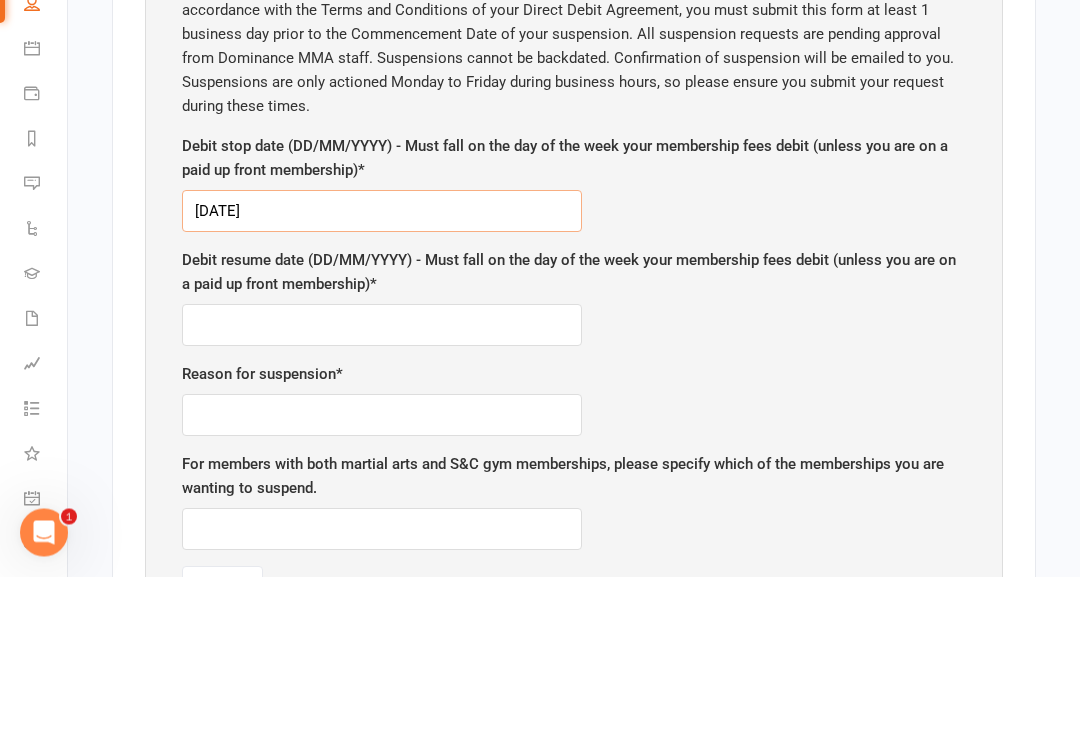type on "4/08/2025" 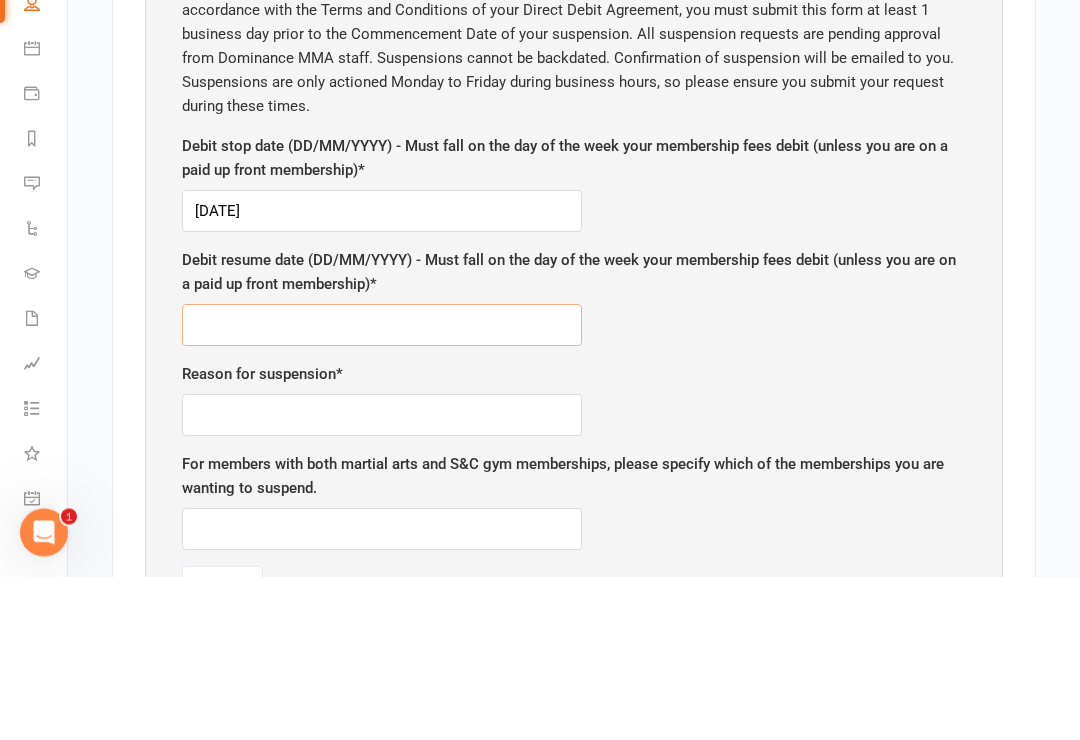 click at bounding box center (382, 489) 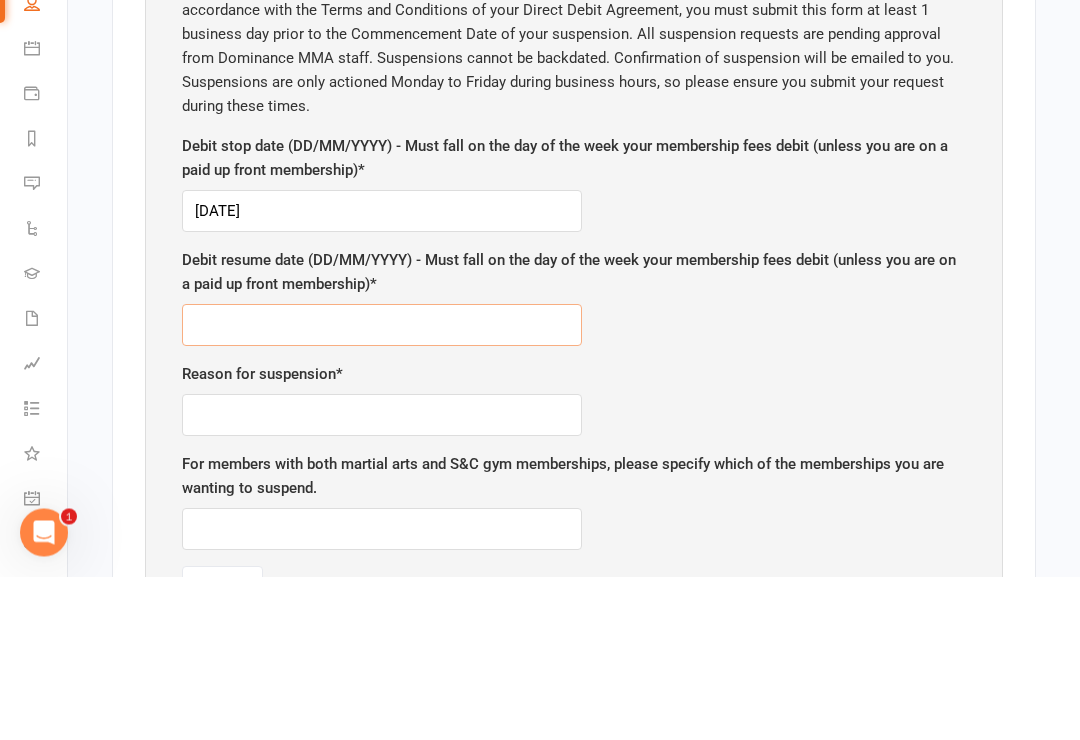 click at bounding box center [382, 489] 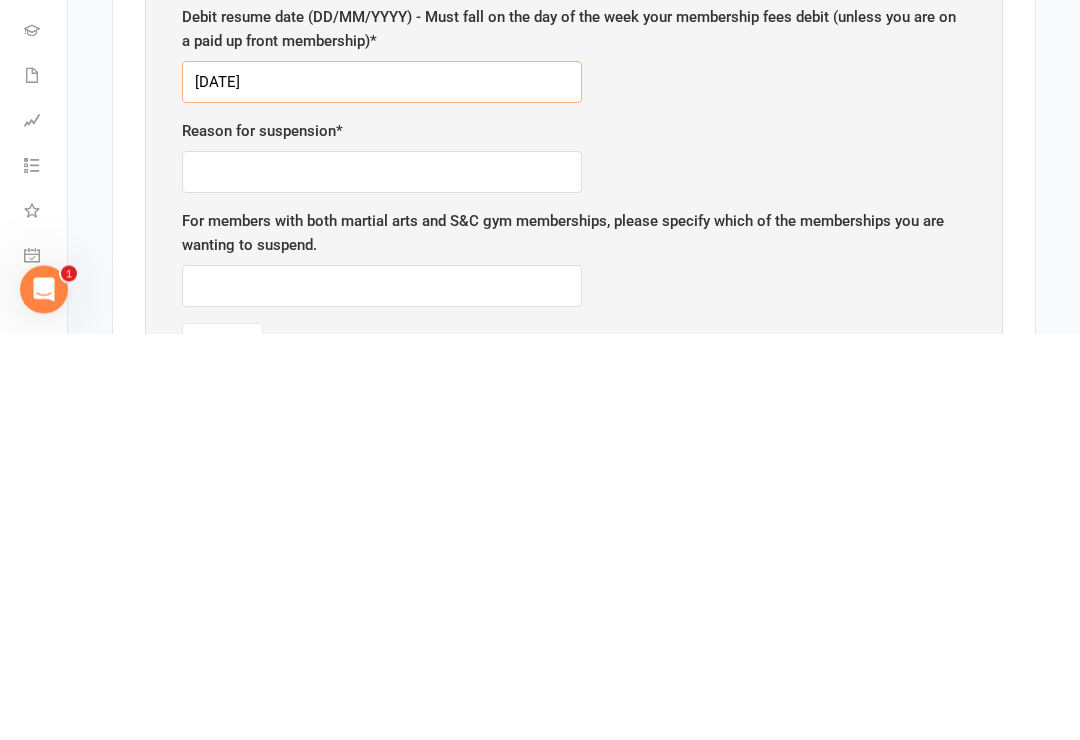 scroll, scrollTop: 1064, scrollLeft: 0, axis: vertical 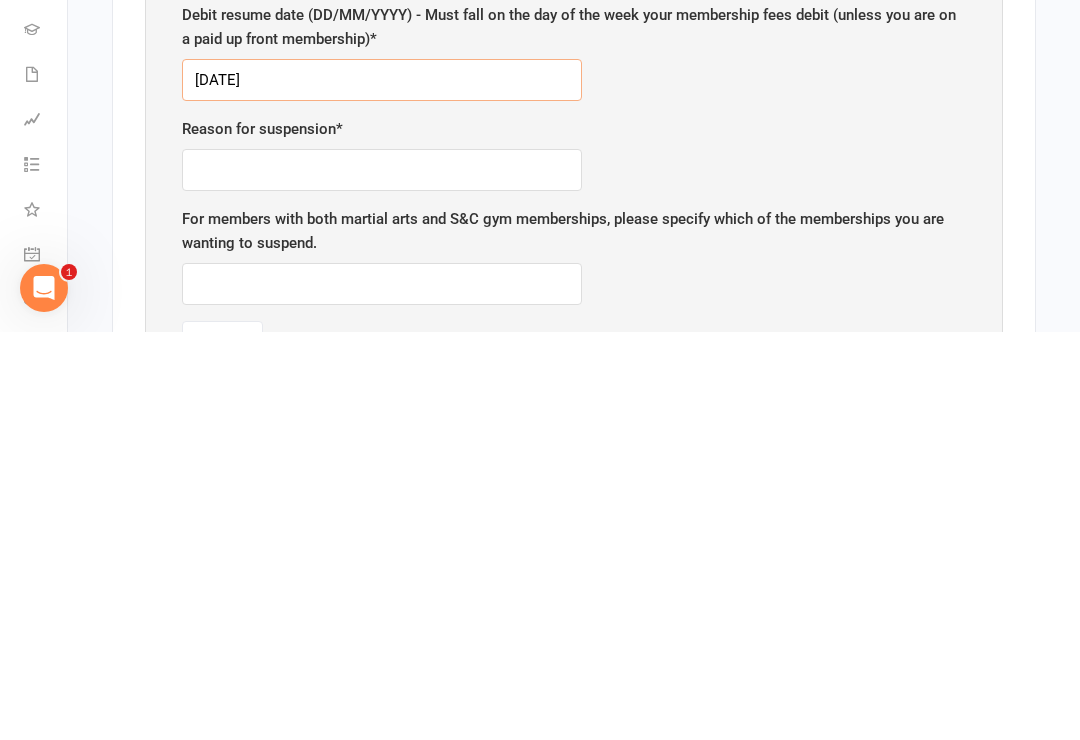 type on "25/08/2025" 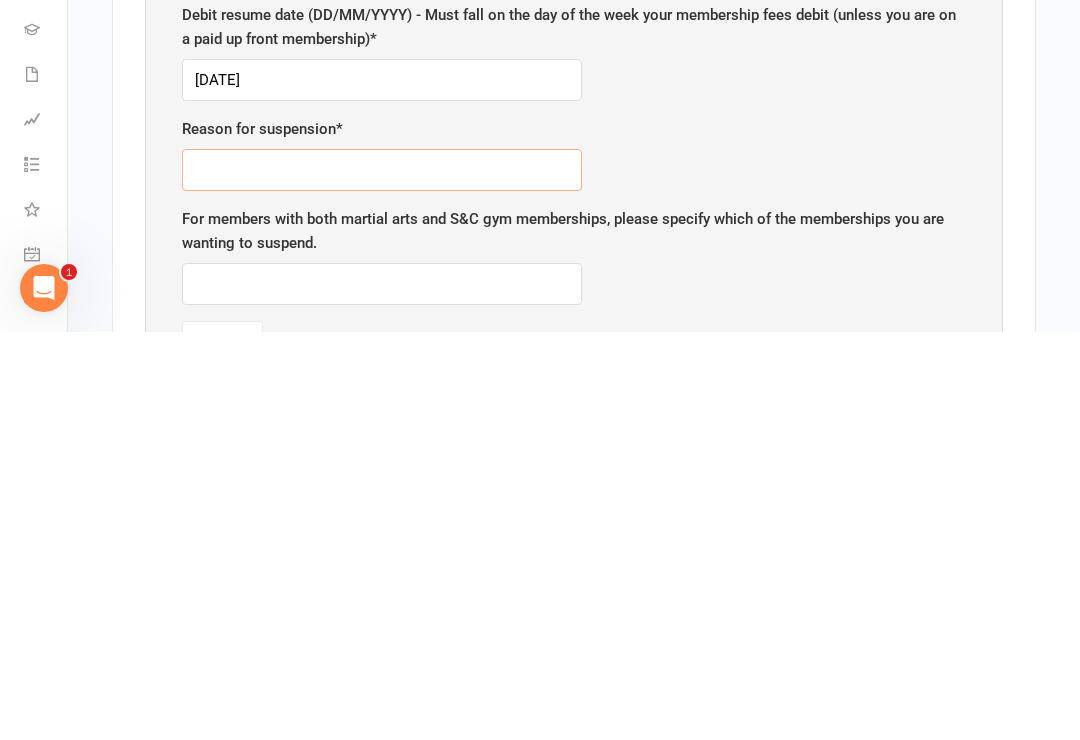 click at bounding box center [382, 578] 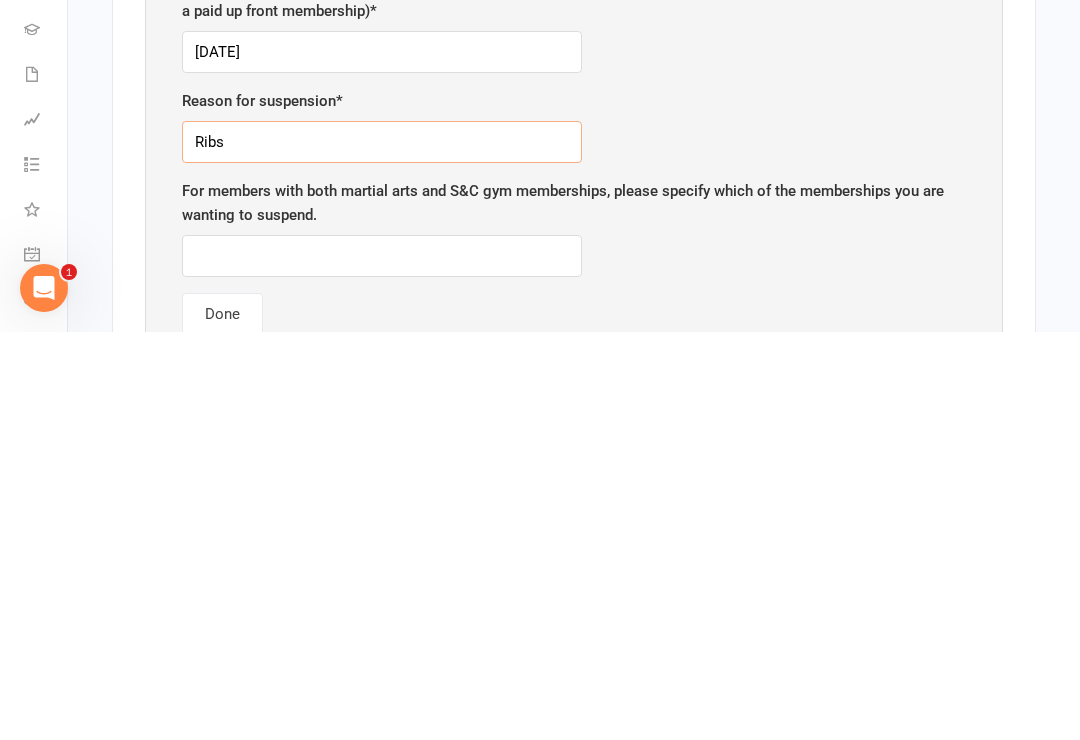 scroll, scrollTop: 1095, scrollLeft: 0, axis: vertical 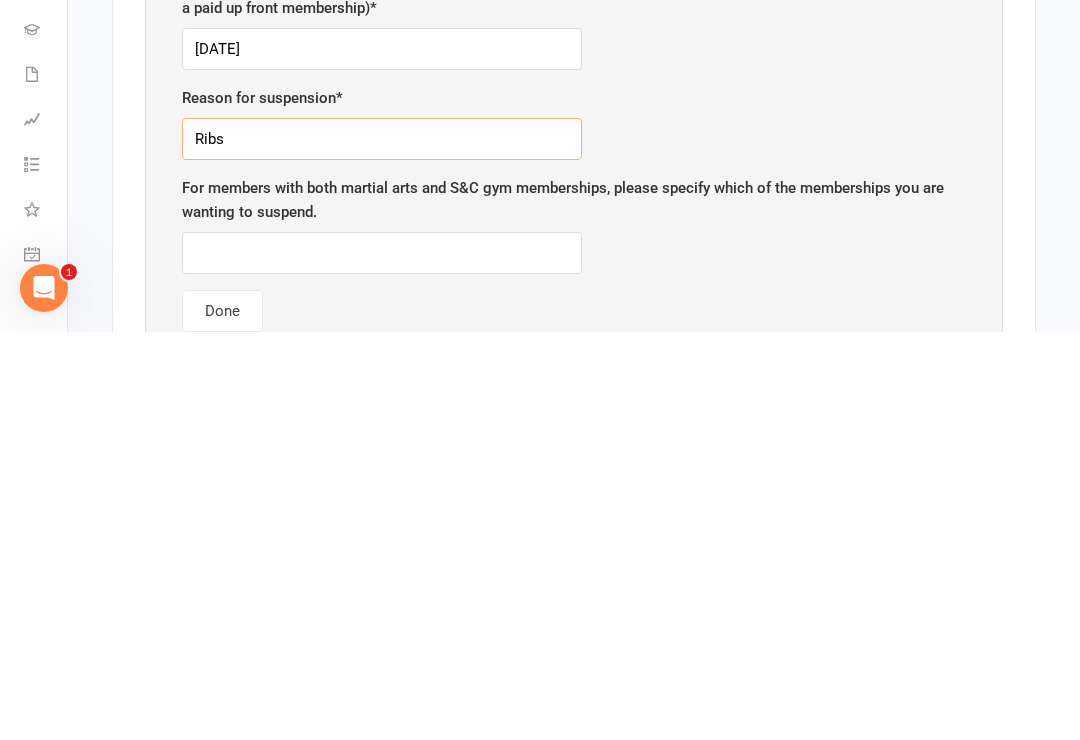 type on "Ribs" 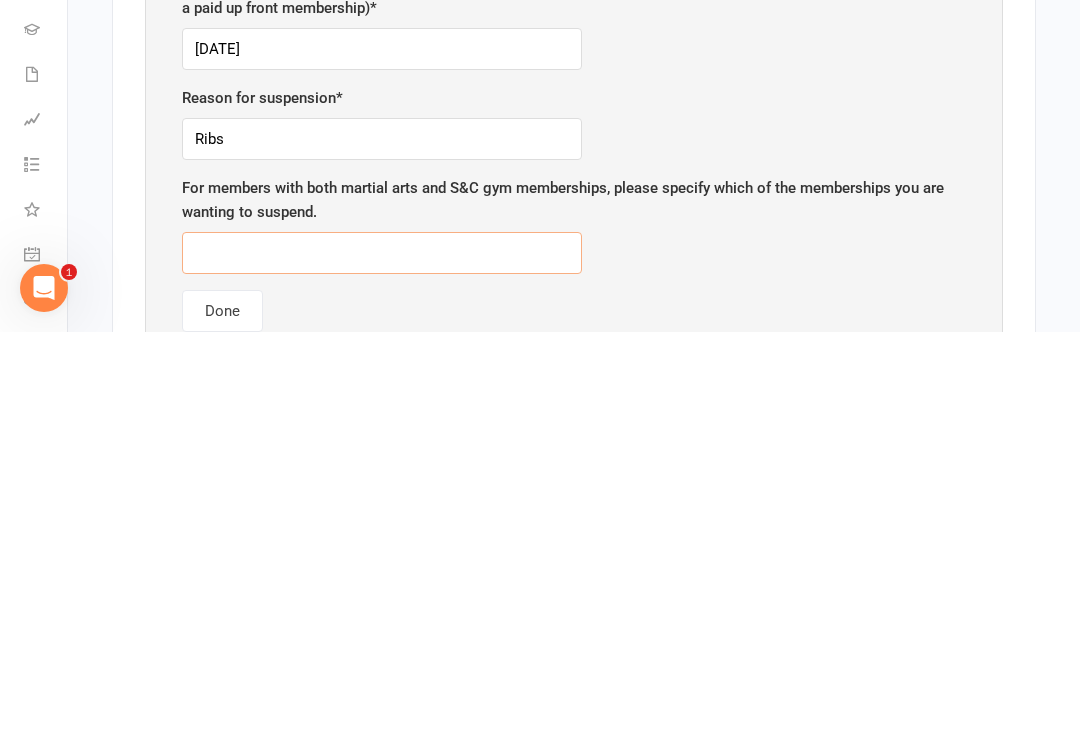 click at bounding box center [382, 661] 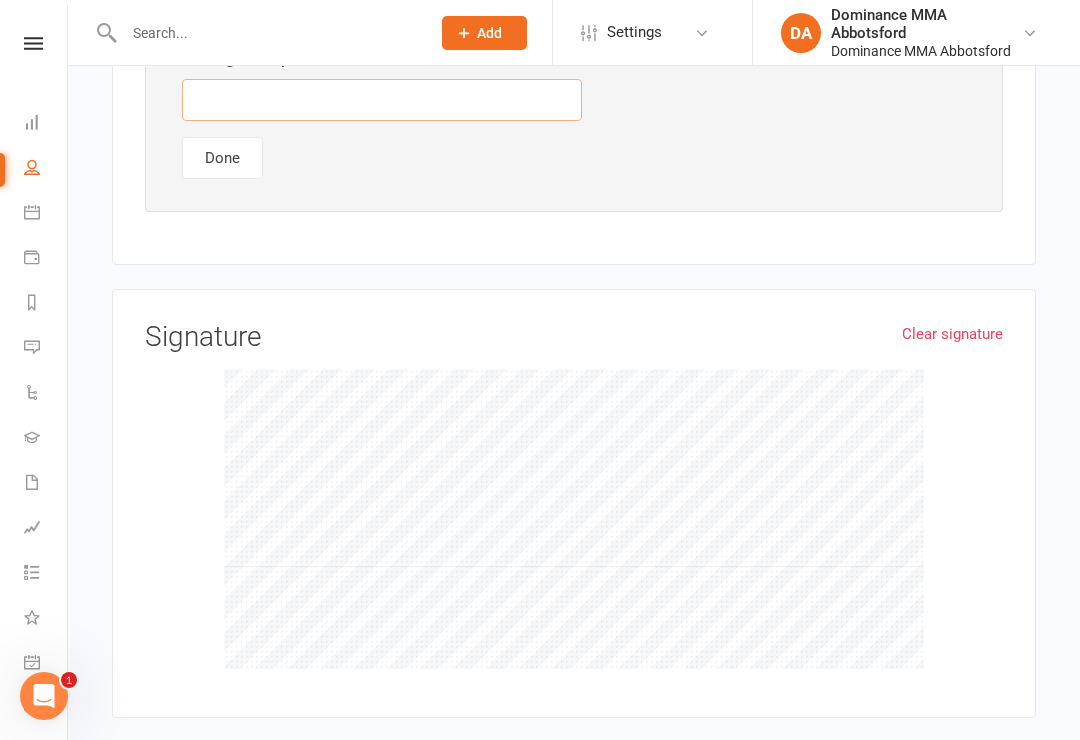 scroll, scrollTop: 1441, scrollLeft: 0, axis: vertical 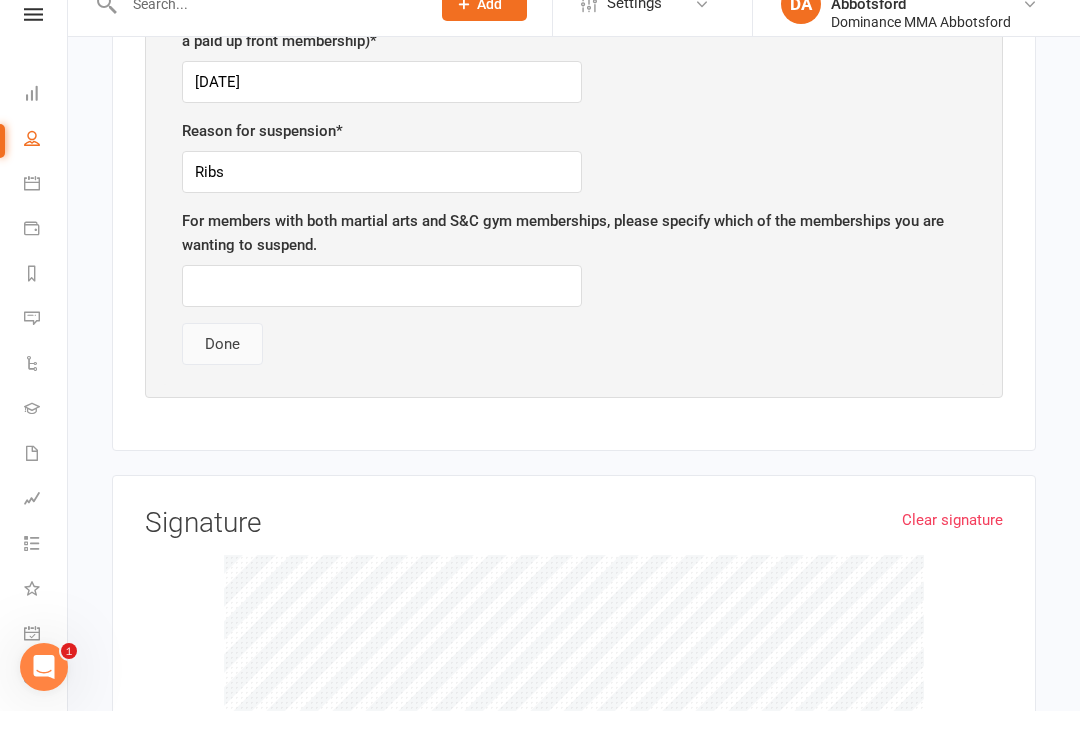 click on "Done" at bounding box center [222, 373] 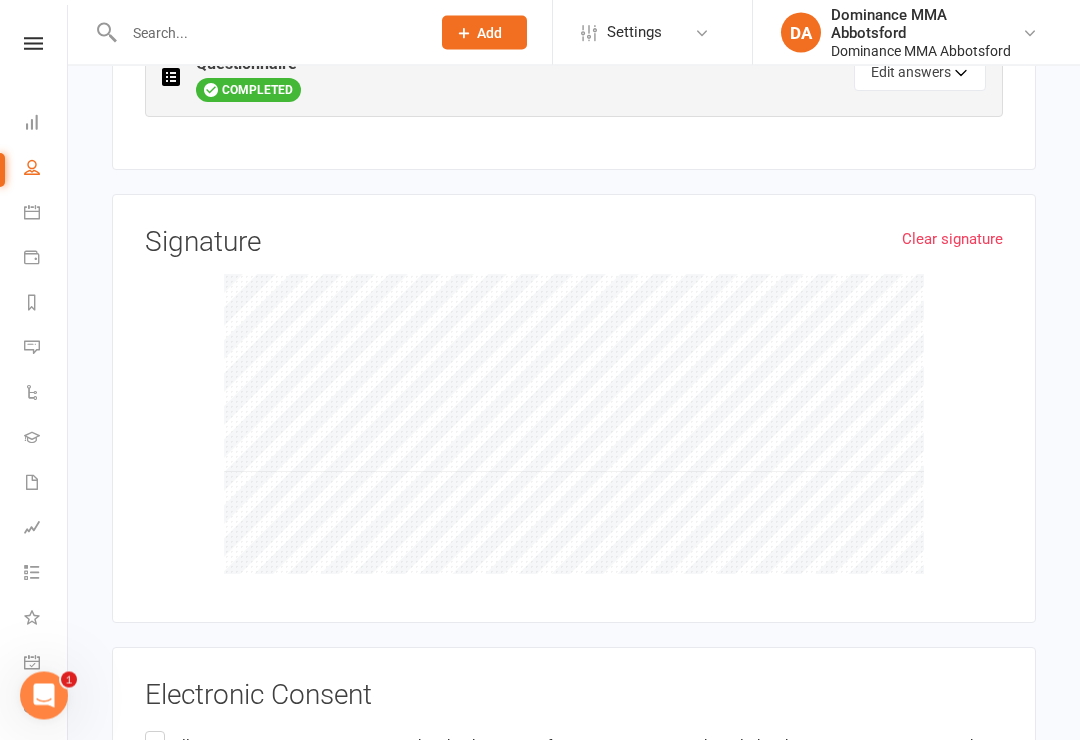 scroll, scrollTop: 1294, scrollLeft: 0, axis: vertical 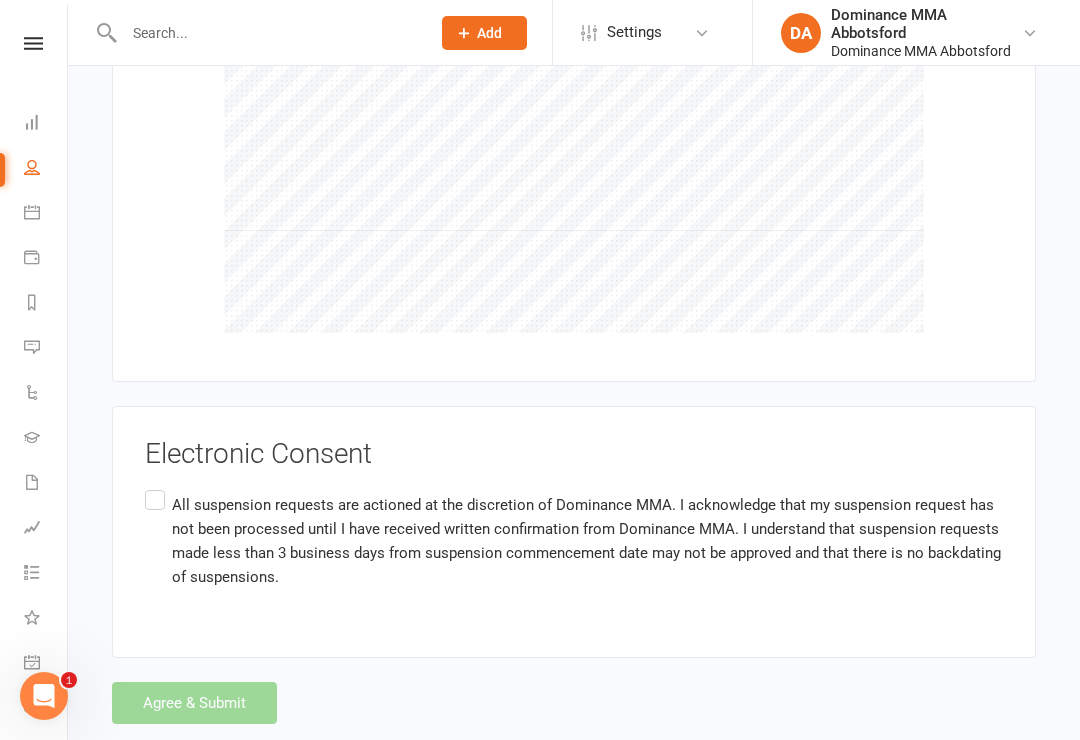 click on "All suspension requests are actioned at the discretion of Dominance MMA. I acknowledge that my suspension request has not been processed until I have received written confirmation from Dominance MMA. I understand that suspension requests made less than 3 business days from suspension commencement date may not be approved and that there is no backdating of suspensions." at bounding box center [574, 541] 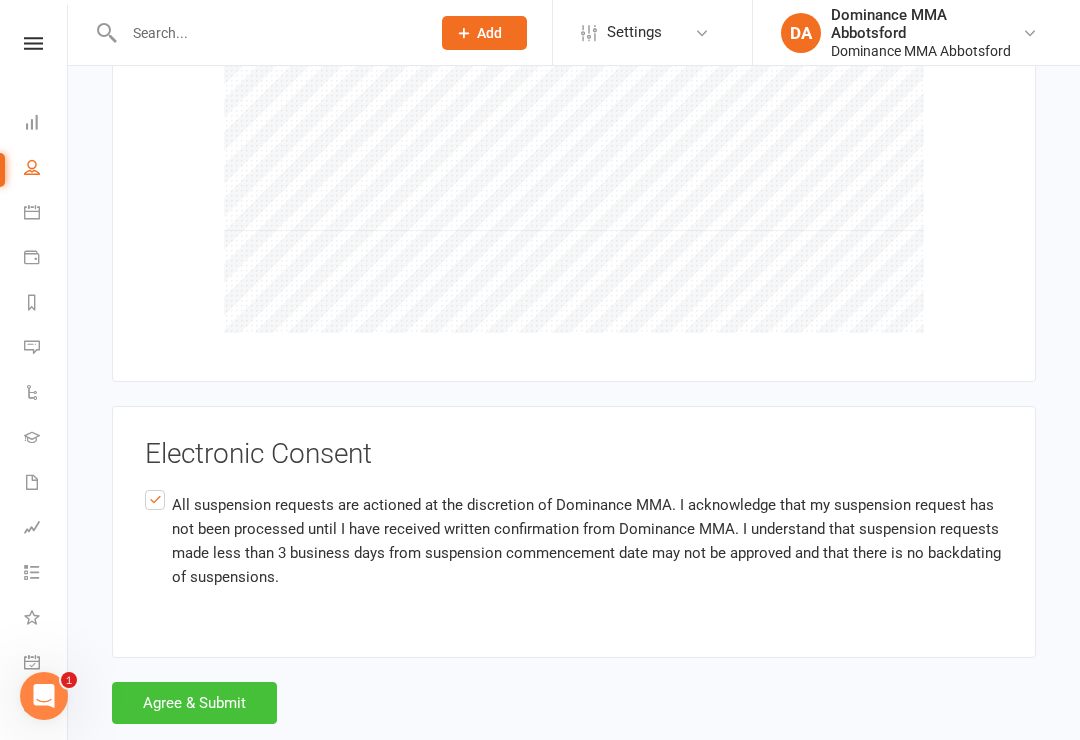 click on "Agree & Submit" at bounding box center (194, 703) 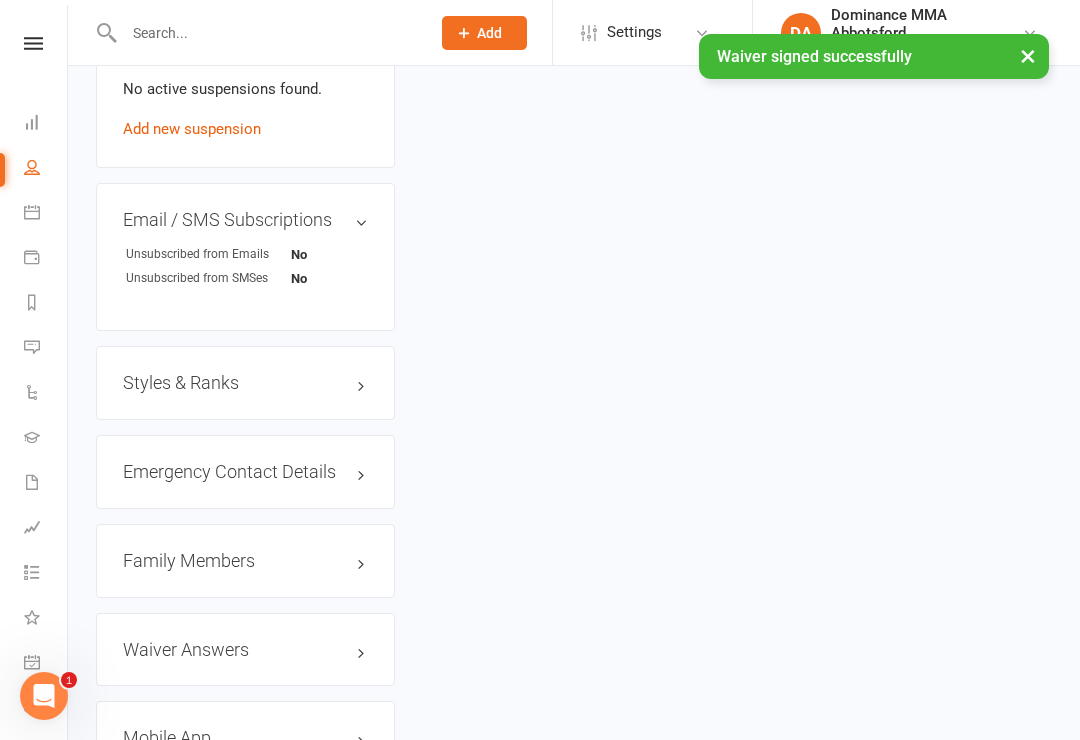 scroll, scrollTop: 0, scrollLeft: 0, axis: both 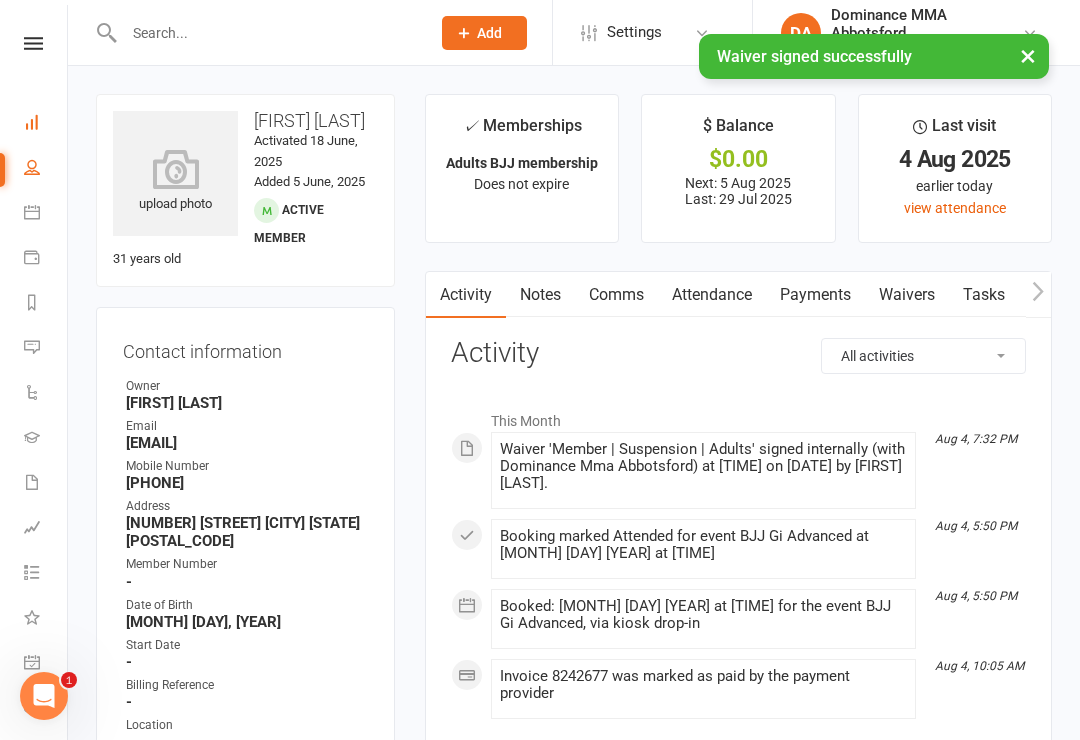 click on "Dashboard" at bounding box center [46, 124] 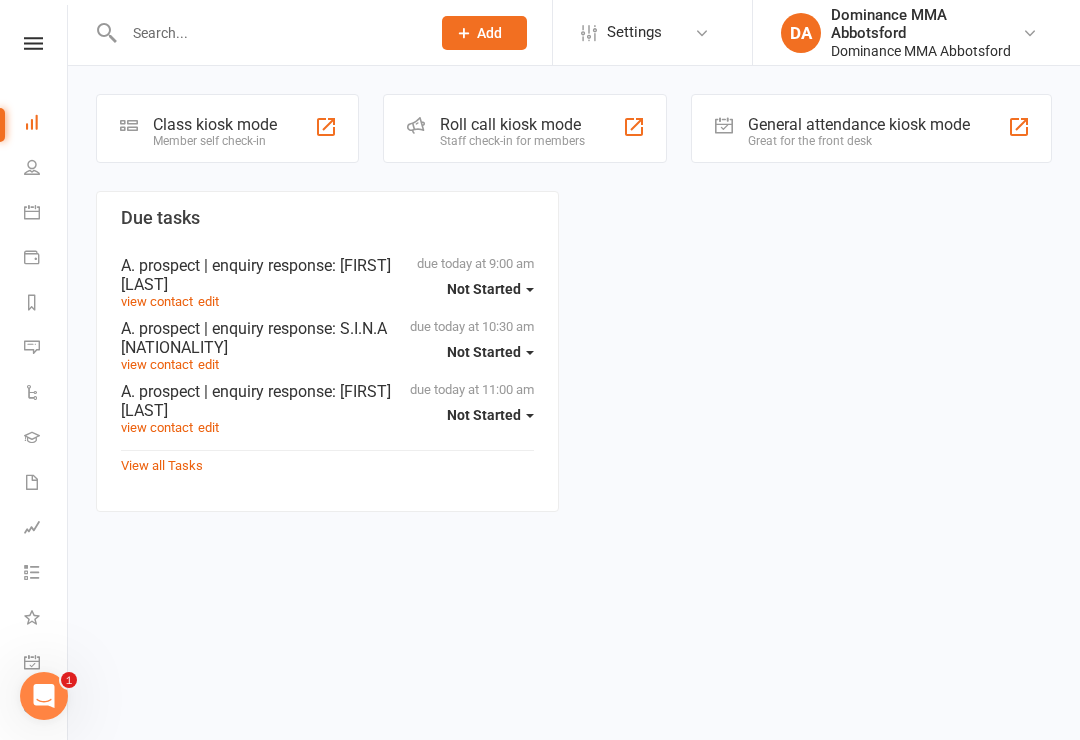 click on "Class kiosk mode" at bounding box center [215, 124] 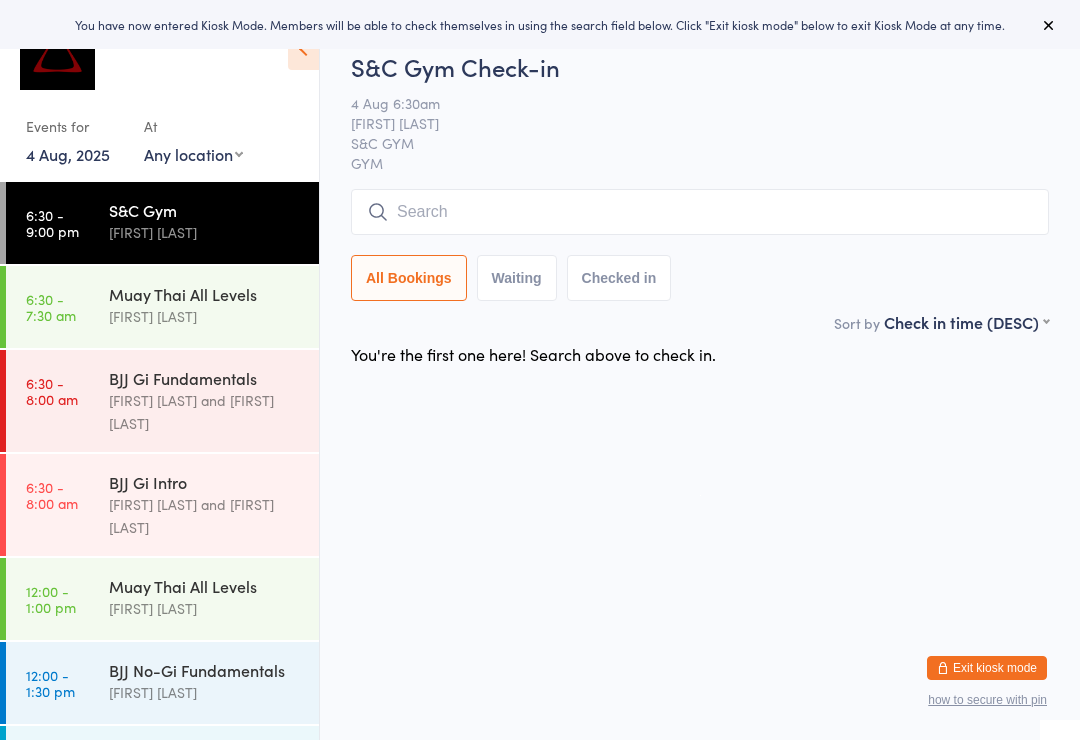 scroll, scrollTop: 0, scrollLeft: 0, axis: both 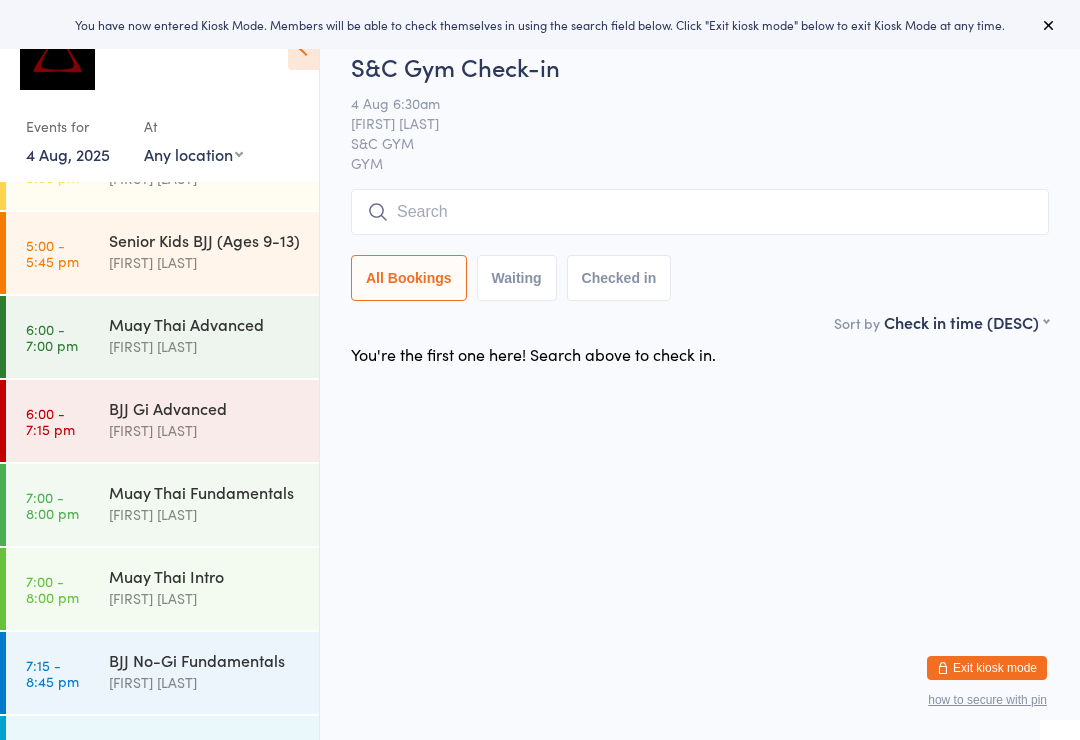 click on "[TIME] - [TIME] [ACTIVITY] [FIRST] [LAST] and [FIRST] [LAST]" at bounding box center [162, 767] 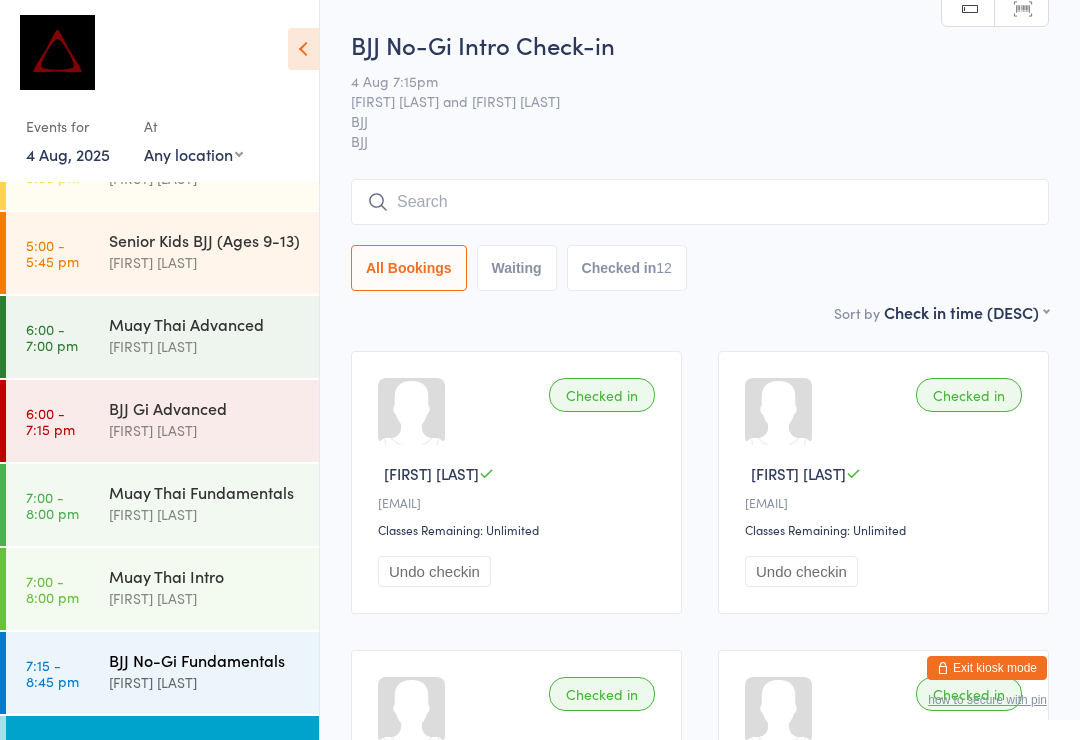 click on "[TIME] - [TIME] [ACTIVITY] [NAME]" at bounding box center (162, 673) 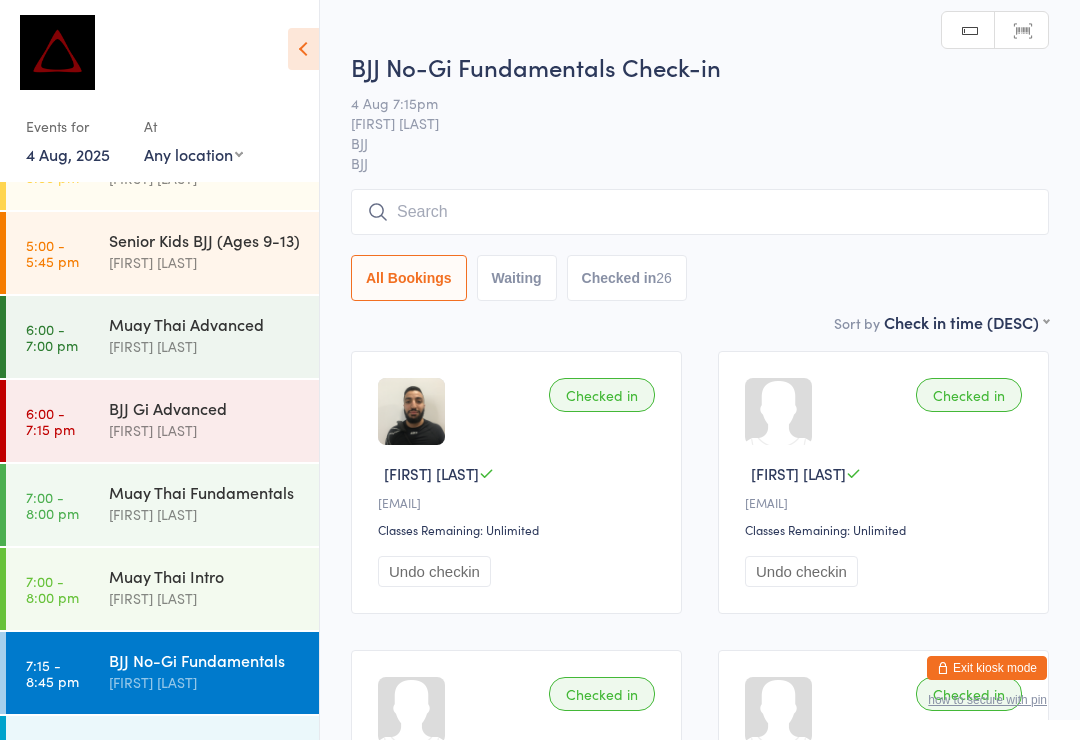 click at bounding box center [700, 212] 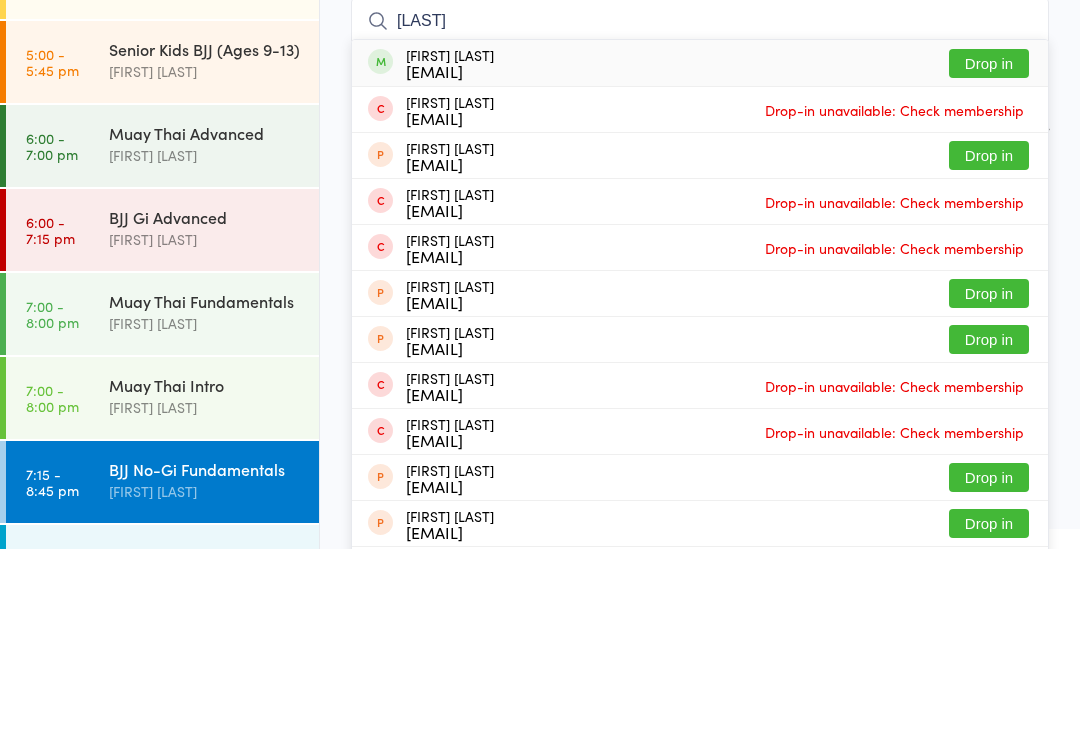 type on "[LAST]" 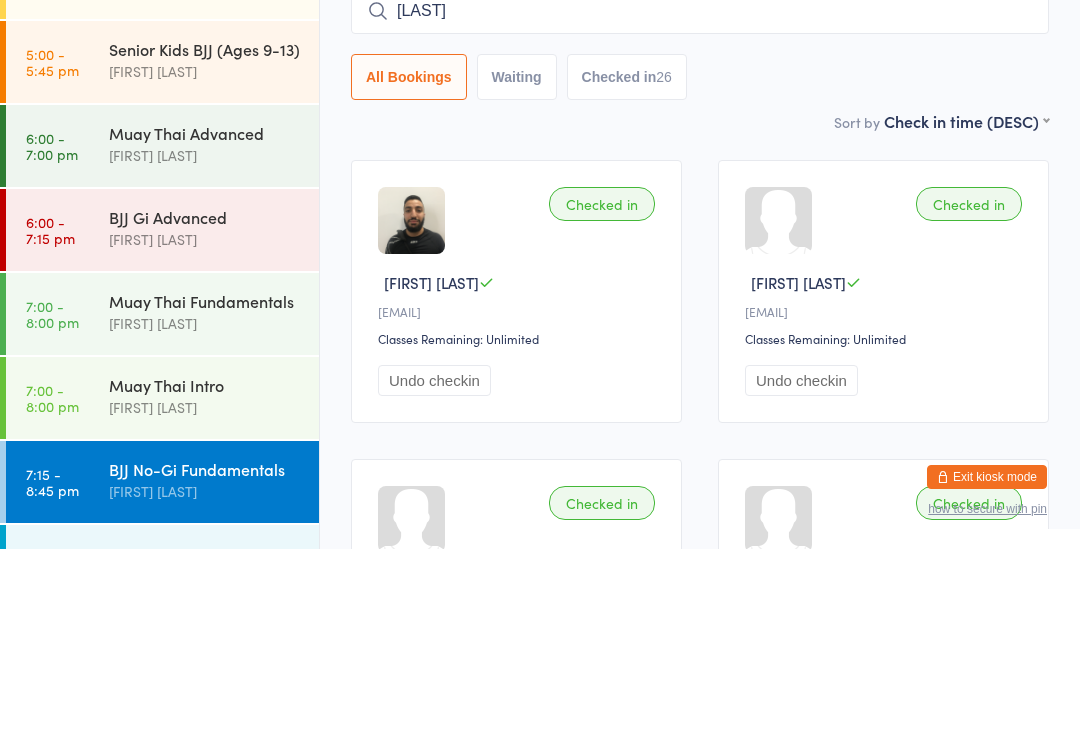 type 